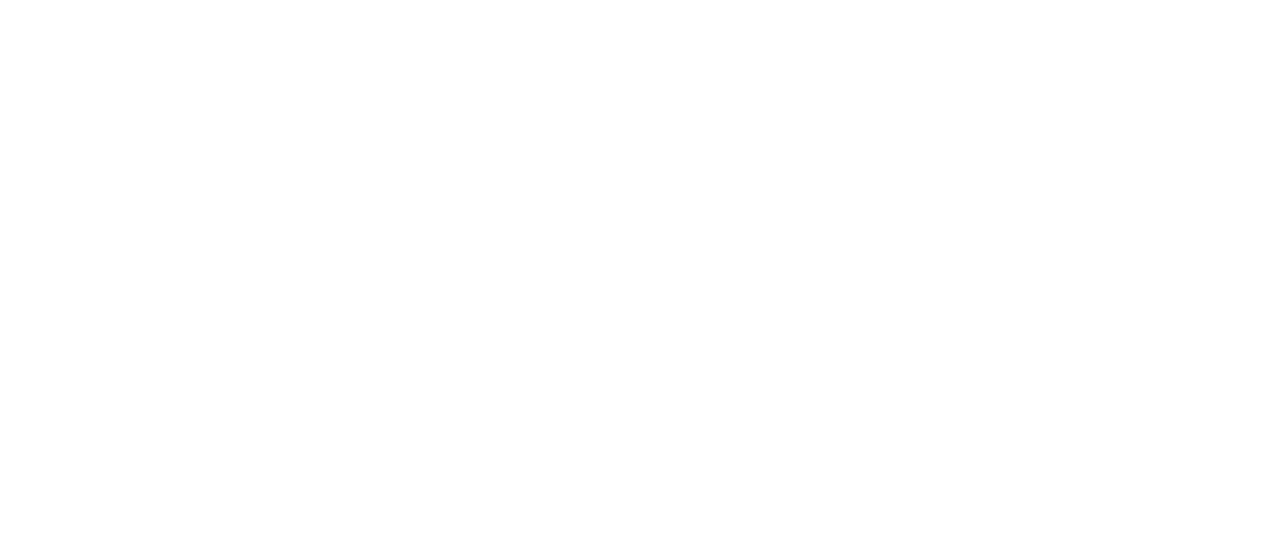 scroll, scrollTop: 0, scrollLeft: 0, axis: both 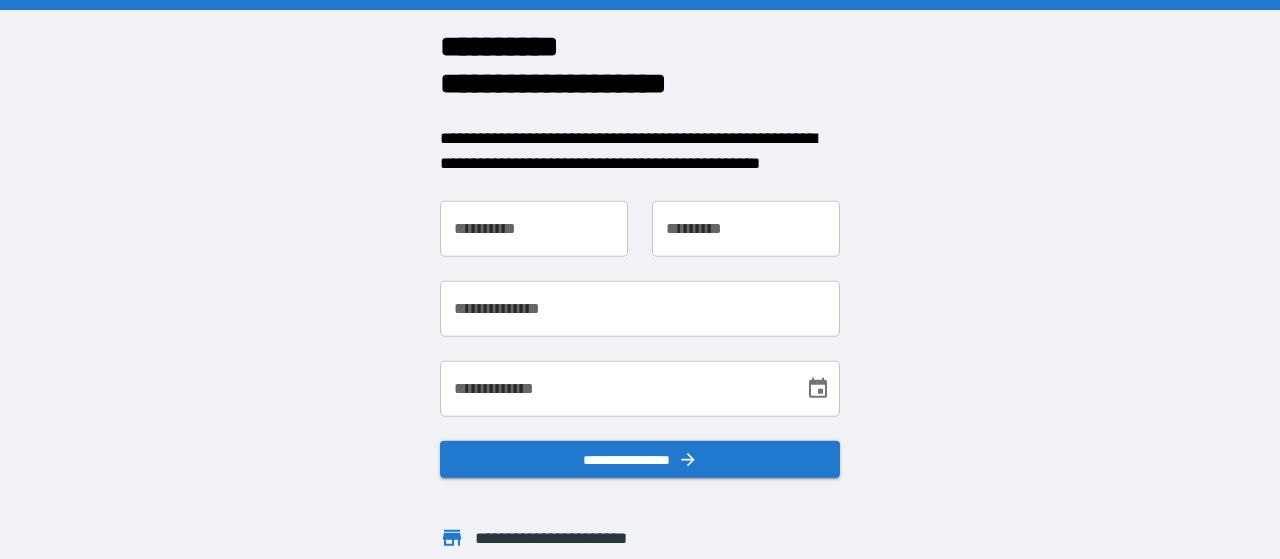 click on "**********" at bounding box center [534, 228] 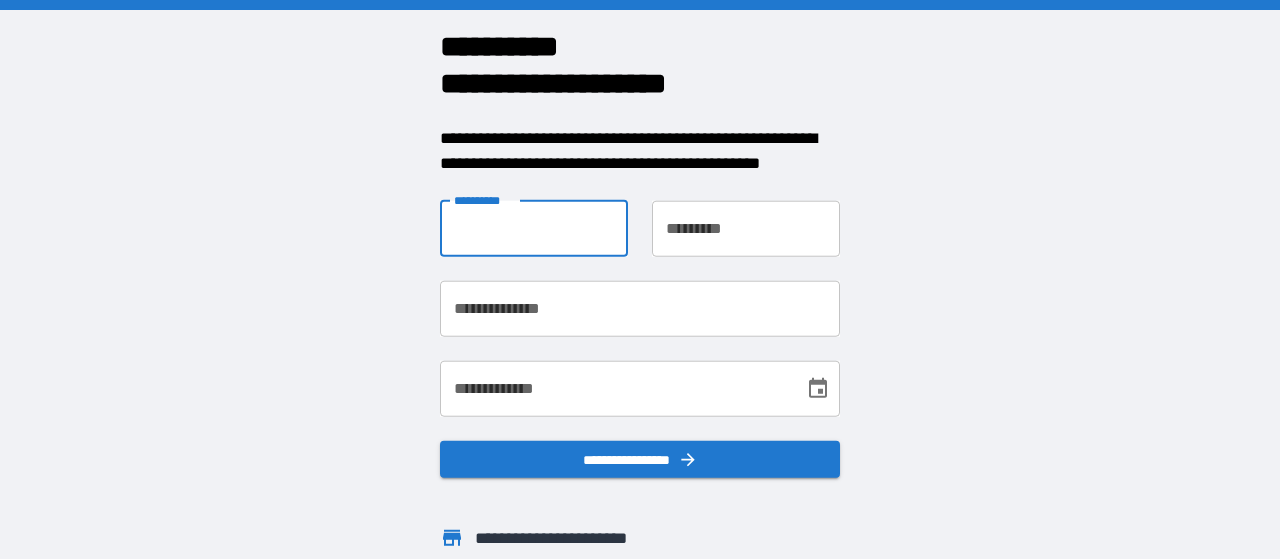 type on "*******" 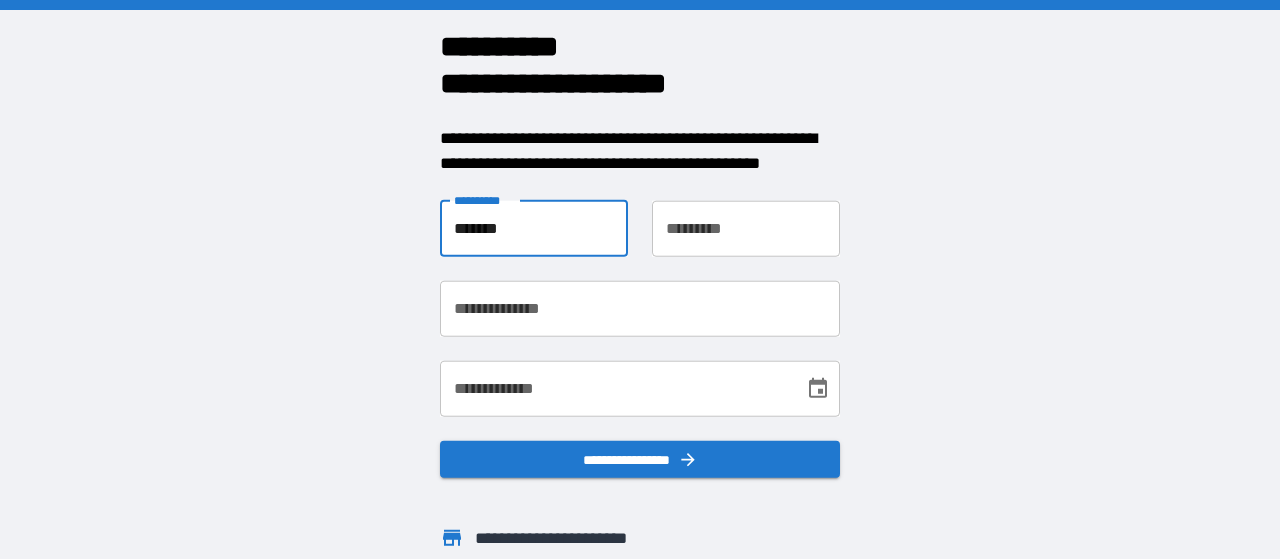 type on "*****" 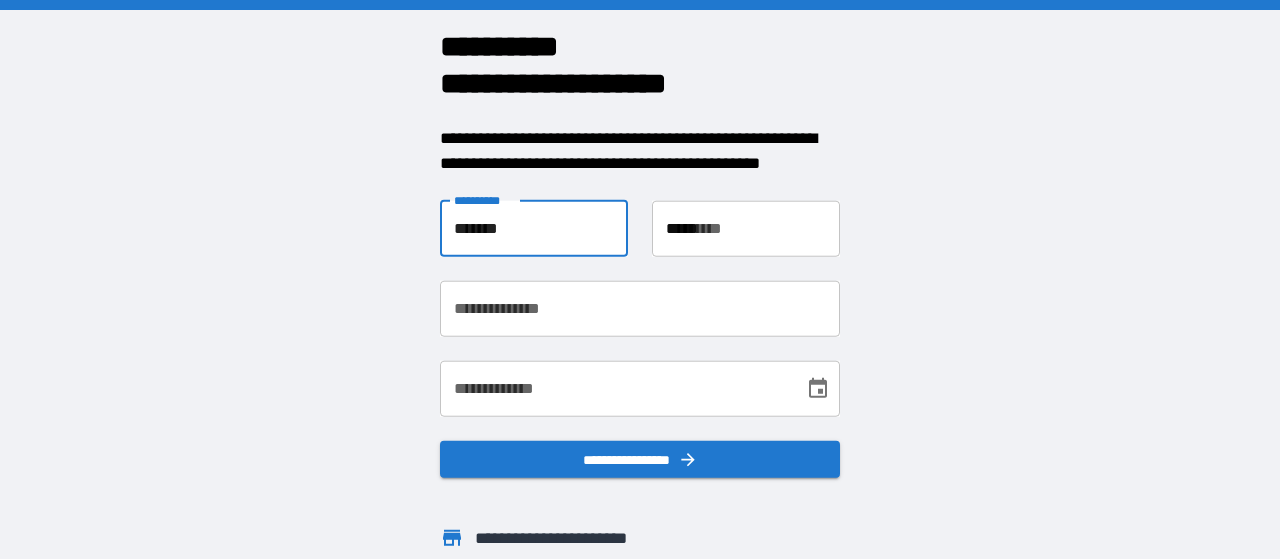 type on "**********" 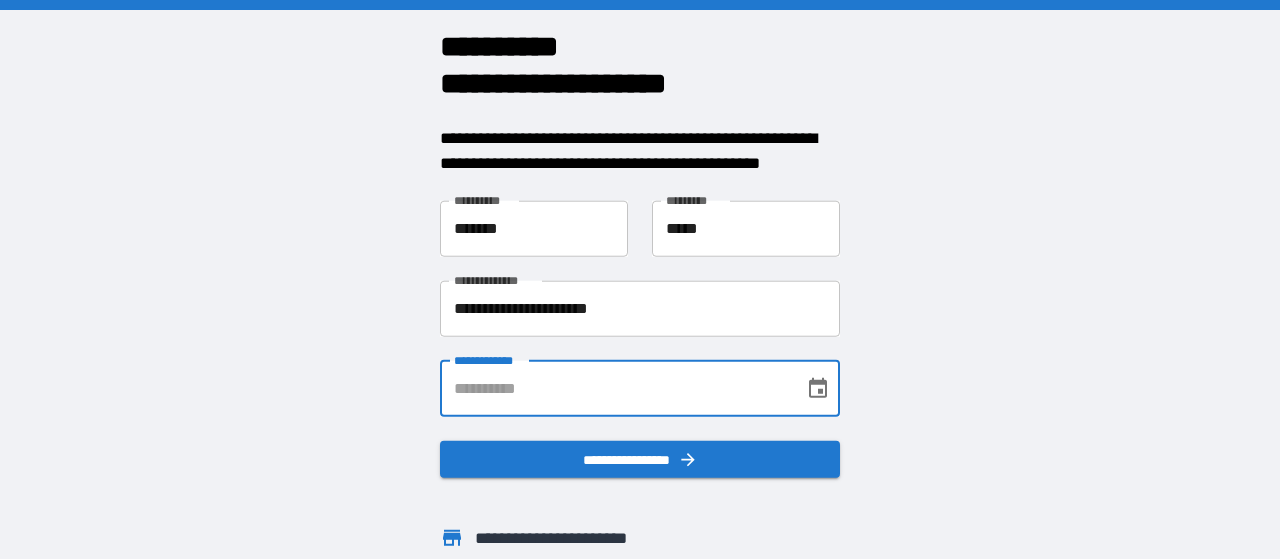 click on "**********" at bounding box center (615, 388) 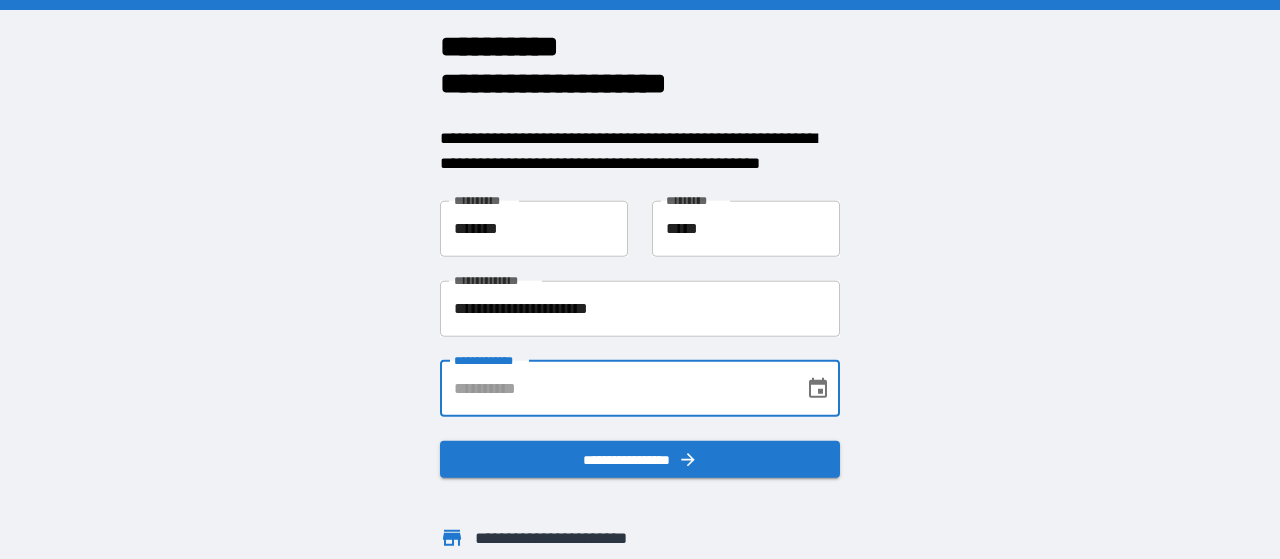 type on "**********" 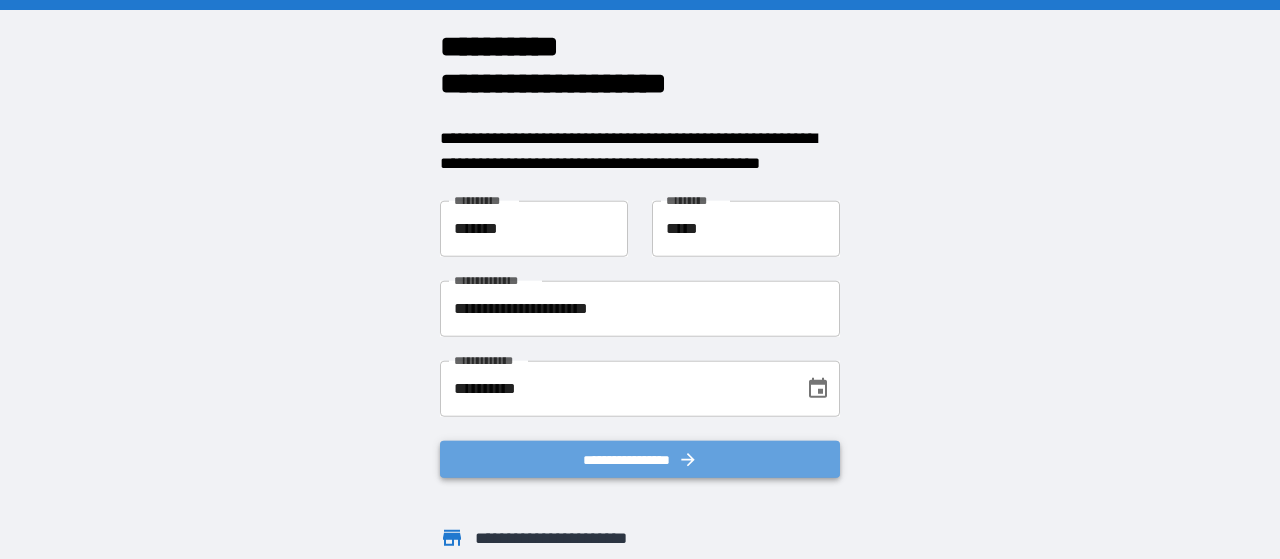 click on "**********" at bounding box center (640, 459) 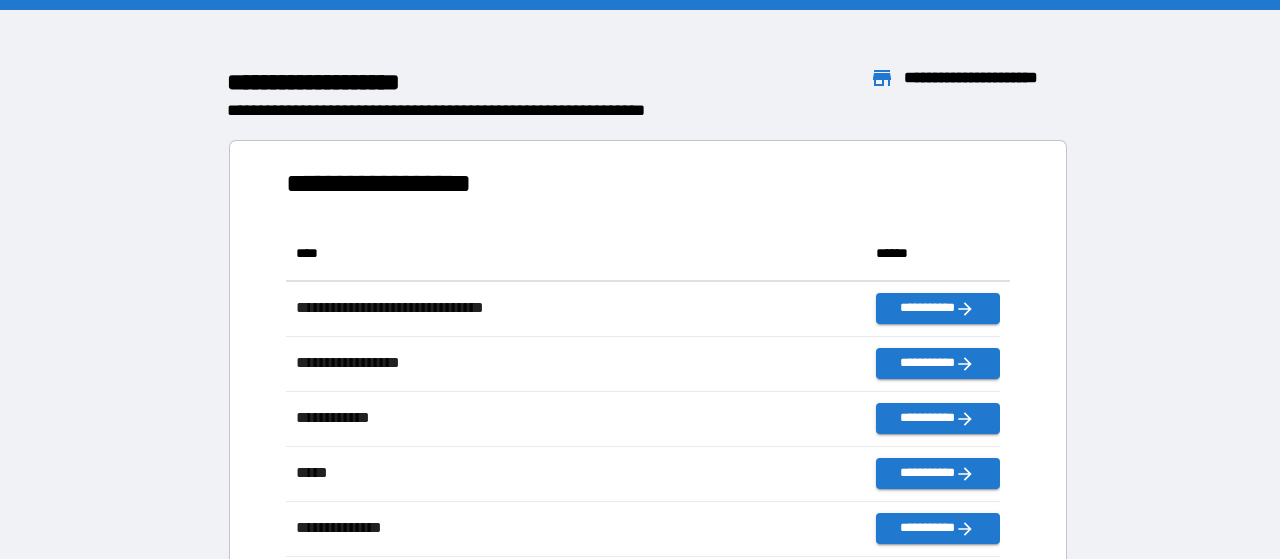 scroll, scrollTop: 16, scrollLeft: 16, axis: both 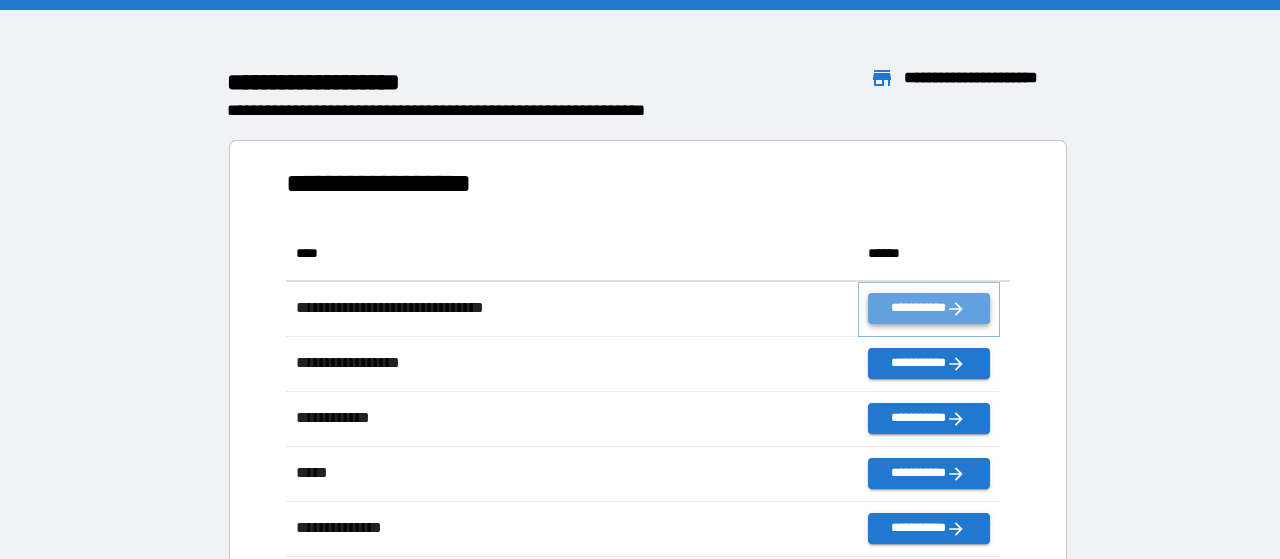 click on "**********" at bounding box center [929, 308] 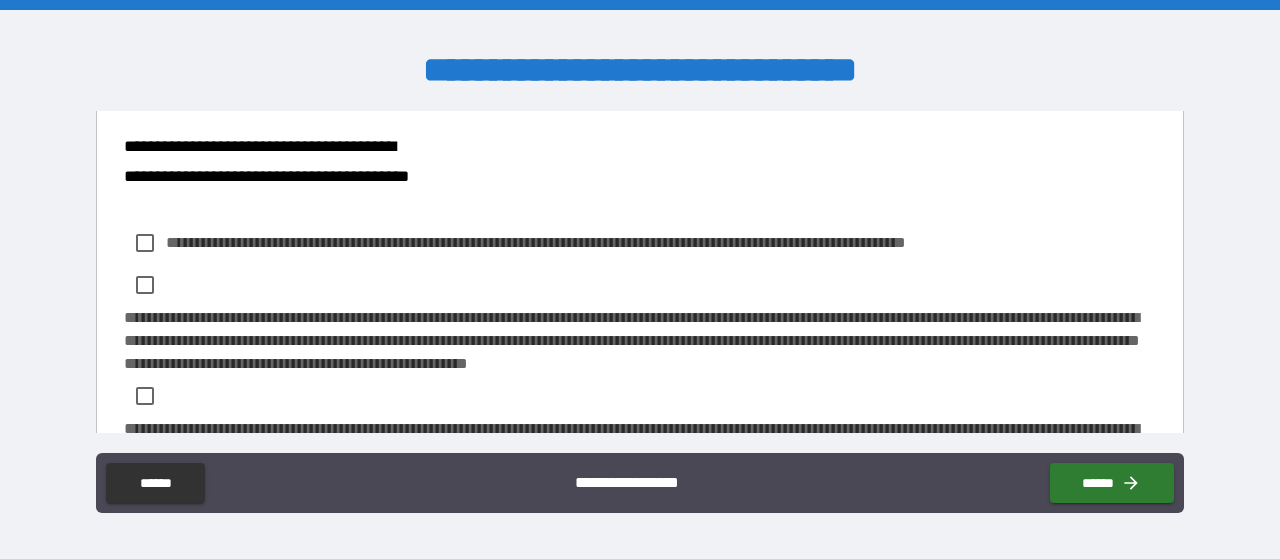 scroll, scrollTop: 278, scrollLeft: 0, axis: vertical 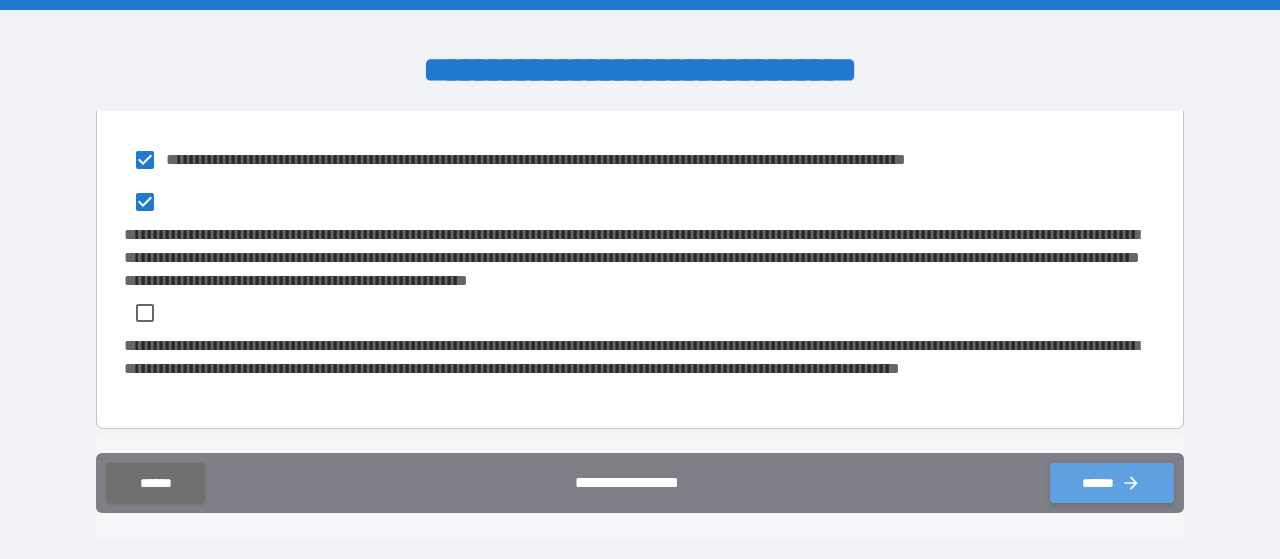 click on "******" at bounding box center (1112, 483) 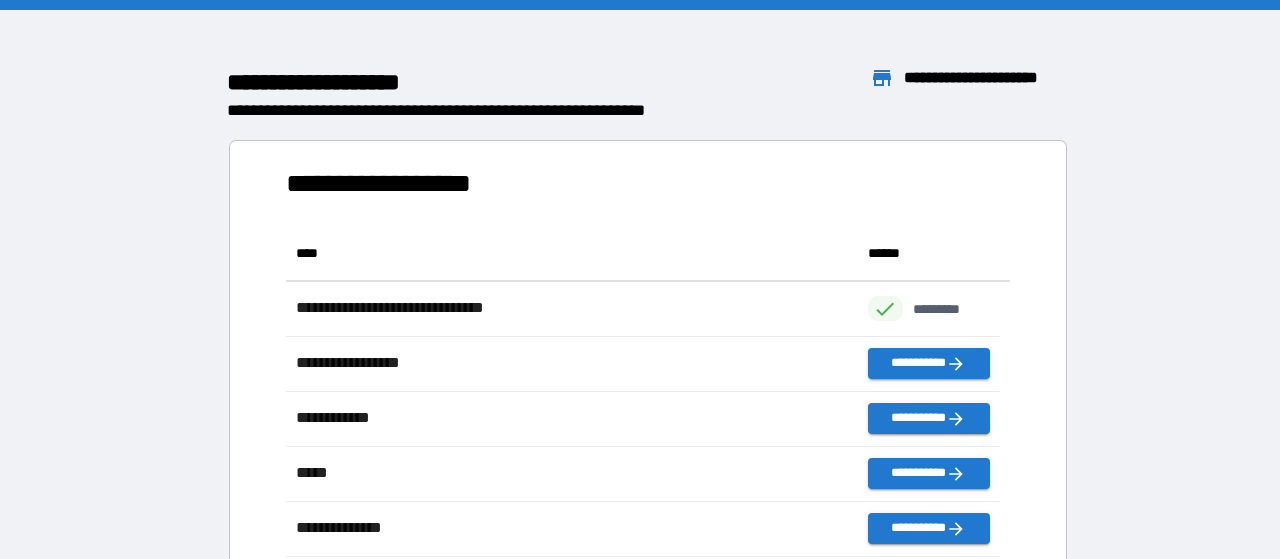 scroll, scrollTop: 16, scrollLeft: 16, axis: both 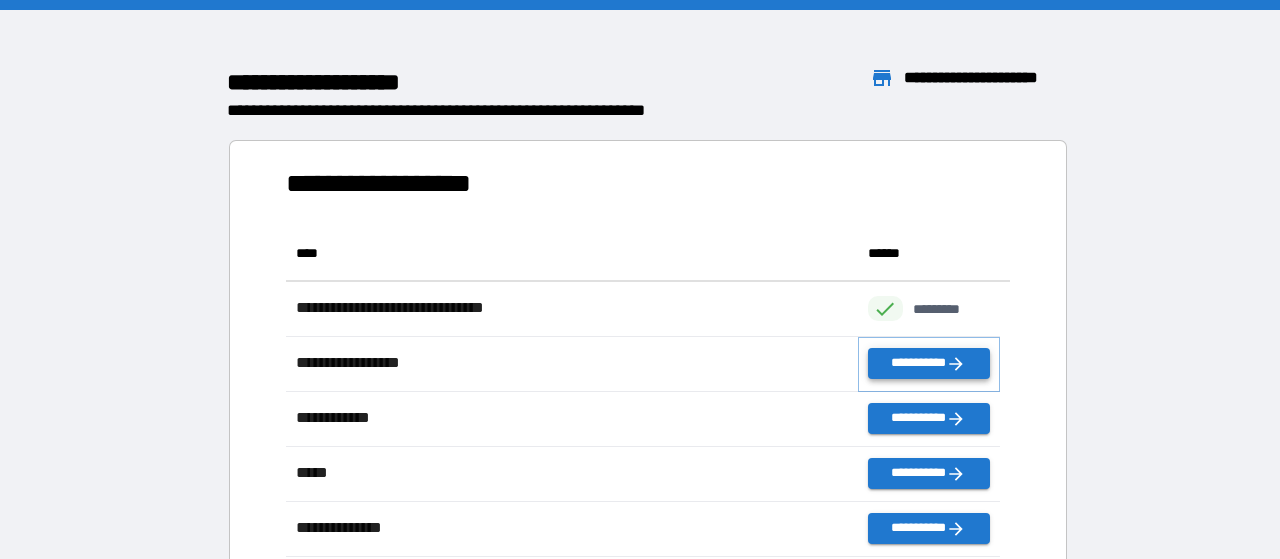 click on "**********" at bounding box center (929, 363) 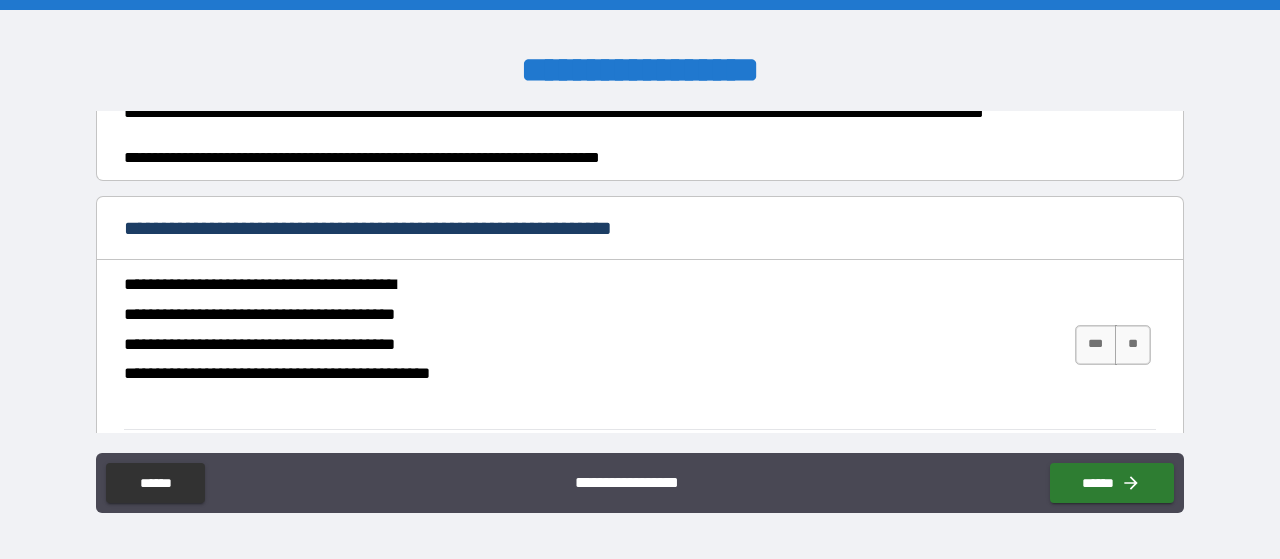 scroll, scrollTop: 1518, scrollLeft: 0, axis: vertical 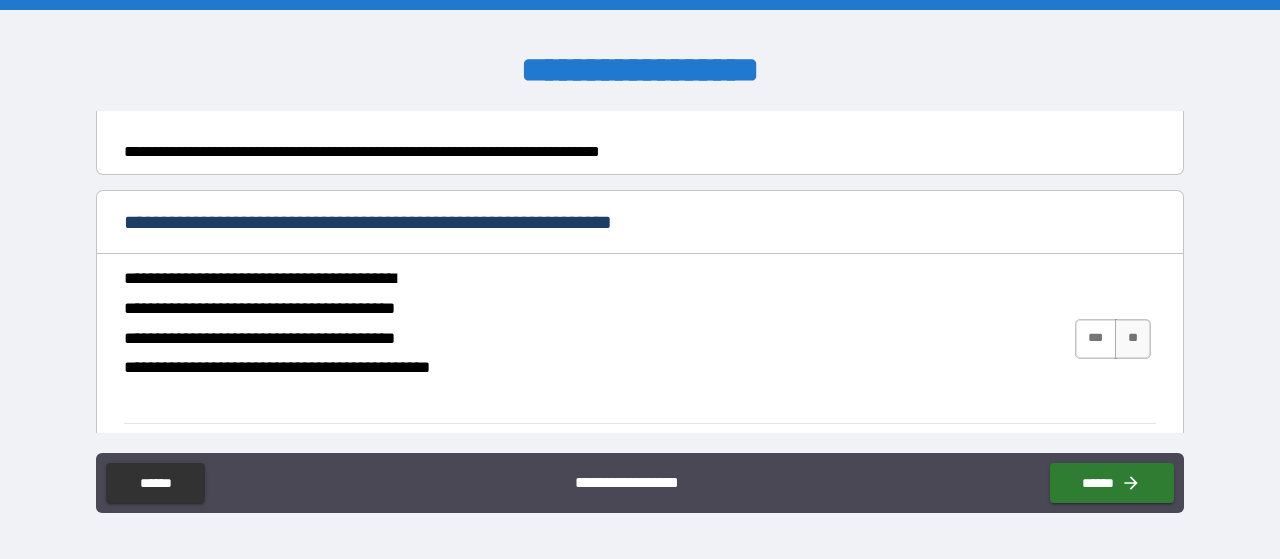 click on "***" at bounding box center [1096, 339] 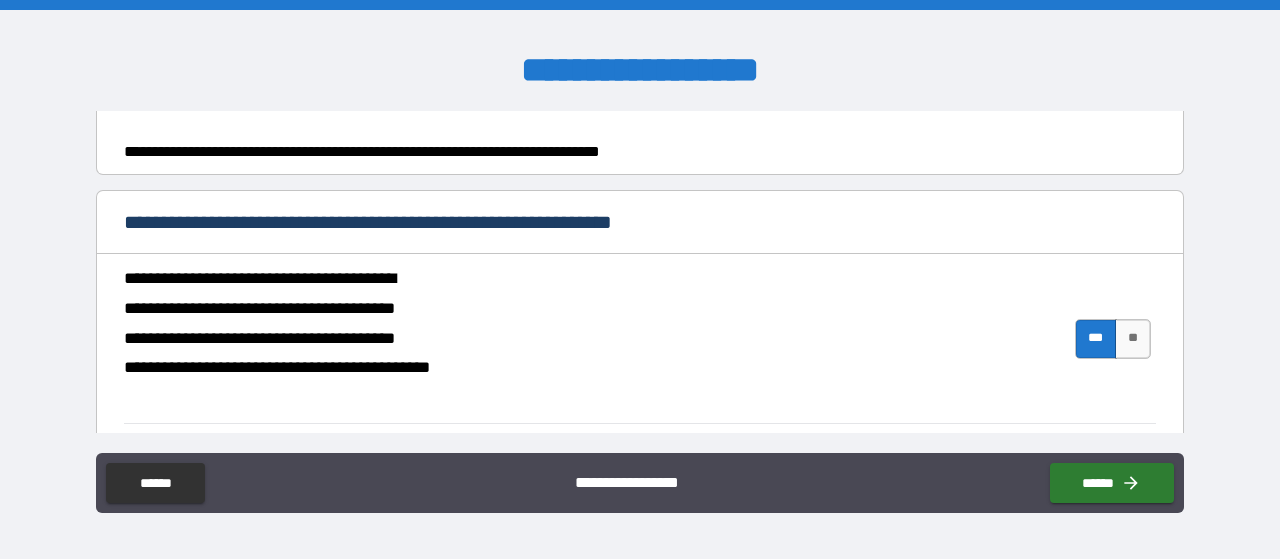 drag, startPoint x: 1184, startPoint y: 311, endPoint x: 1184, endPoint y: 331, distance: 20 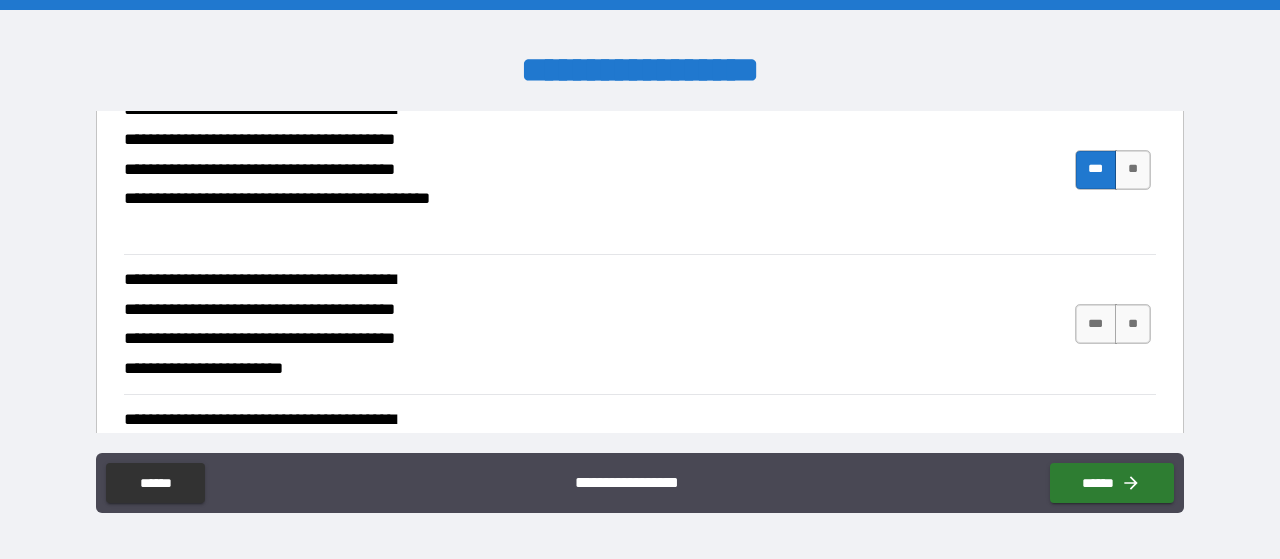 scroll, scrollTop: 1693, scrollLeft: 0, axis: vertical 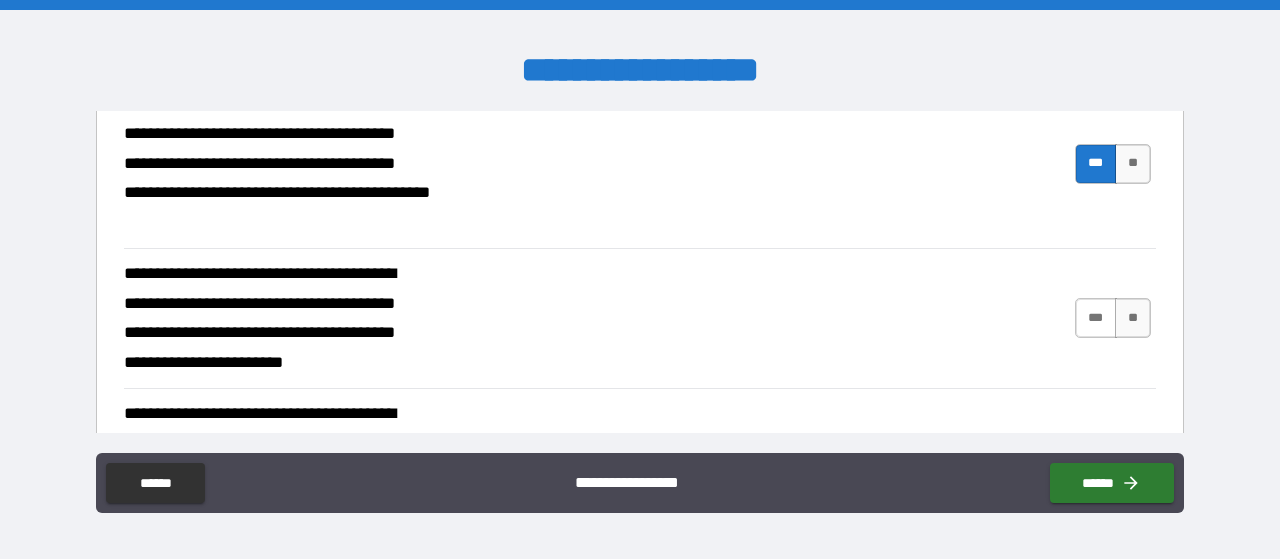 click on "***" at bounding box center [1096, 318] 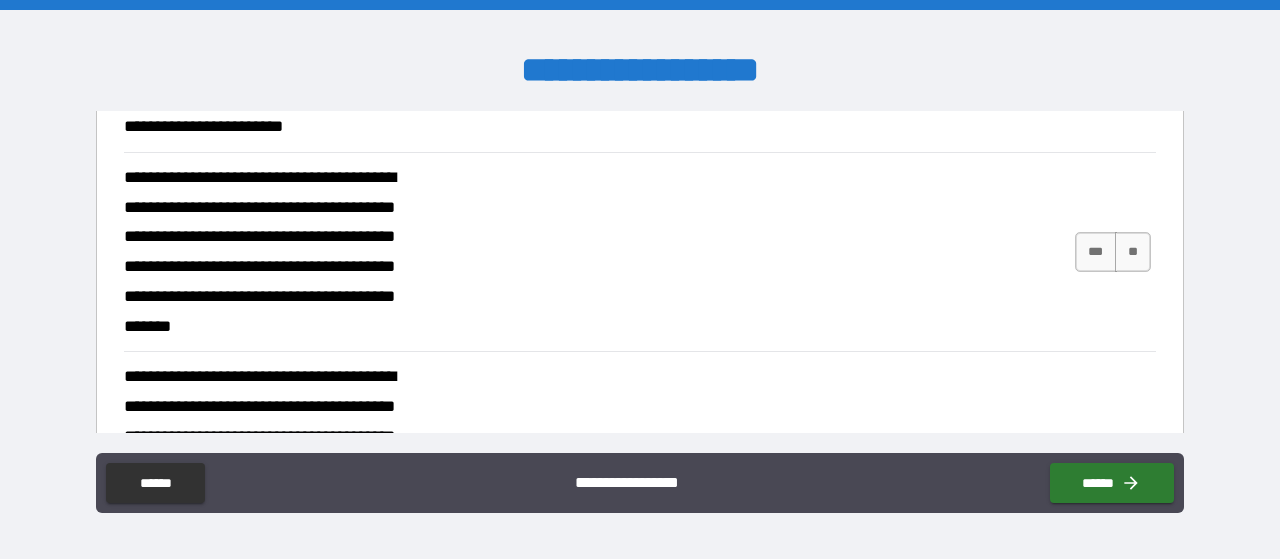 scroll, scrollTop: 1963, scrollLeft: 0, axis: vertical 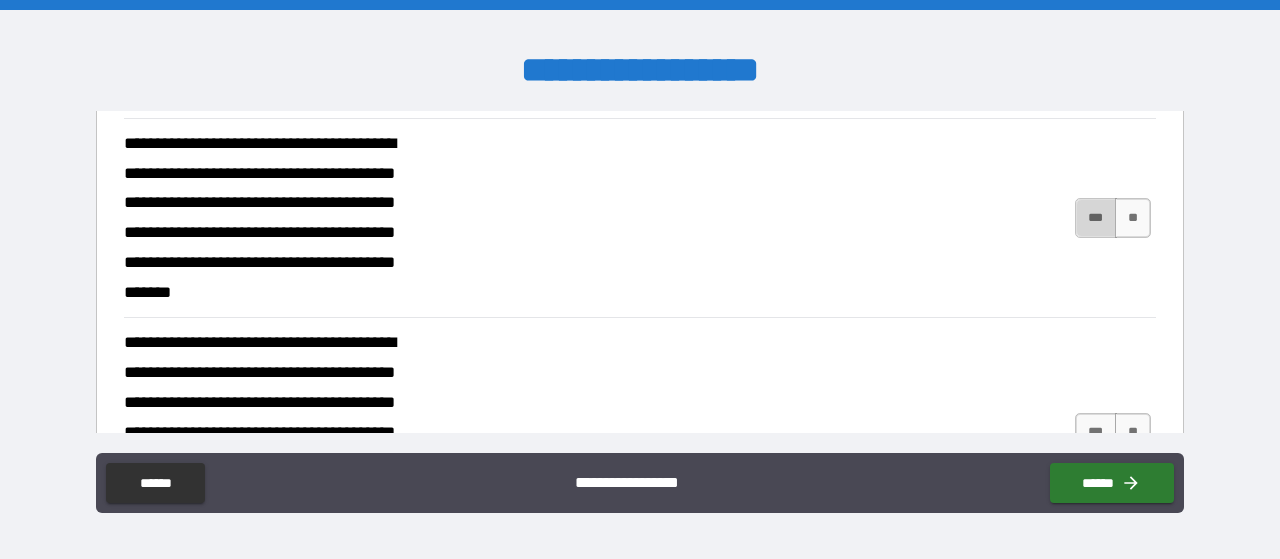 click on "***" at bounding box center [1096, 218] 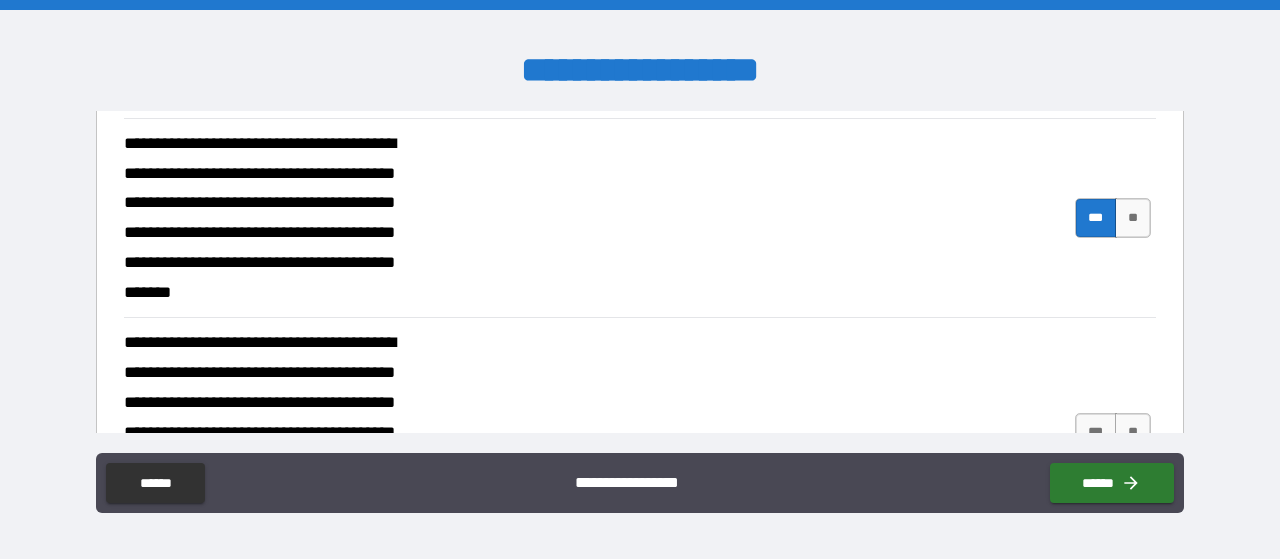 scroll, scrollTop: 2058, scrollLeft: 0, axis: vertical 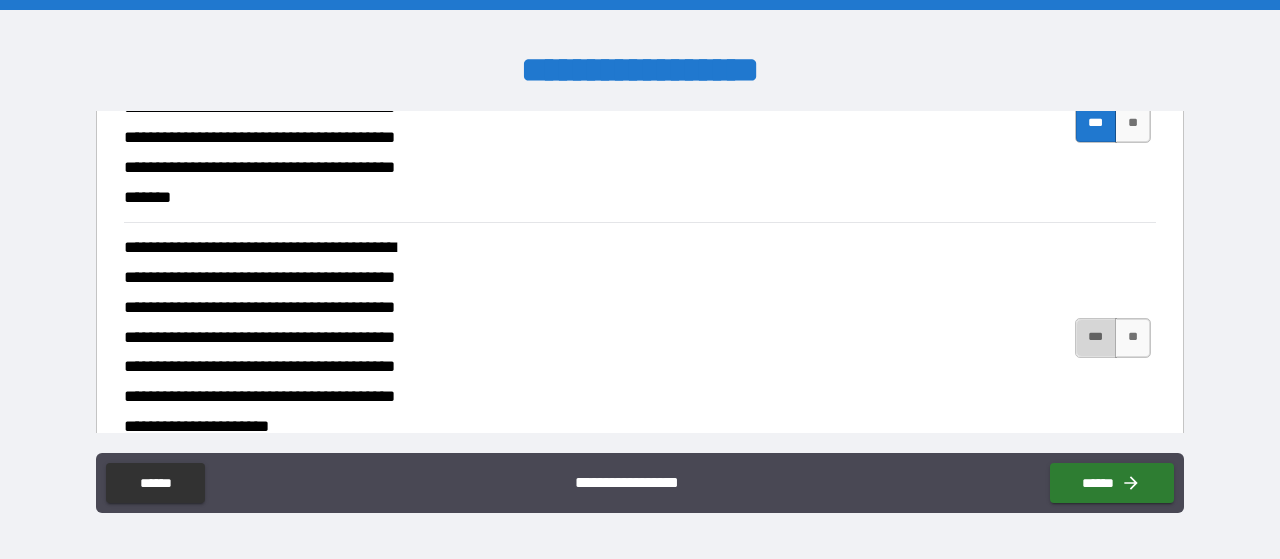 click on "***" at bounding box center [1096, 338] 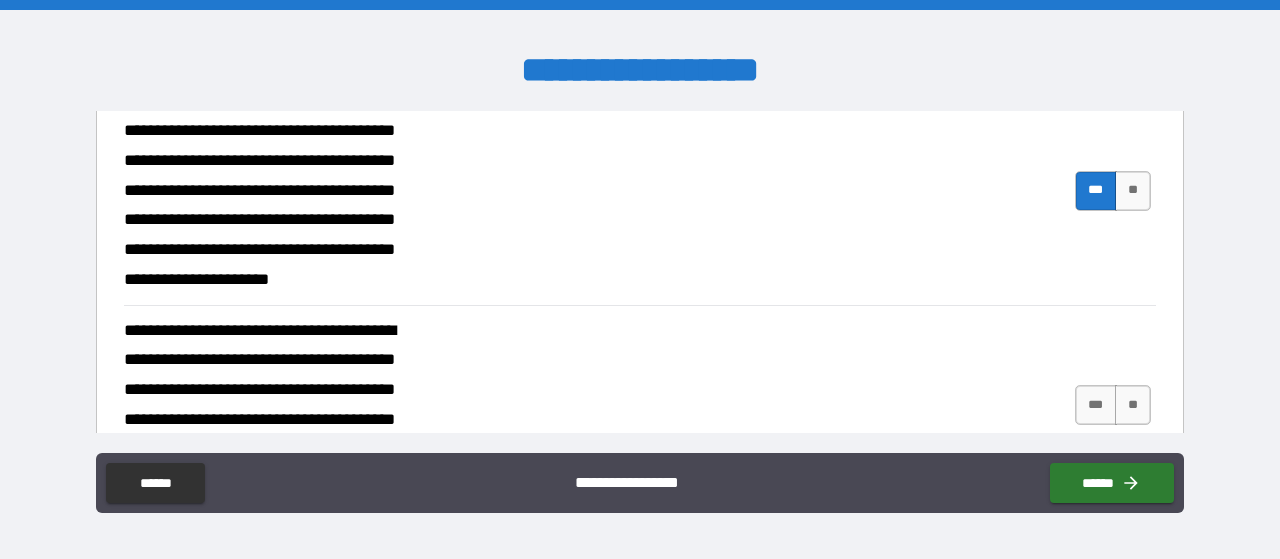 scroll, scrollTop: 2238, scrollLeft: 0, axis: vertical 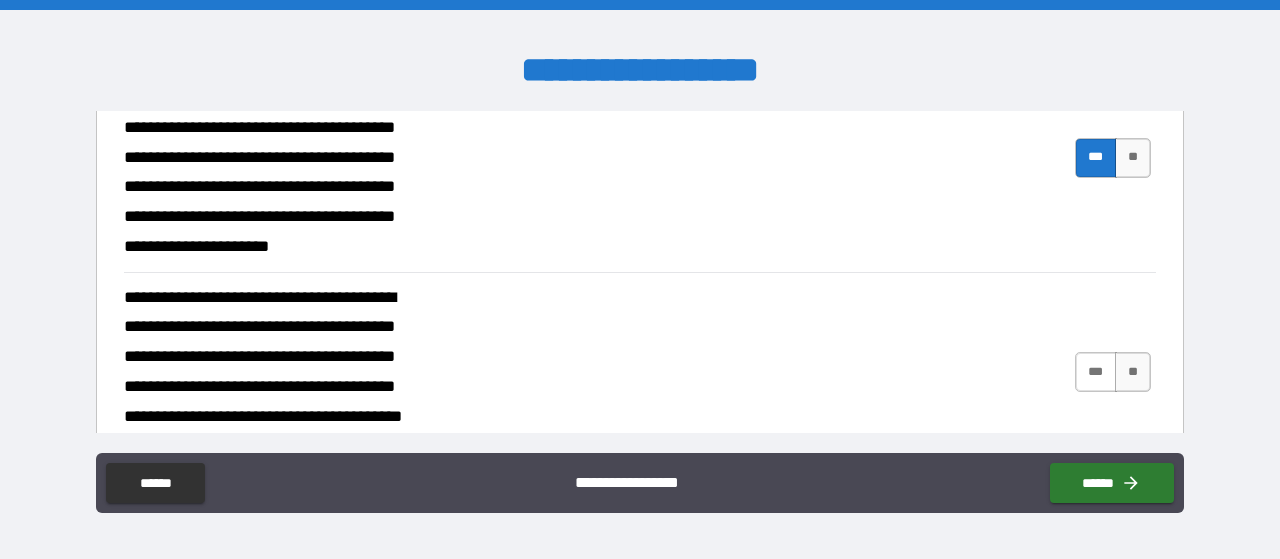 click on "***" at bounding box center [1096, 372] 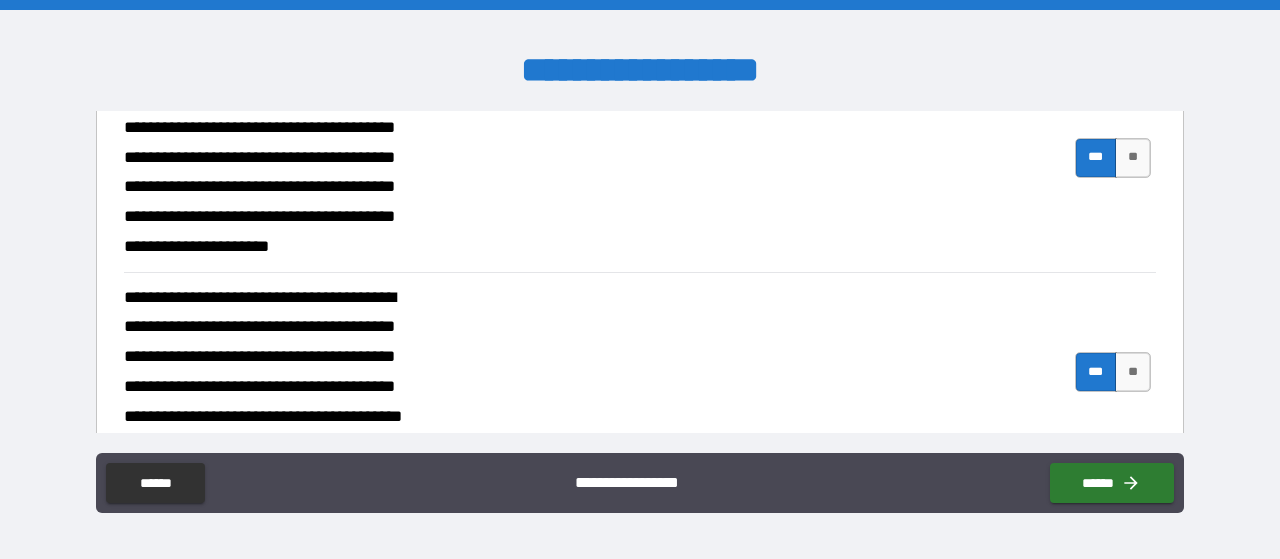 type on "*" 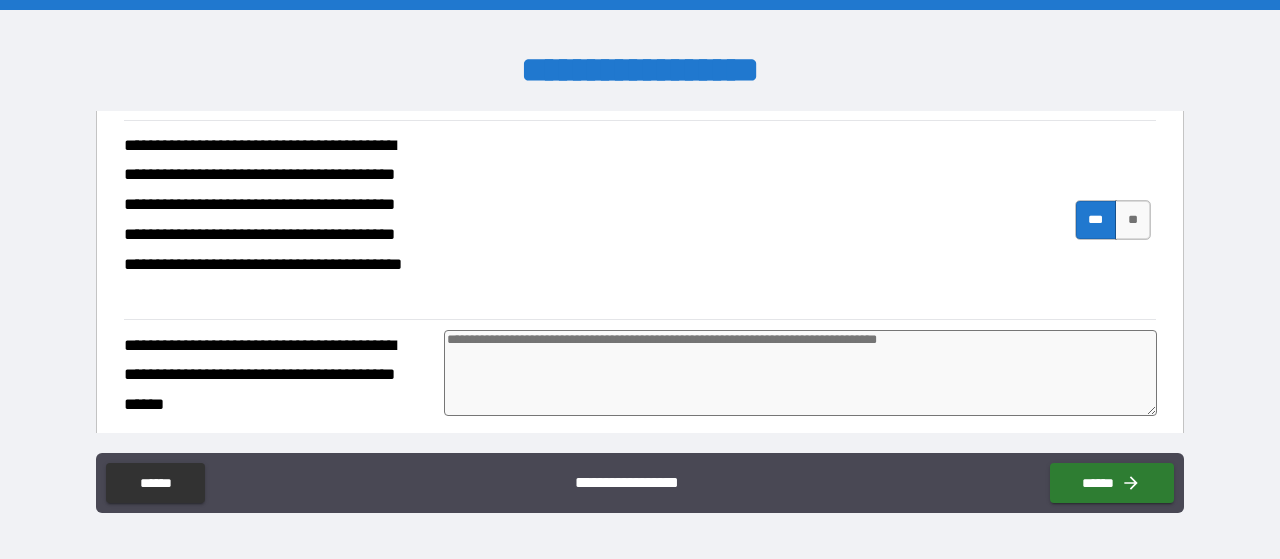 scroll, scrollTop: 2396, scrollLeft: 0, axis: vertical 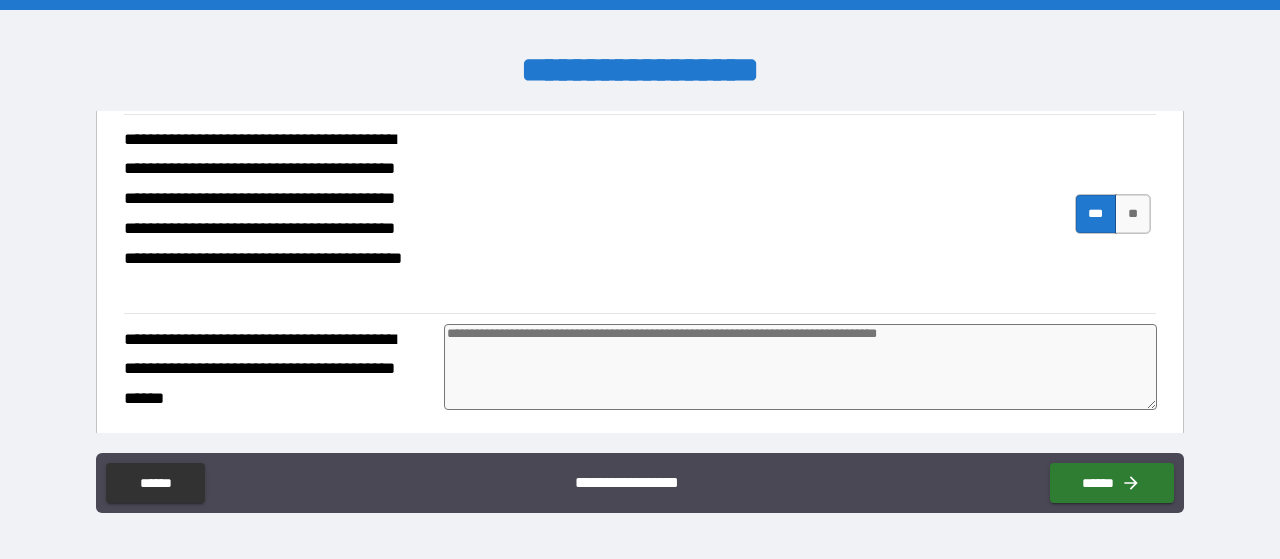 click at bounding box center (800, 367) 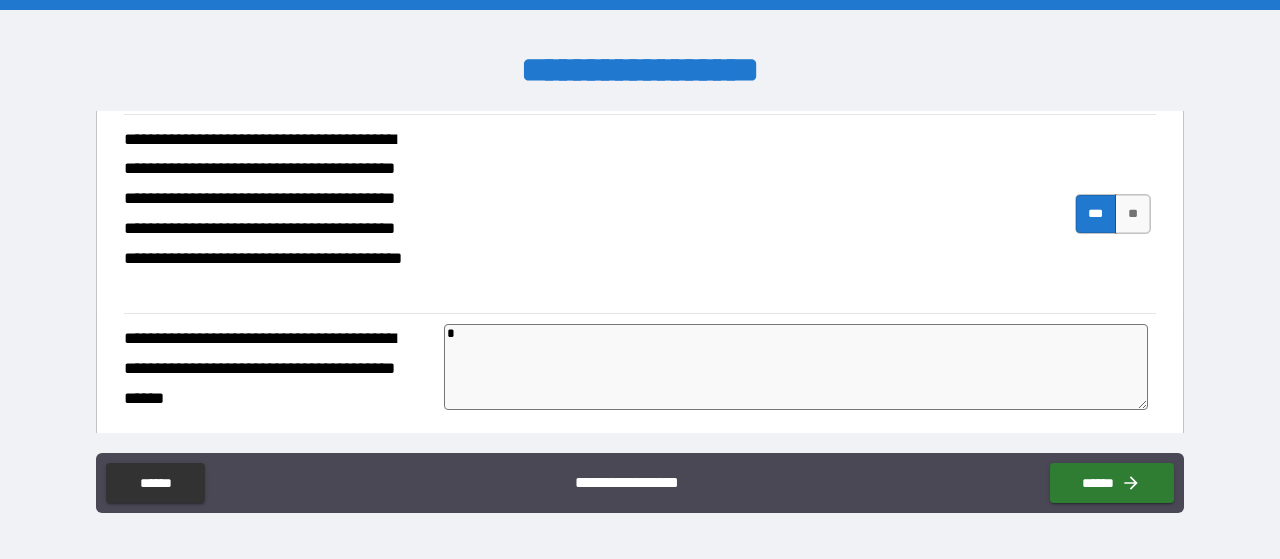 type on "*" 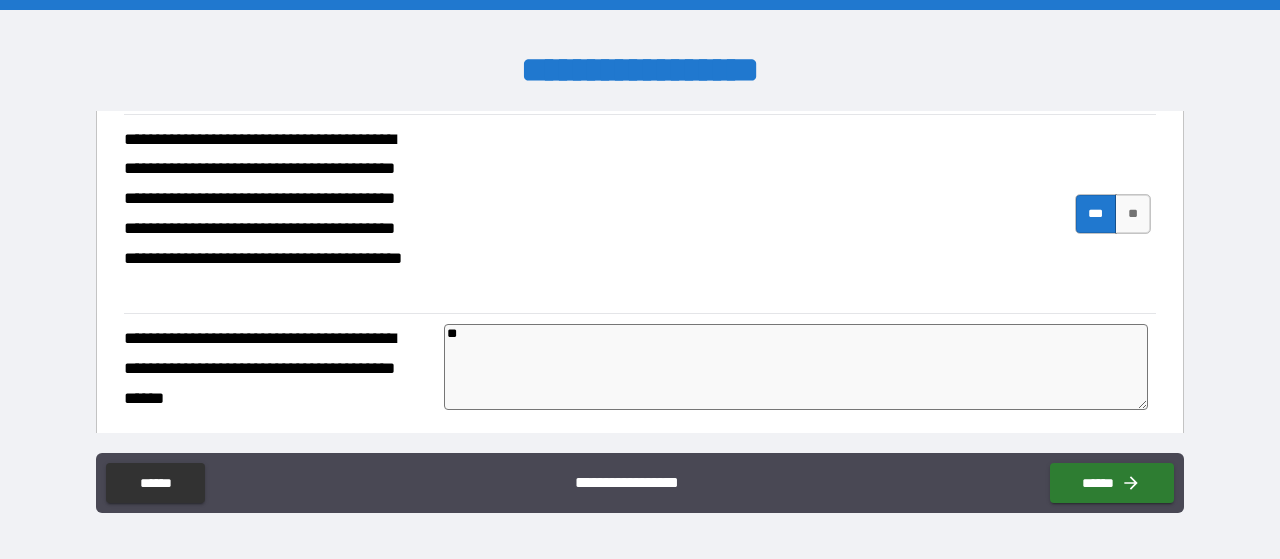 type on "***" 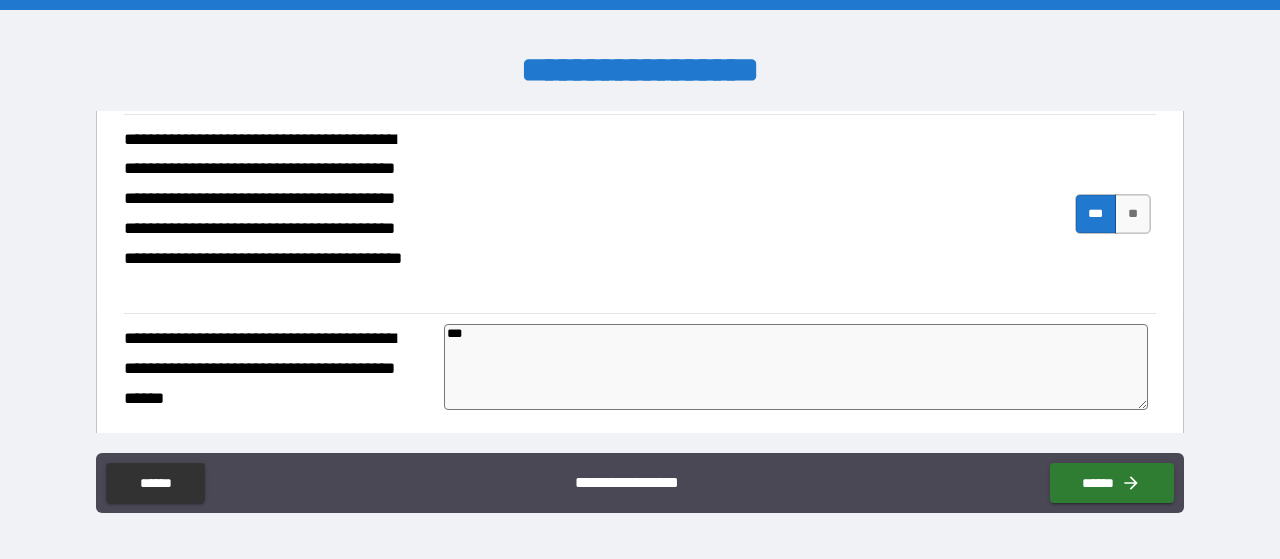 type on "****" 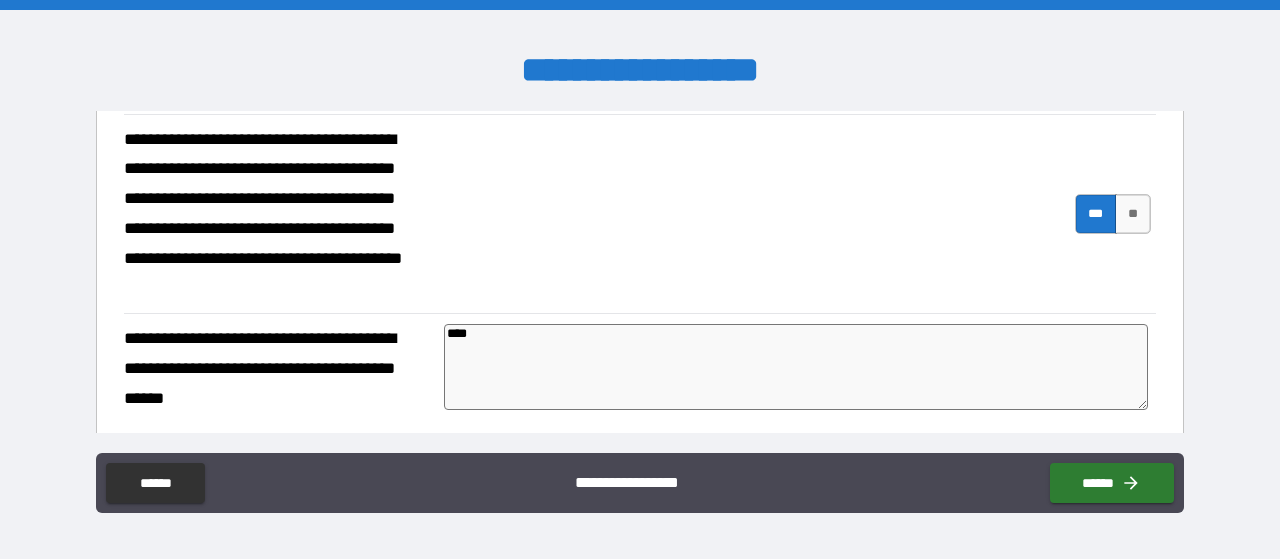 type on "*" 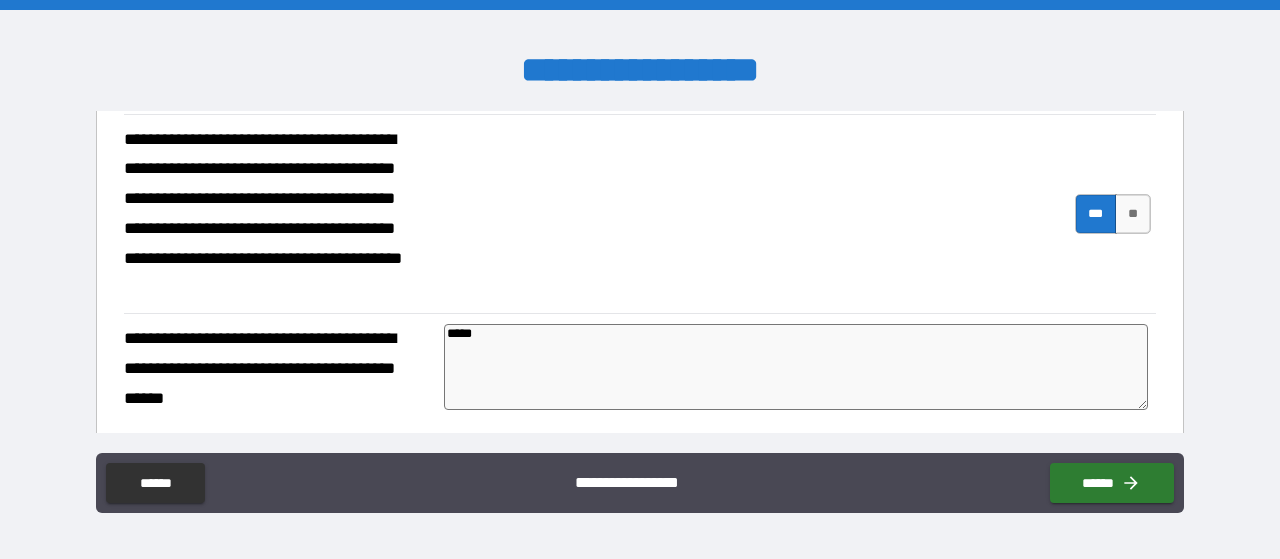 type on "******" 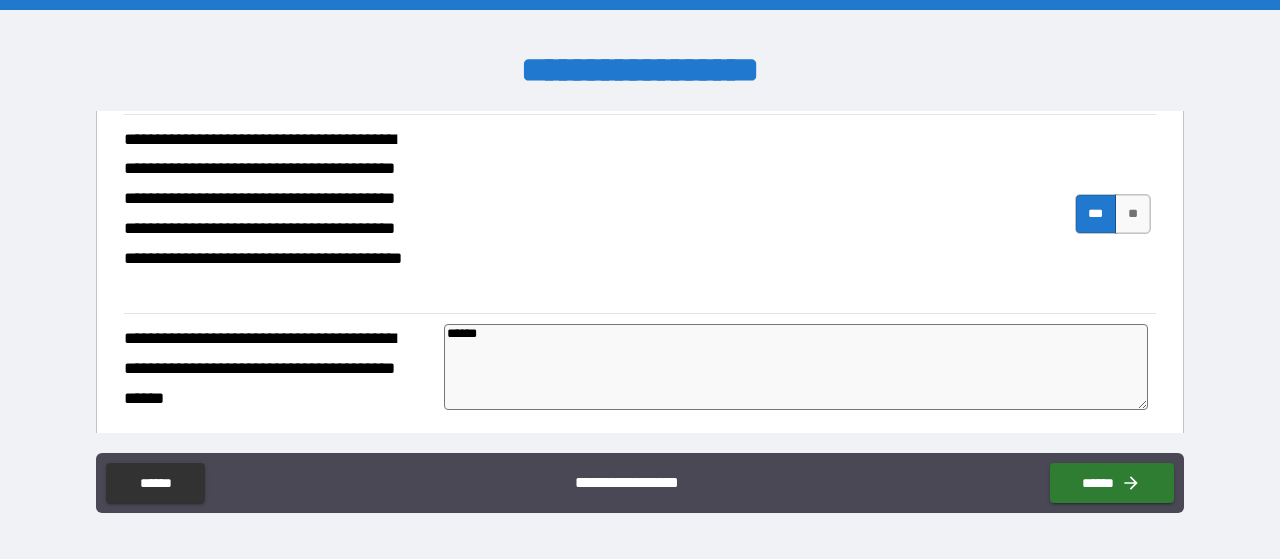 type on "*******" 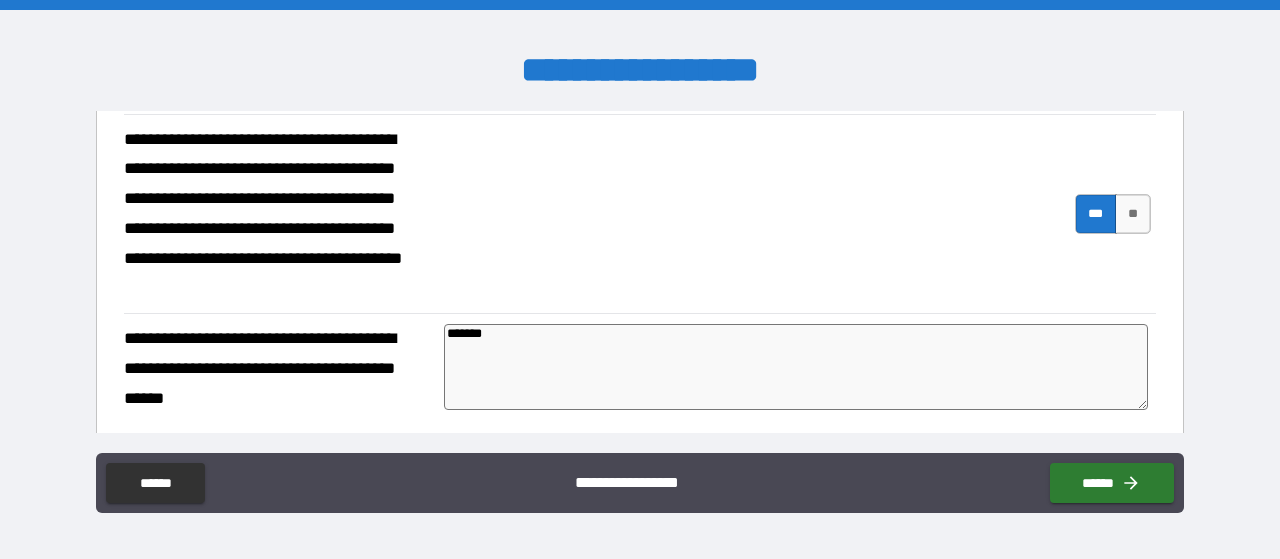type on "*" 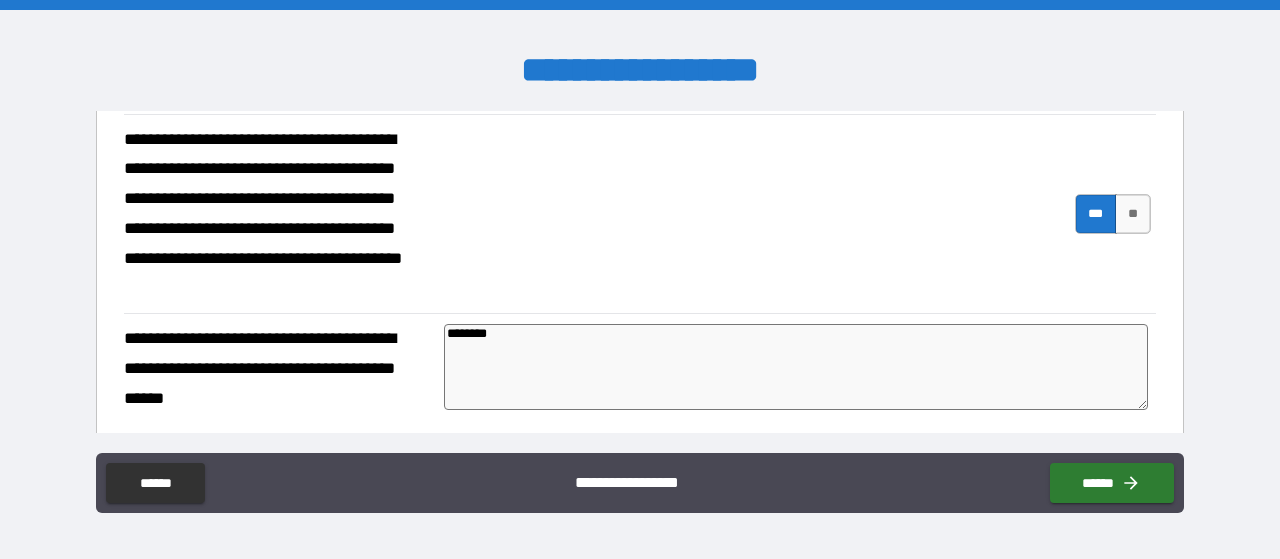 type on "*" 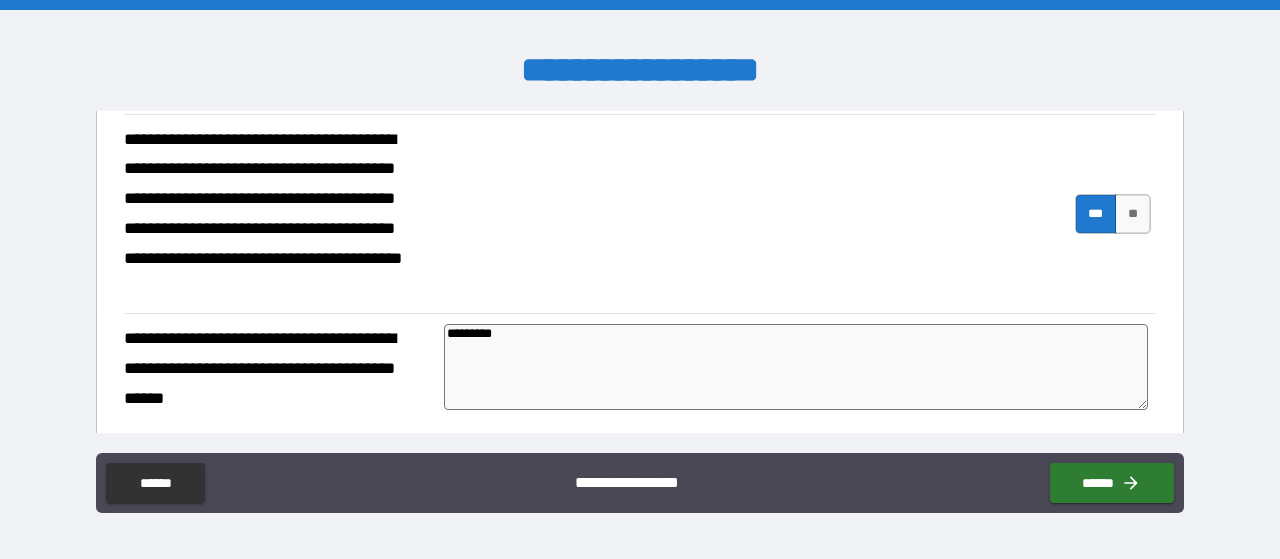 type on "**********" 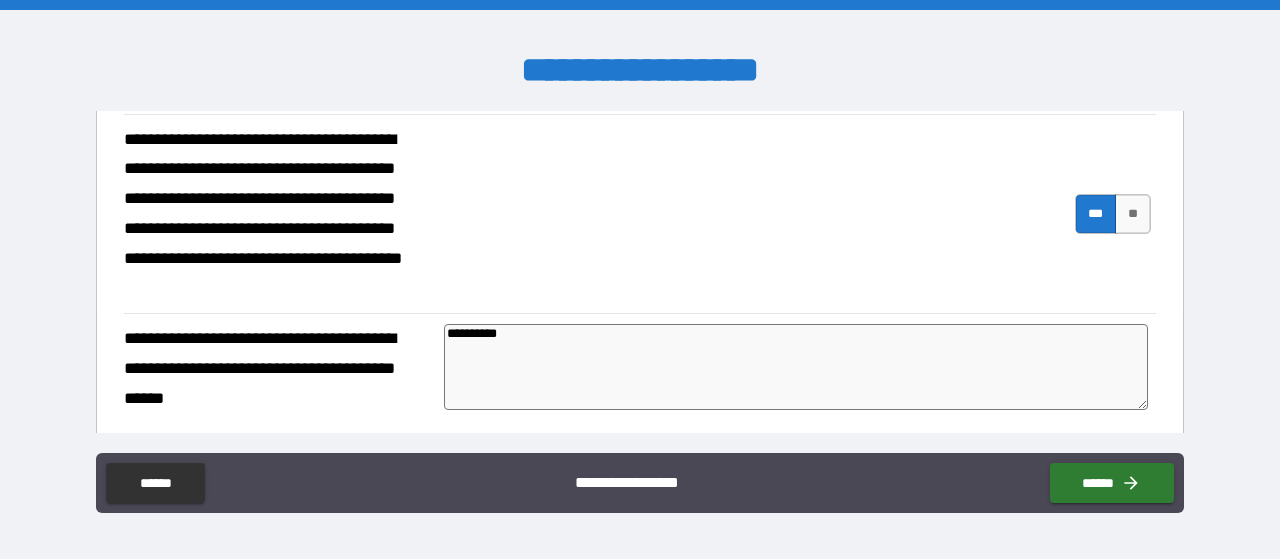 type on "**********" 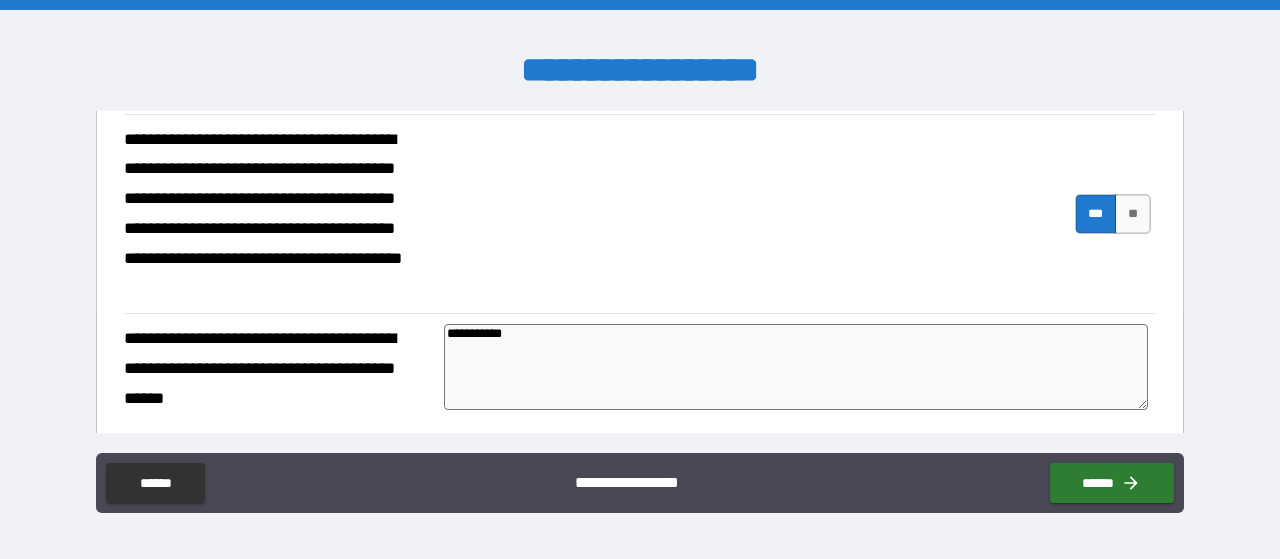 type on "*" 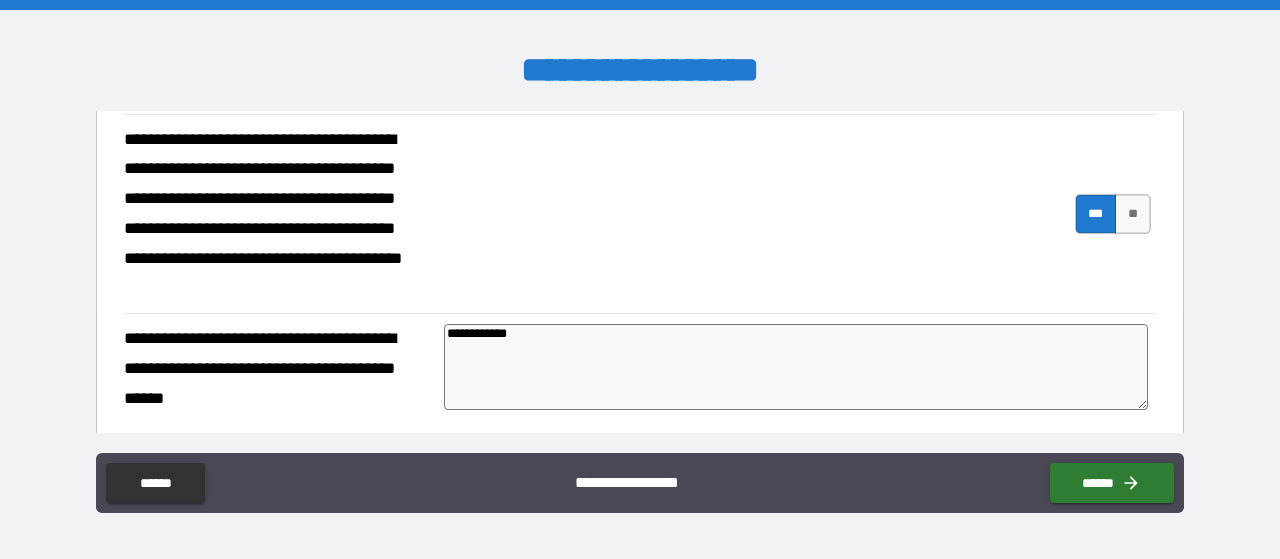 type on "**********" 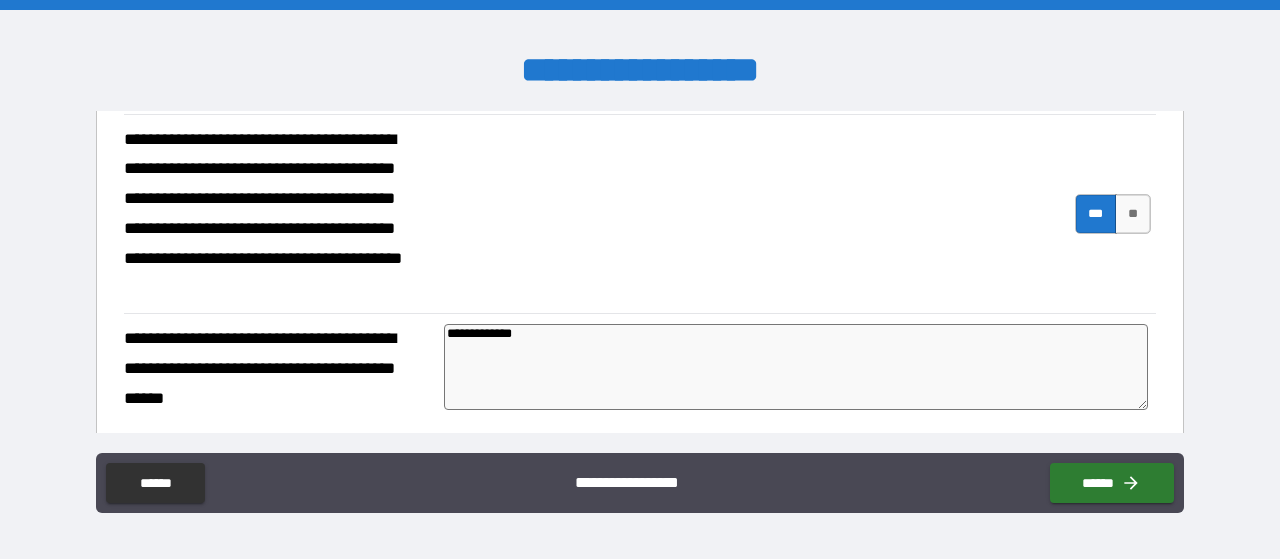 type on "**********" 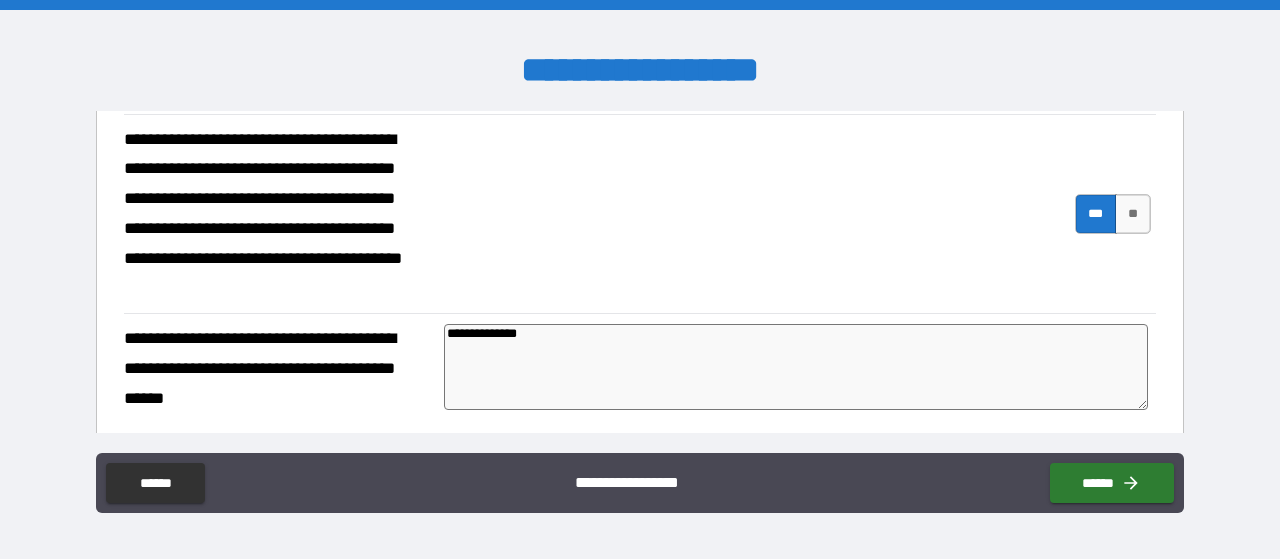 type on "*" 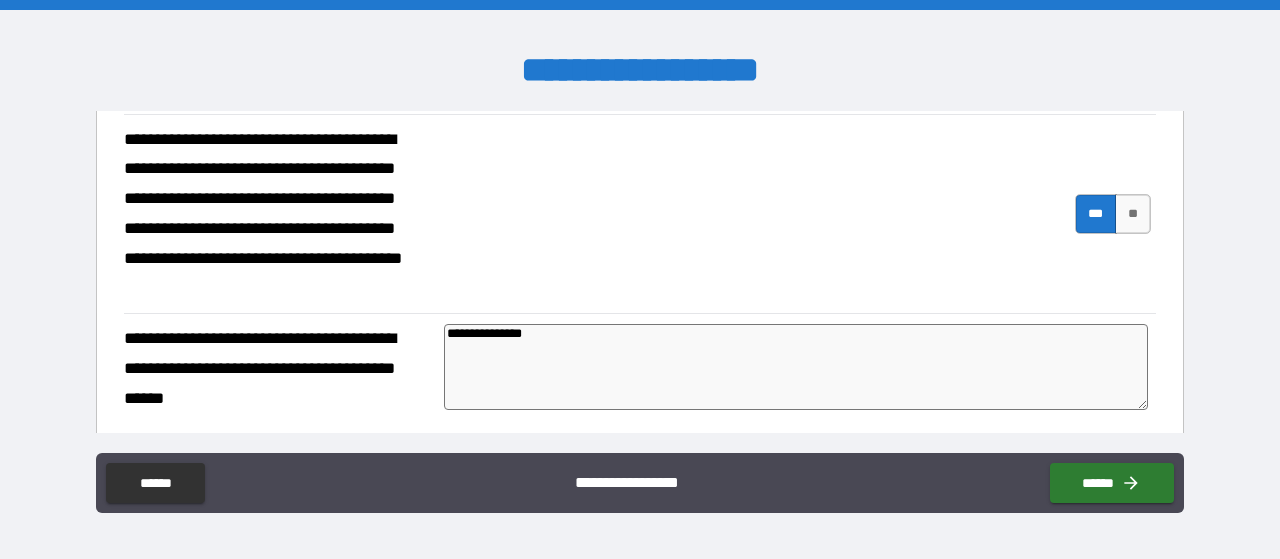 type on "*" 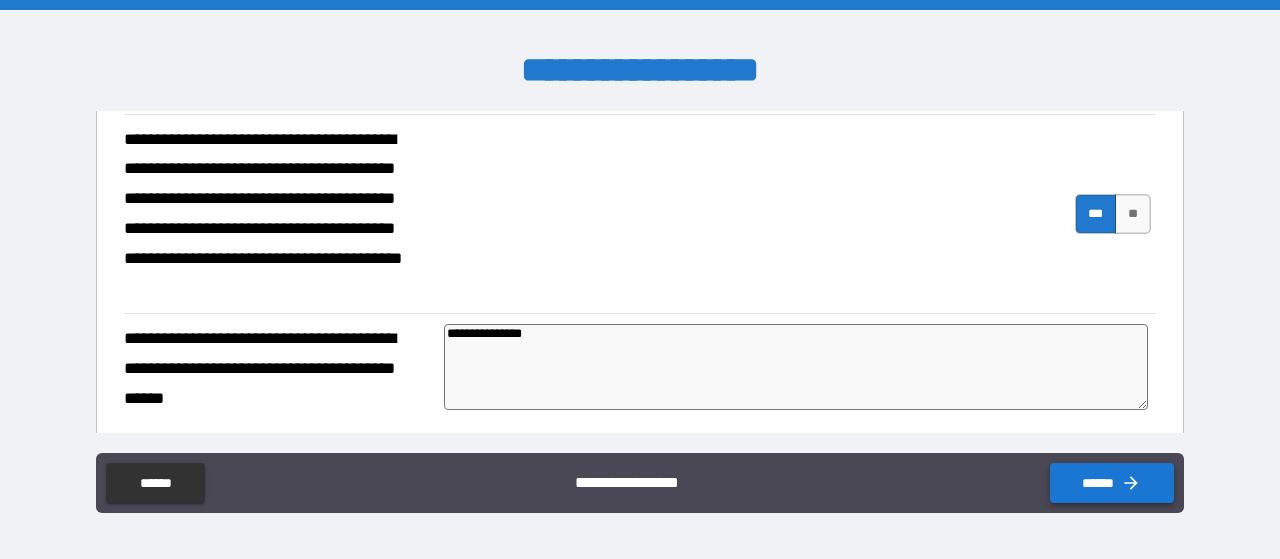 type on "**********" 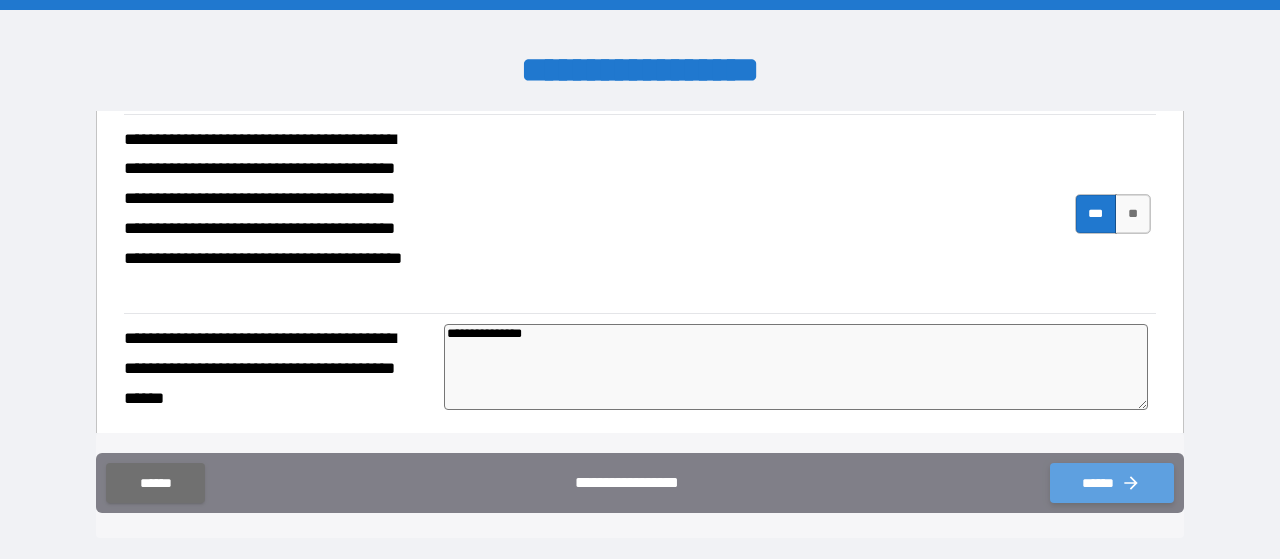 click 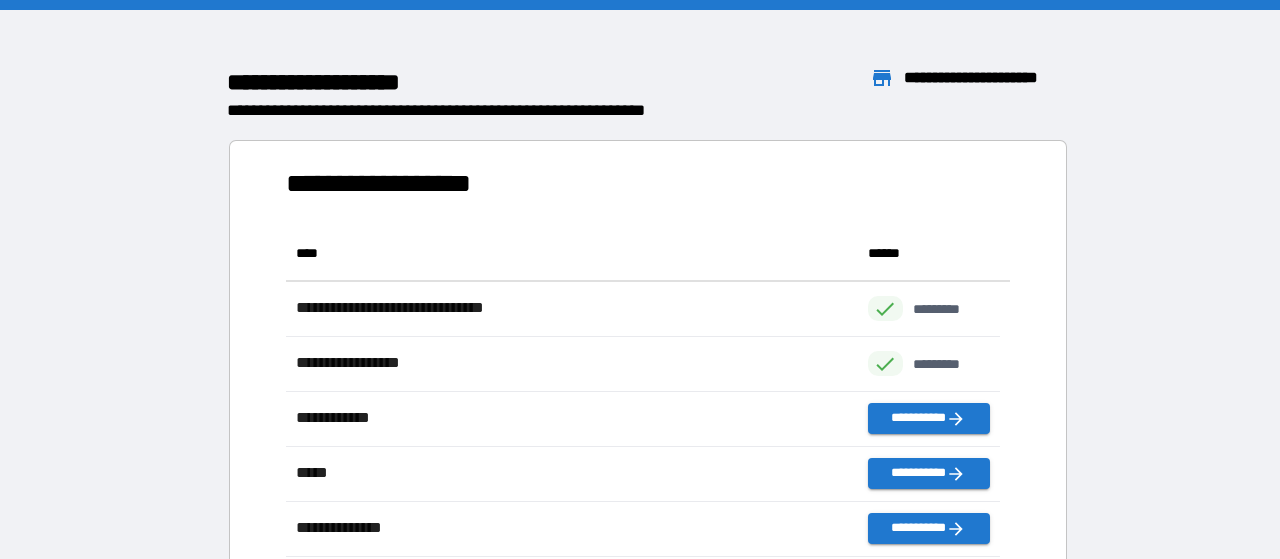 scroll, scrollTop: 425, scrollLeft: 698, axis: both 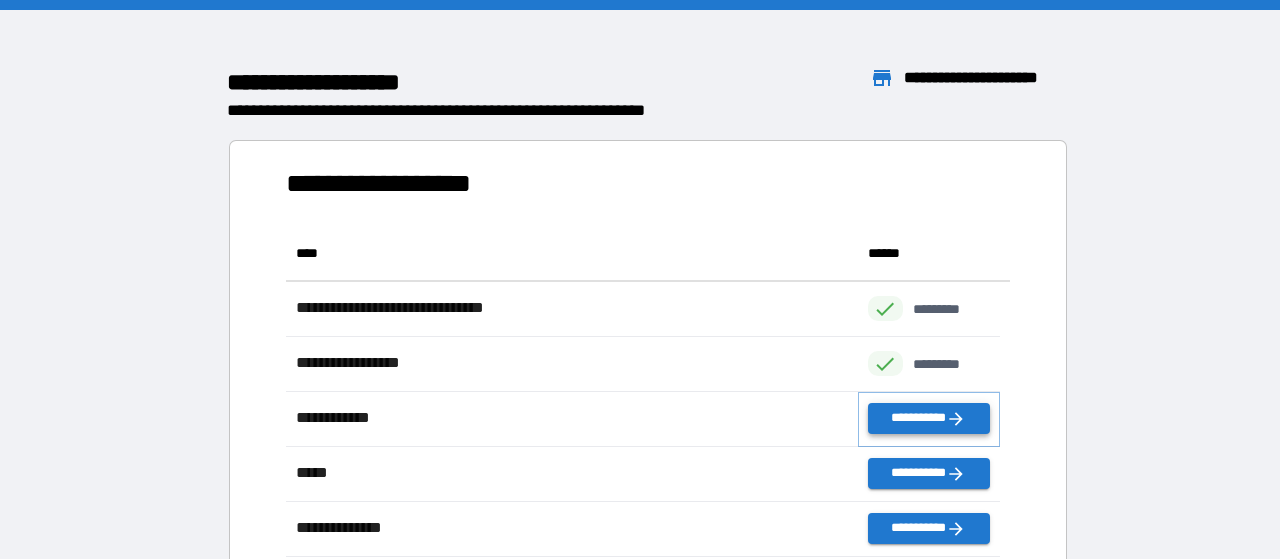 click on "**********" at bounding box center (929, 418) 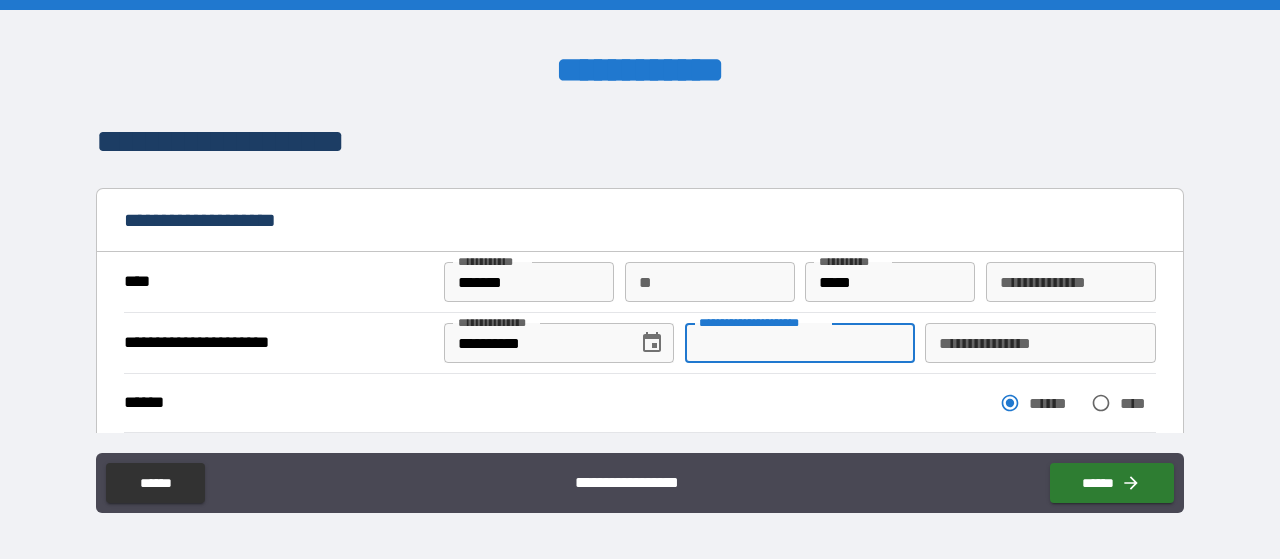click on "**********" at bounding box center (800, 343) 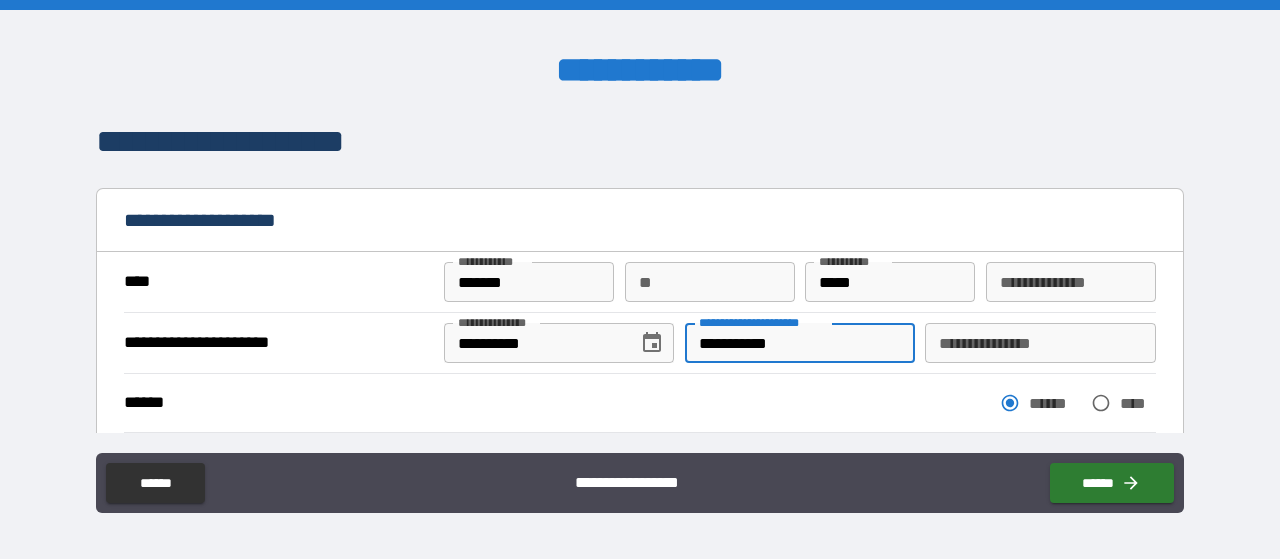type on "**********" 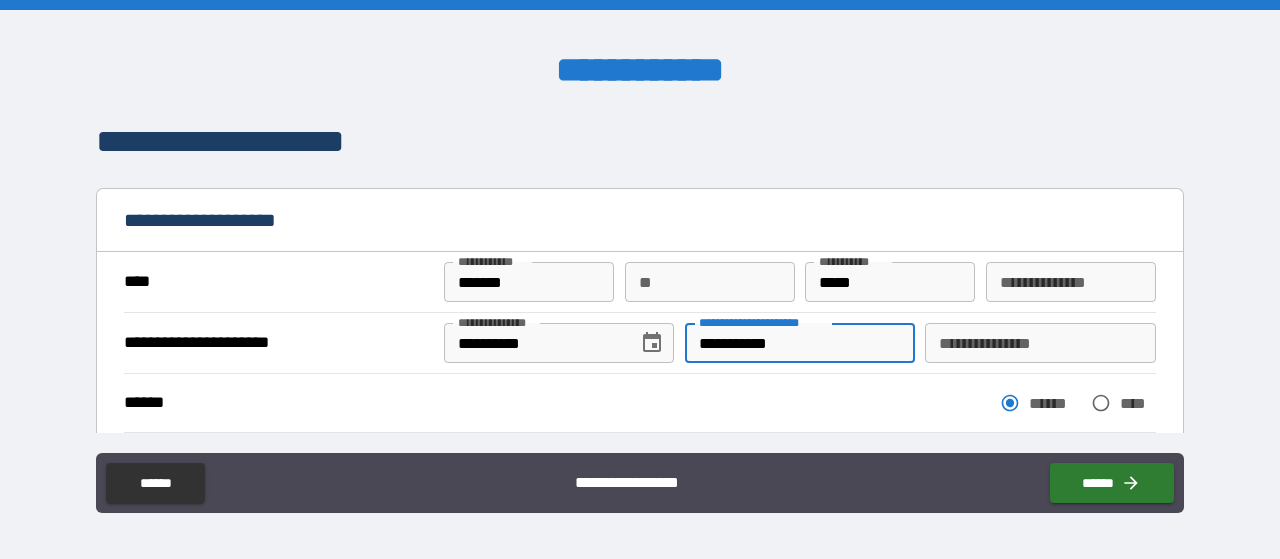 click on "**********" at bounding box center (1040, 343) 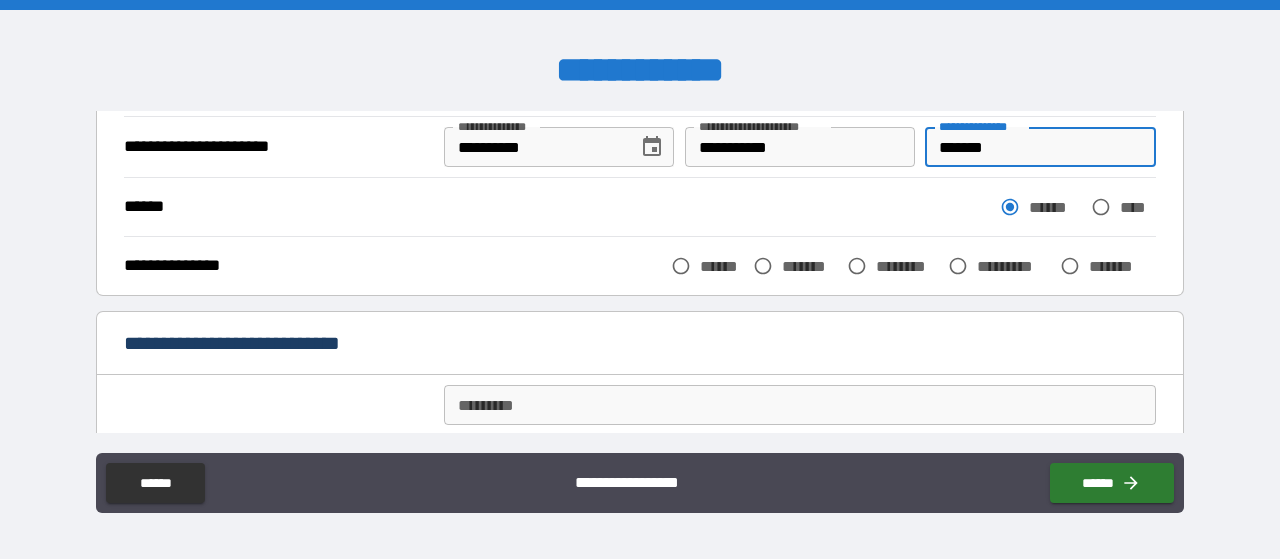 scroll, scrollTop: 202, scrollLeft: 0, axis: vertical 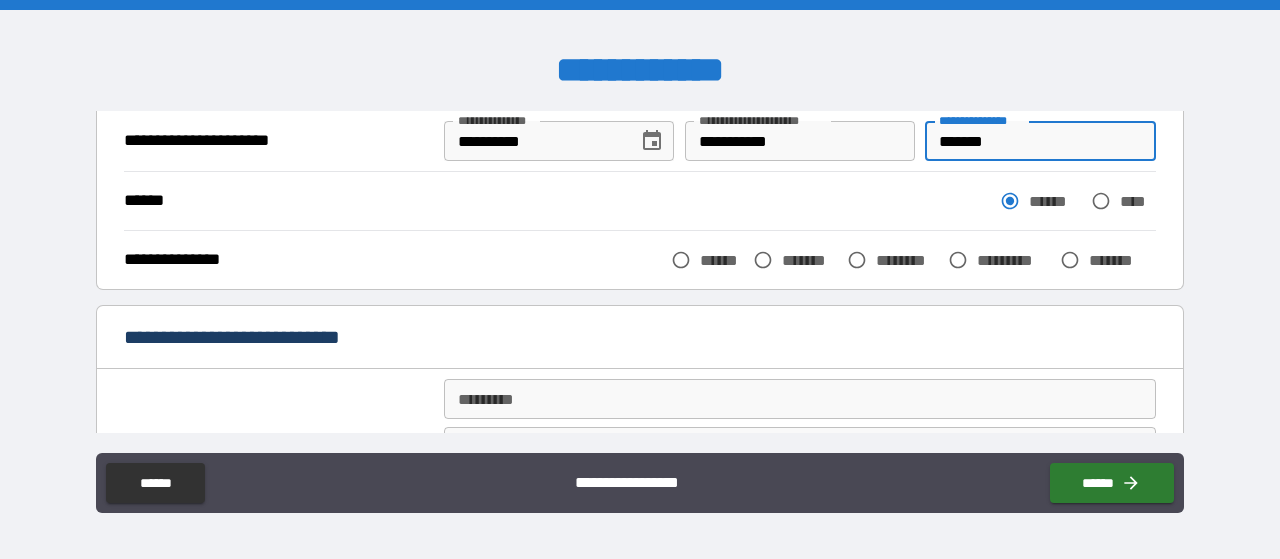 type on "*******" 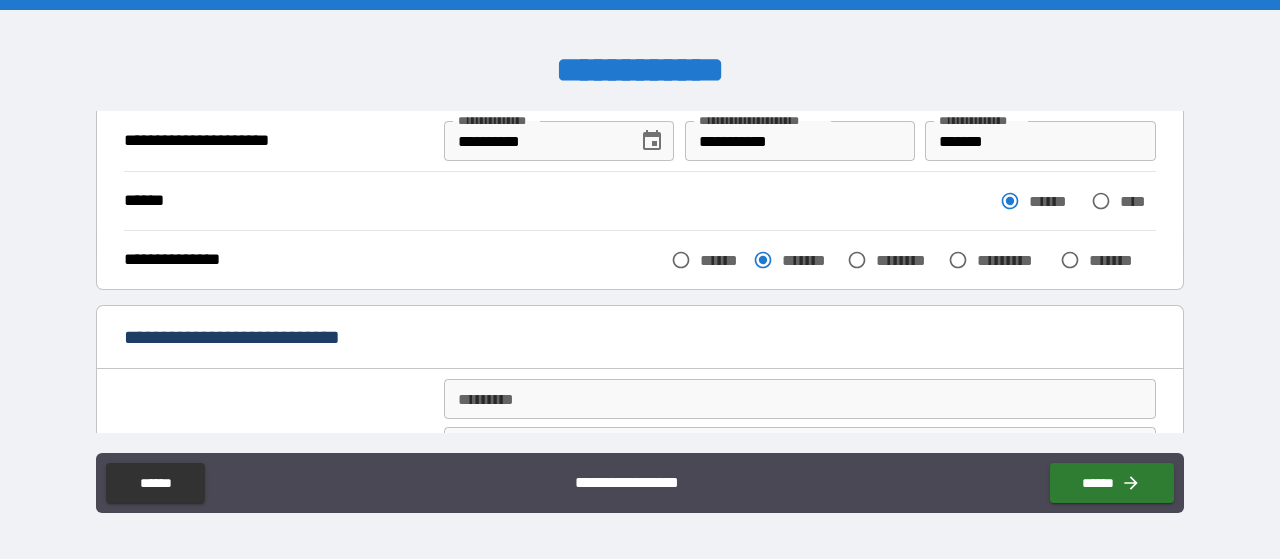 click on "**********" at bounding box center (640, 451) 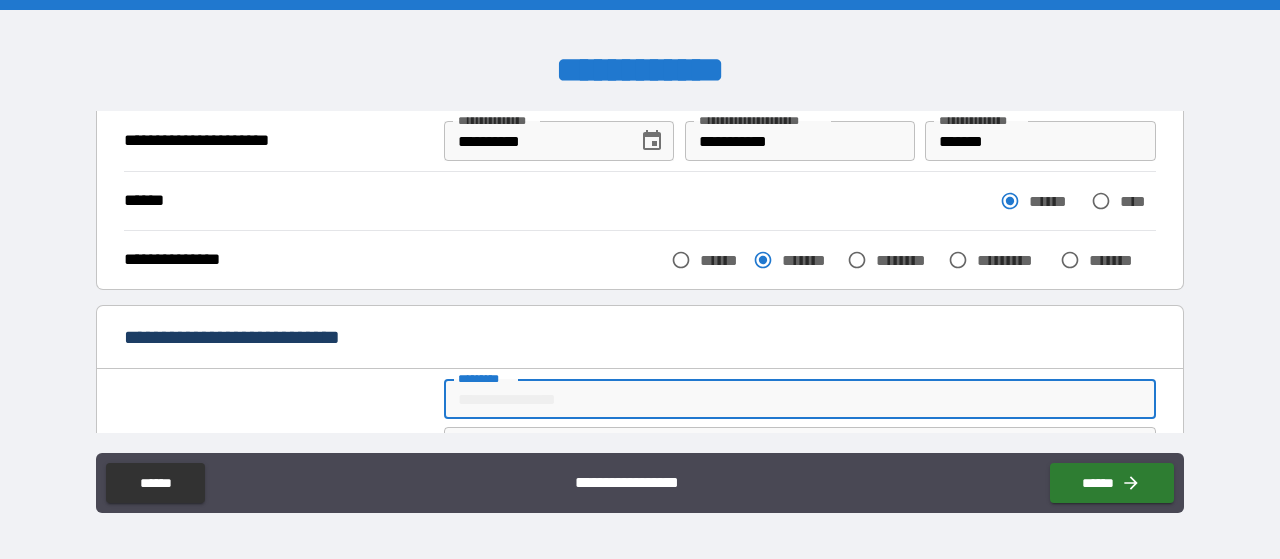 click on "*******   *" at bounding box center [800, 399] 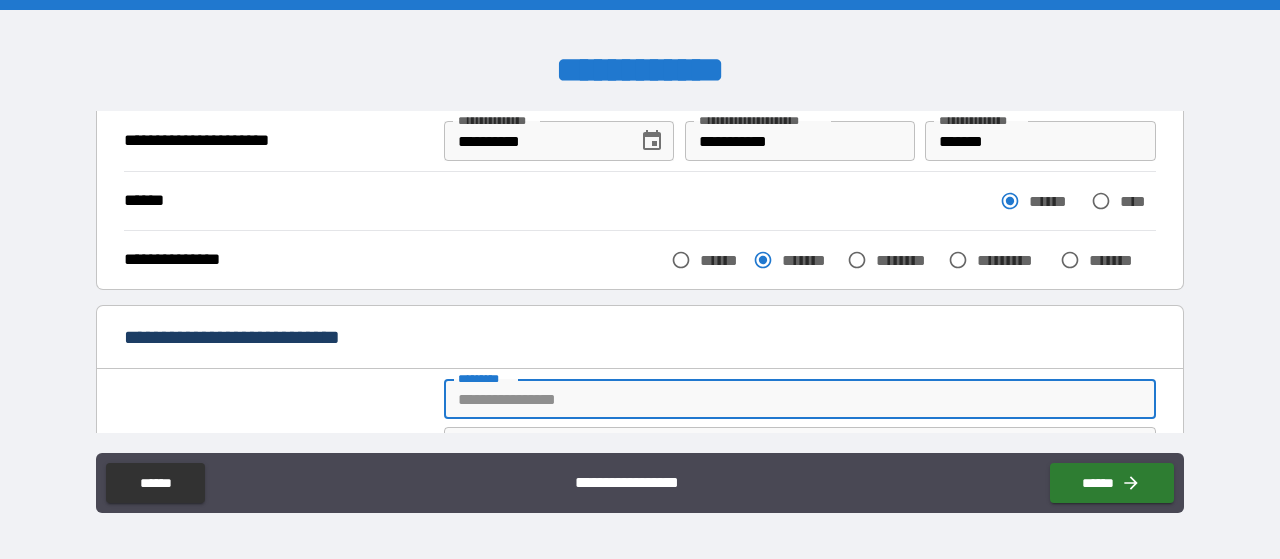 type on "**********" 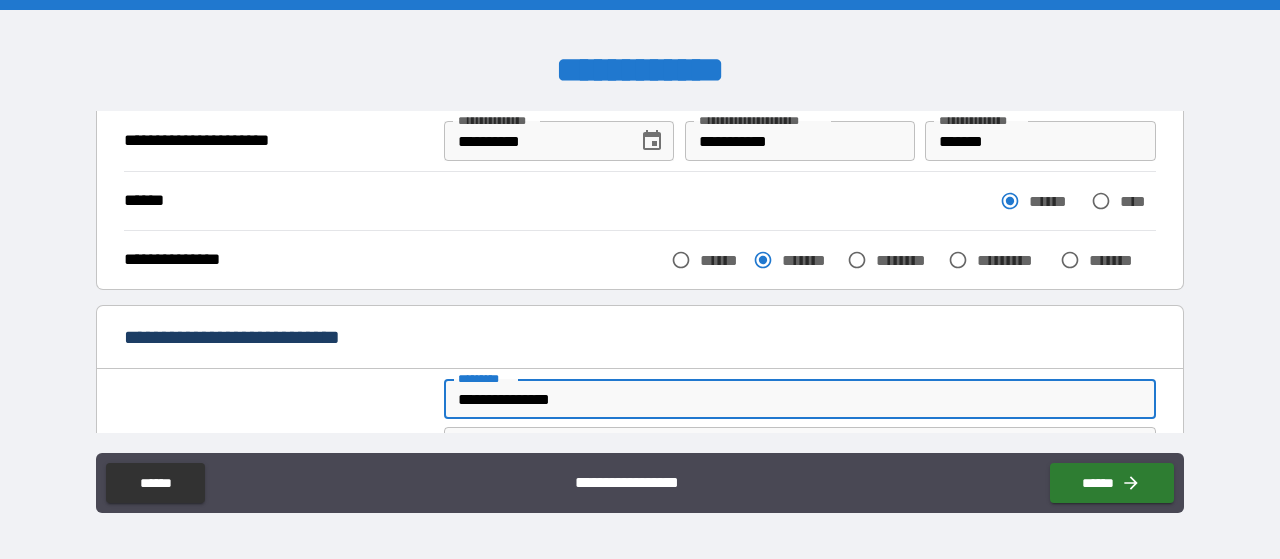 type on "*******" 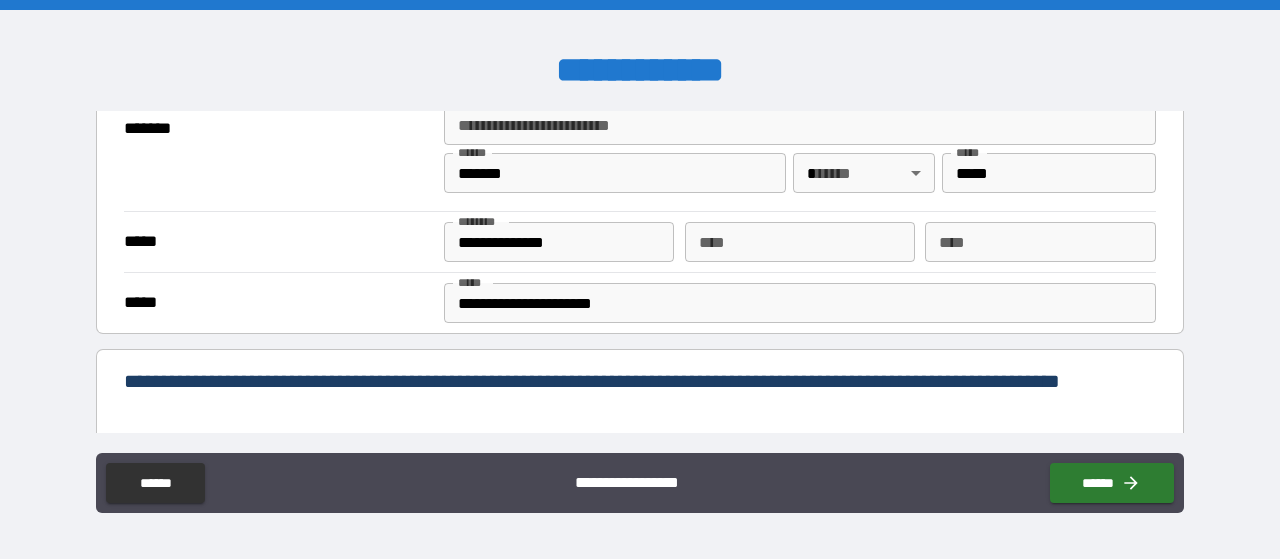 scroll, scrollTop: 519, scrollLeft: 0, axis: vertical 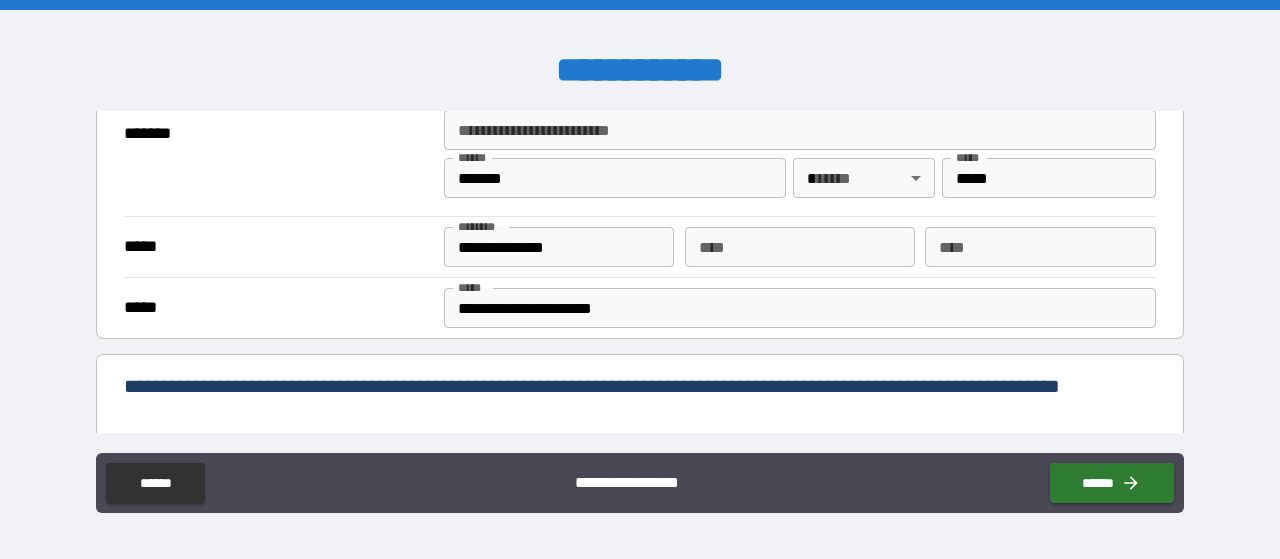 click on "**********" at bounding box center (640, 247) 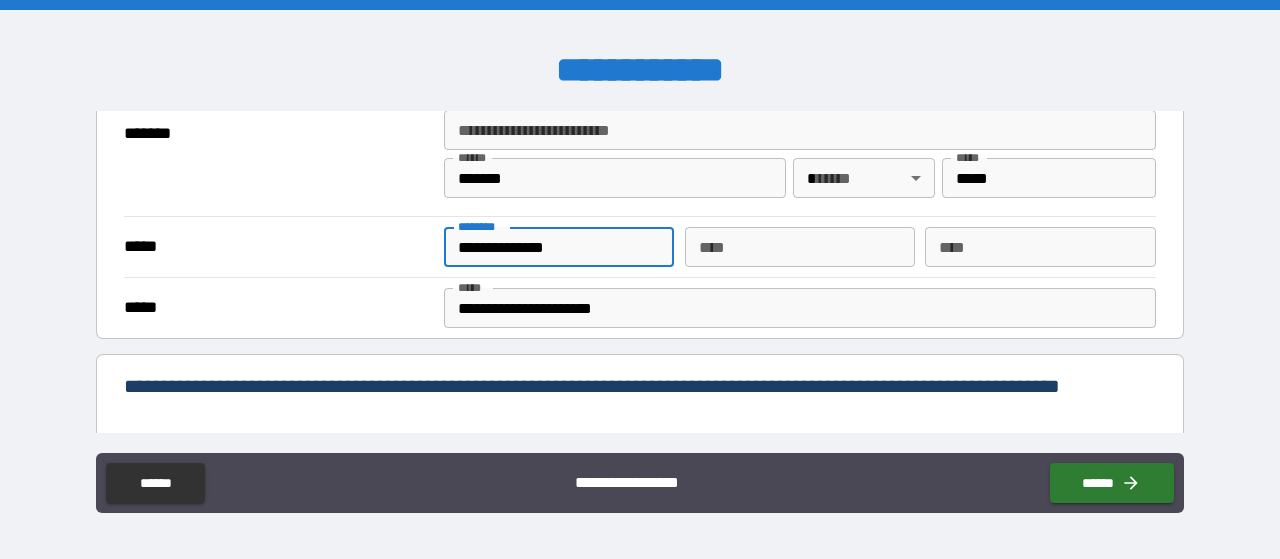 drag, startPoint x: 598, startPoint y: 244, endPoint x: 428, endPoint y: 218, distance: 171.97675 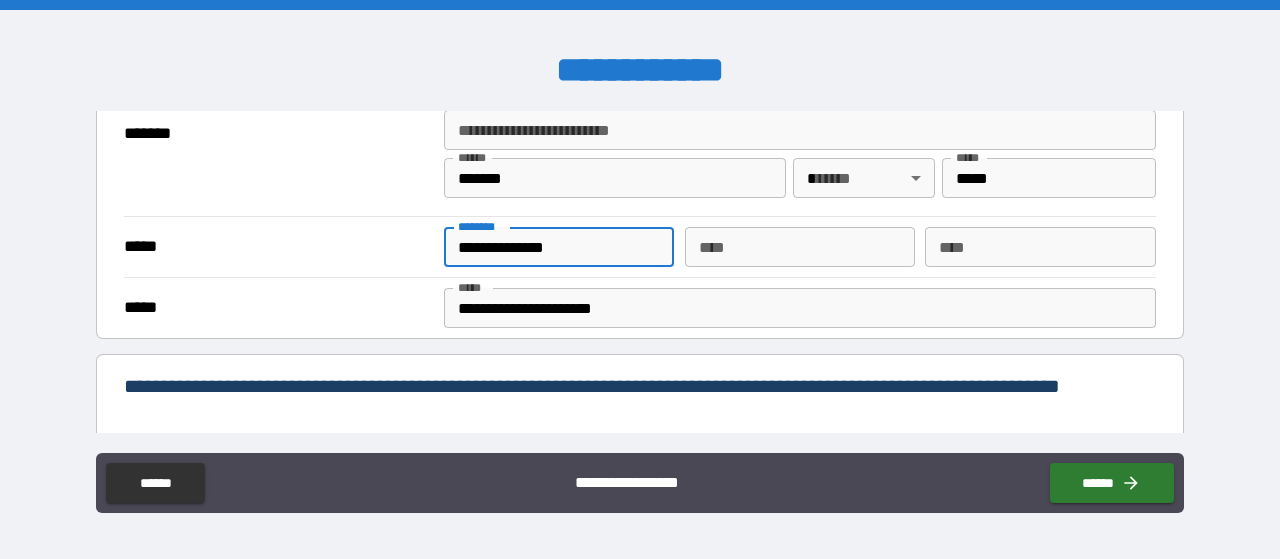 type on "**********" 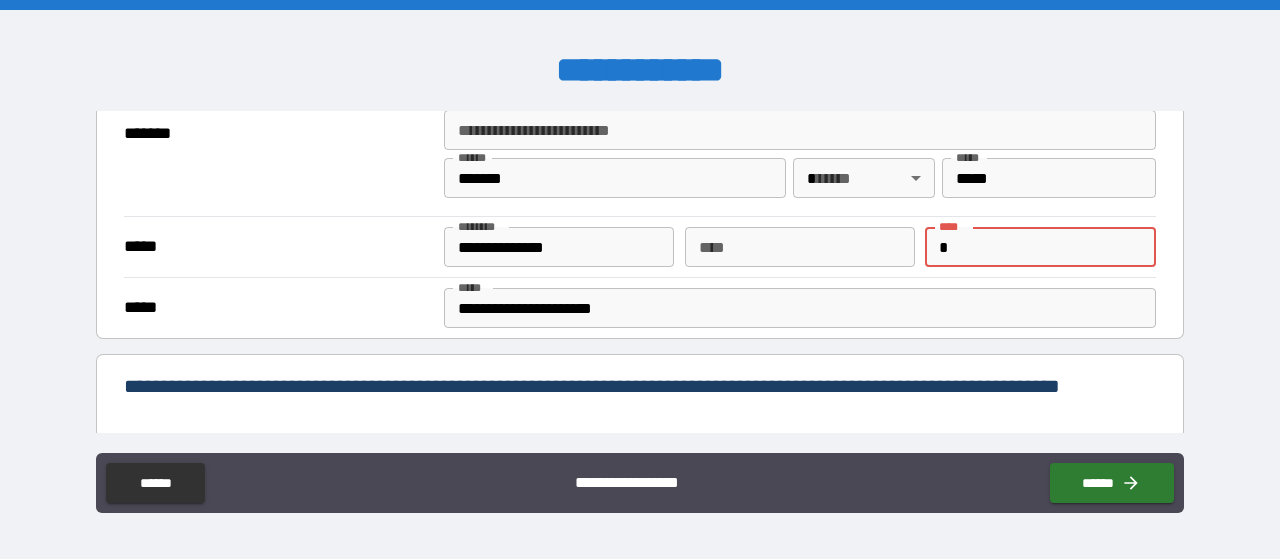 click on "*" at bounding box center [1040, 247] 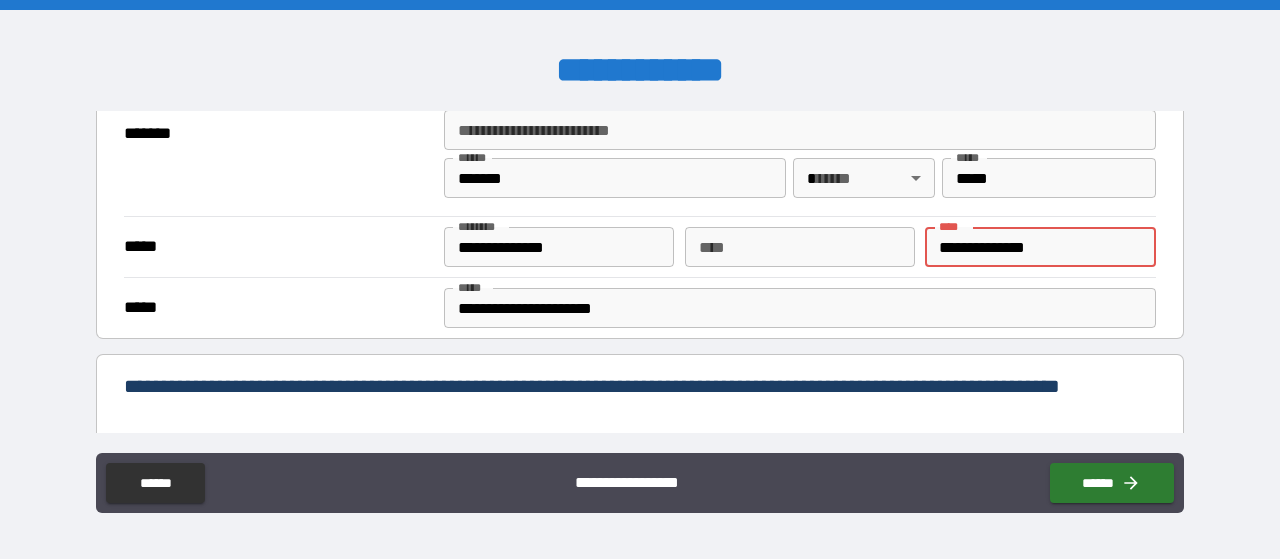 type on "*" 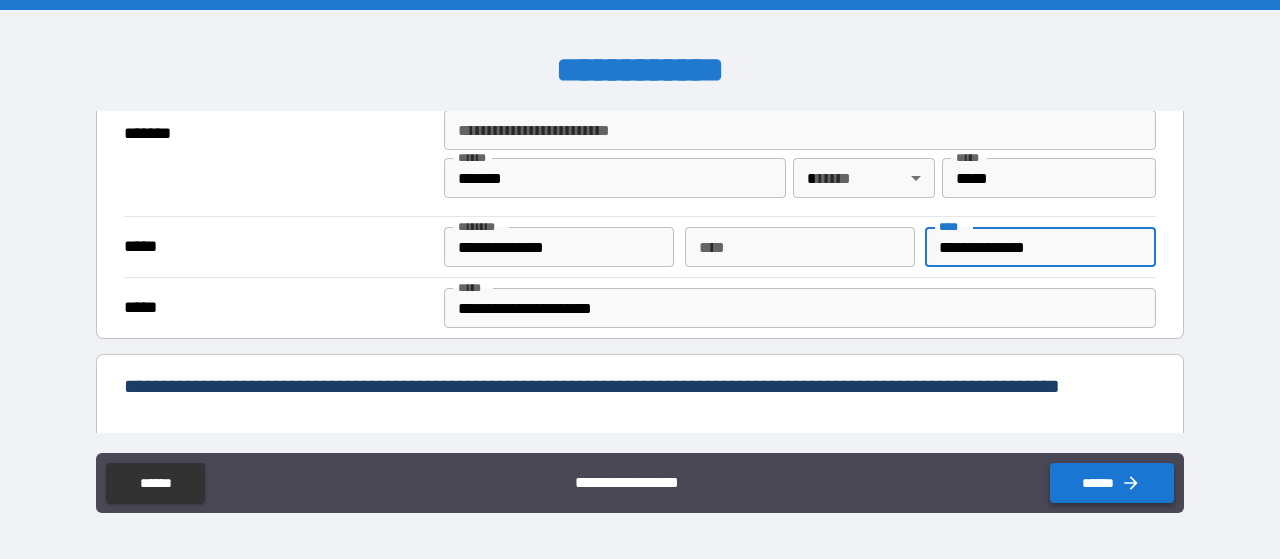 click on "******" at bounding box center (1112, 483) 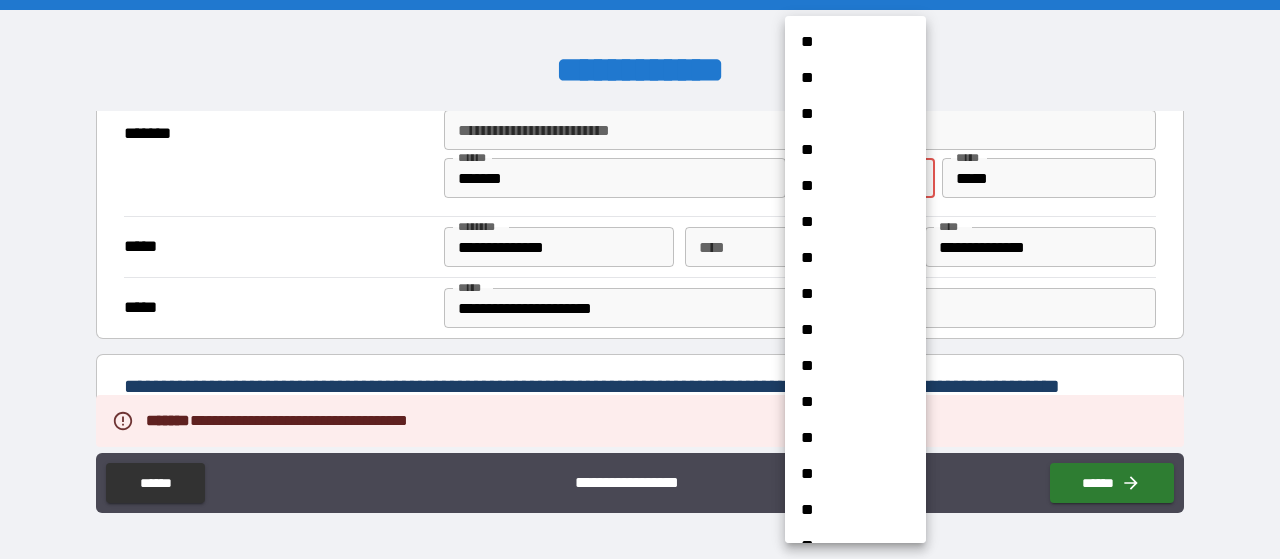 click on "[FIRST] [LAST] [NUMBER] [STREET] [CITY] [STATE] [ZIP] [COUNTRY] [PHONE] [EMAIL] [DOB] [SSN] [CCNUM]" at bounding box center (640, 279) 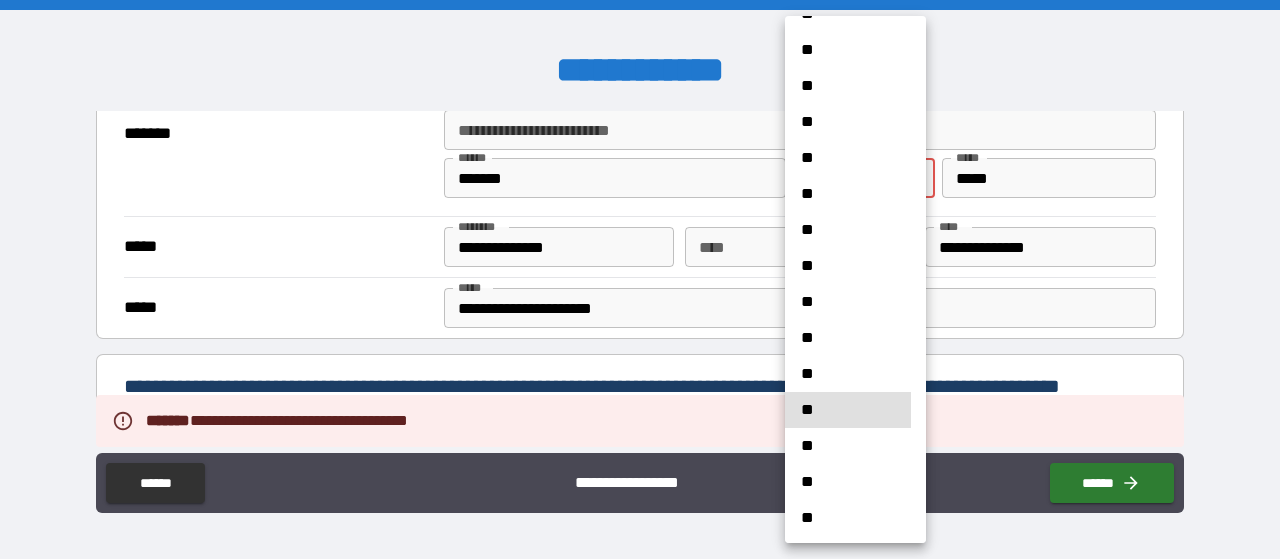 type 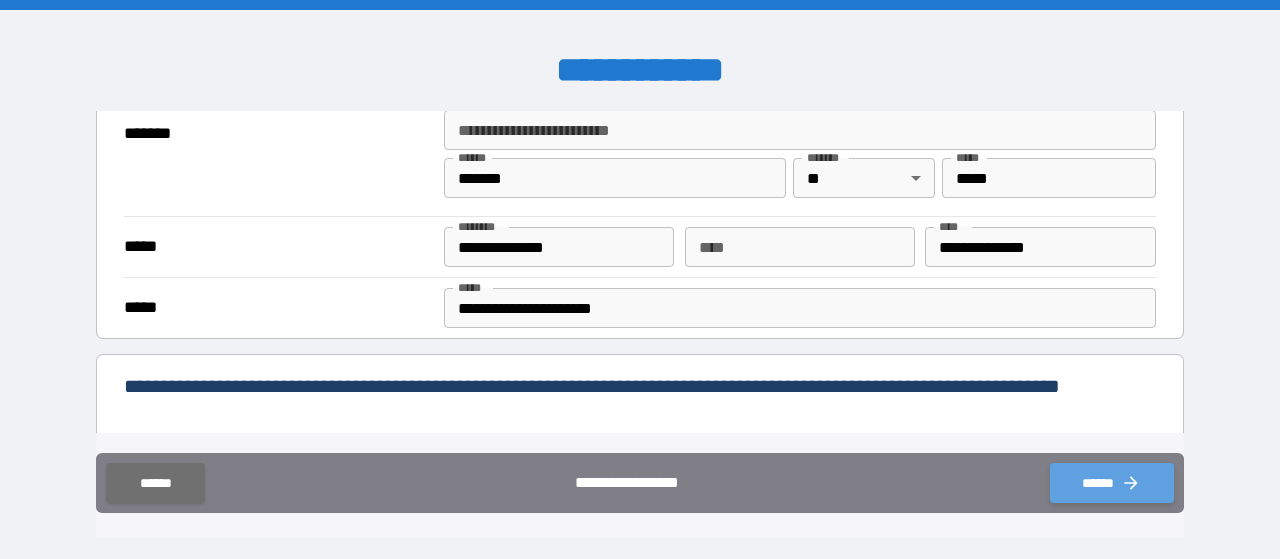 click on "******" at bounding box center (1112, 483) 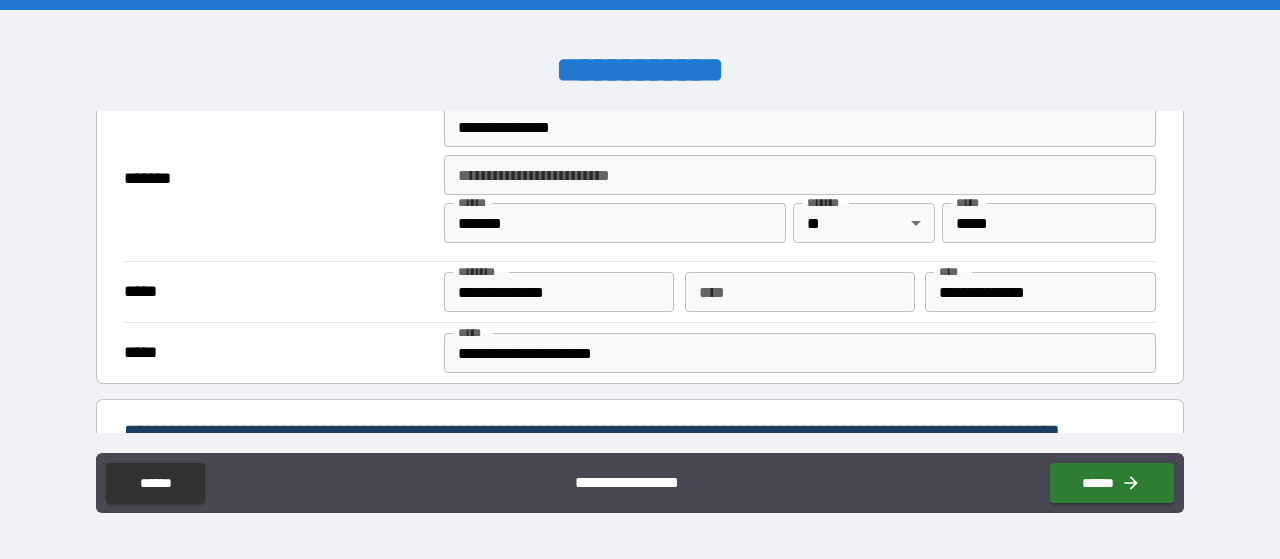 scroll, scrollTop: 468, scrollLeft: 0, axis: vertical 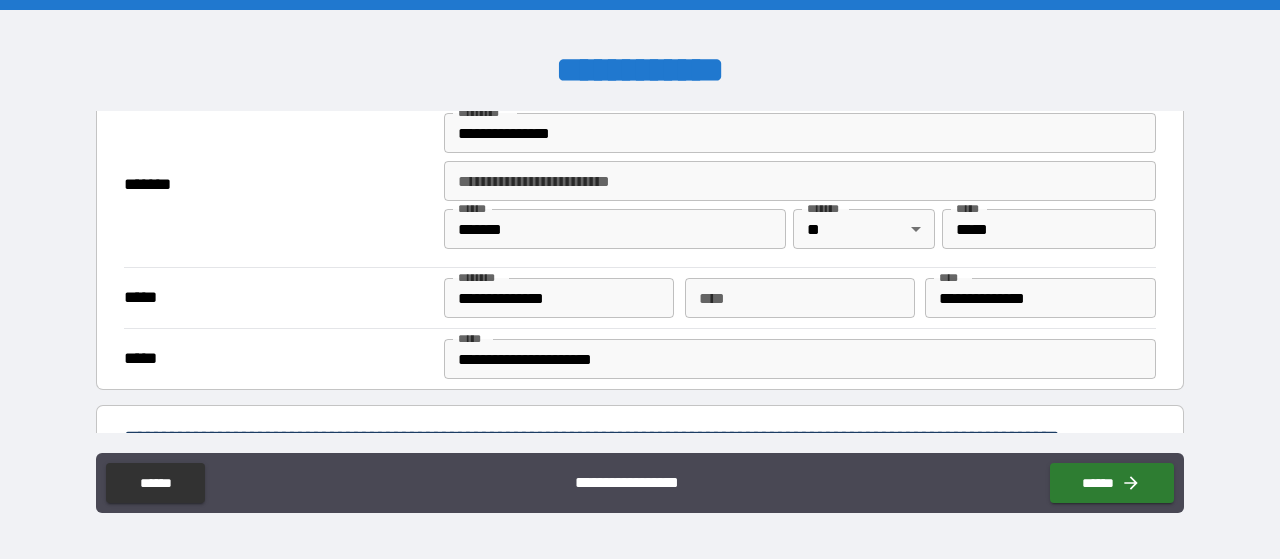 drag, startPoint x: 1171, startPoint y: 185, endPoint x: 1230, endPoint y: 189, distance: 59.135437 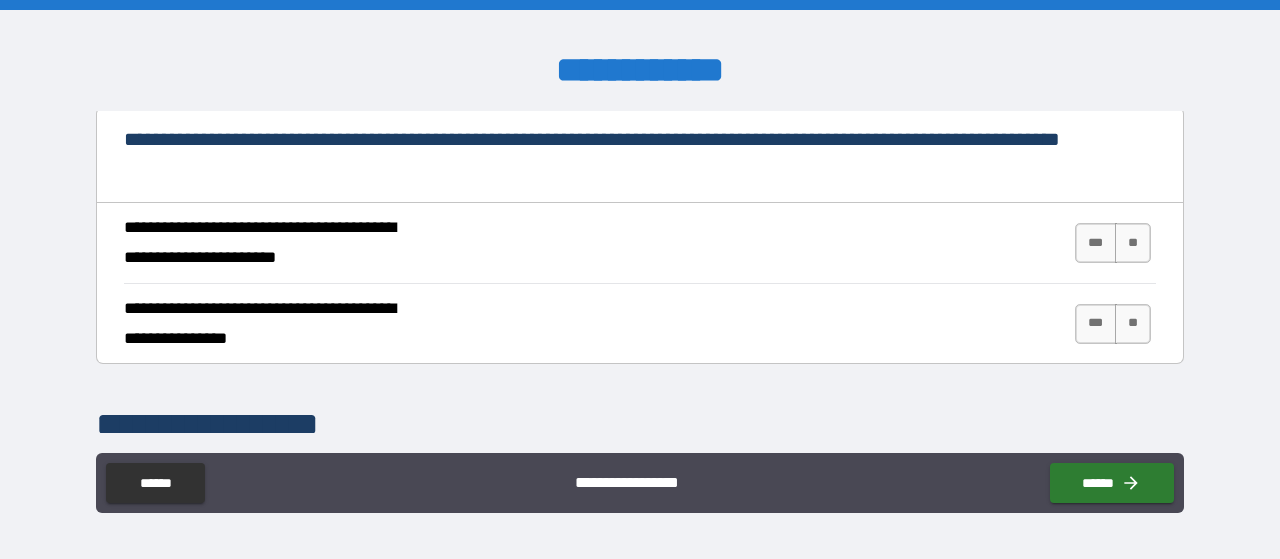 scroll, scrollTop: 776, scrollLeft: 0, axis: vertical 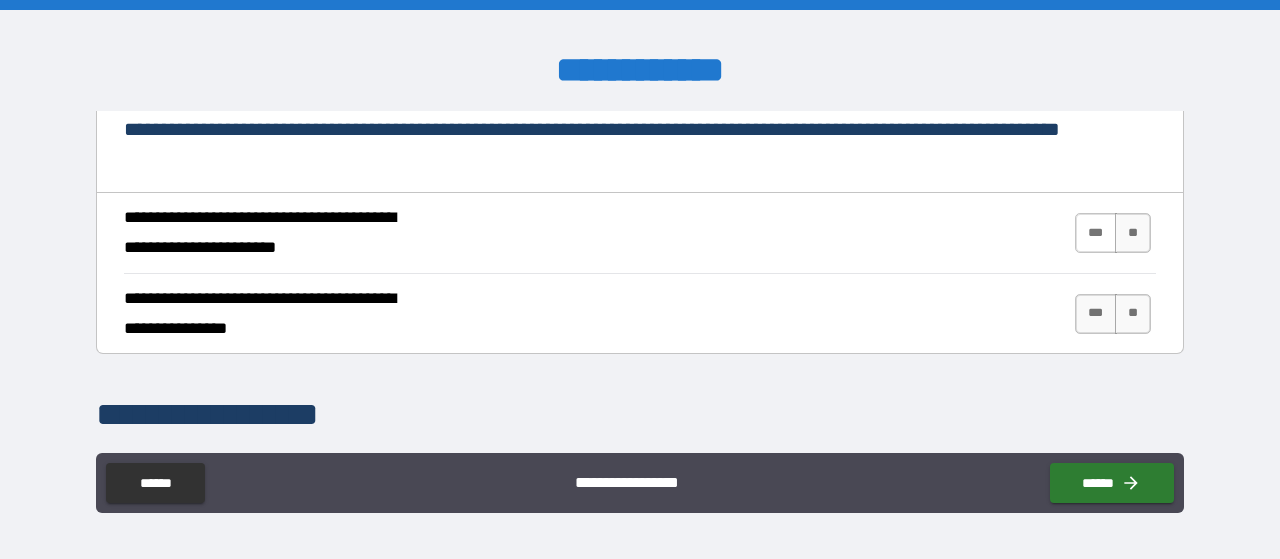 click on "***" at bounding box center [1096, 233] 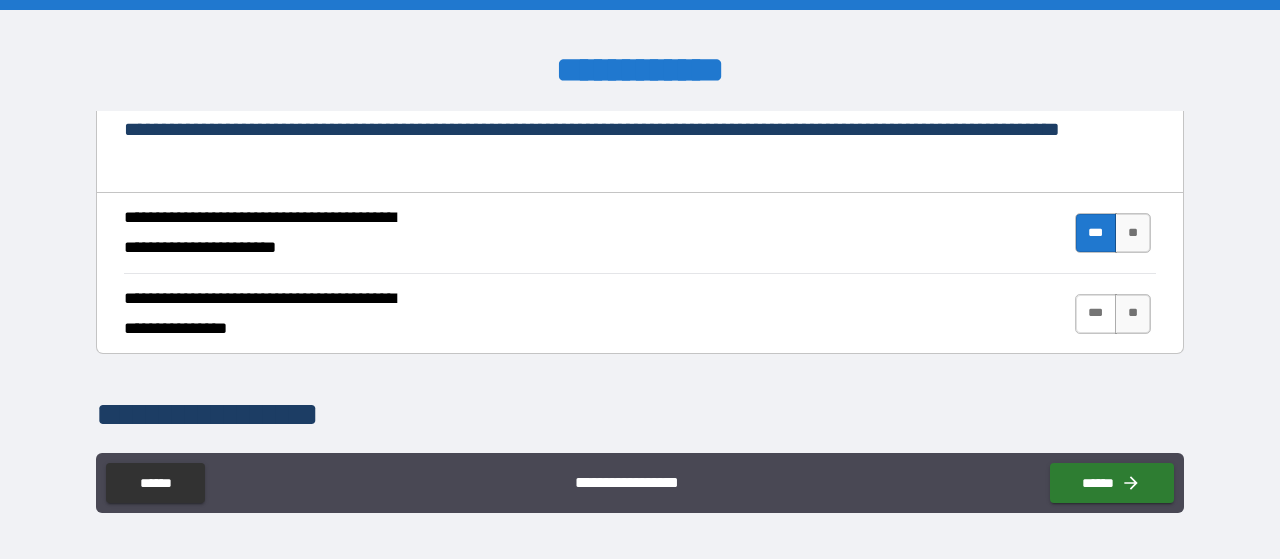 click on "***" at bounding box center (1096, 314) 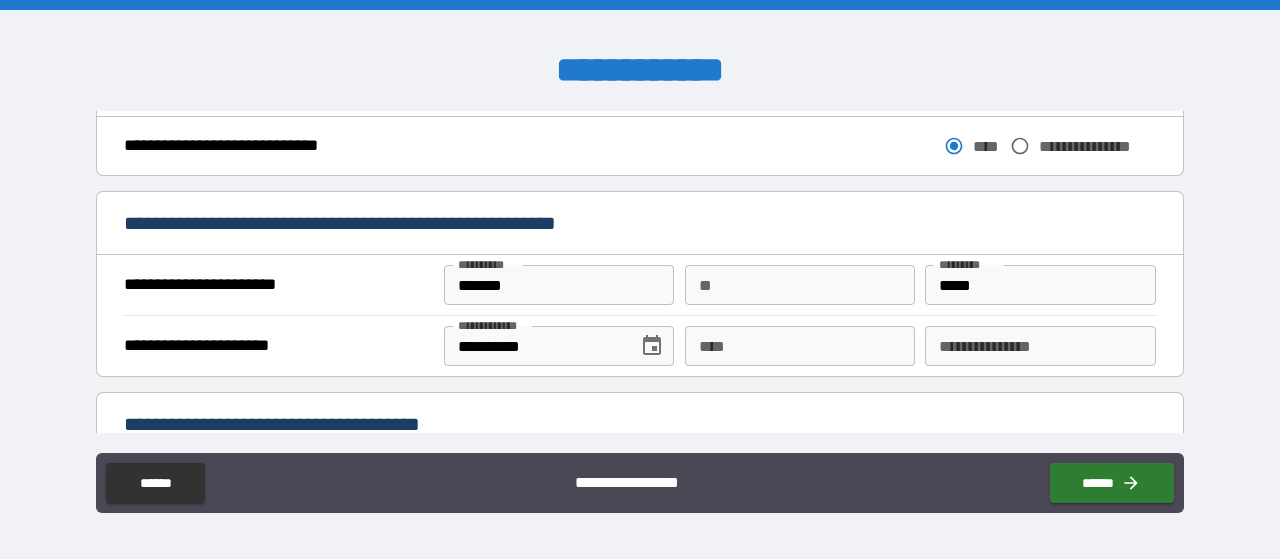 scroll, scrollTop: 1195, scrollLeft: 0, axis: vertical 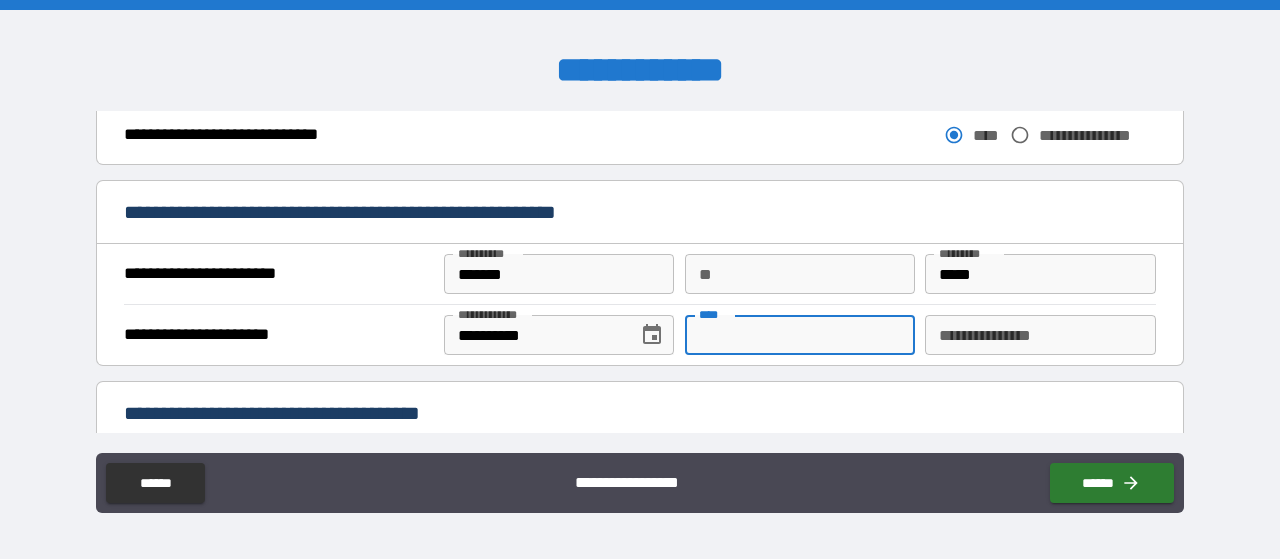 click on "****" at bounding box center (800, 335) 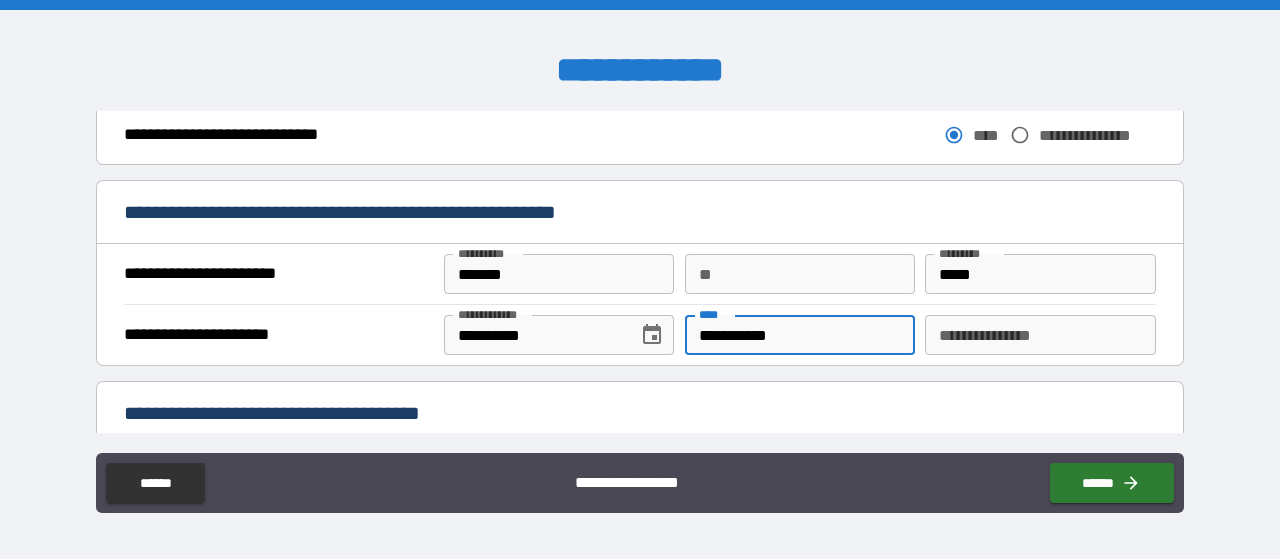 type on "**********" 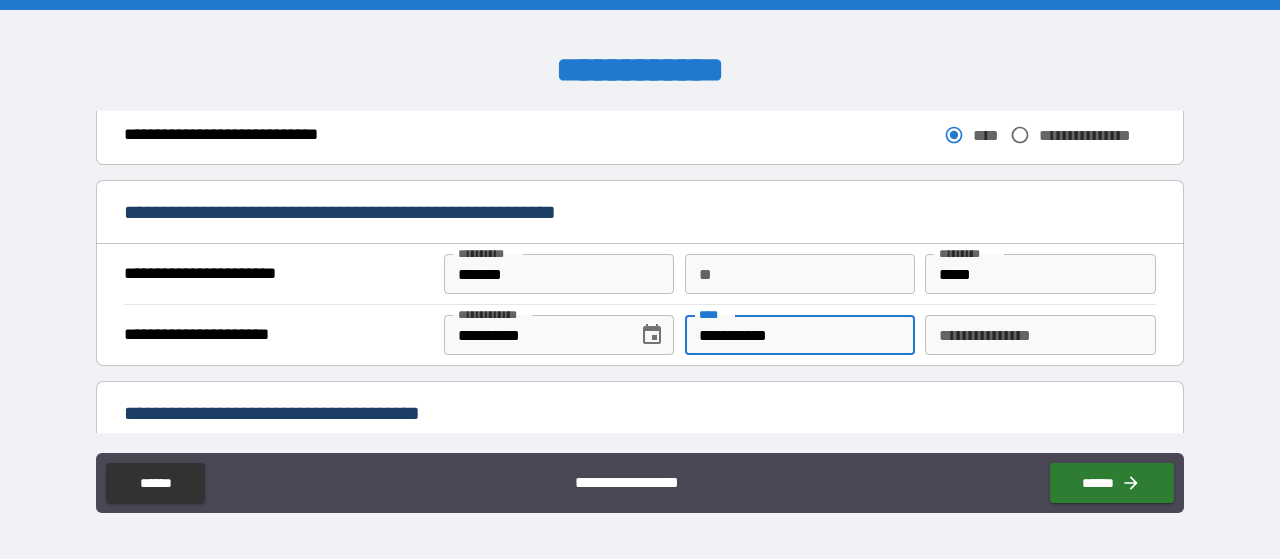 click on "**********" at bounding box center [1040, 335] 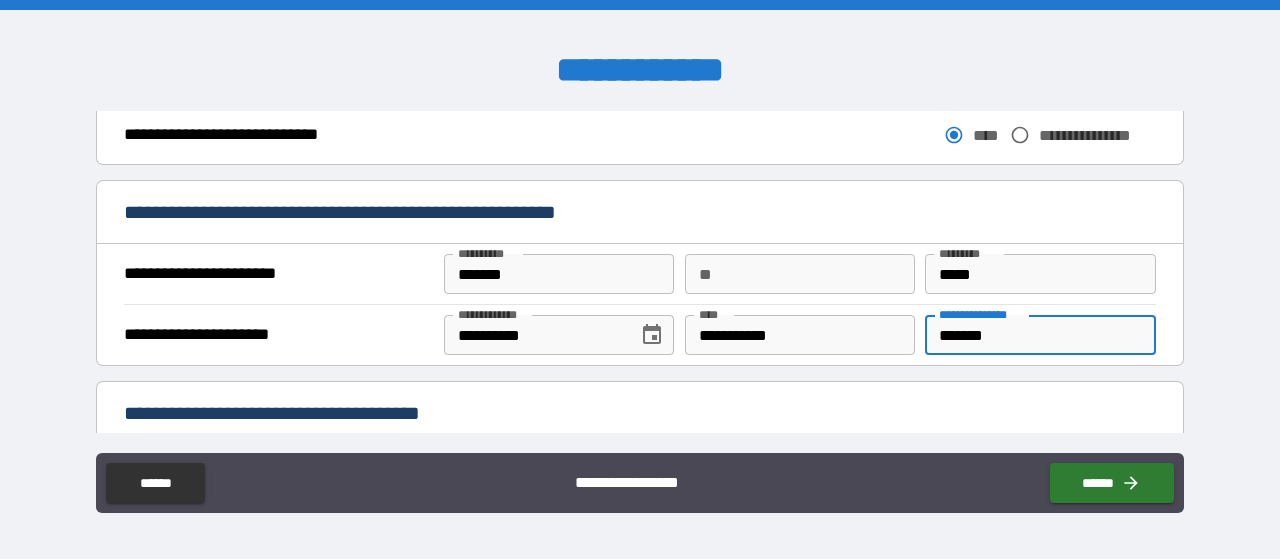 type on "*******" 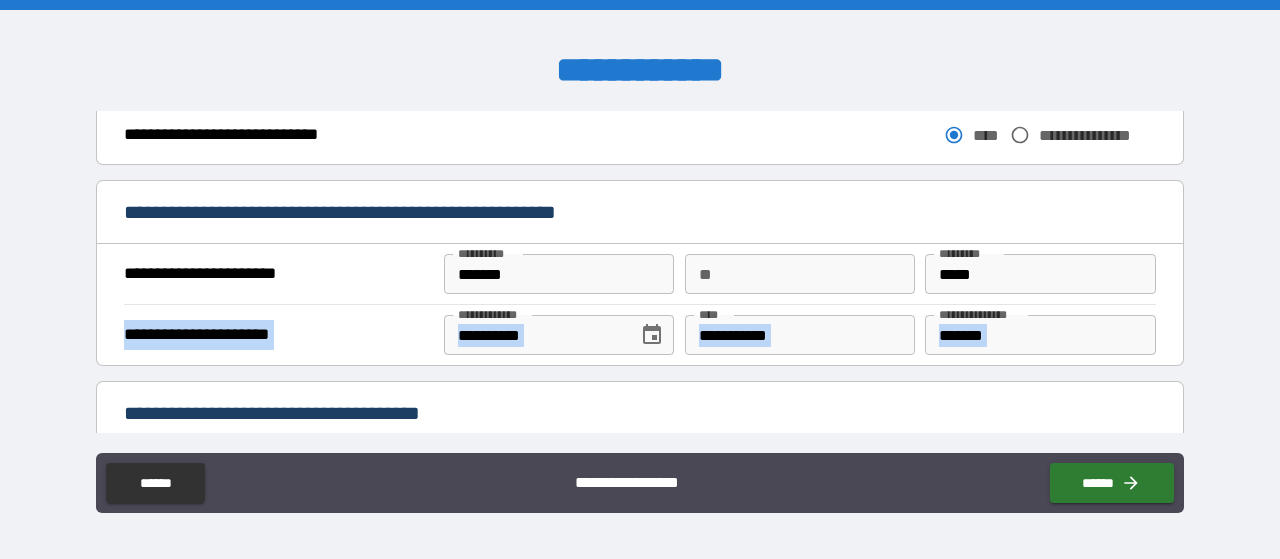 drag, startPoint x: 1170, startPoint y: 289, endPoint x: 1169, endPoint y: 323, distance: 34.0147 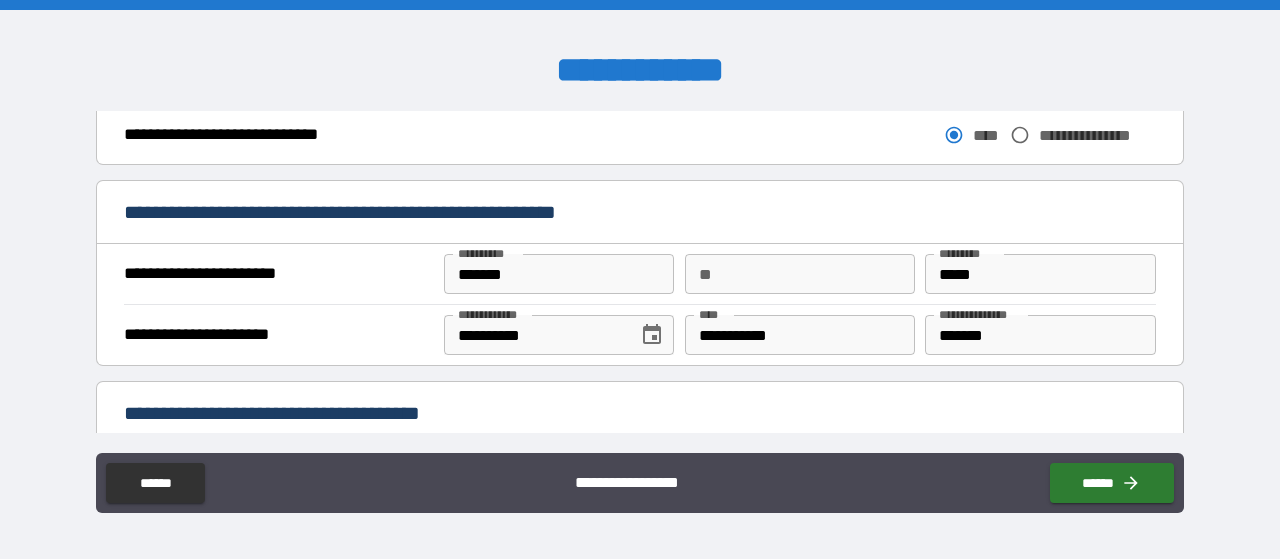 click on "[FIRST] [LAST] [NUMBER] [STREET] [CITY] [STATE] [ZIP] [COUNTRY] [PHONE] [EMAIL] [DOB] [SSN] [CCNUM]" at bounding box center (640, 335) 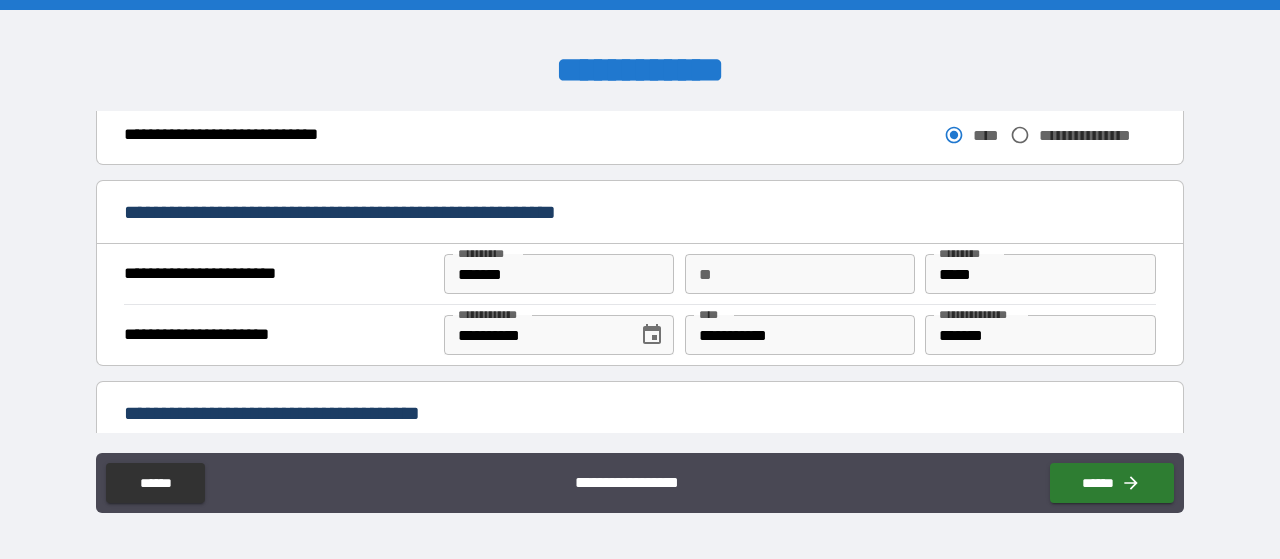 drag, startPoint x: 1172, startPoint y: 293, endPoint x: 1232, endPoint y: 315, distance: 63.90618 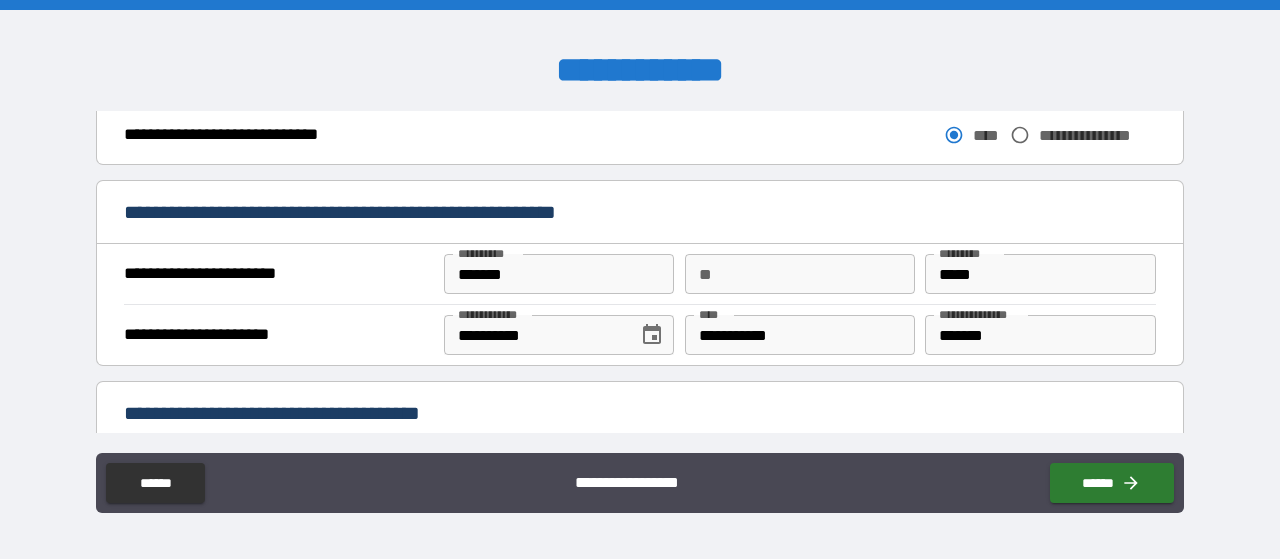 click on "[FIRST] [LAST] [NUMBER] [STREET] [CITY] [STATE] [ZIP] [COUNTRY] [PHONE] [EMAIL] [DOB] [SSN] [CCNUM]" at bounding box center [640, 282] 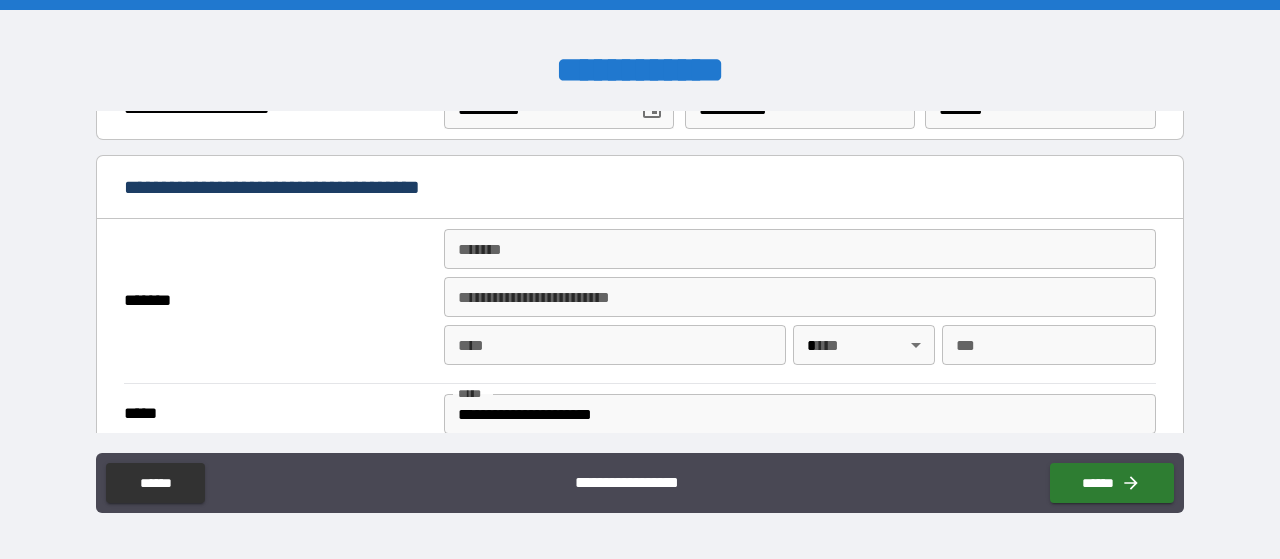 scroll, scrollTop: 1427, scrollLeft: 0, axis: vertical 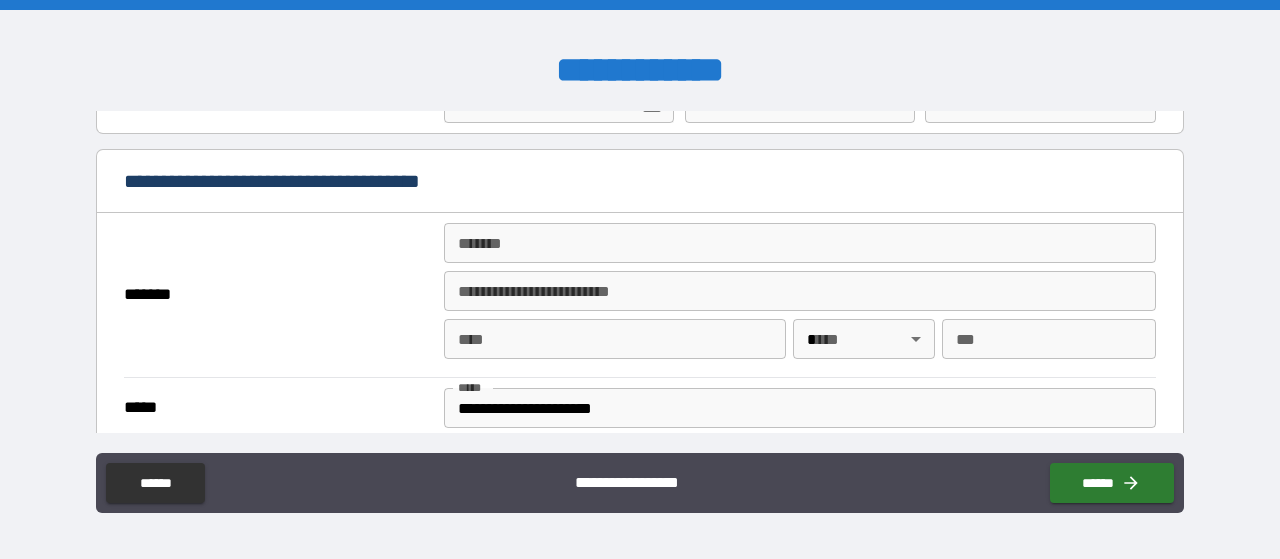 click on "*******" at bounding box center [800, 243] 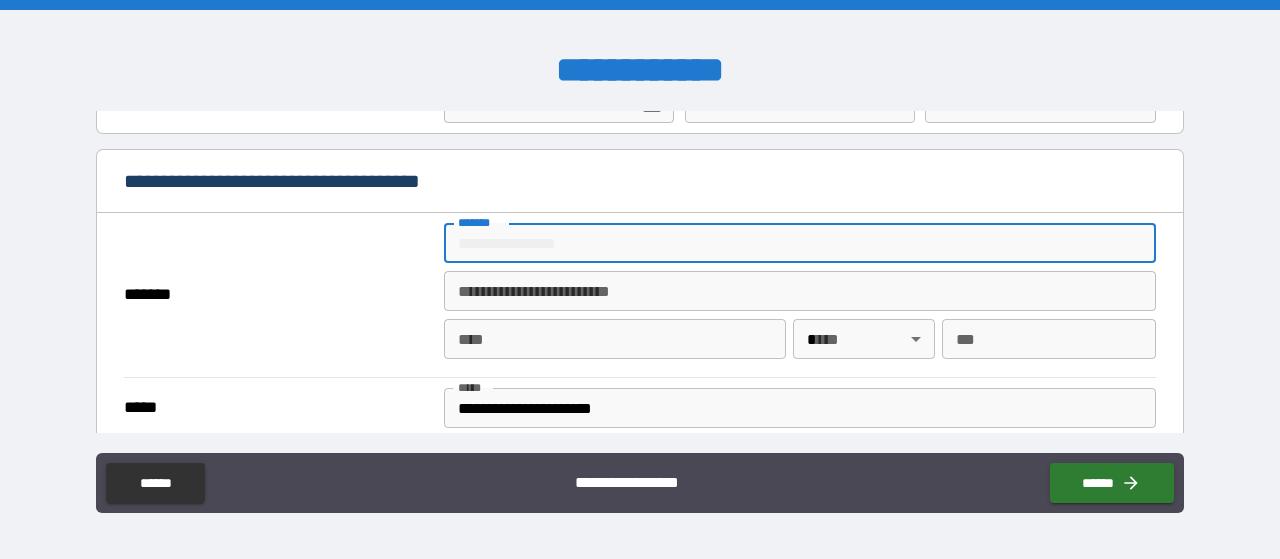 type on "**********" 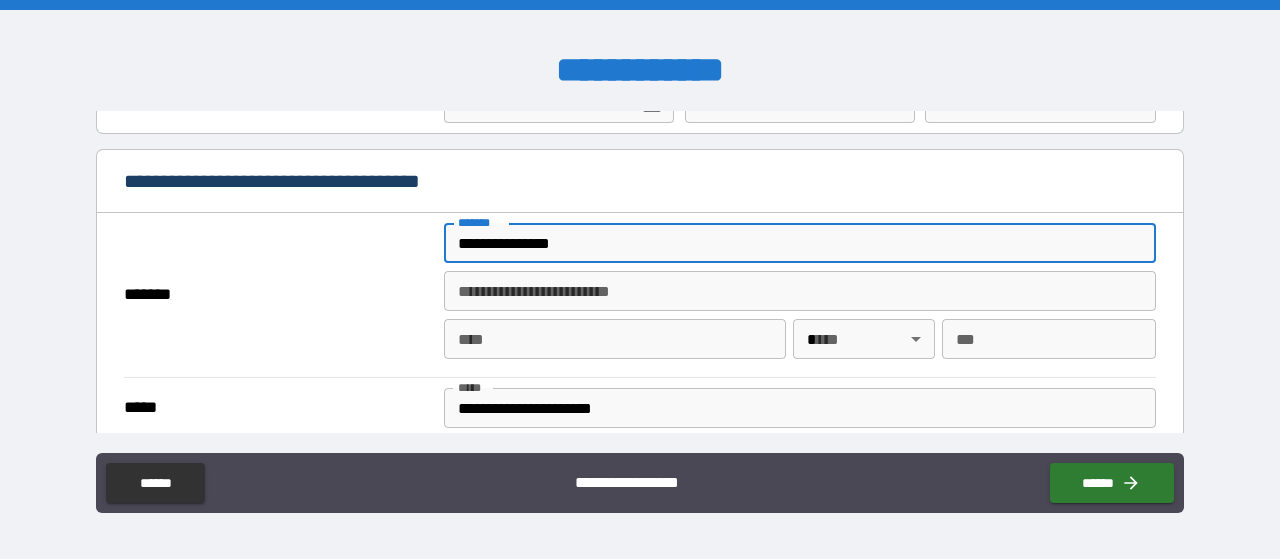 type on "*******" 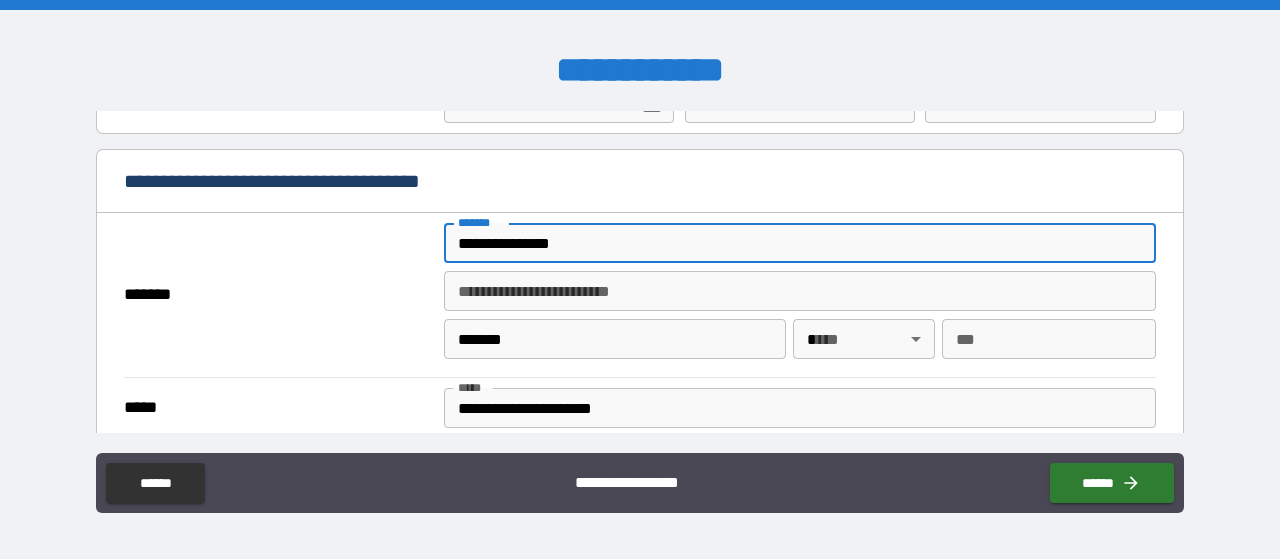 type 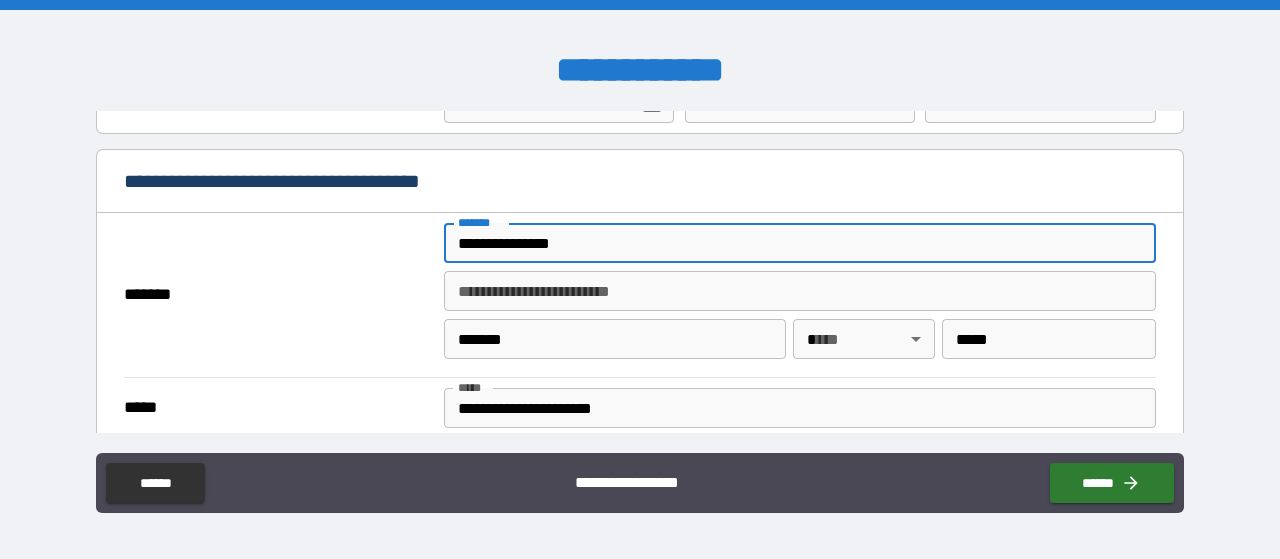 type on "**********" 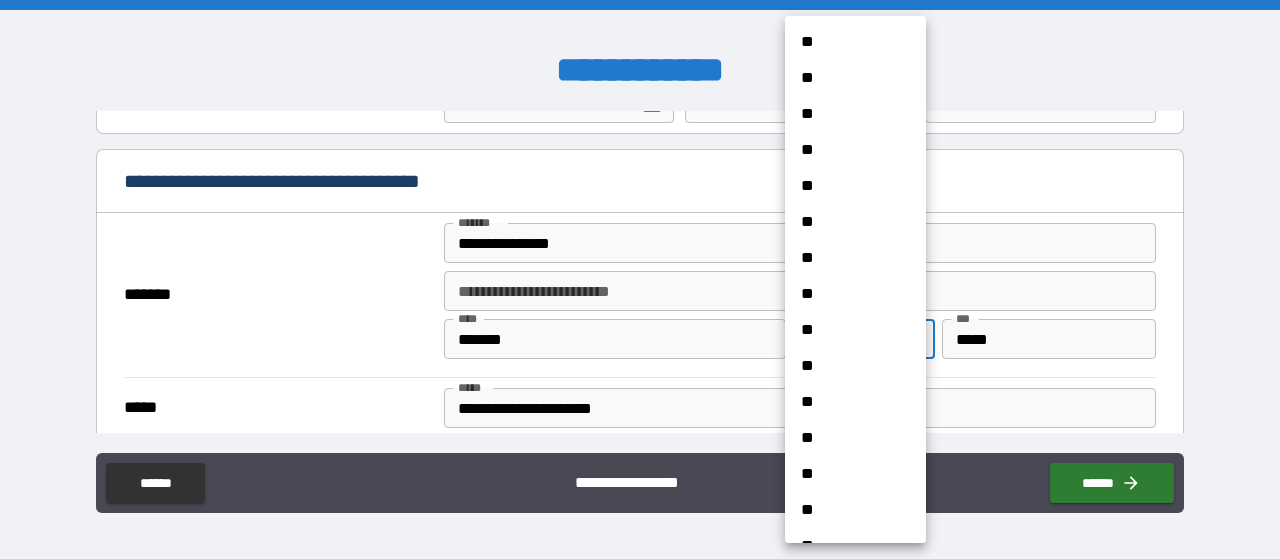 click on "[FIRST] [LAST] [NUMBER] [STREET] [CITY] [STATE] [ZIP] [COUNTRY] [PHONE] [EMAIL] [DOB] [SSN] [CCNUM]" at bounding box center (640, 279) 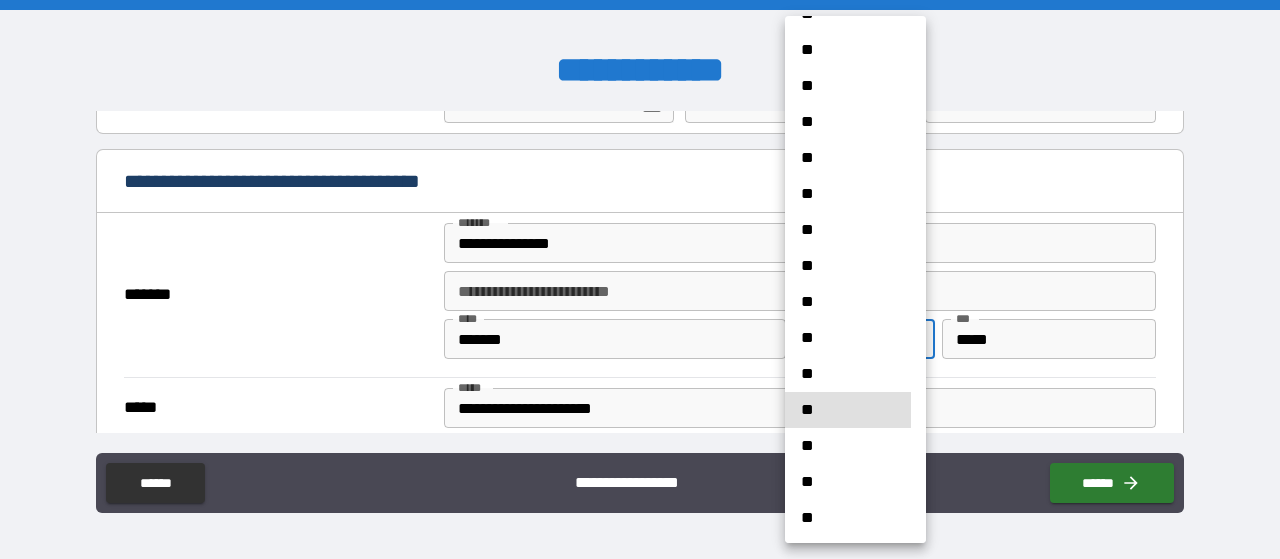 type 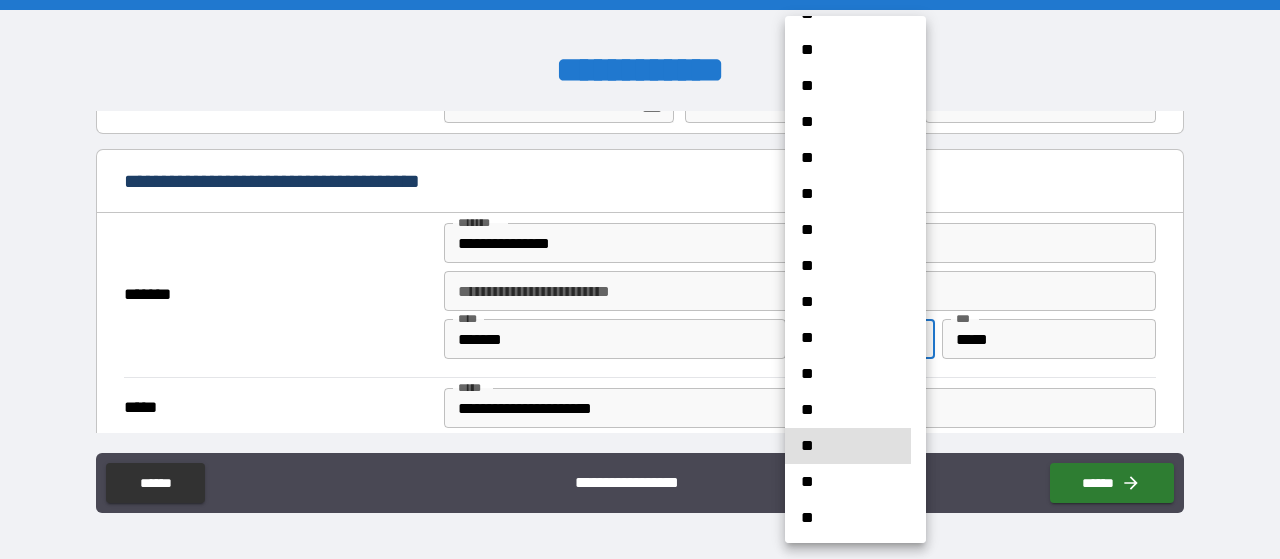 type 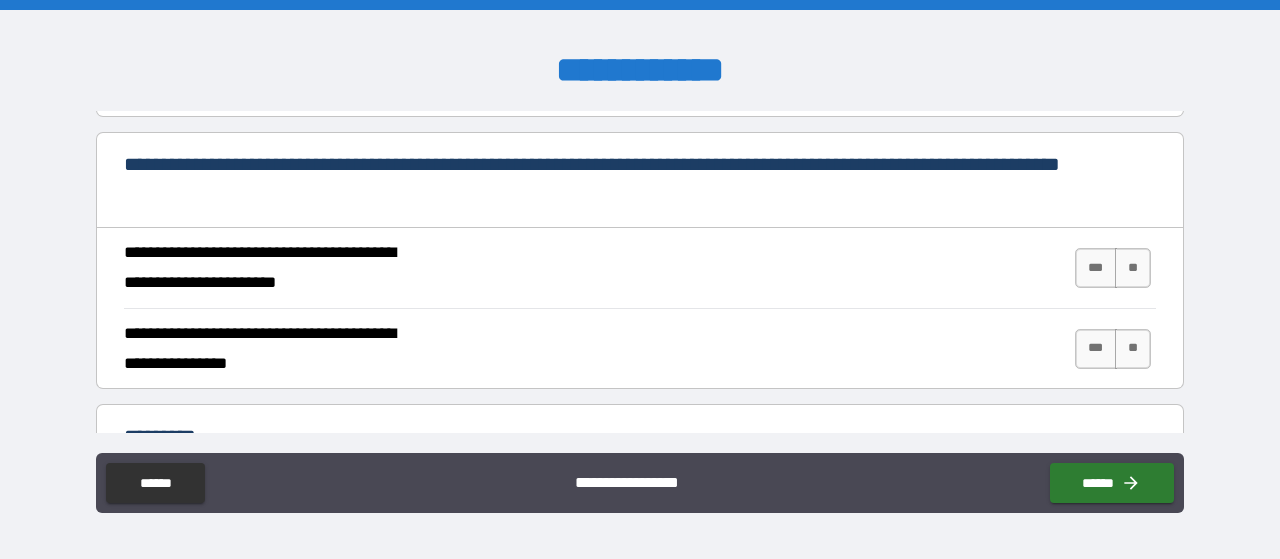 scroll, scrollTop: 1794, scrollLeft: 0, axis: vertical 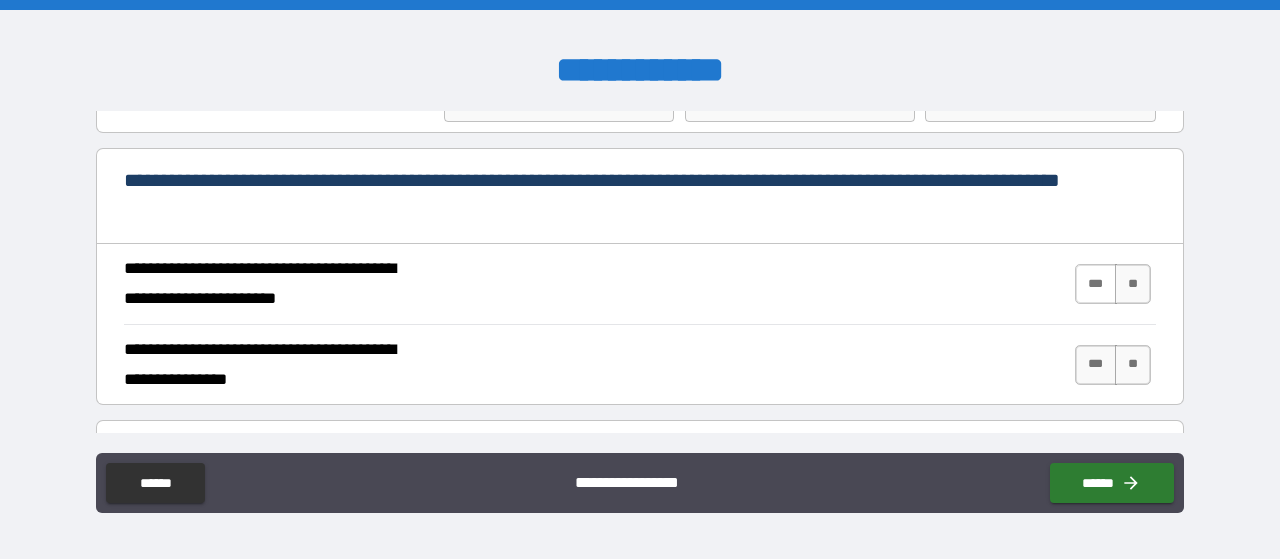 click on "***" at bounding box center (1096, 284) 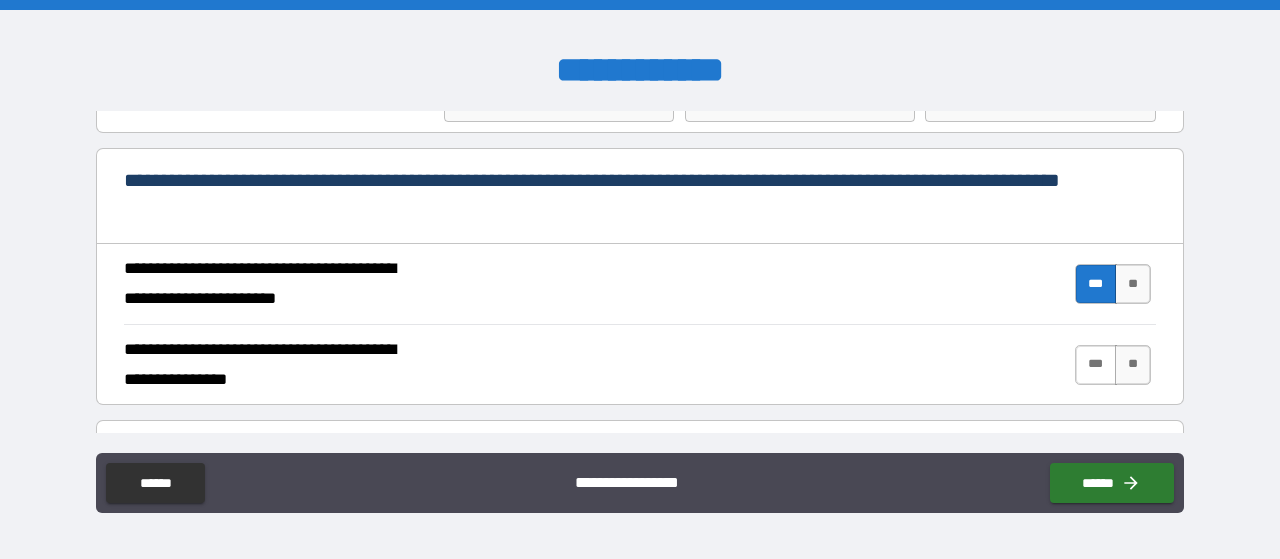 click on "***" at bounding box center [1096, 365] 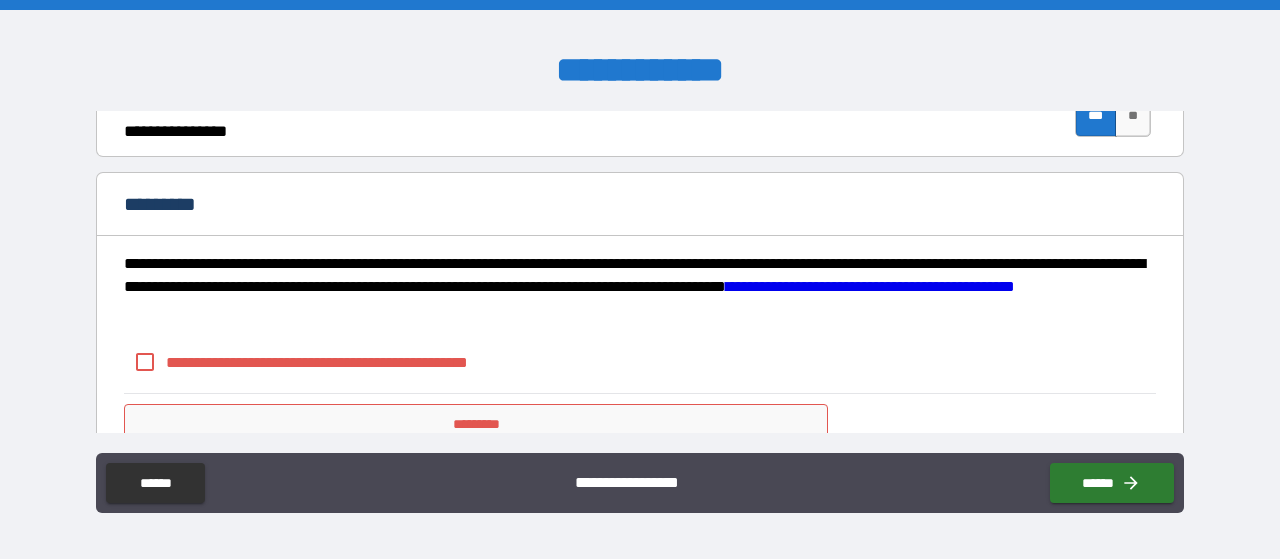 scroll, scrollTop: 2082, scrollLeft: 0, axis: vertical 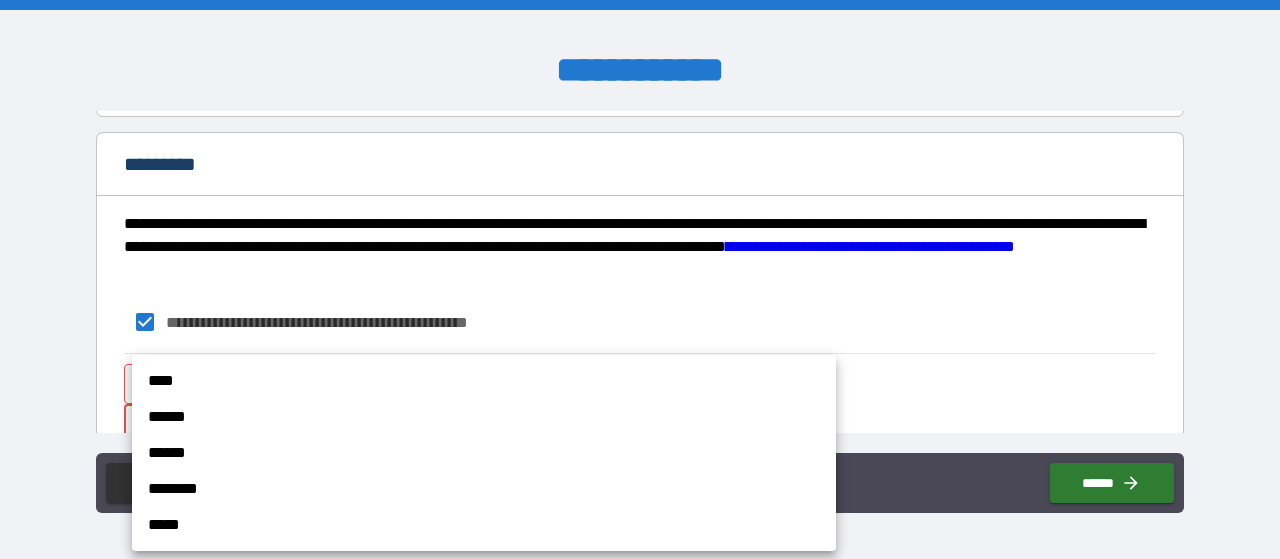 click on "[FIRST] [LAST] [NUMBER] [STREET] [CITY] [STATE] [ZIP] [COUNTRY] [PHONE] [EMAIL] [DOB] [SSN] [CCNUM]" at bounding box center [640, 279] 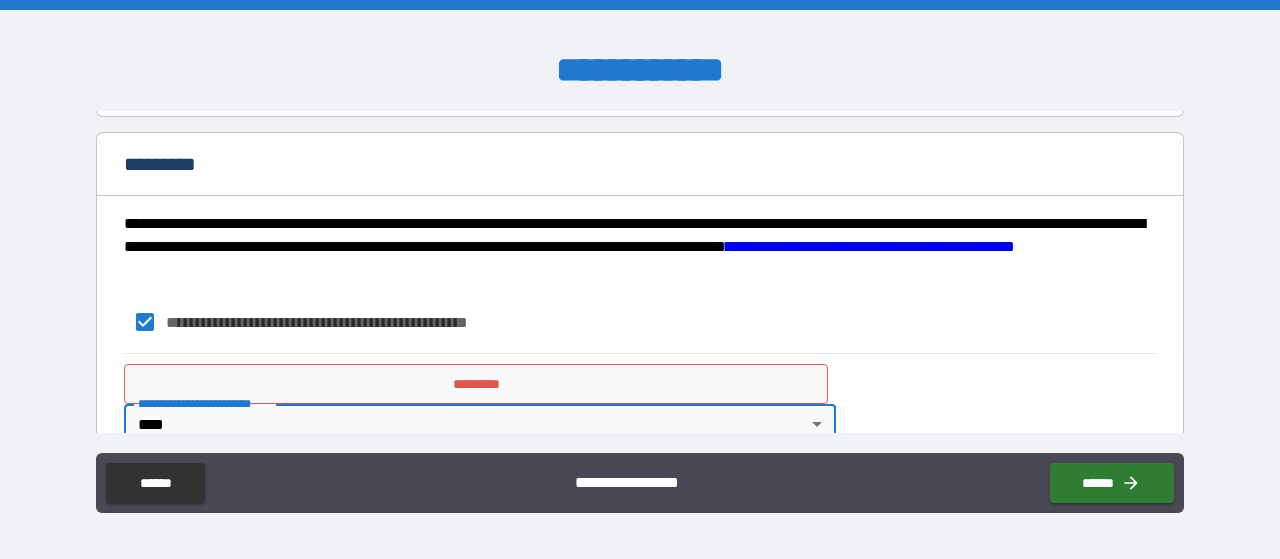 scroll, scrollTop: 2112, scrollLeft: 0, axis: vertical 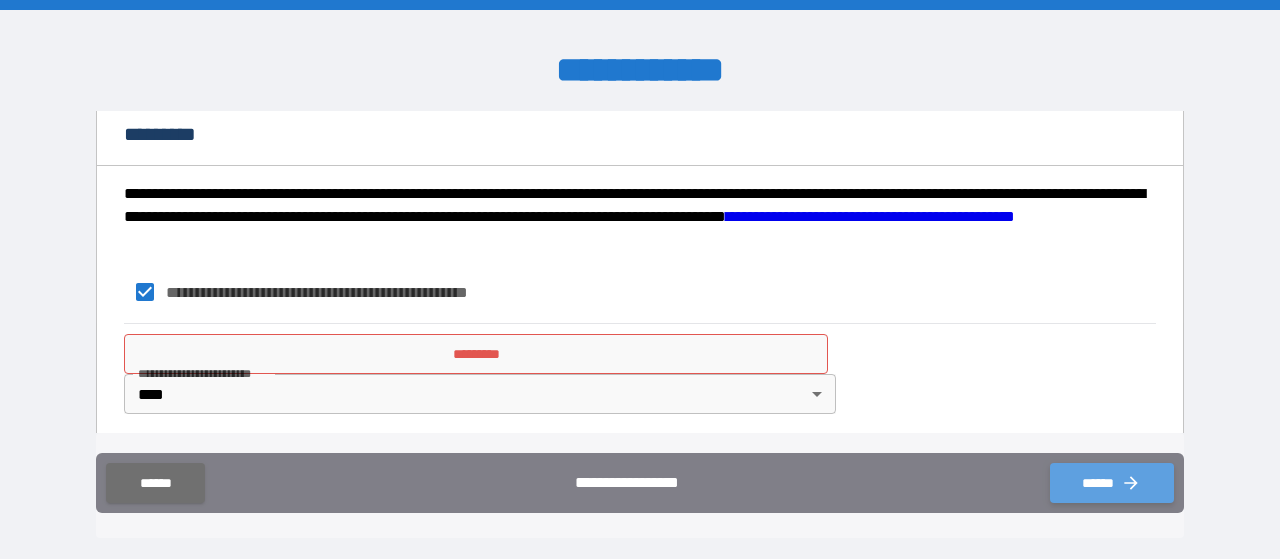 click on "******" at bounding box center (1112, 483) 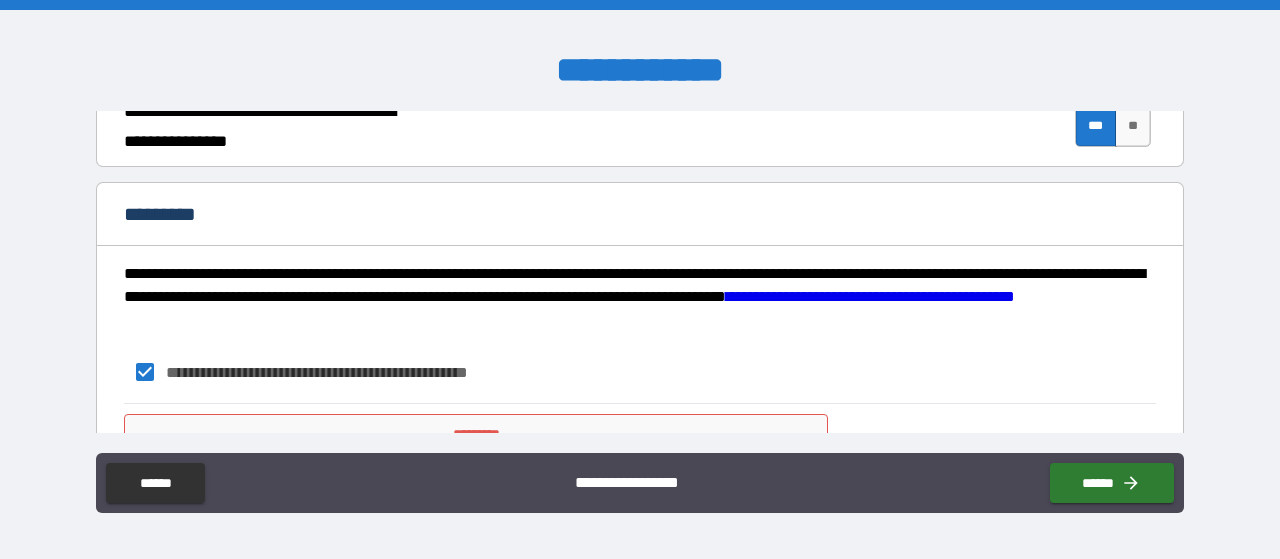 scroll, scrollTop: 2112, scrollLeft: 0, axis: vertical 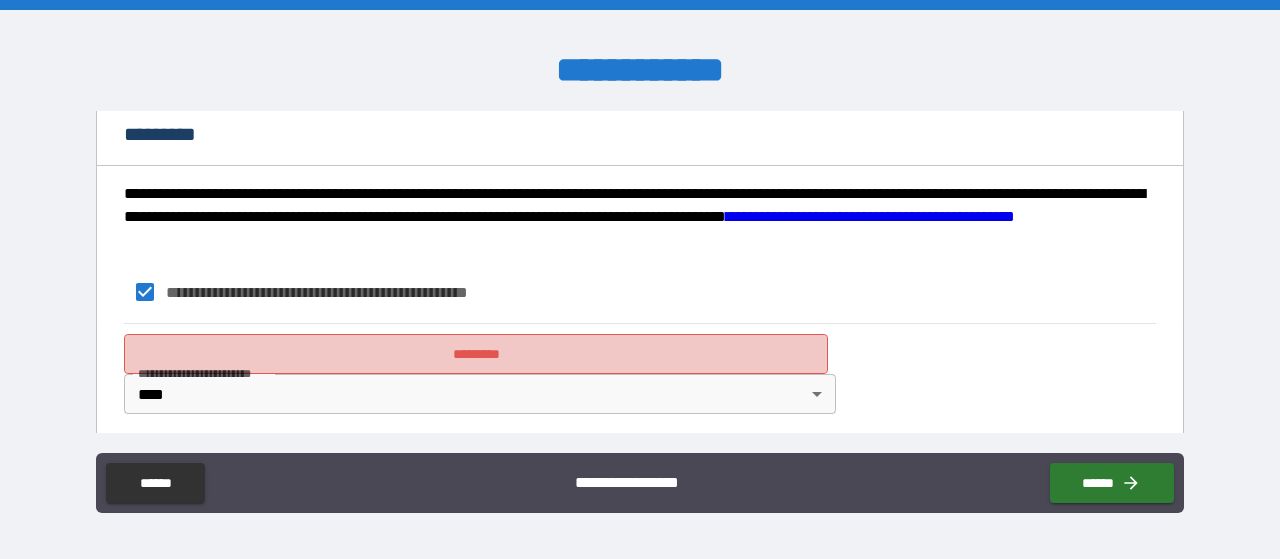 click on "*********" at bounding box center (476, 354) 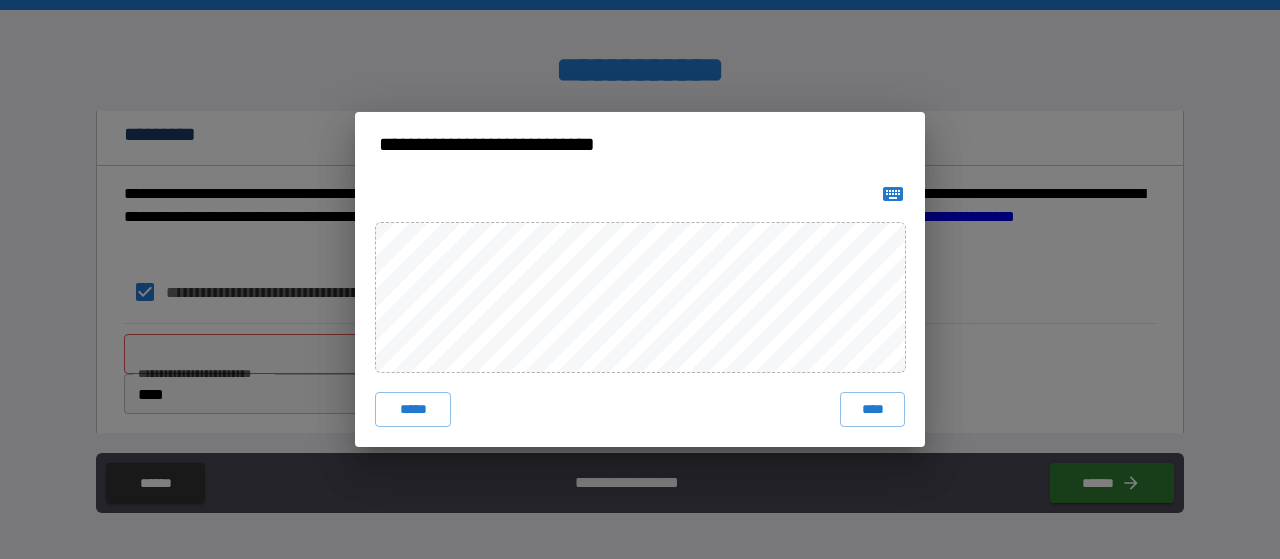 click on "**********" at bounding box center [640, 280] 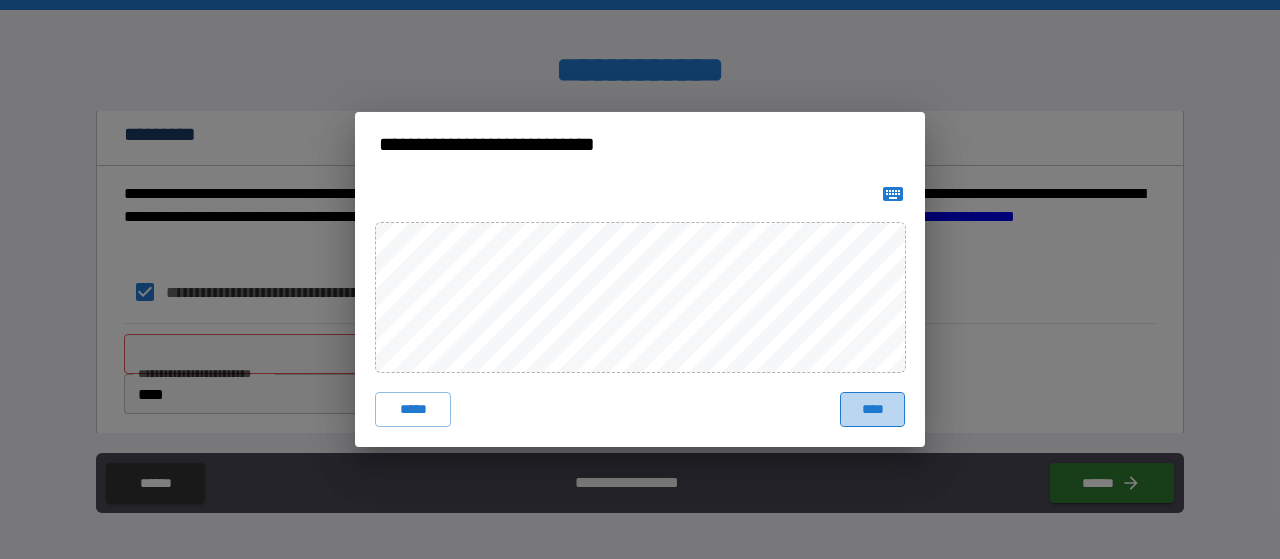 click on "****" at bounding box center (872, 410) 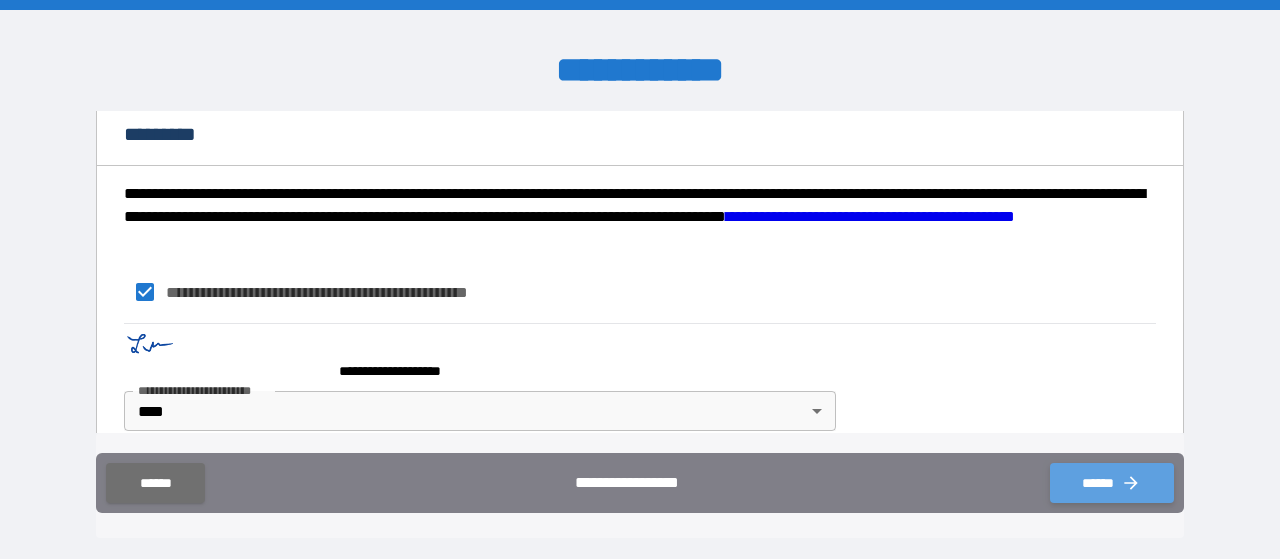 click on "******" at bounding box center [1112, 483] 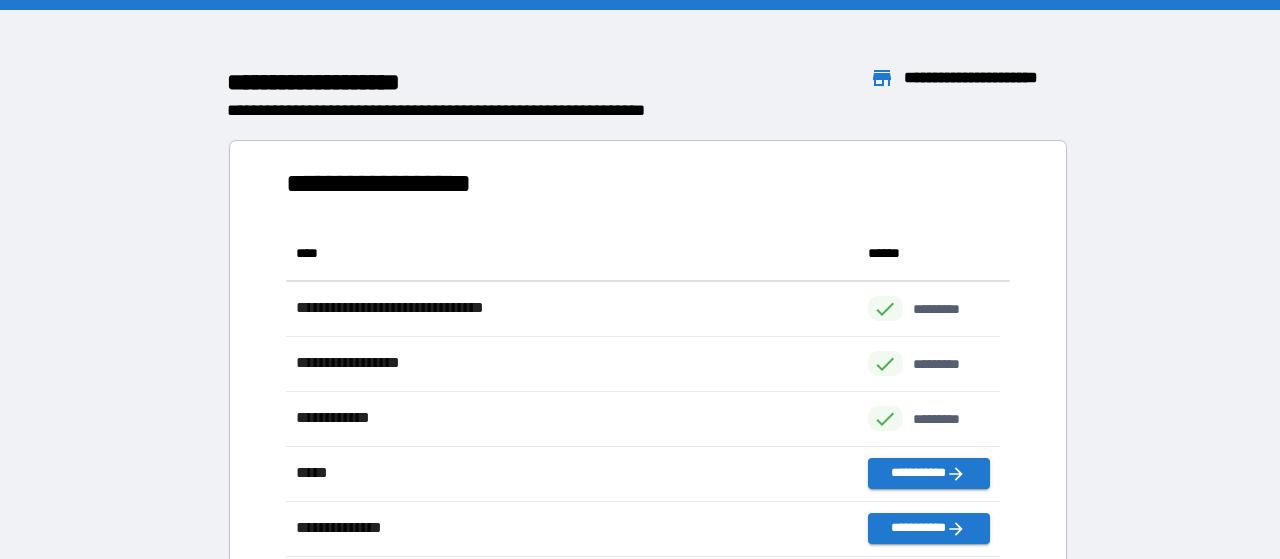 scroll, scrollTop: 16, scrollLeft: 16, axis: both 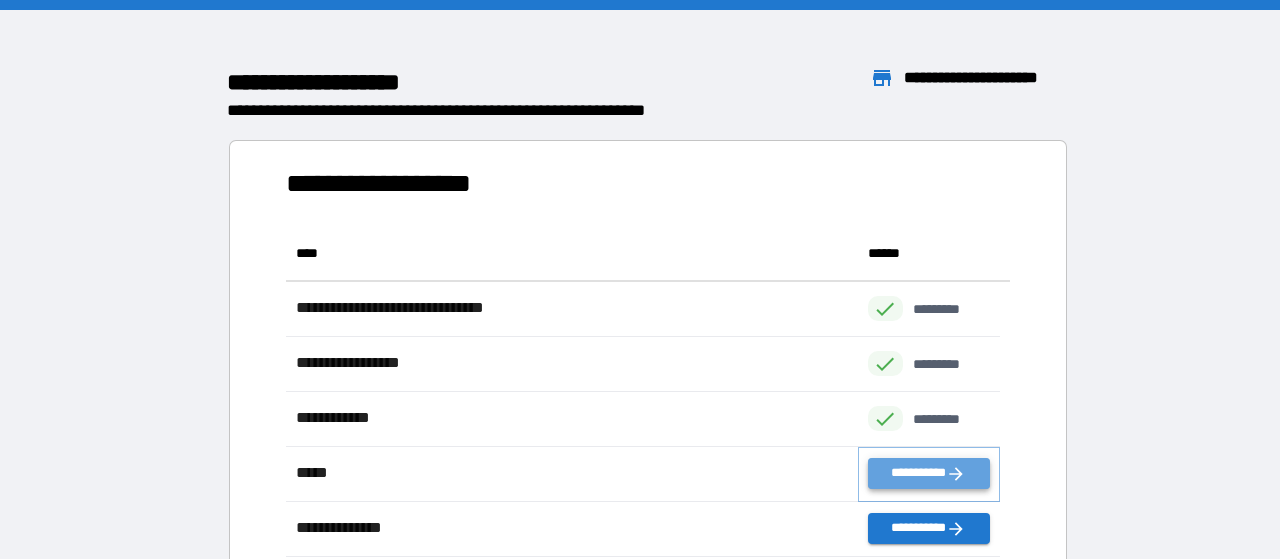 click on "**********" at bounding box center (929, 473) 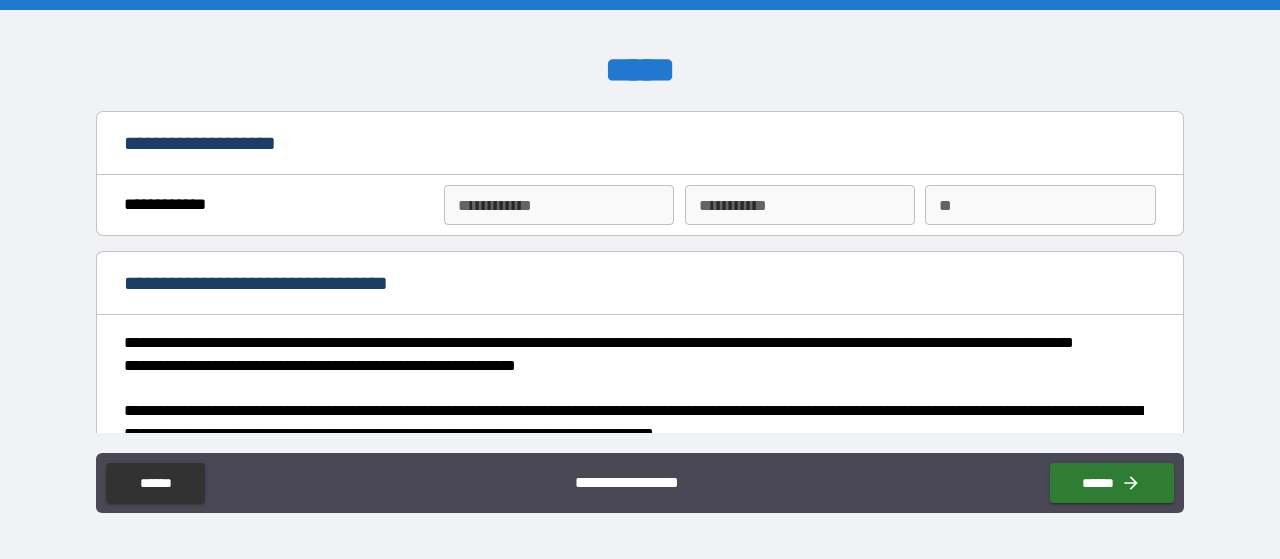 click on "**********" at bounding box center (559, 205) 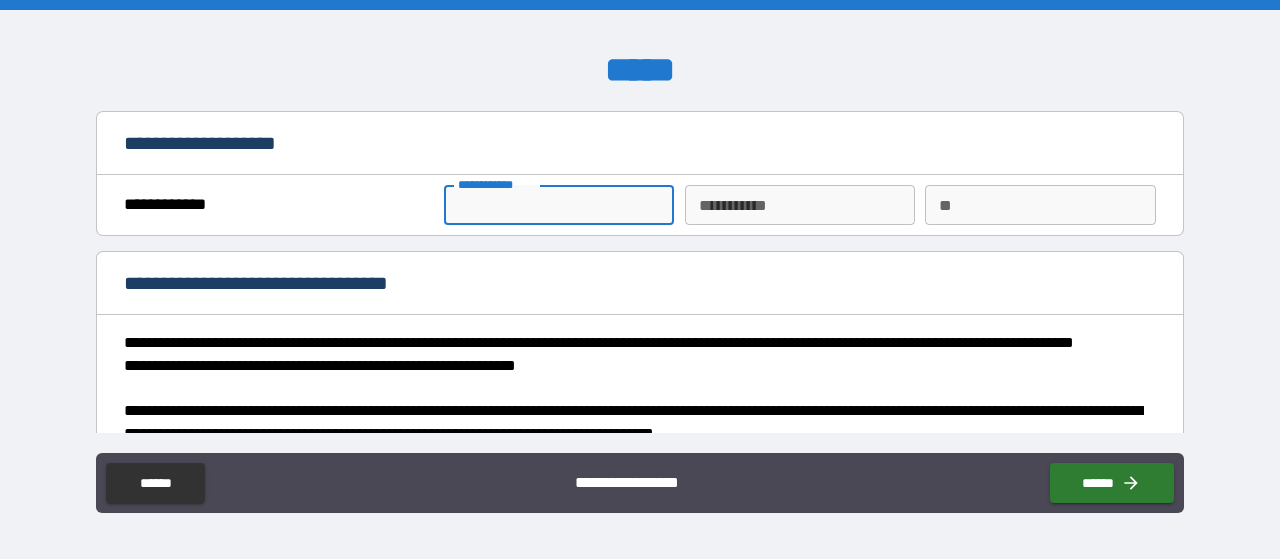 type on "*******" 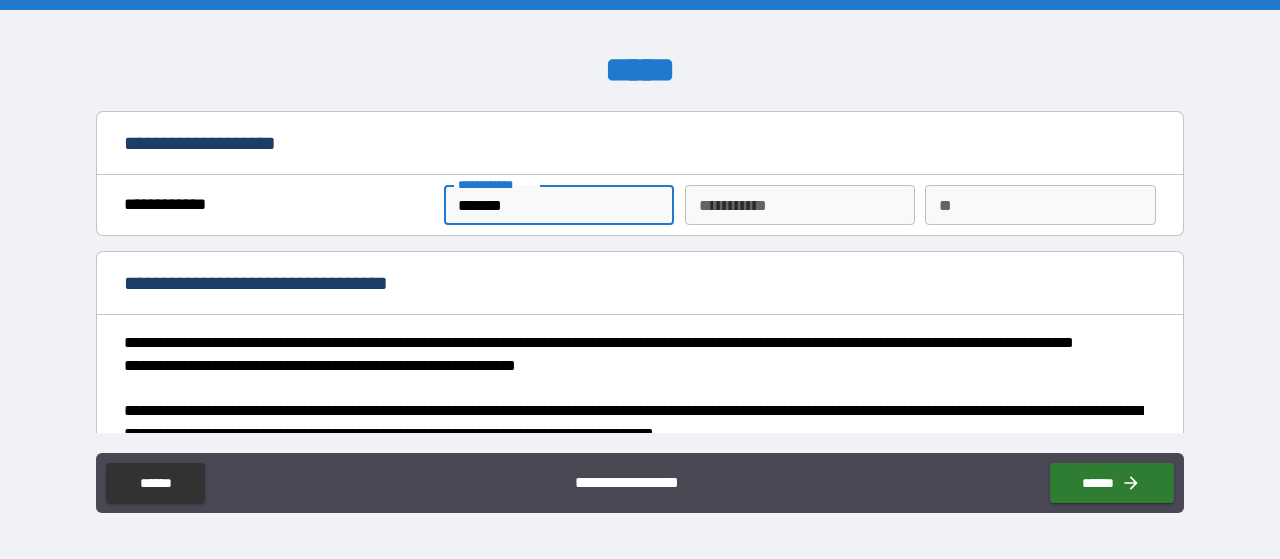 type on "*****" 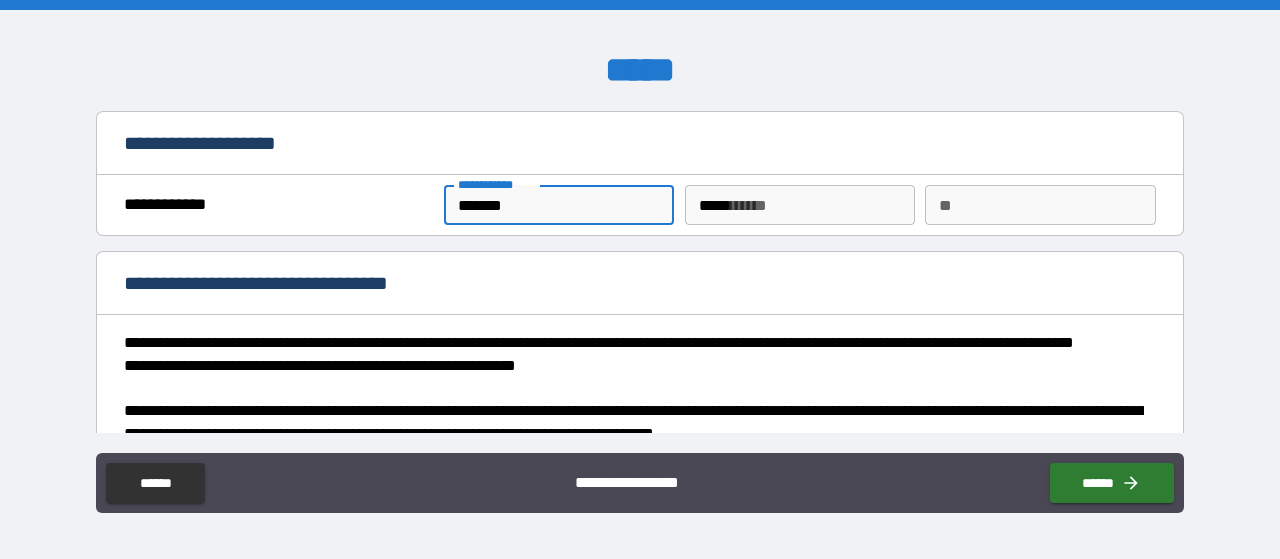type on "*" 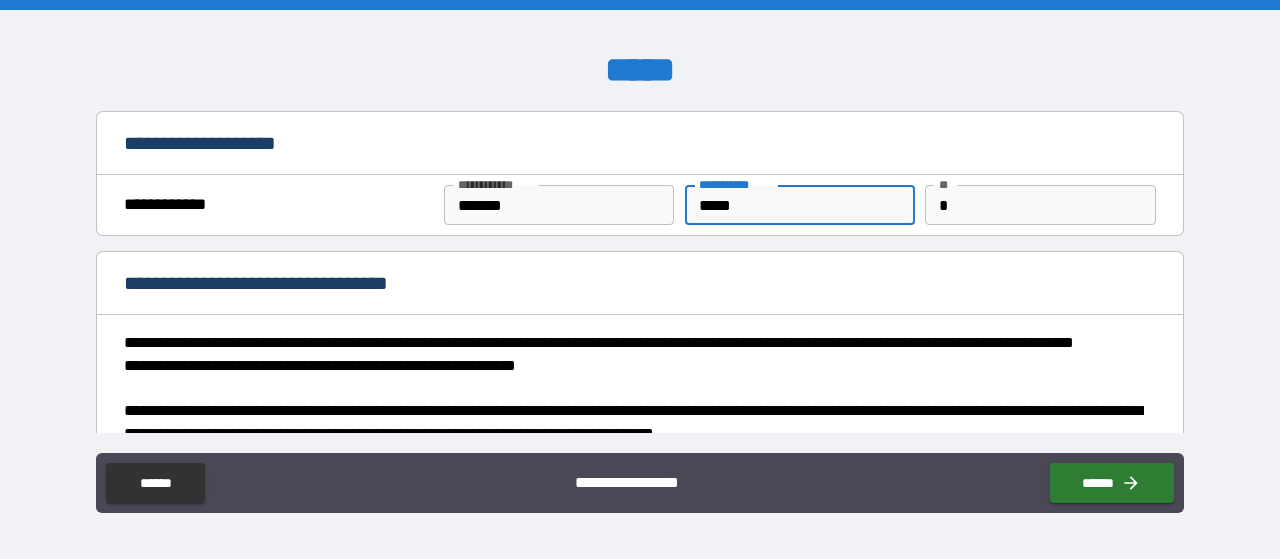 drag, startPoint x: 772, startPoint y: 205, endPoint x: 636, endPoint y: 197, distance: 136.23509 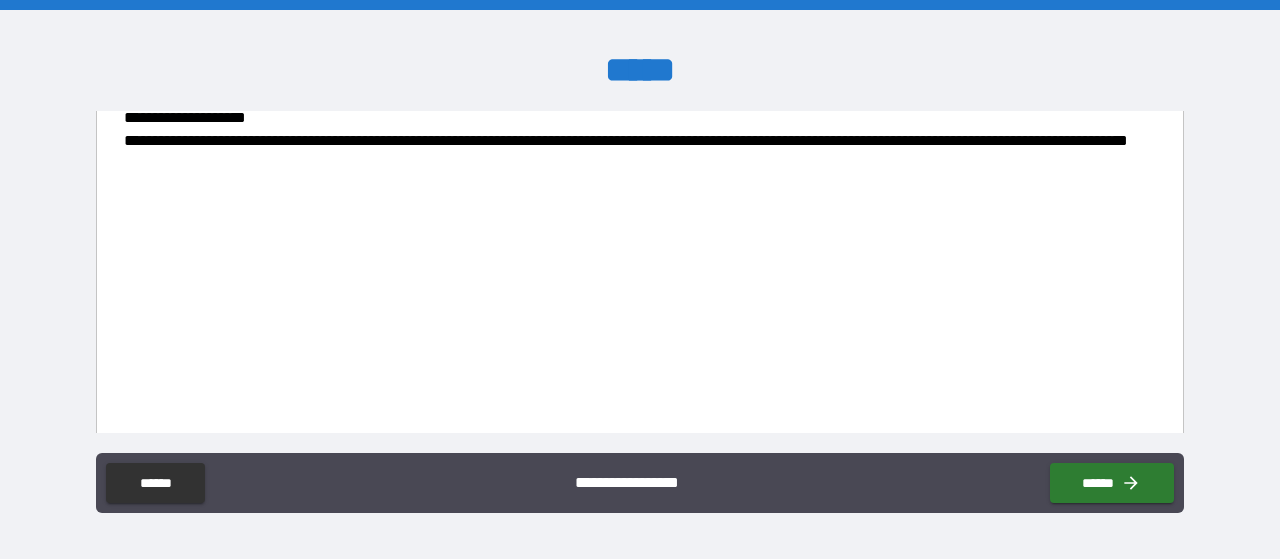 scroll, scrollTop: 2511, scrollLeft: 0, axis: vertical 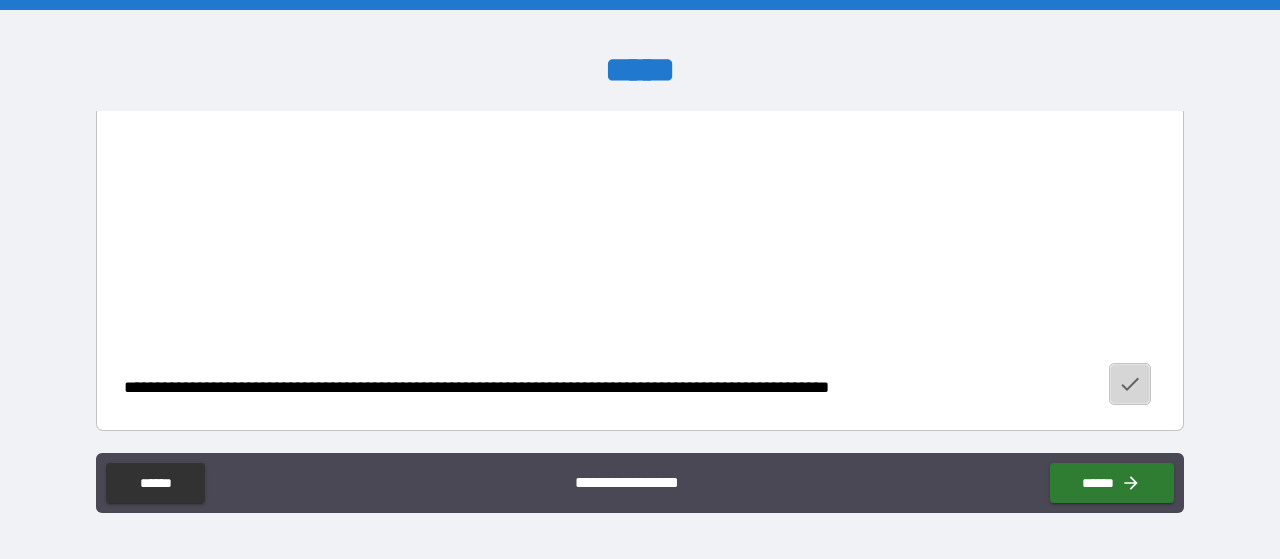click 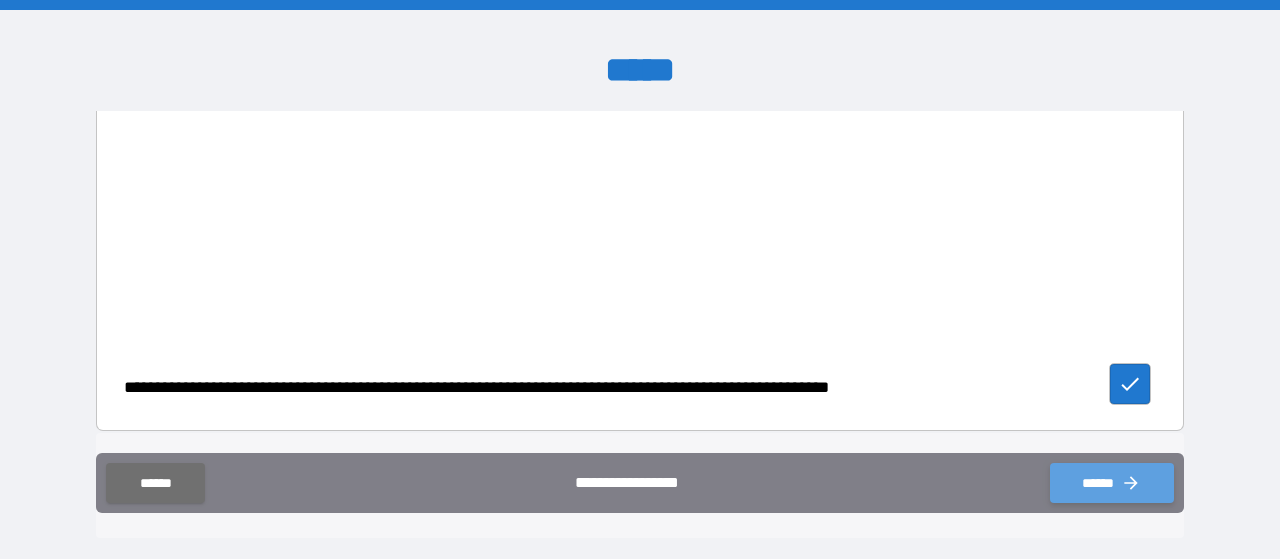 click on "******" at bounding box center [1112, 483] 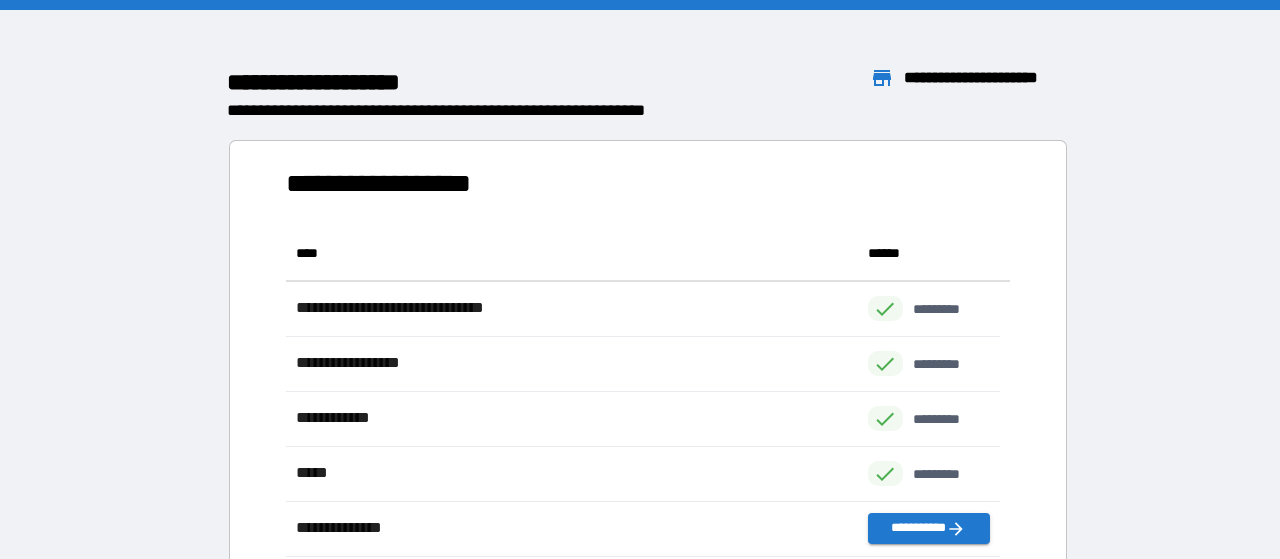 scroll, scrollTop: 16, scrollLeft: 16, axis: both 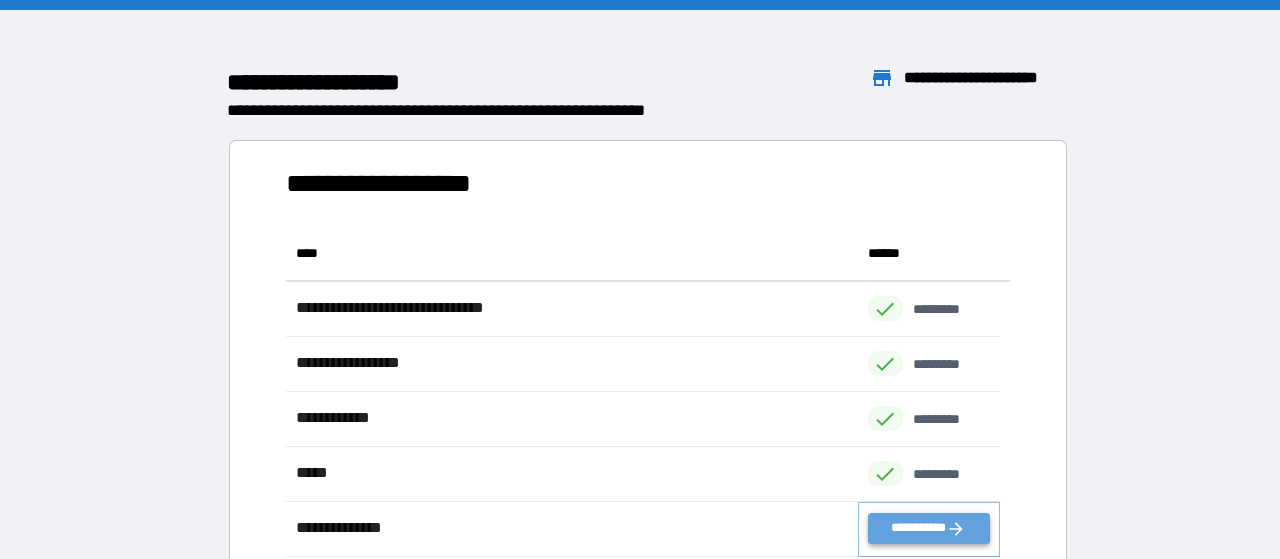 click on "**********" at bounding box center [929, 528] 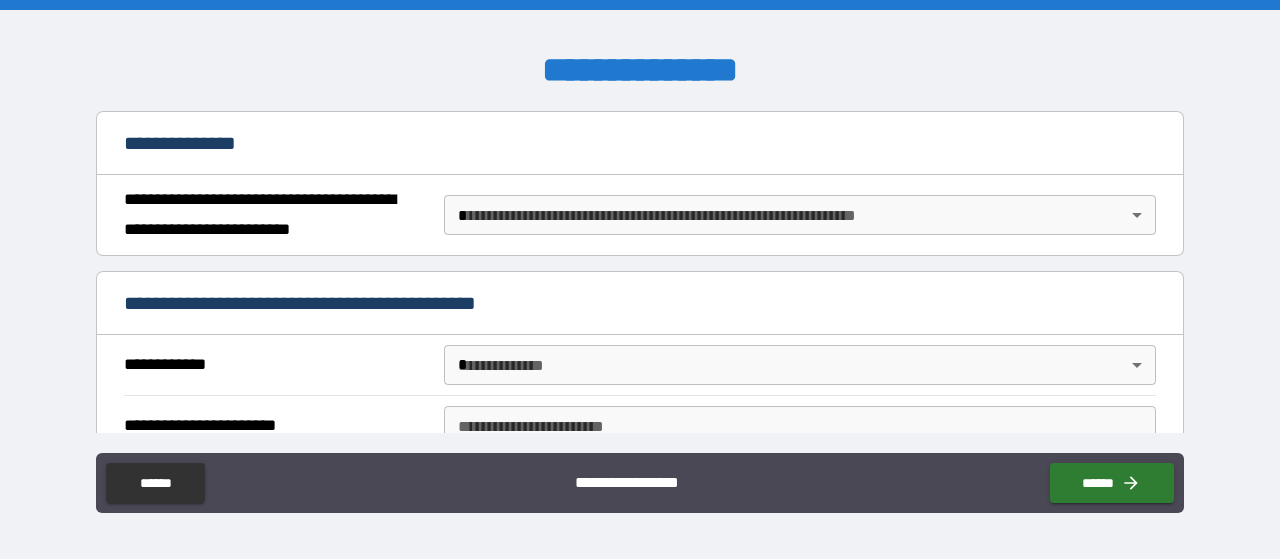 scroll, scrollTop: 238, scrollLeft: 0, axis: vertical 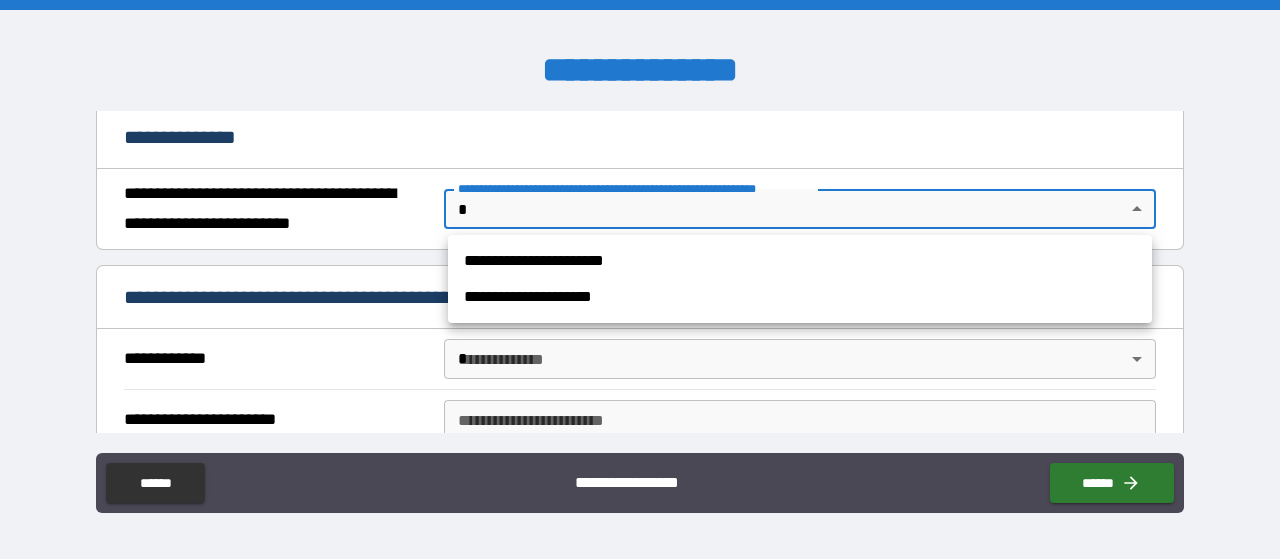 click on "**********" at bounding box center [640, 279] 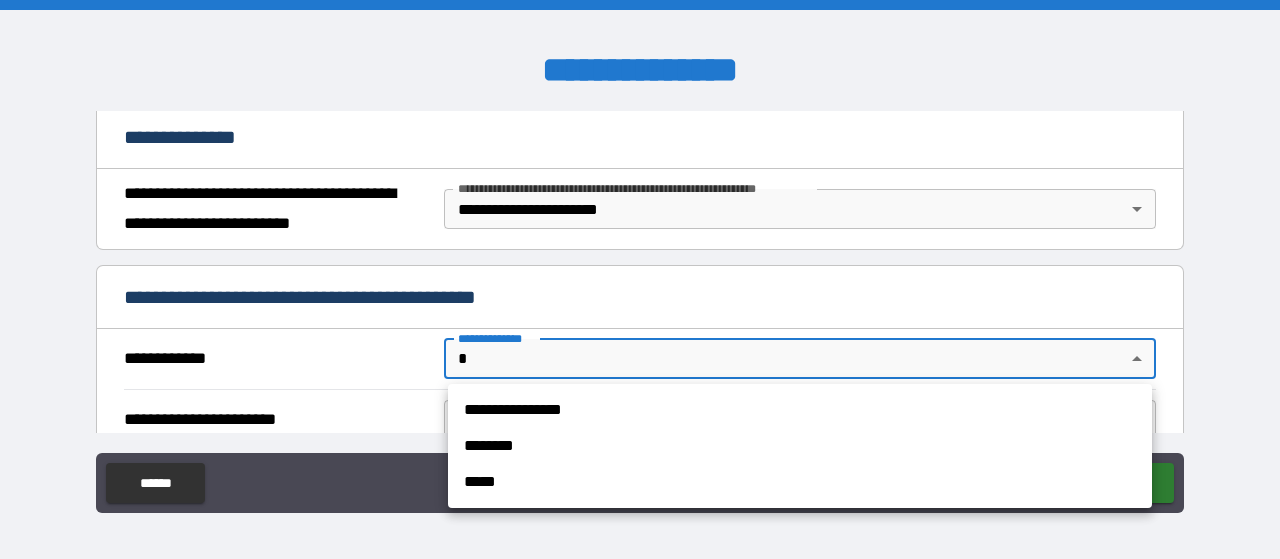 click on "**********" at bounding box center (640, 279) 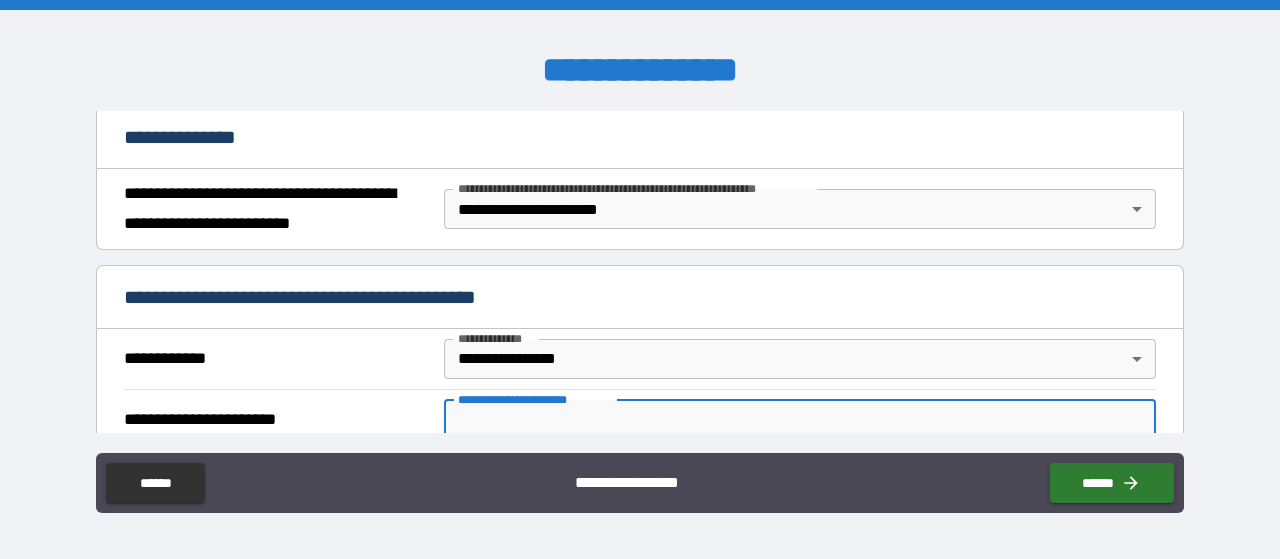 click on "**********" at bounding box center [800, 420] 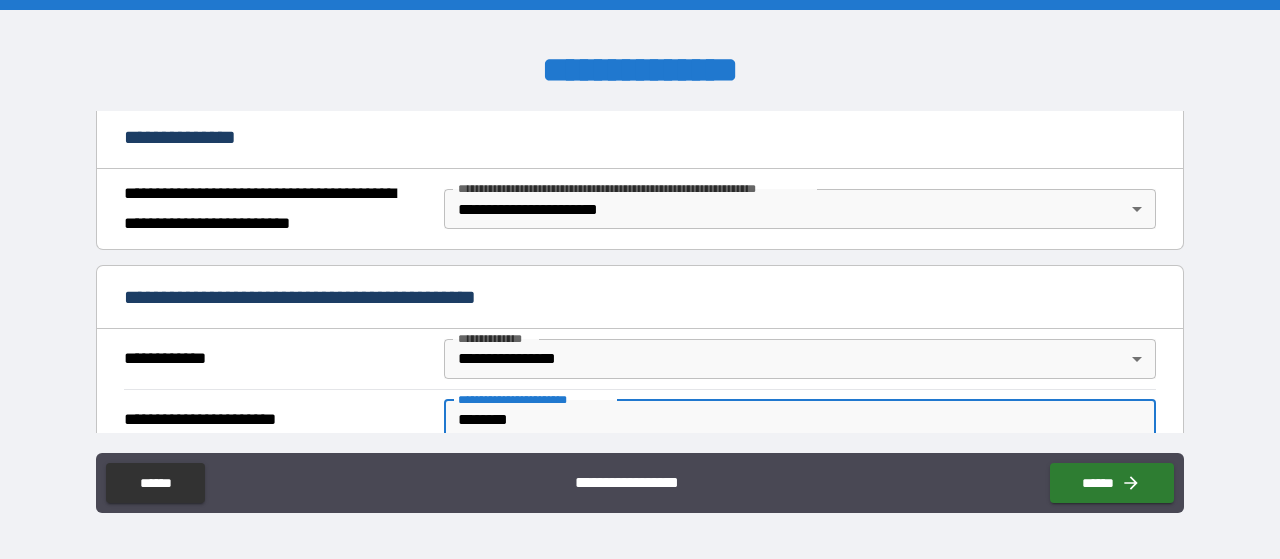 type on "********" 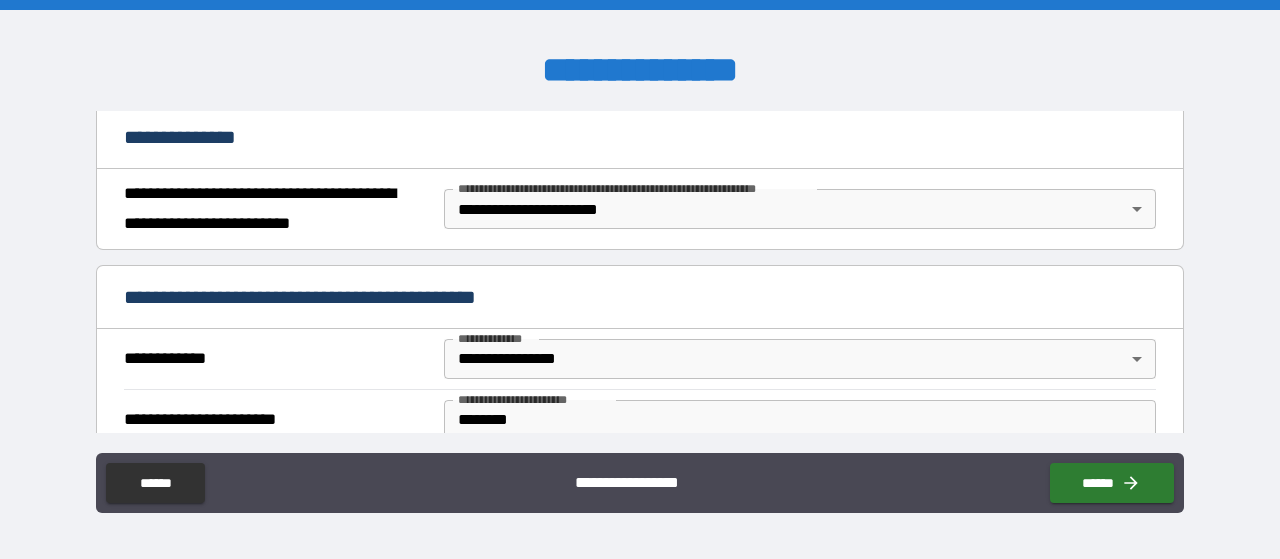 drag, startPoint x: 1177, startPoint y: 153, endPoint x: 1279, endPoint y: 153, distance: 102 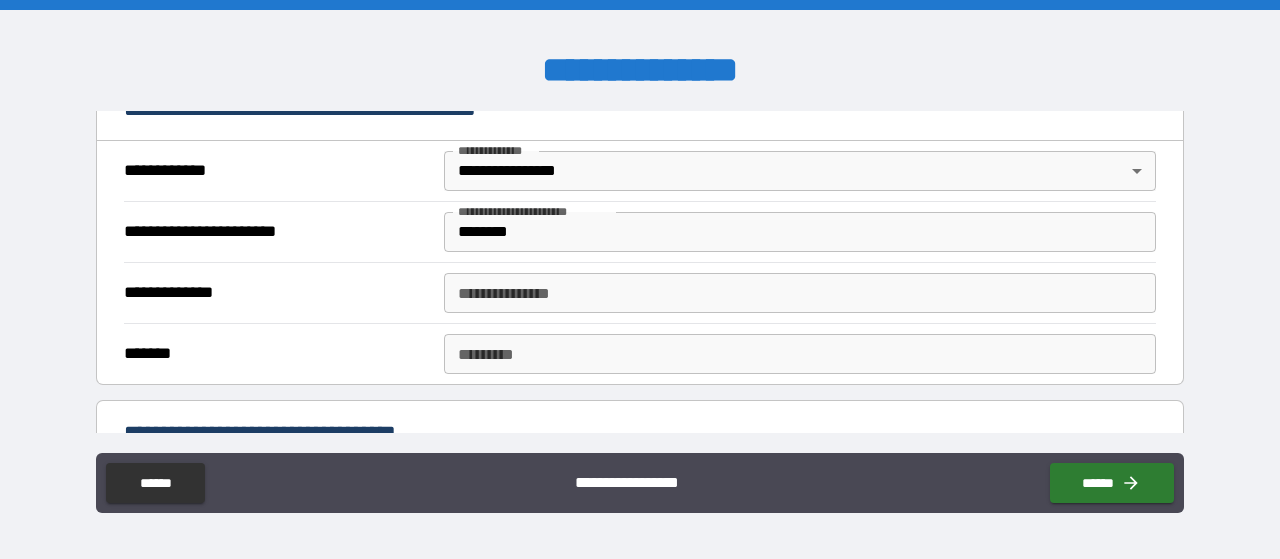 scroll, scrollTop: 508, scrollLeft: 0, axis: vertical 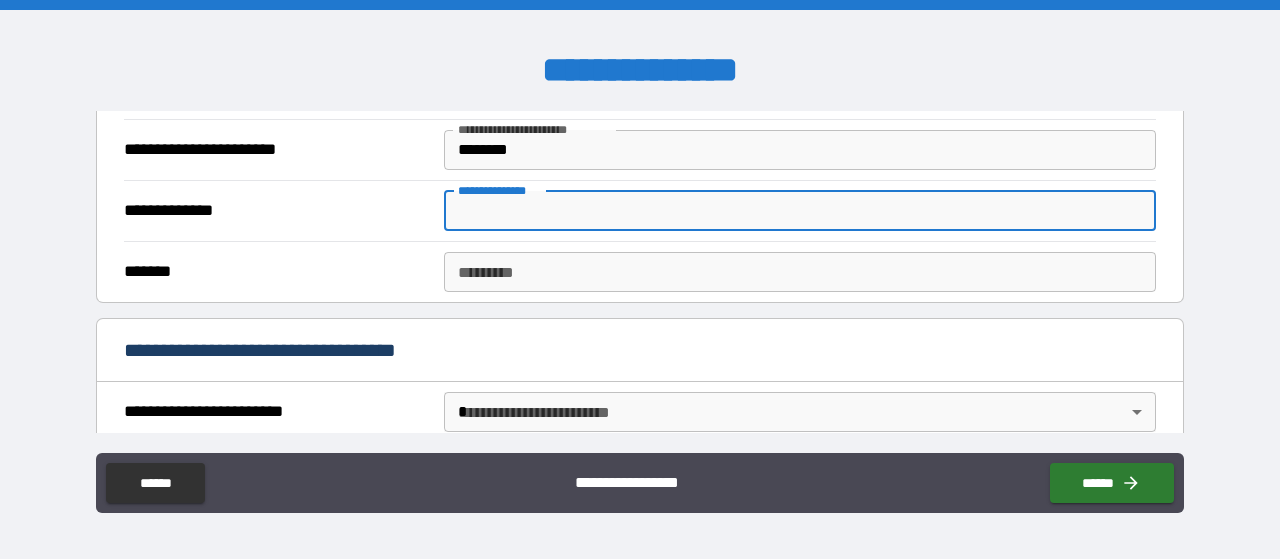 click on "**********" at bounding box center (800, 211) 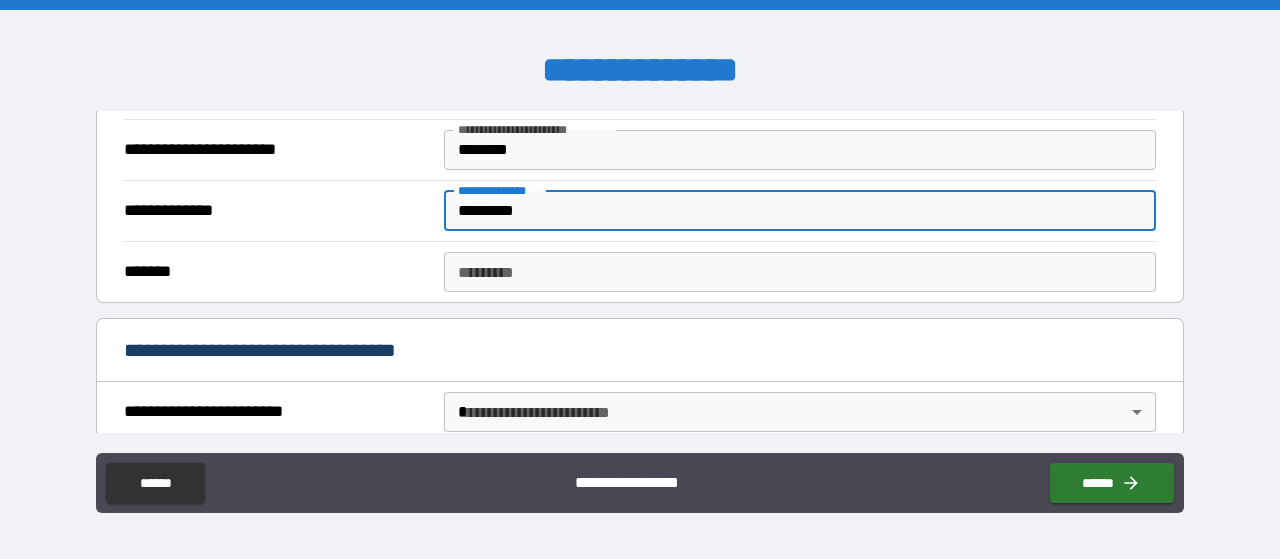 type on "*********" 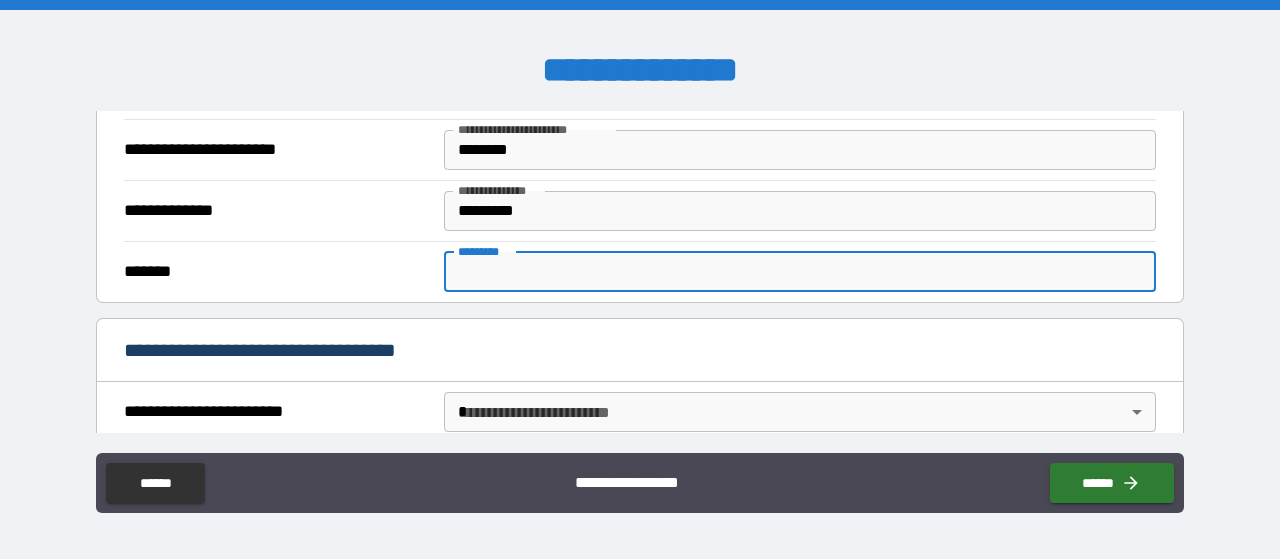 click on "*******   *" at bounding box center [800, 272] 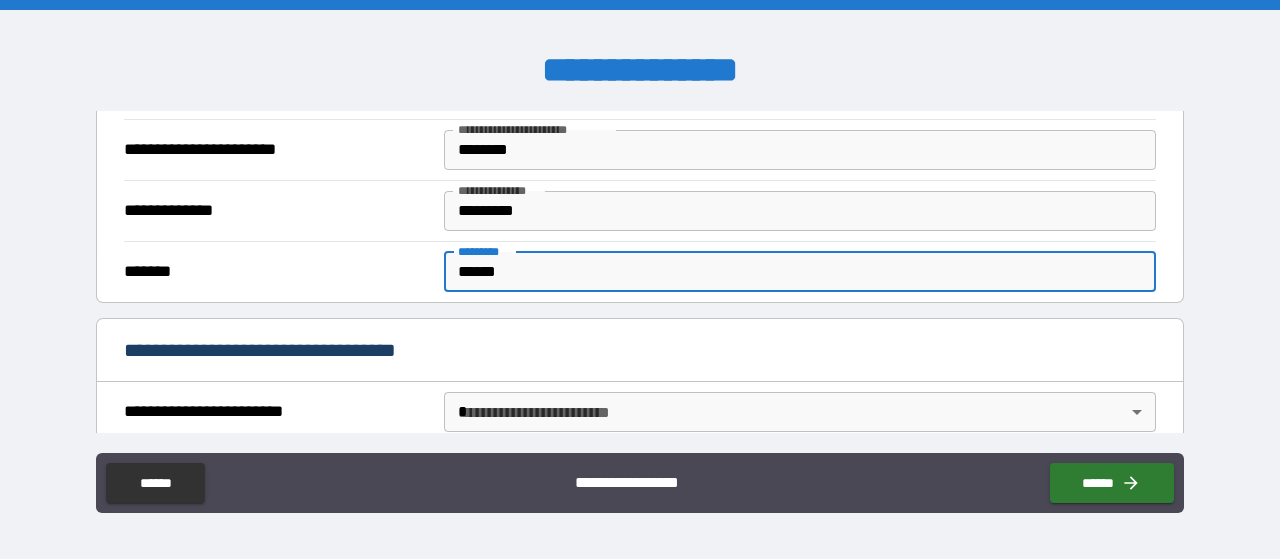 type on "******" 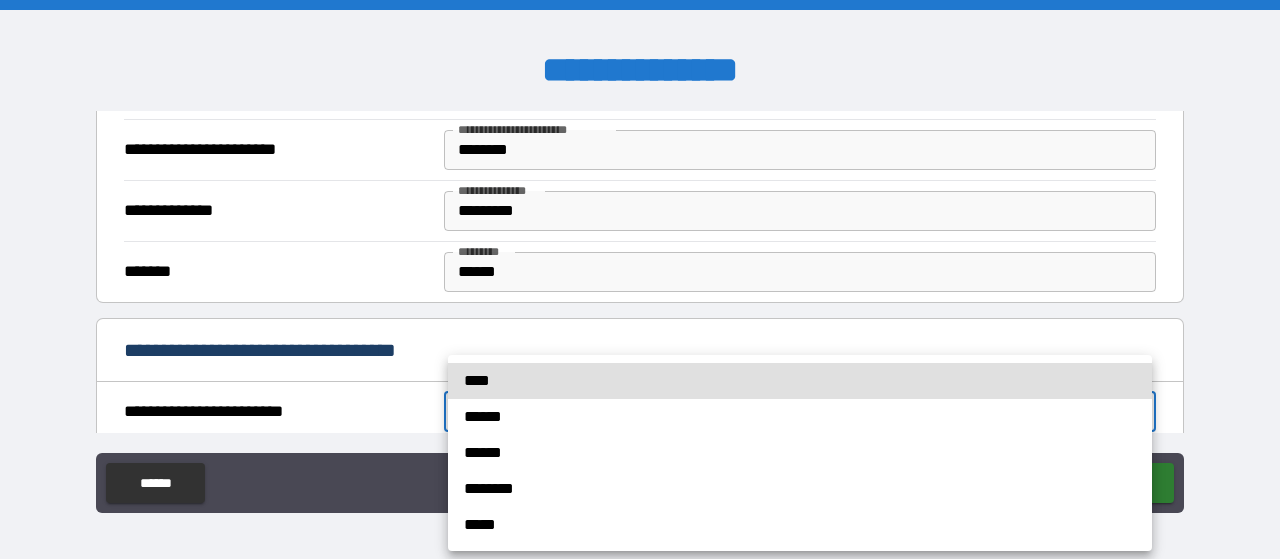 click on "[FIRST] [LAST] [NUMBER] [STREET] [CITY] [STATE] [ZIP] [COUNTRY] [PHONE] [EMAIL] [DOB] [SSN] [CCNUM]" at bounding box center [640, 279] 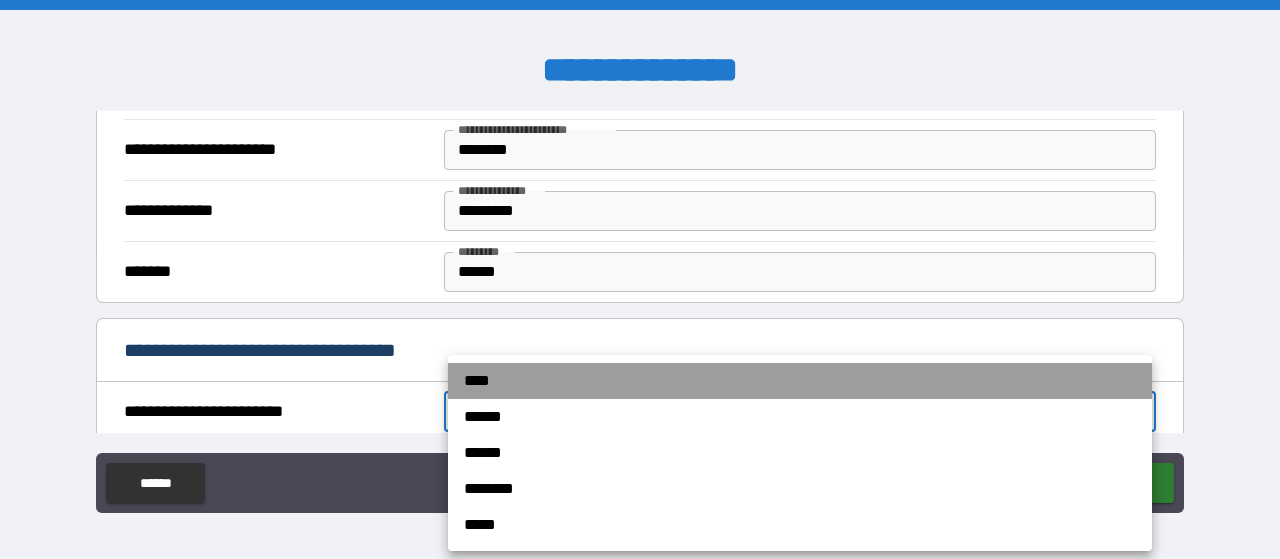 click on "****" at bounding box center (800, 381) 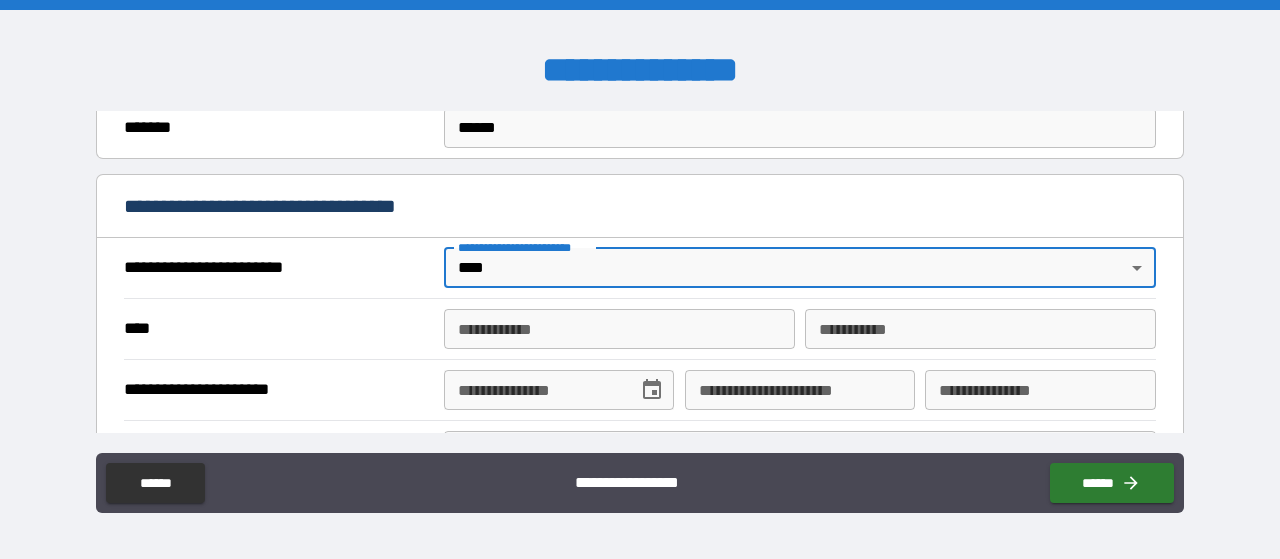 scroll, scrollTop: 709, scrollLeft: 0, axis: vertical 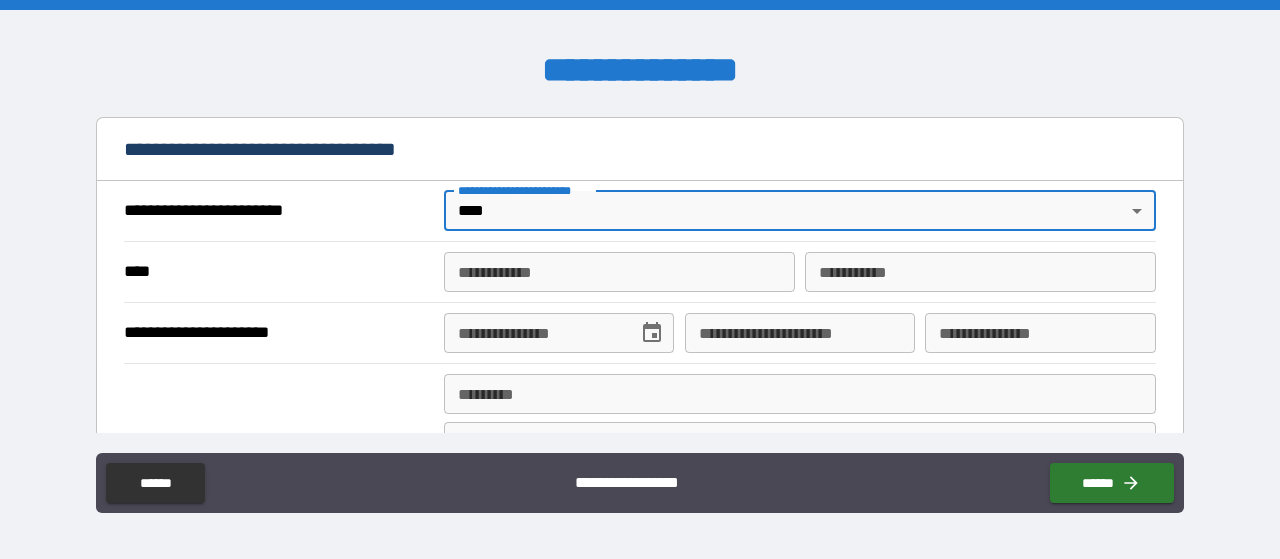 click on "**********" at bounding box center (619, 272) 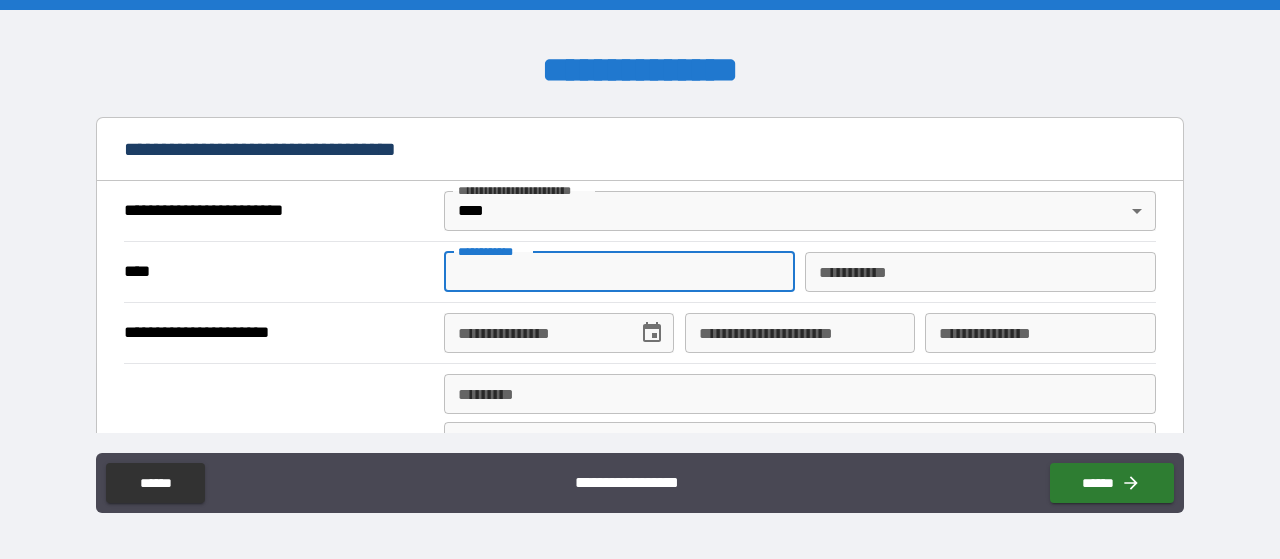 type on "*******" 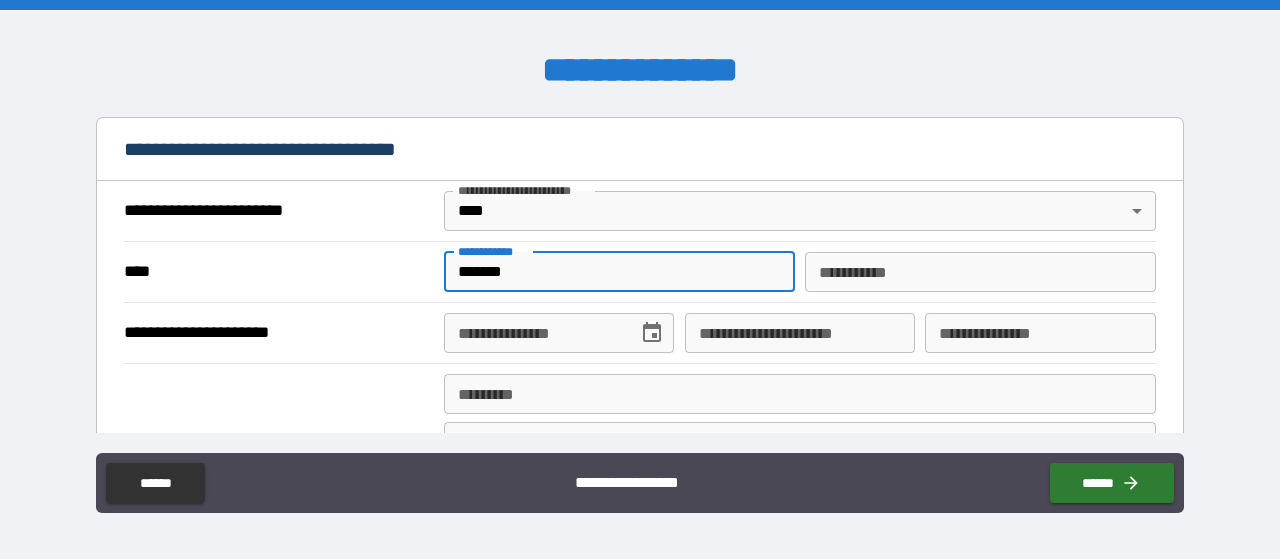 type on "*****" 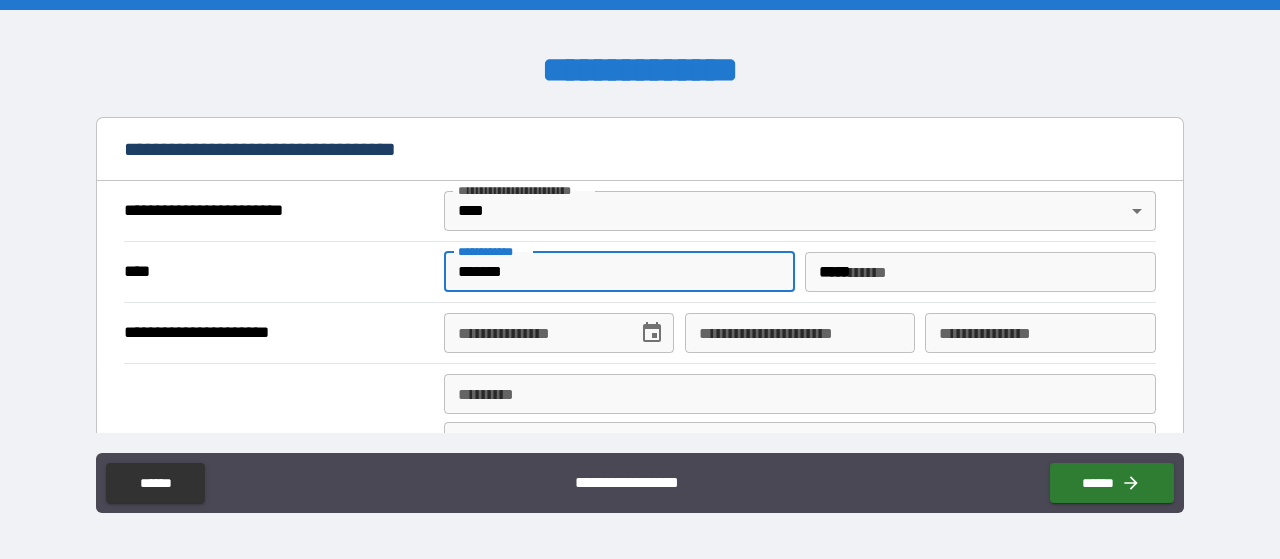 type on "**********" 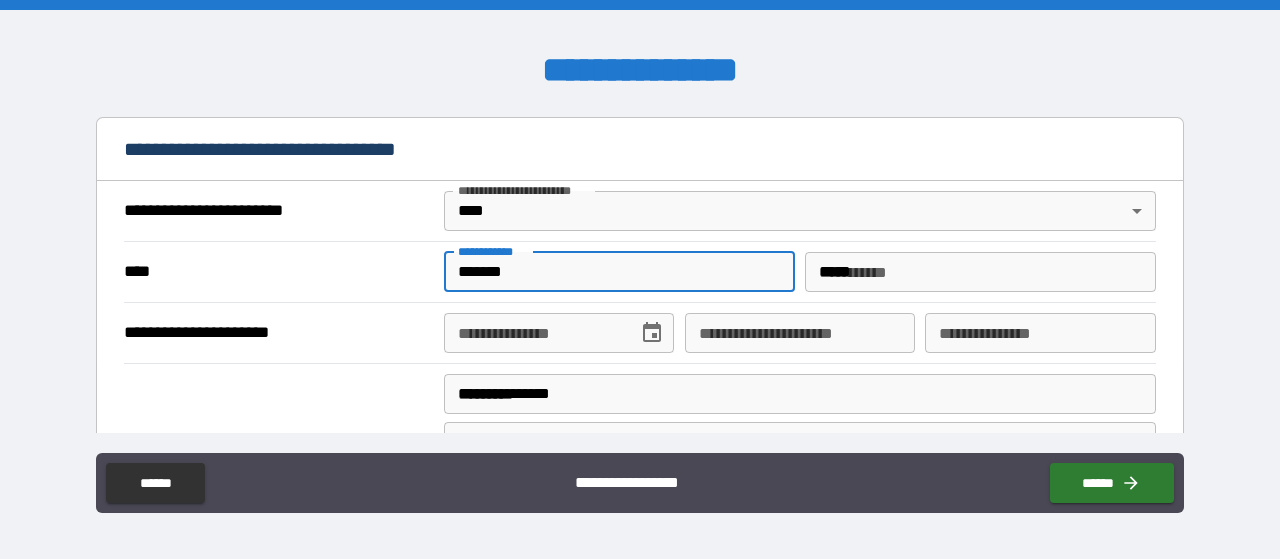type on "*******" 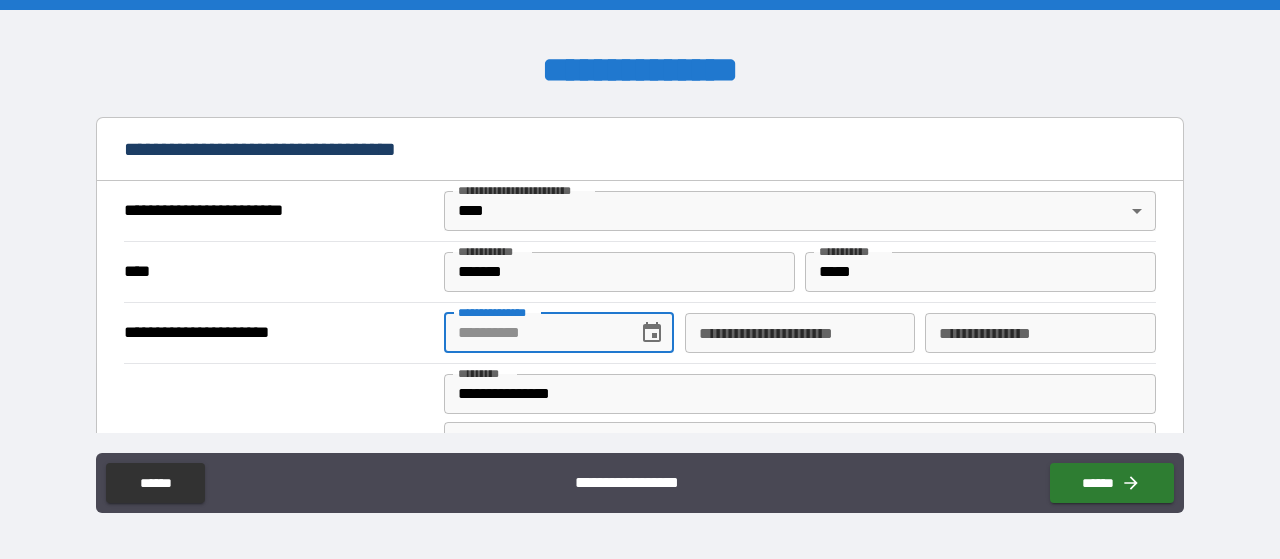 click on "**********" at bounding box center (534, 333) 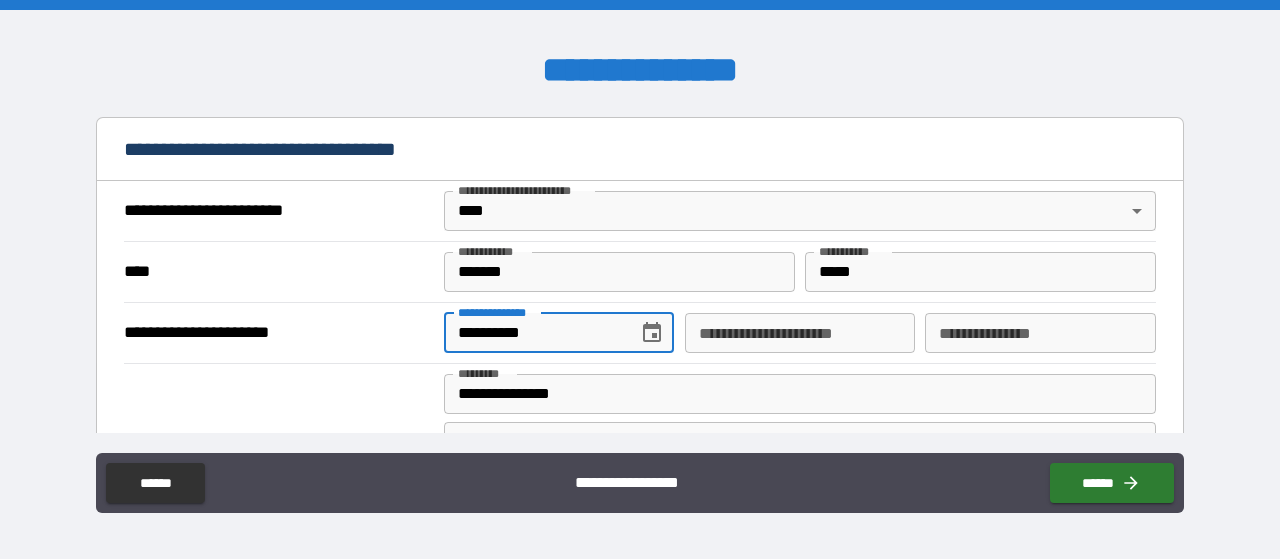 type on "**********" 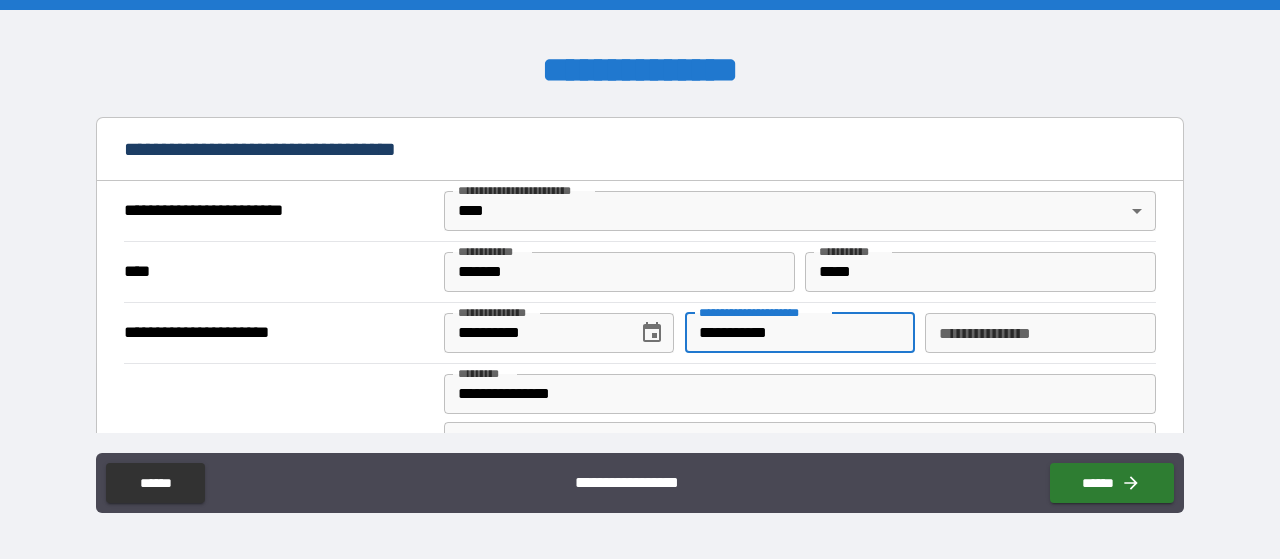 type on "**********" 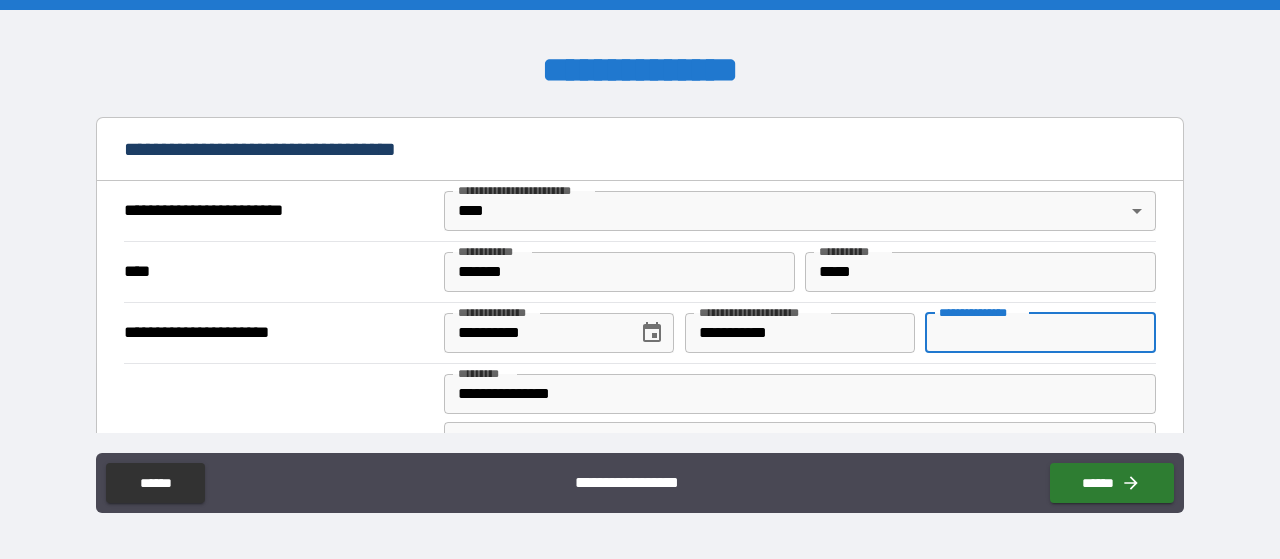 click on "**********" at bounding box center [1040, 333] 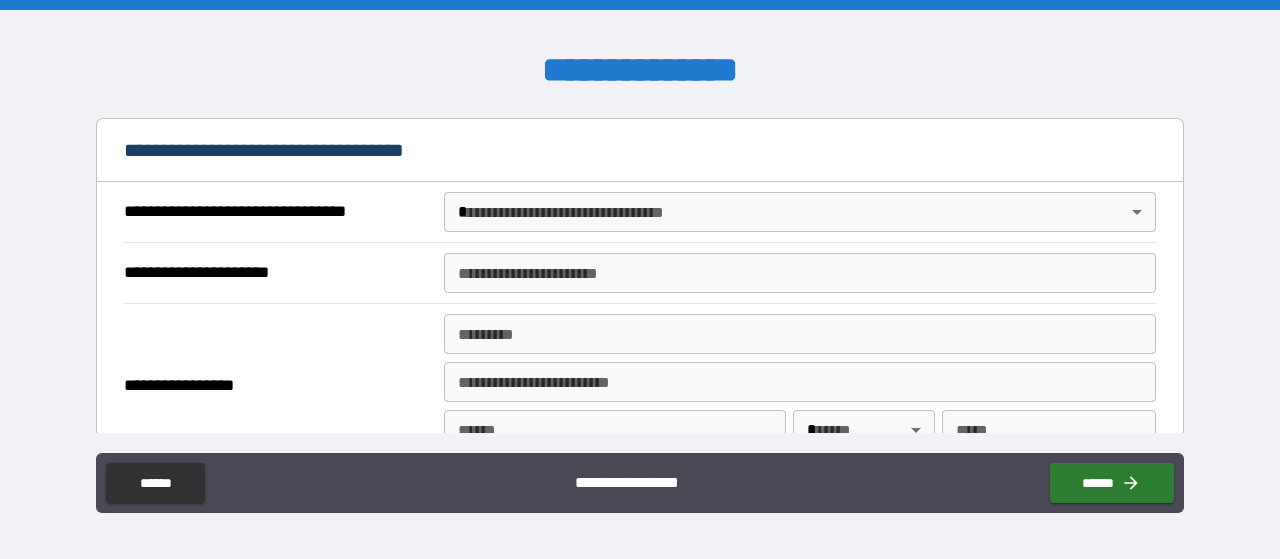scroll, scrollTop: 1148, scrollLeft: 0, axis: vertical 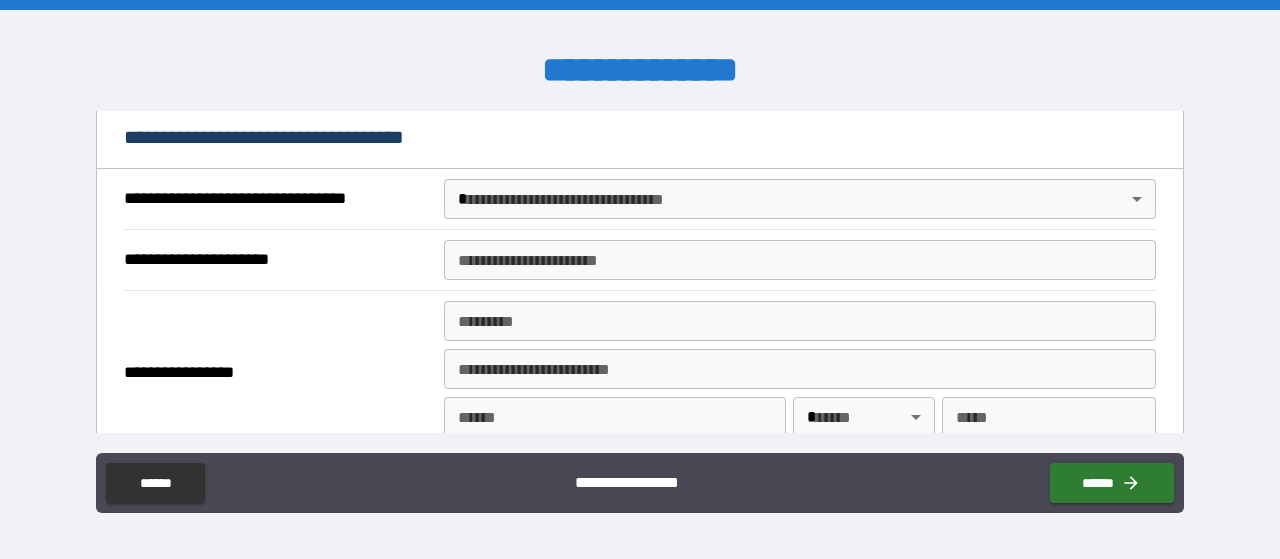 type on "*******" 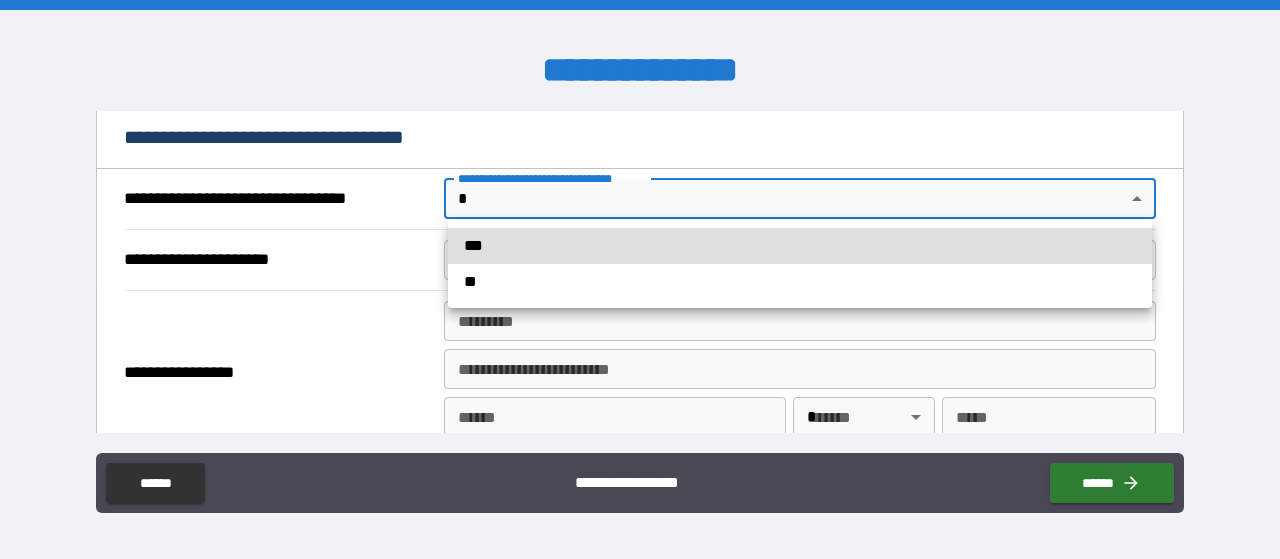 click on "***" at bounding box center (800, 246) 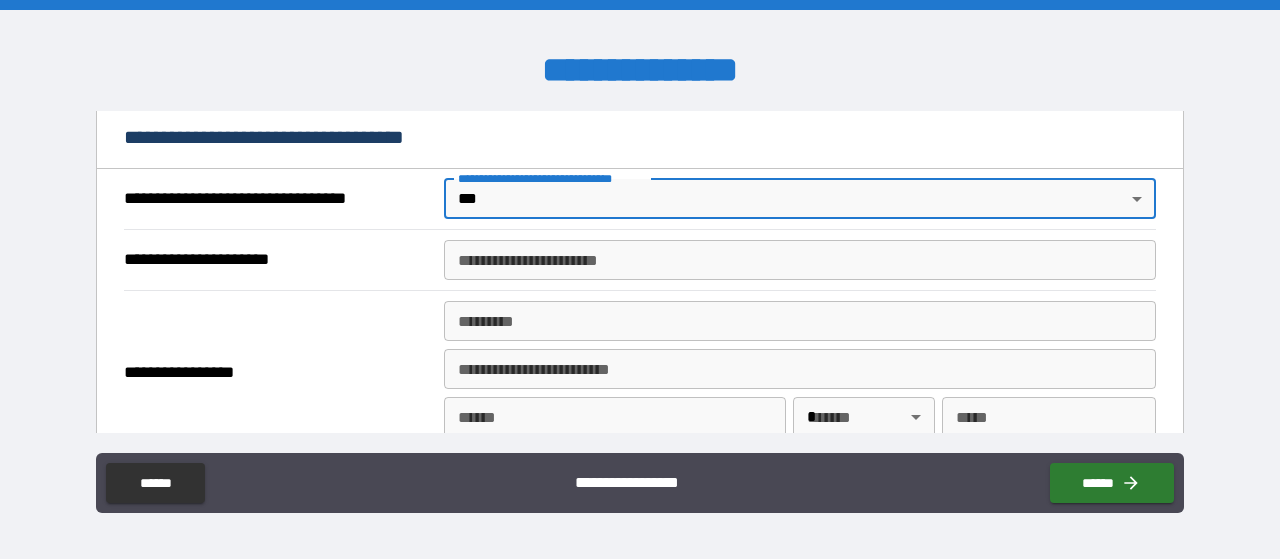 click on "**********" at bounding box center (800, 260) 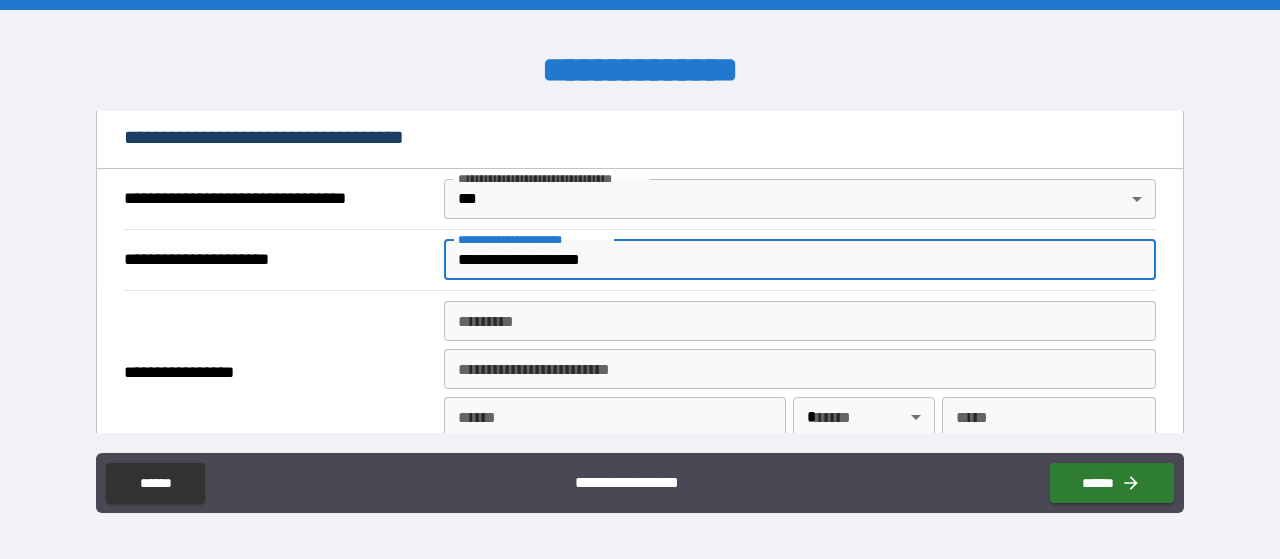 type on "**********" 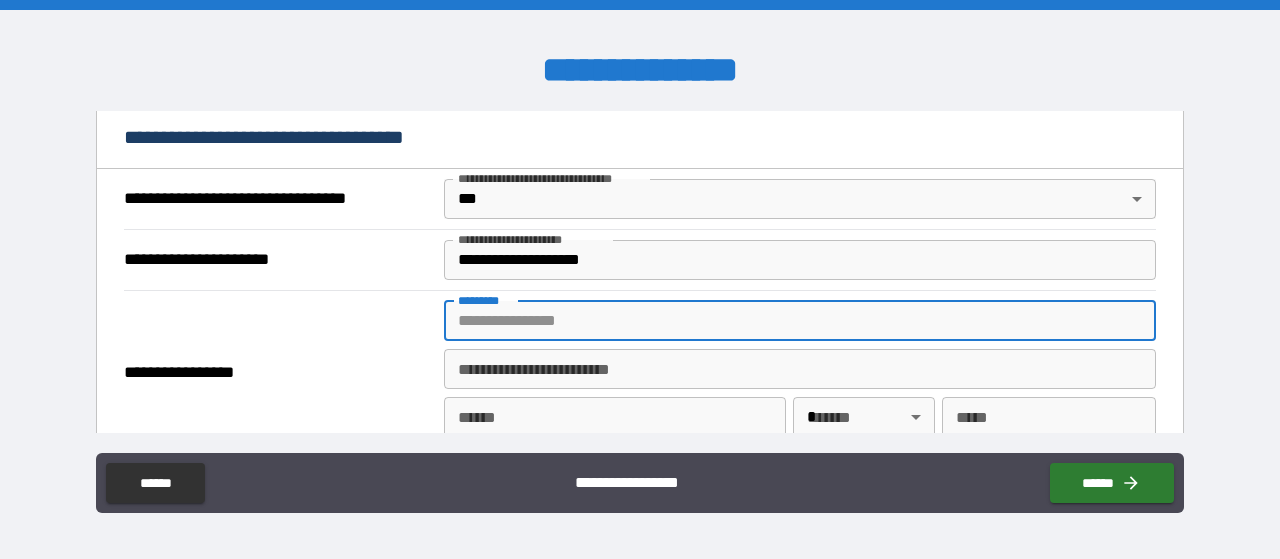 click on "*******   *" at bounding box center [800, 321] 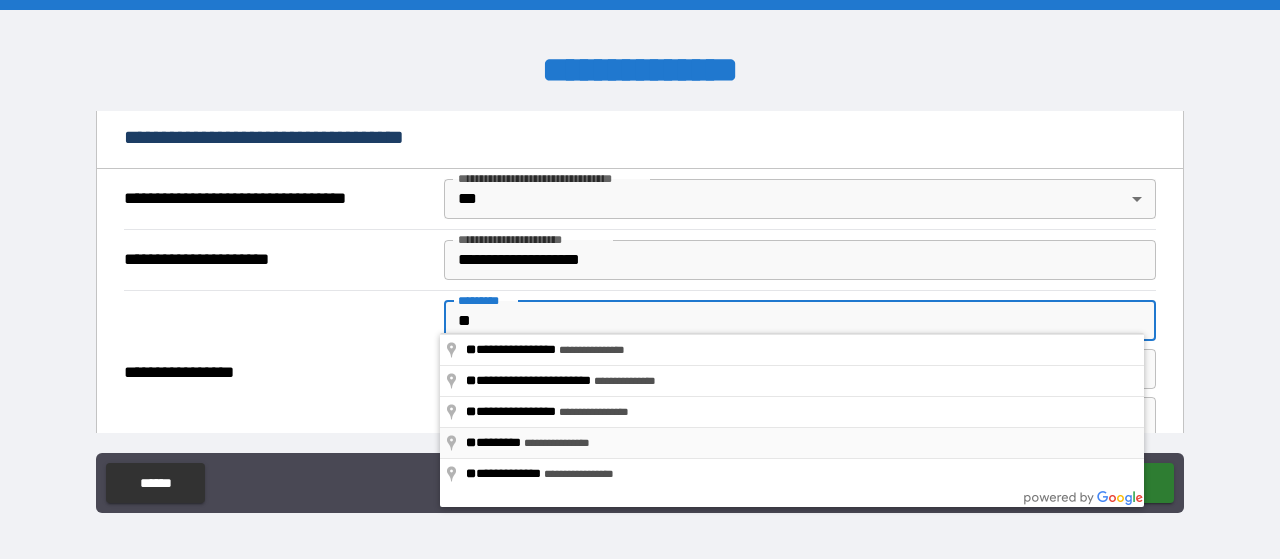 type on "********" 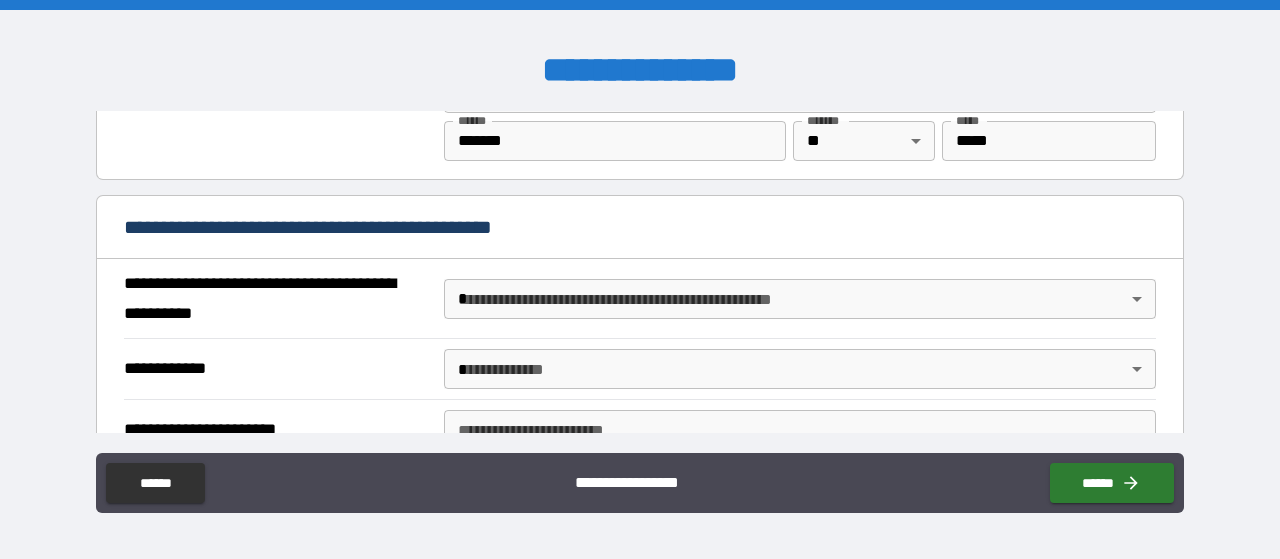 scroll, scrollTop: 1386, scrollLeft: 0, axis: vertical 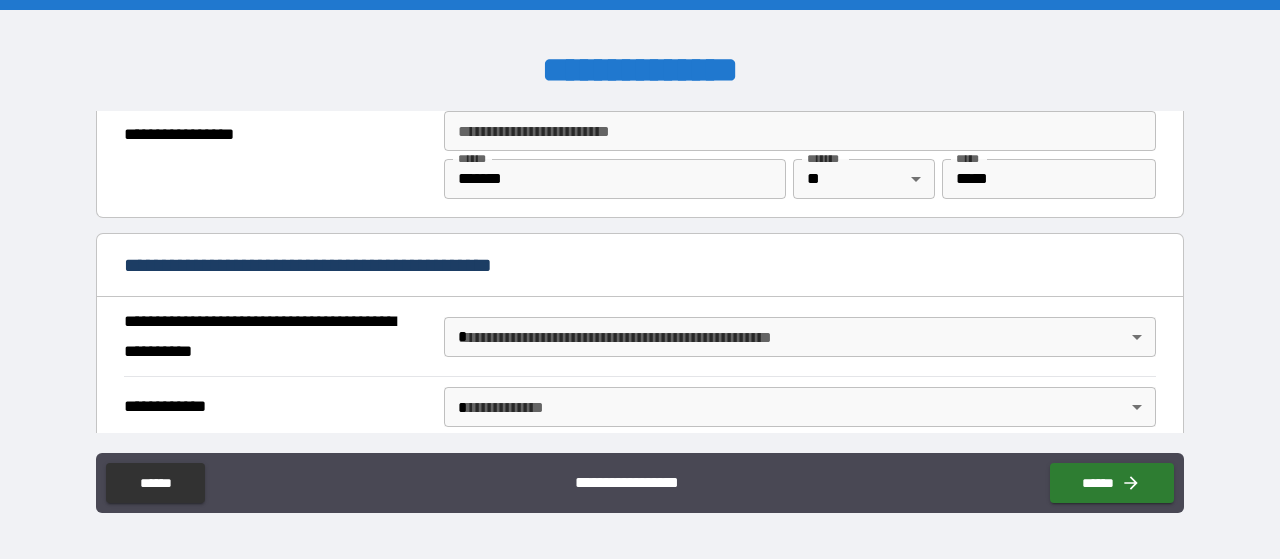 click on "[FIRST] [LAST] [NUMBER] [STREET] [CITY] [STATE] [ZIP] [COUNTRY] [PHONE] [EMAIL] [DOB] [SSN] [CCNUM]" at bounding box center [640, 279] 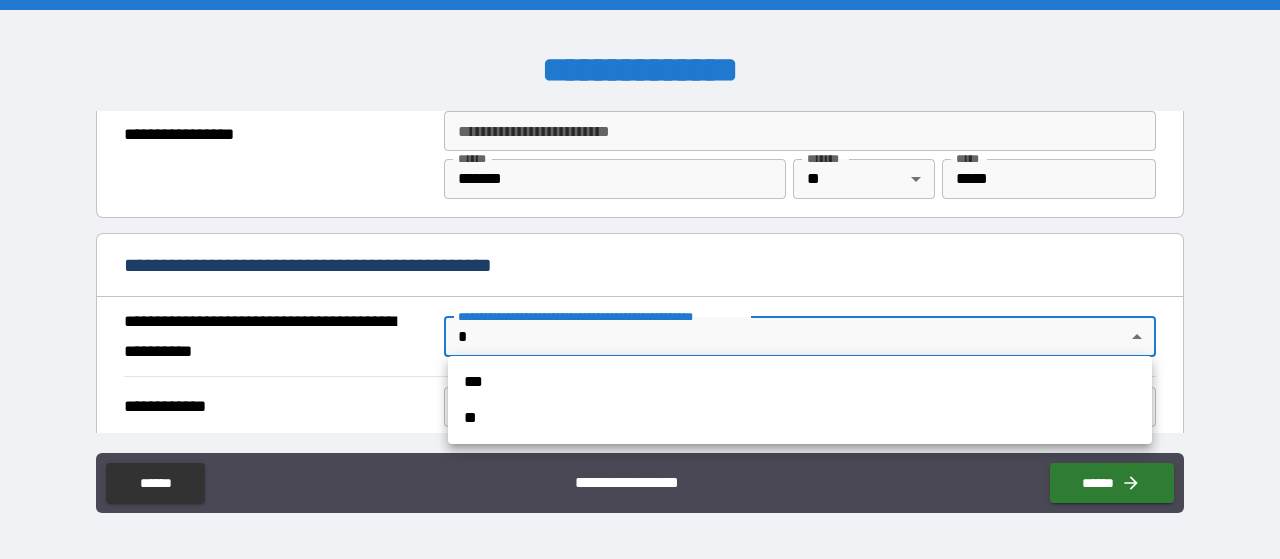 click on "**" at bounding box center (800, 418) 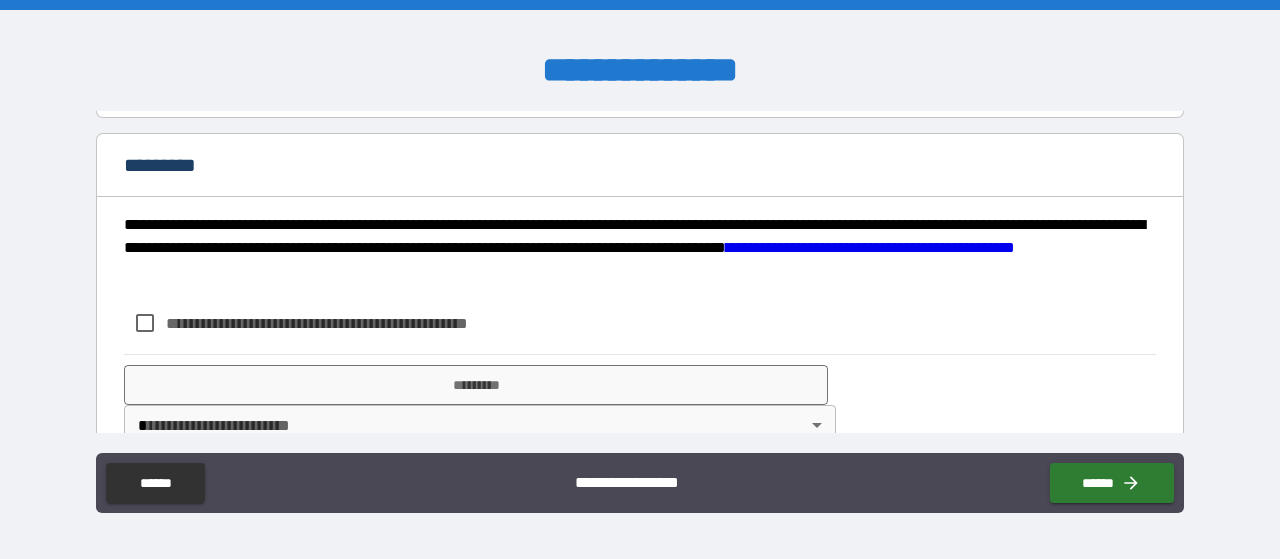 scroll, scrollTop: 1678, scrollLeft: 0, axis: vertical 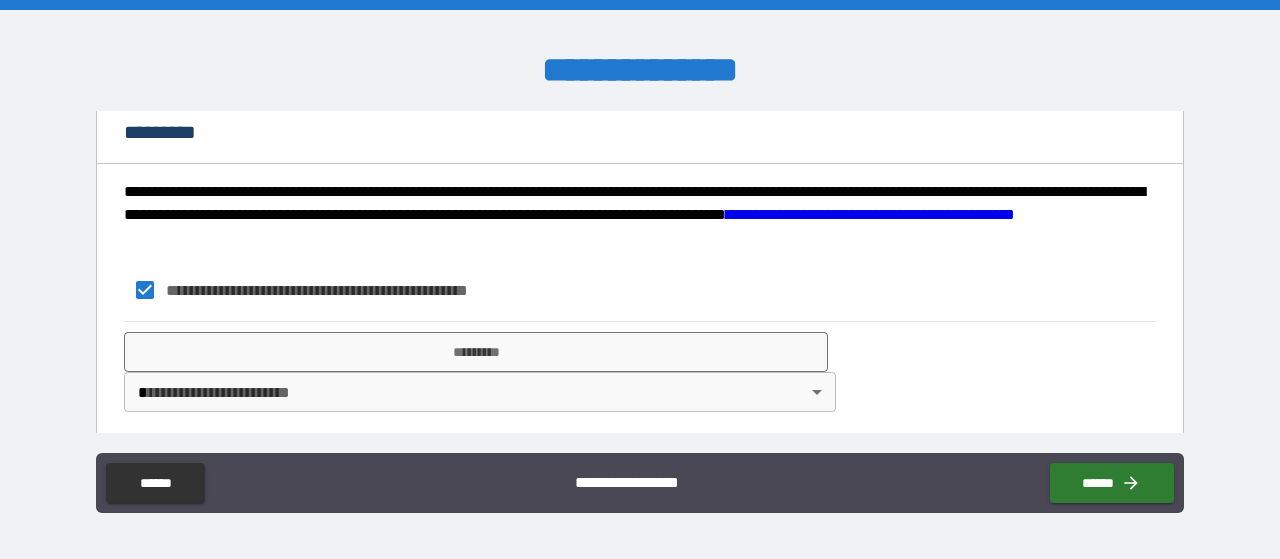 click on "[FIRST] [LAST] [NUMBER] [STREET] [CITY] [STATE] [ZIP] [COUNTRY] [PHONE] [EMAIL] [DOB] [SSN] [CCNUM]" at bounding box center (640, 279) 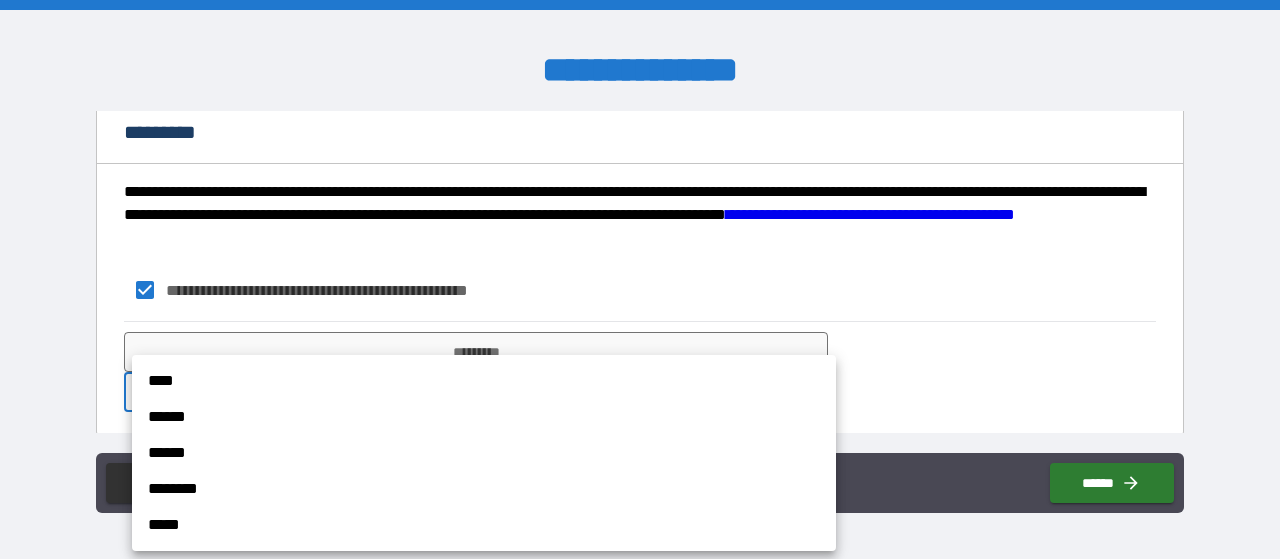 click on "****" at bounding box center (484, 381) 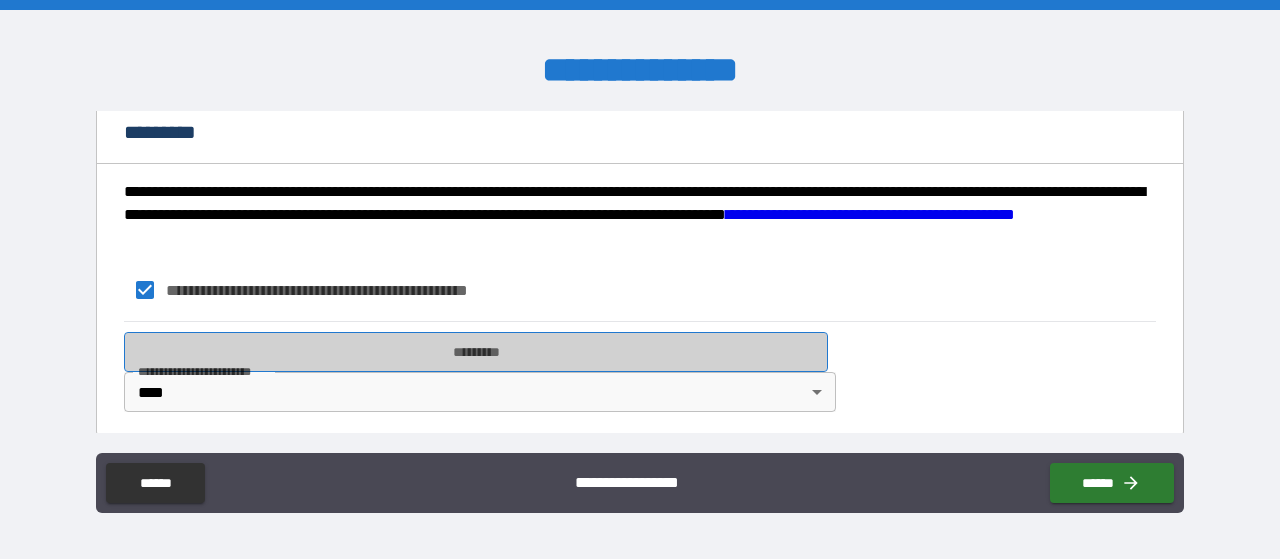 click on "*********" at bounding box center (476, 352) 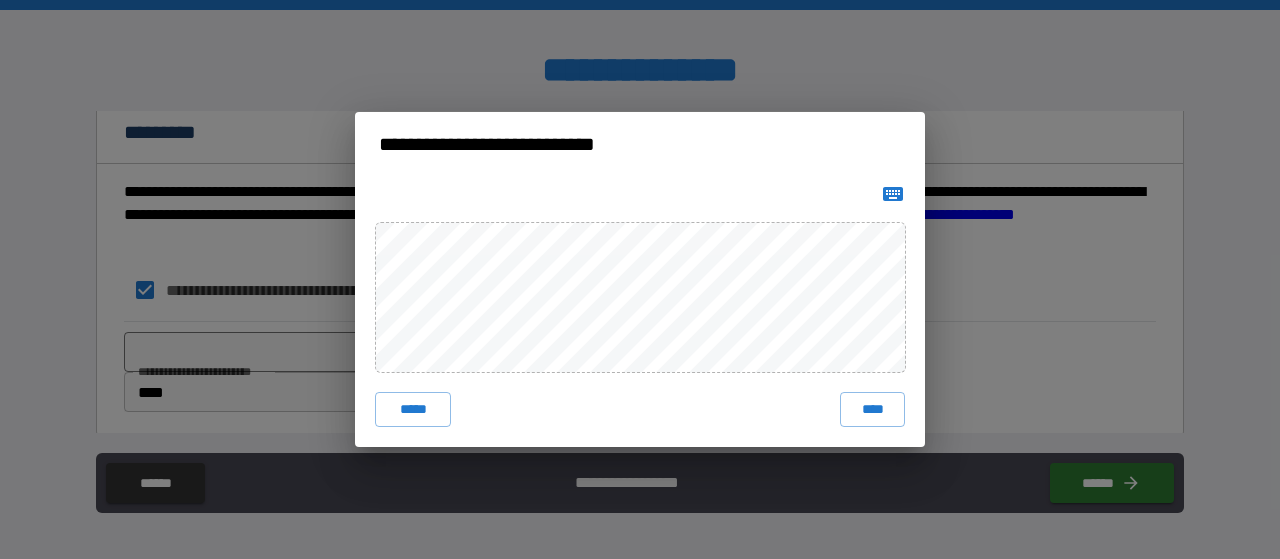 click on "**********" at bounding box center (640, 279) 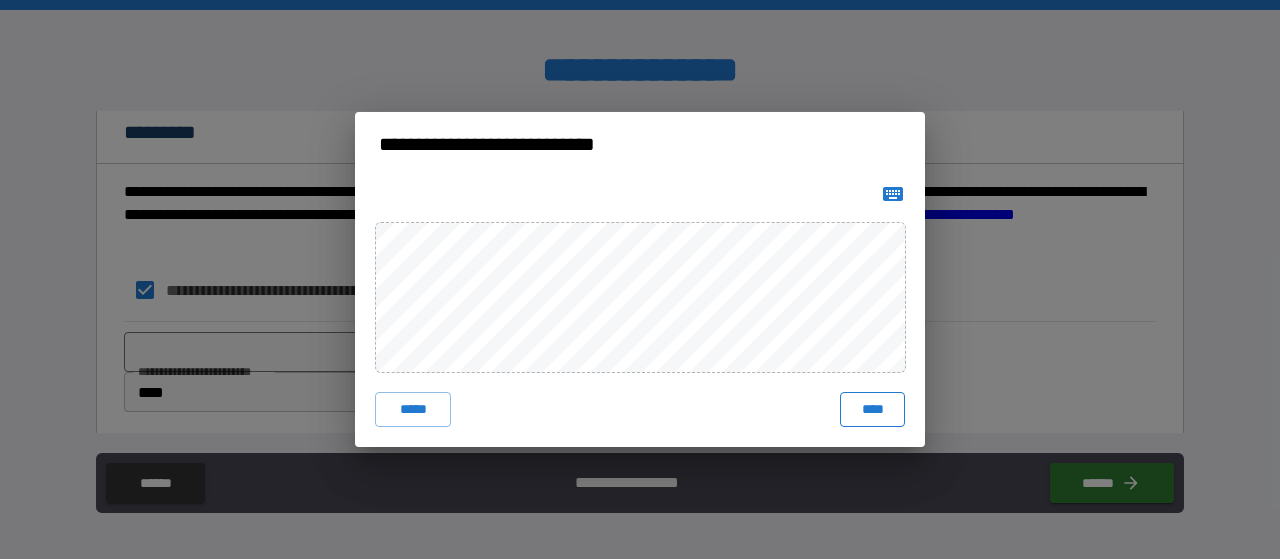 click on "****" at bounding box center (872, 410) 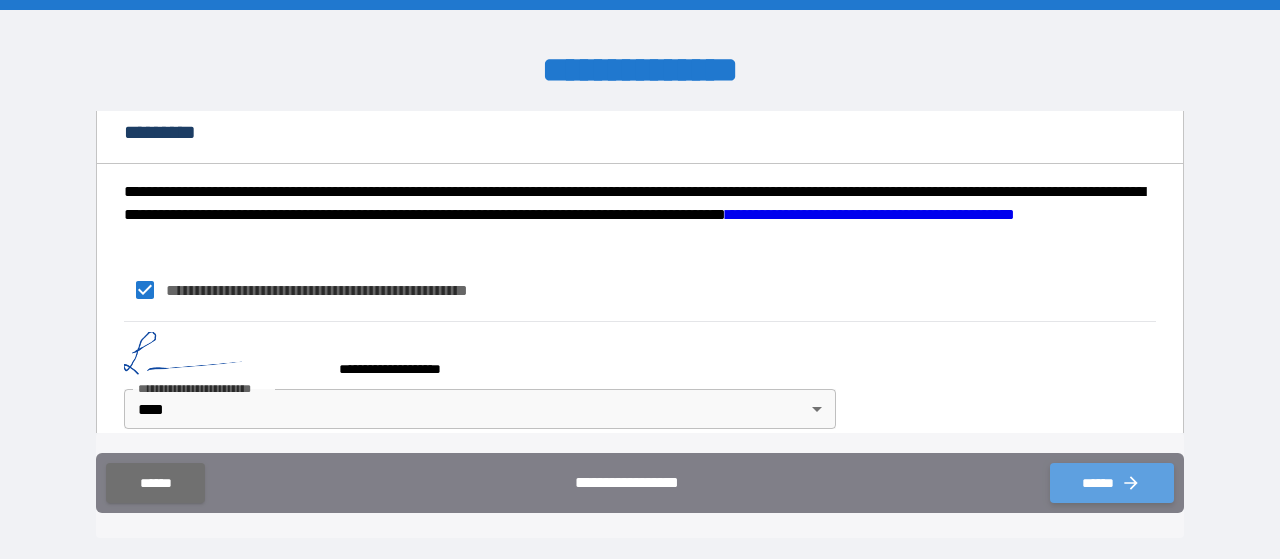 click on "******" at bounding box center [1112, 483] 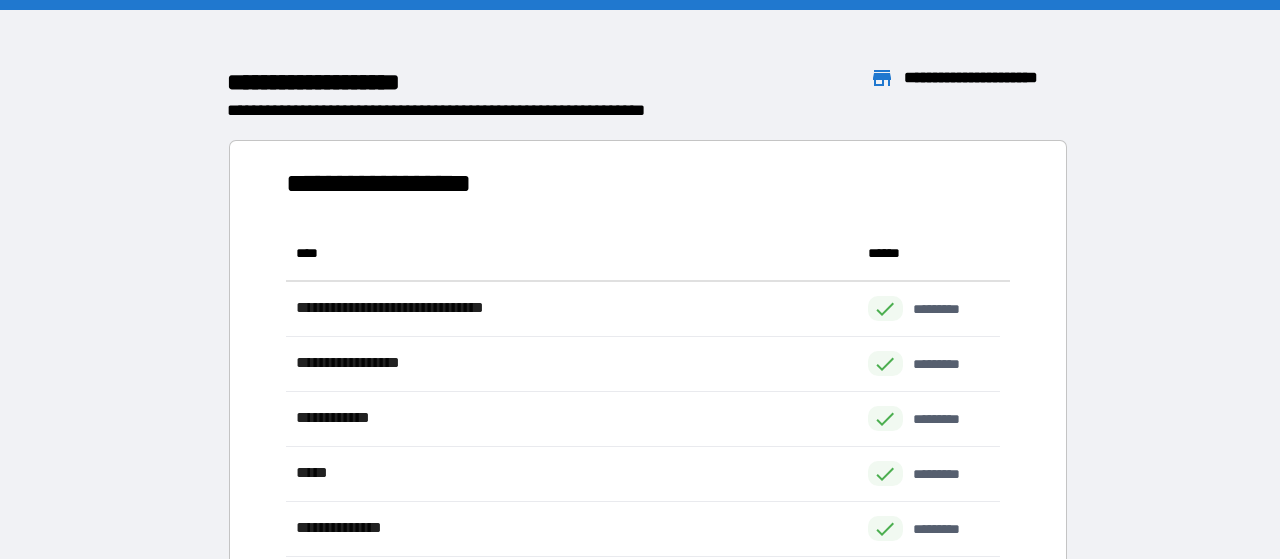 scroll, scrollTop: 16, scrollLeft: 16, axis: both 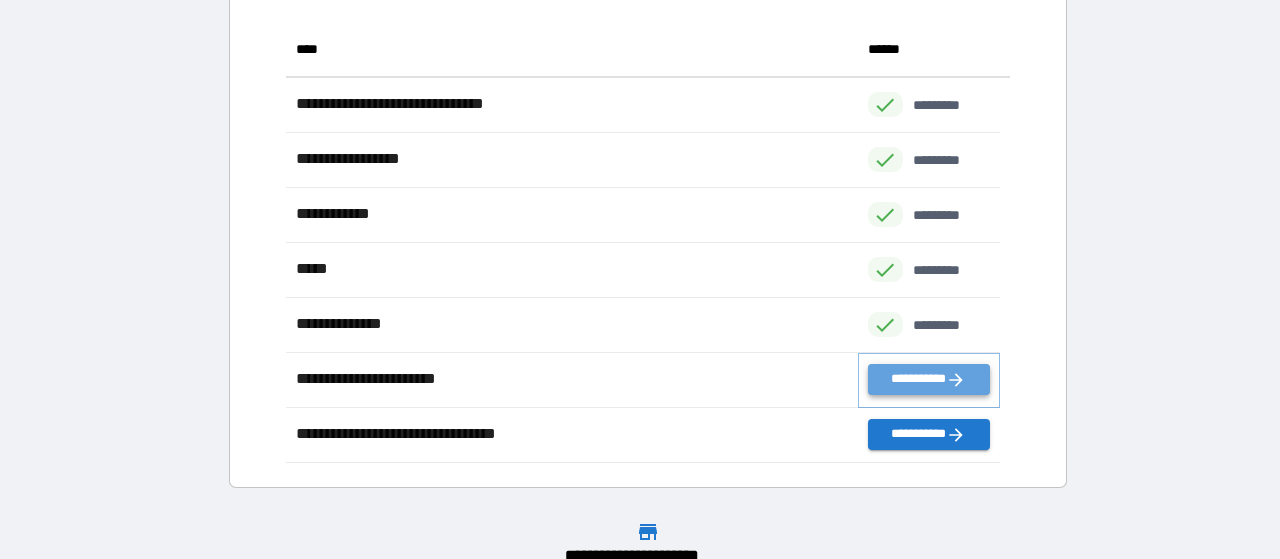 click on "**********" at bounding box center [929, 379] 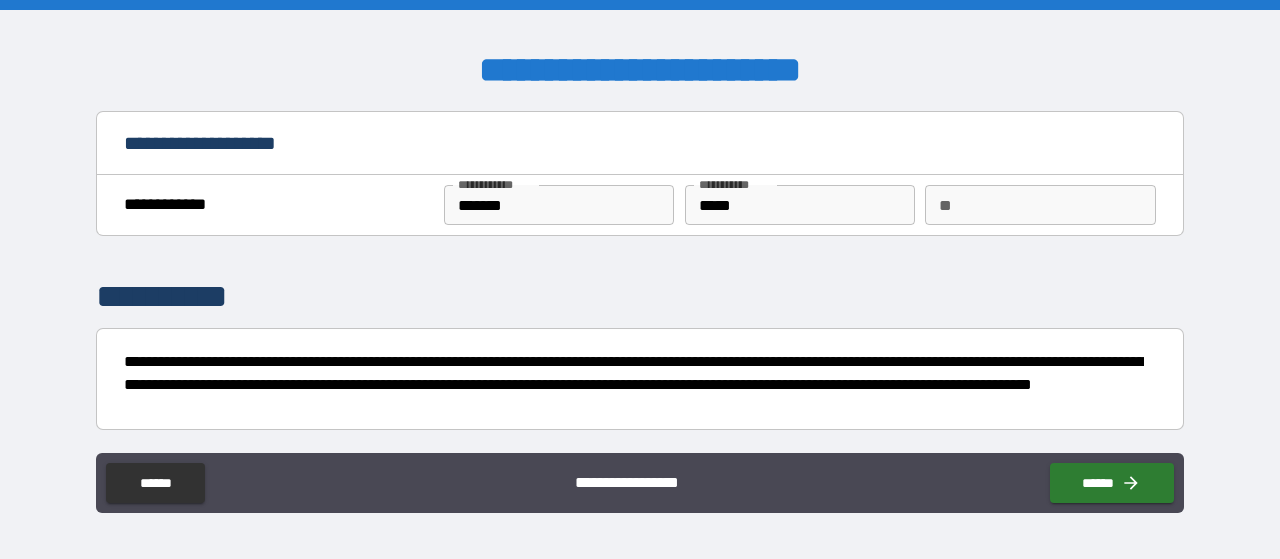 type on "*" 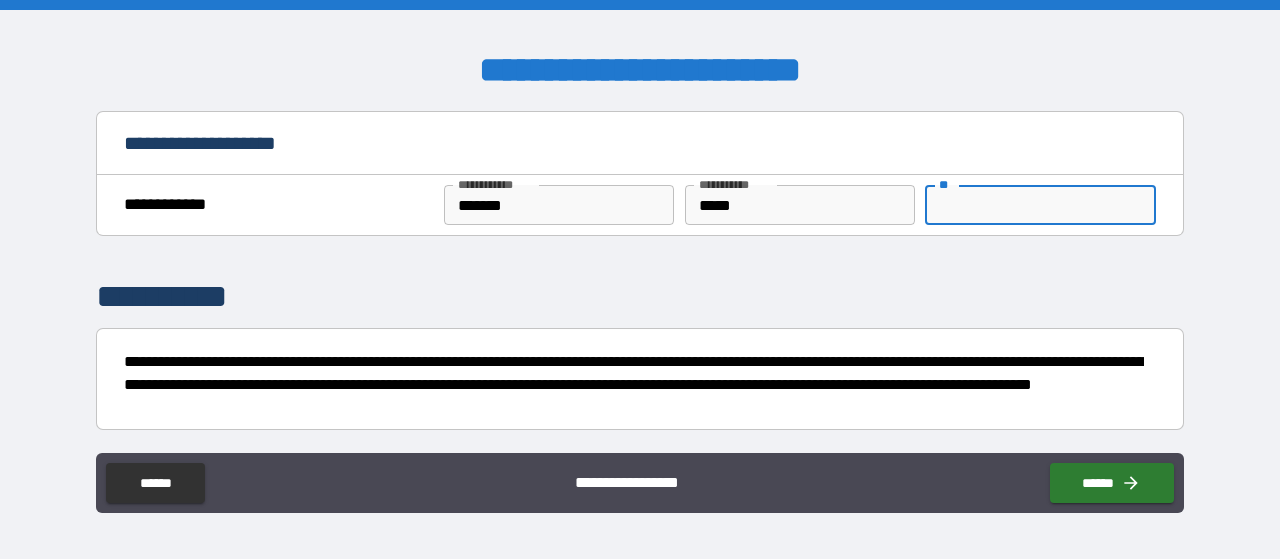 click on "**" at bounding box center (1040, 205) 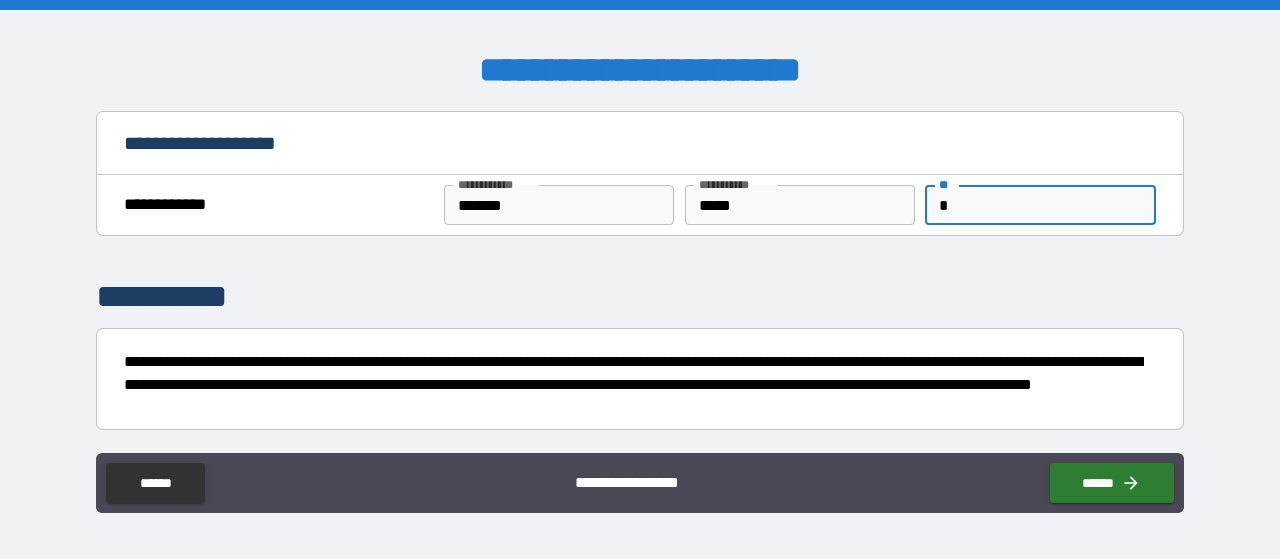 type on "*" 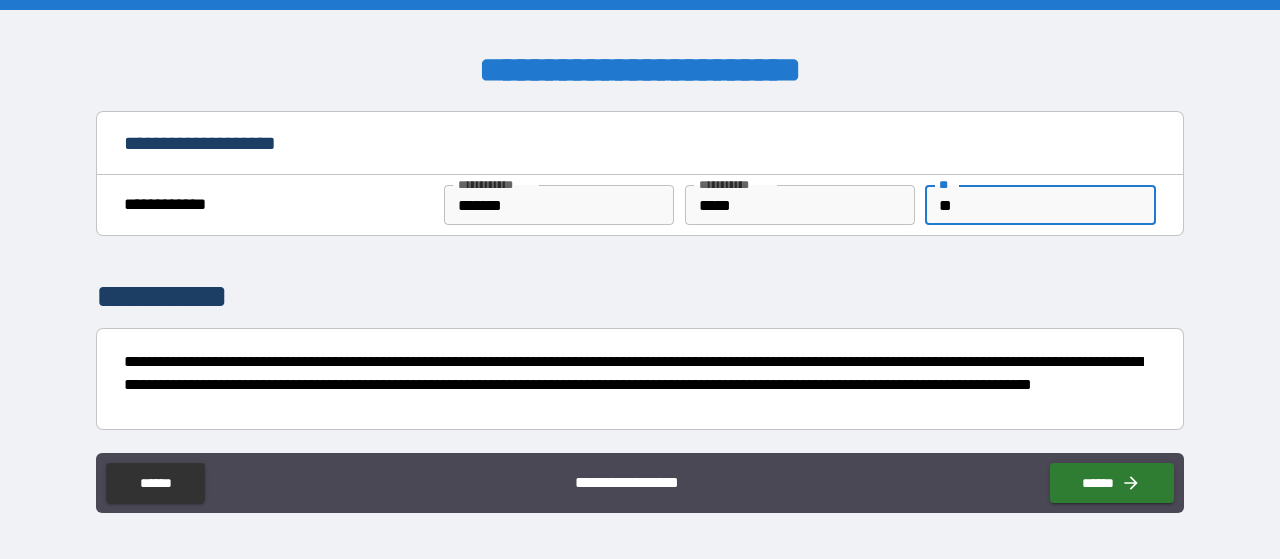 type on "***" 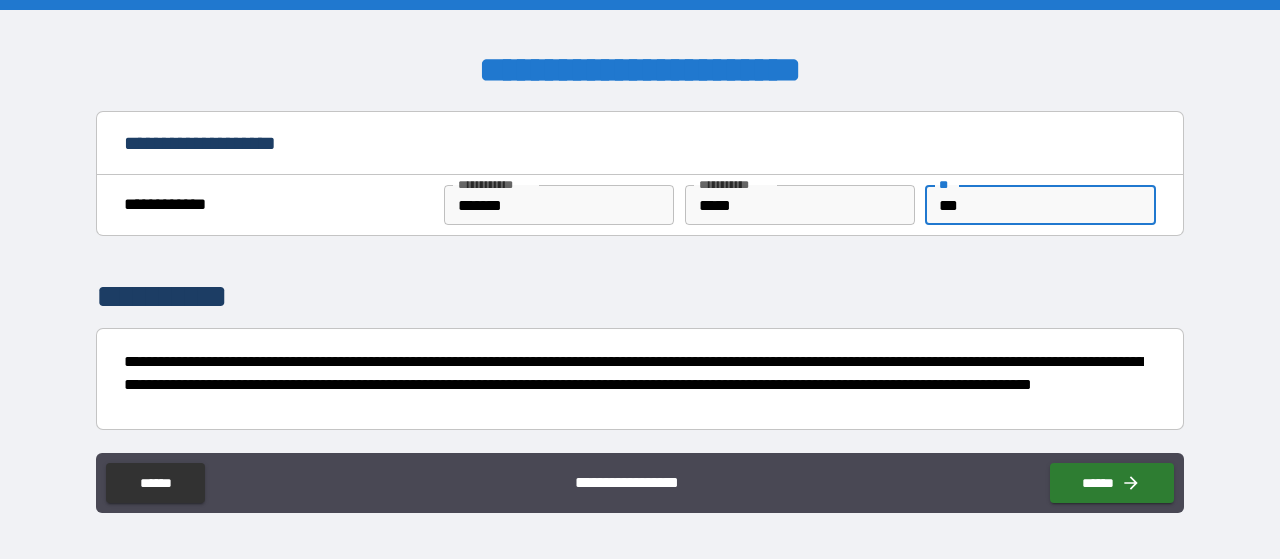 type on "*" 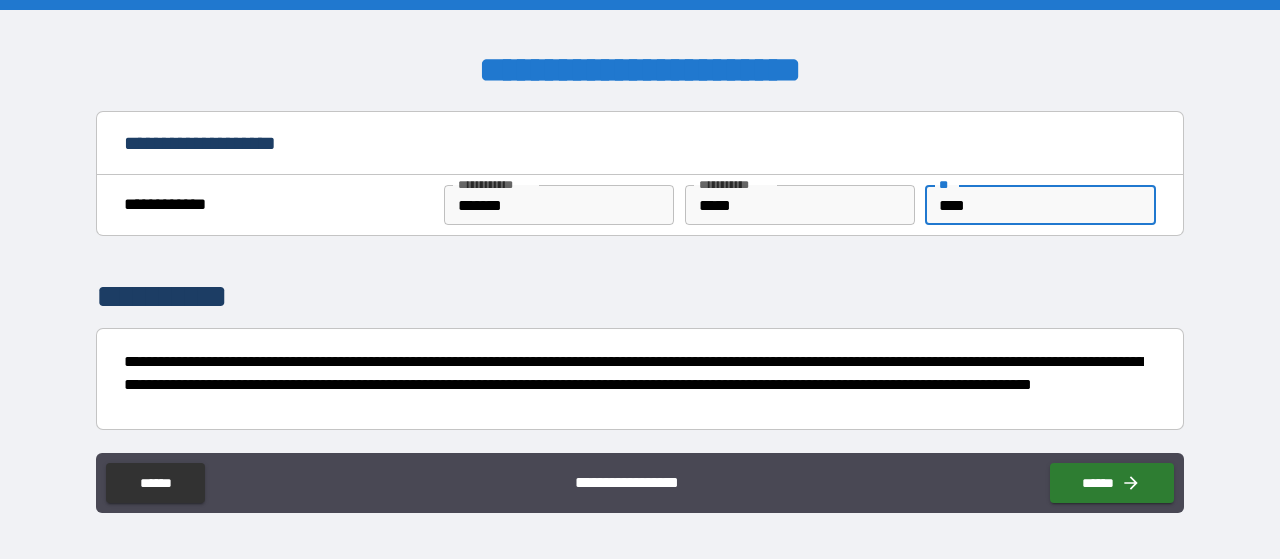 type on "*" 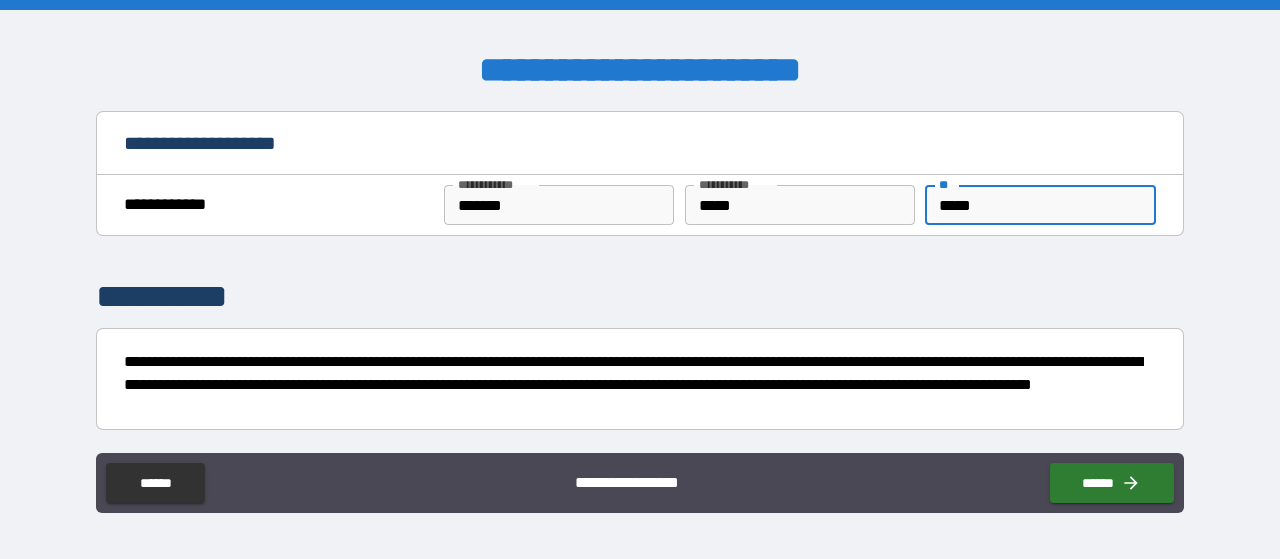 type on "******" 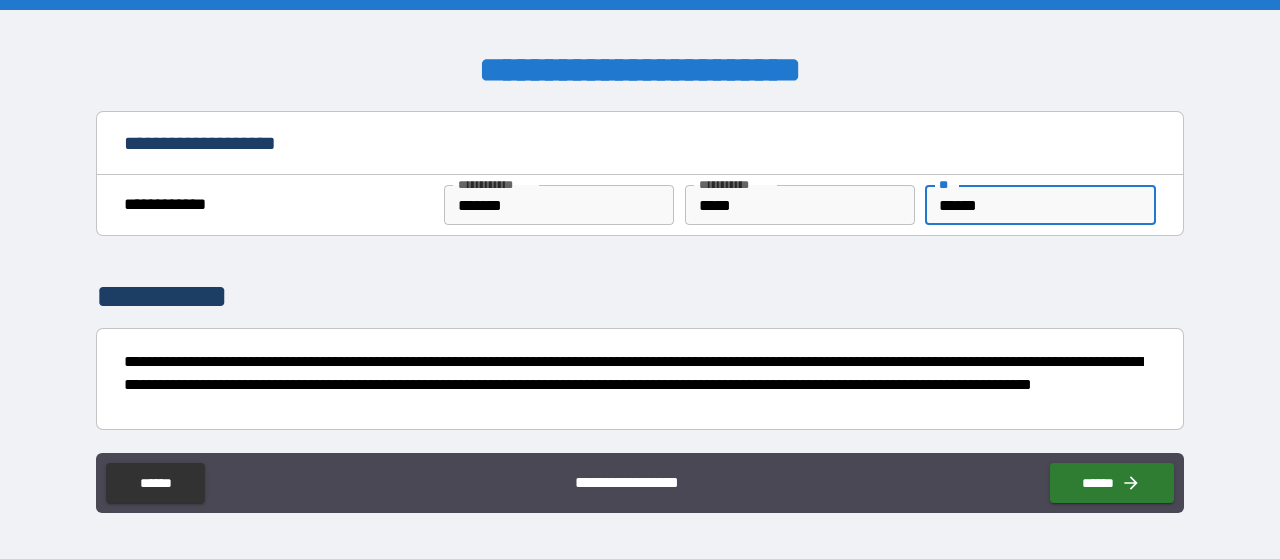 type on "*" 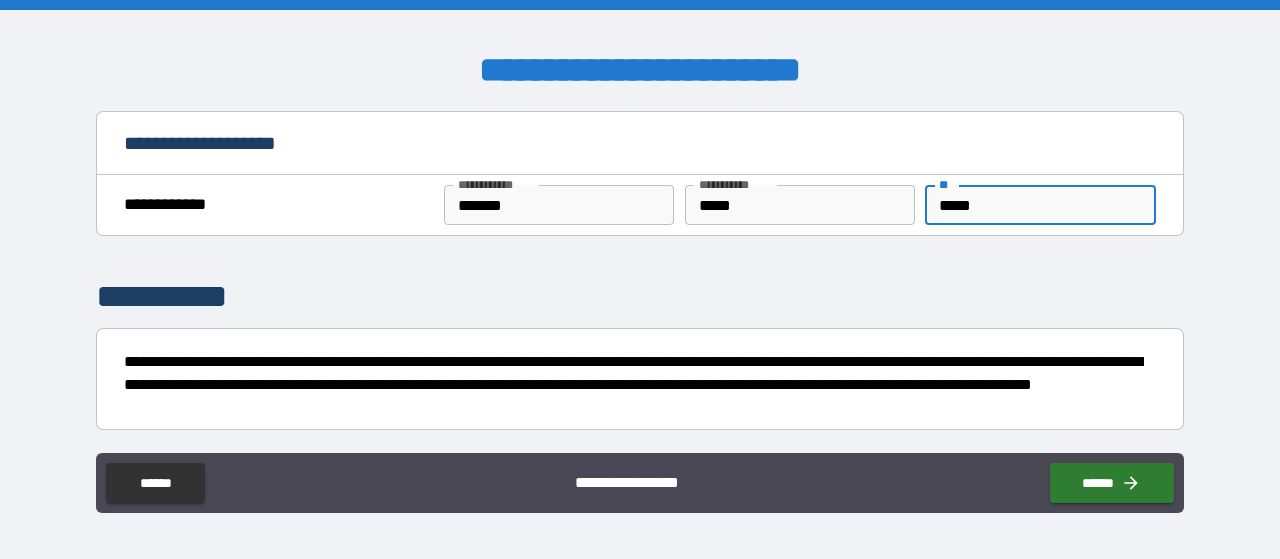 type on "****" 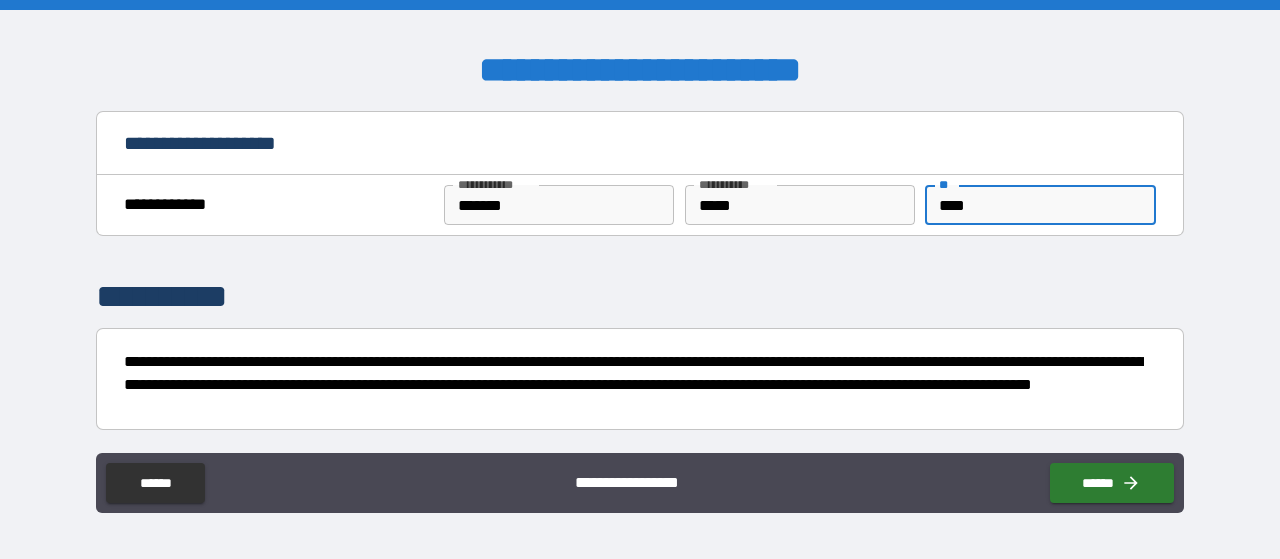 type on "***" 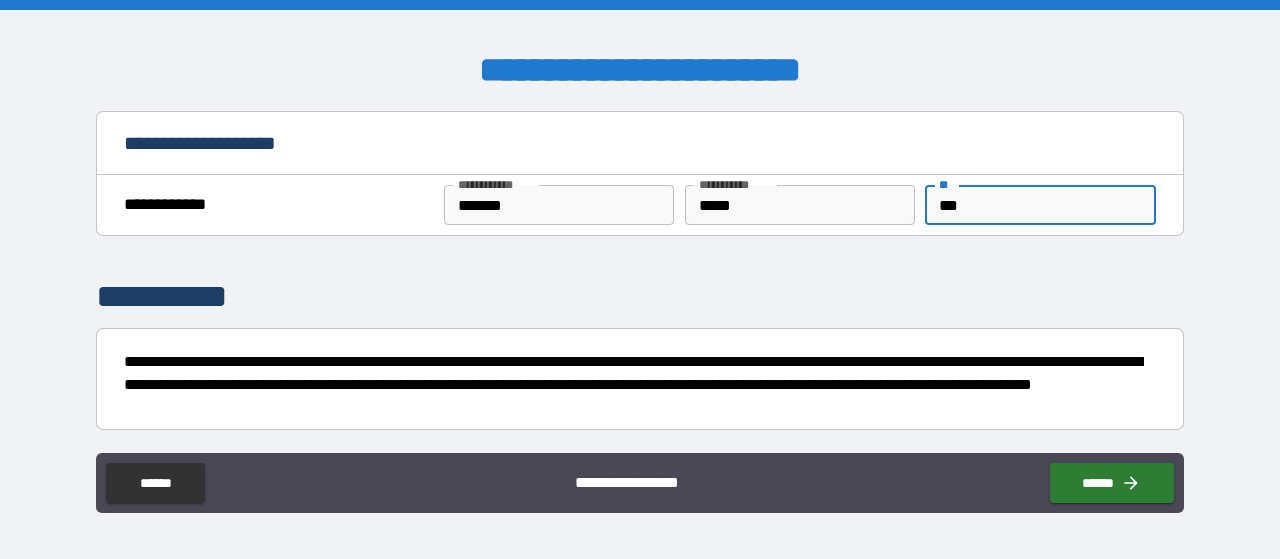 type on "**" 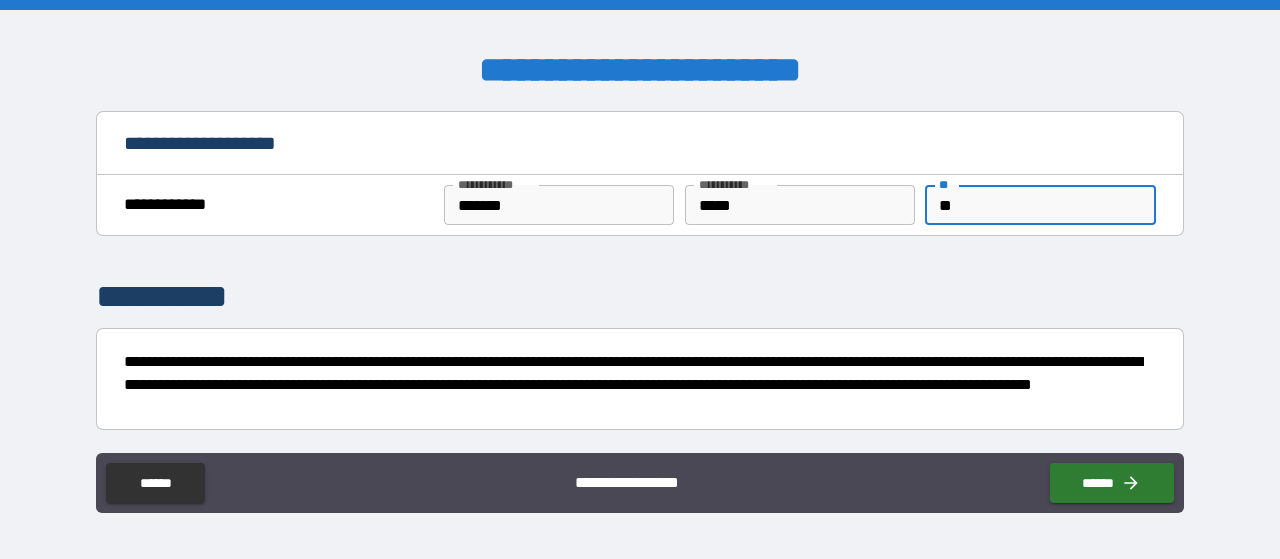 type on "*" 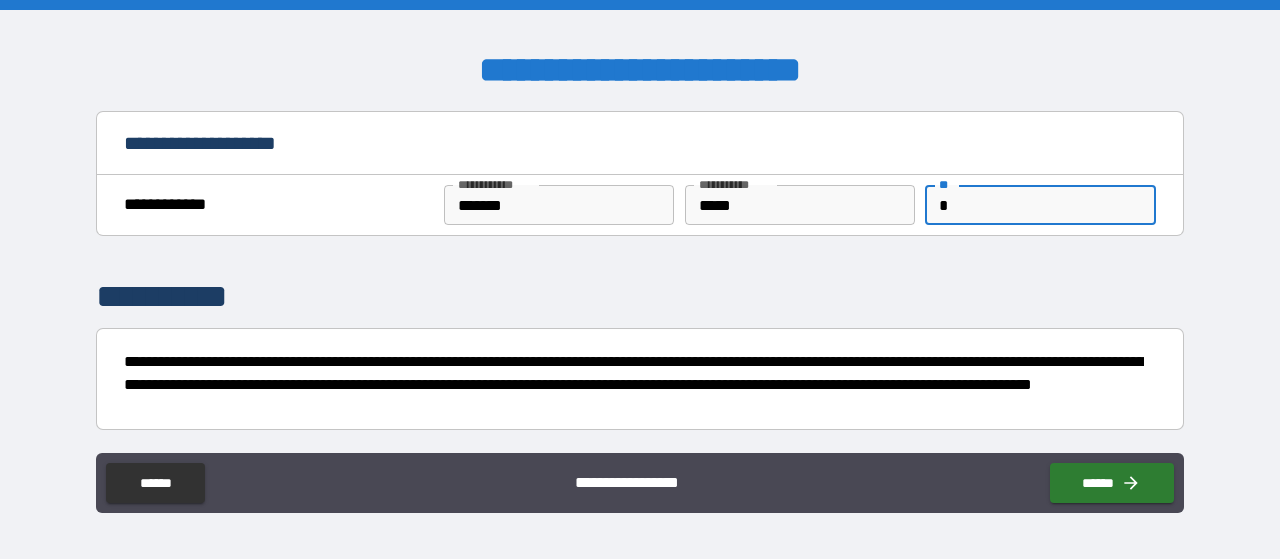 type on "*" 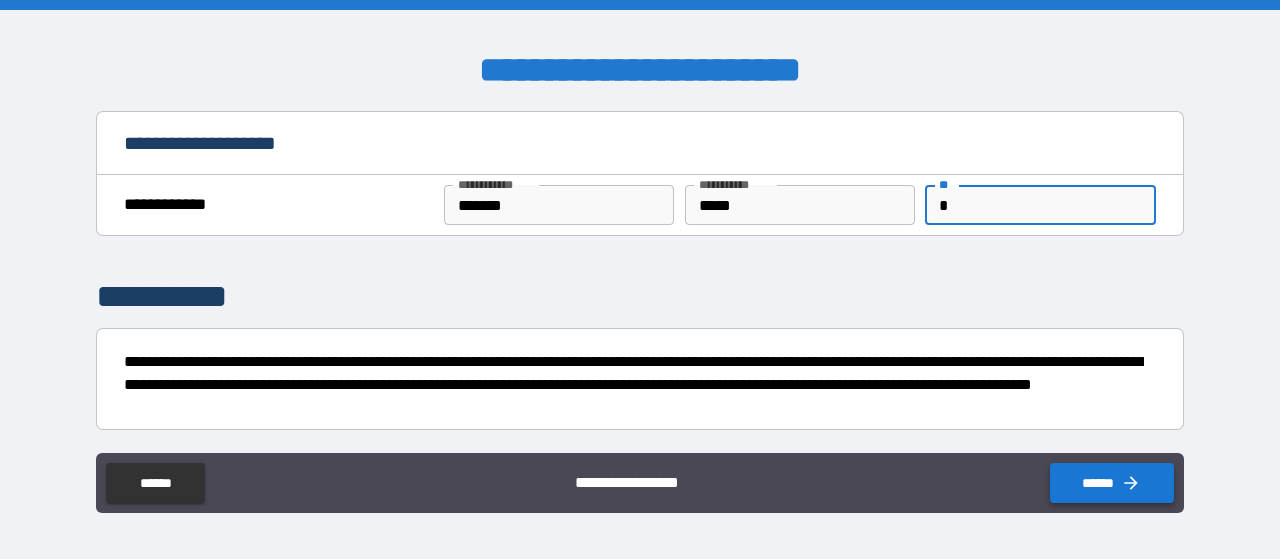 type on "*" 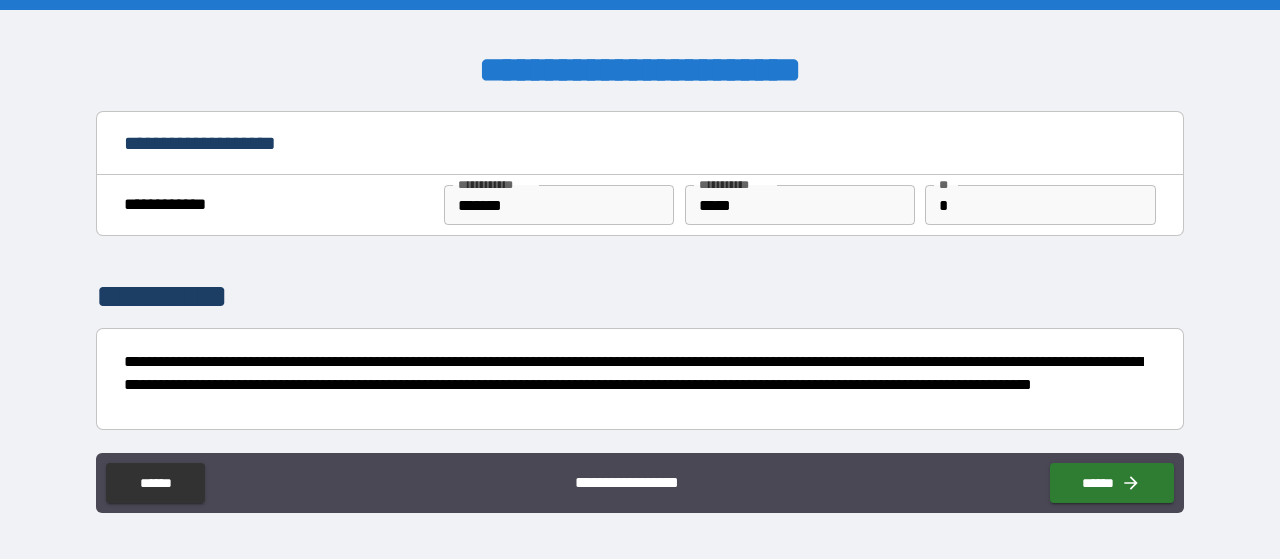 drag, startPoint x: 1107, startPoint y: 483, endPoint x: 1113, endPoint y: 213, distance: 270.06665 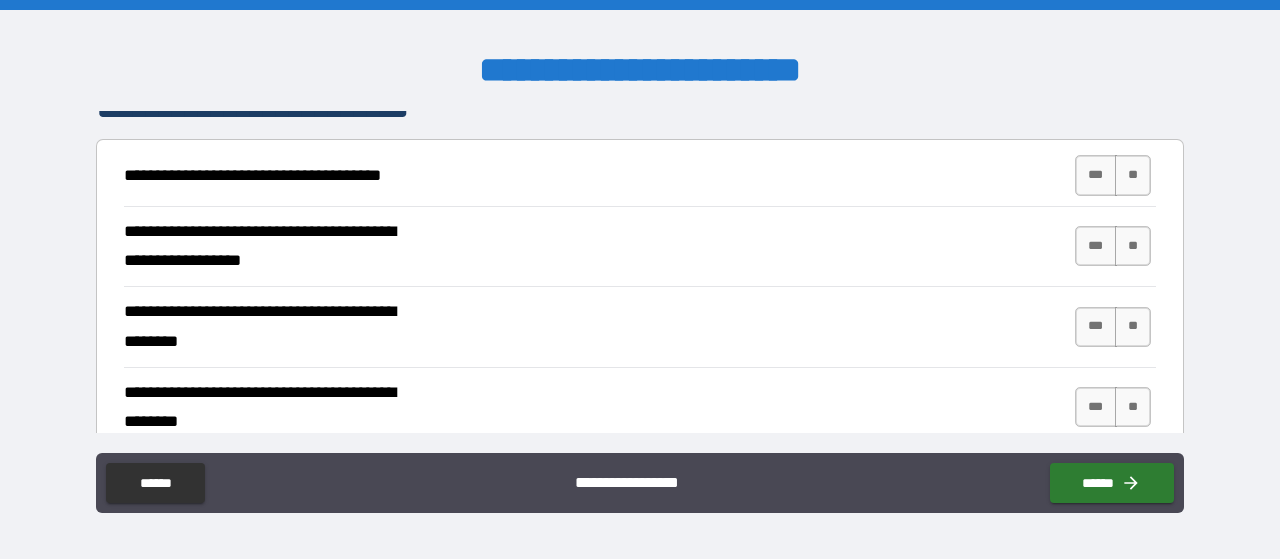 scroll, scrollTop: 395, scrollLeft: 0, axis: vertical 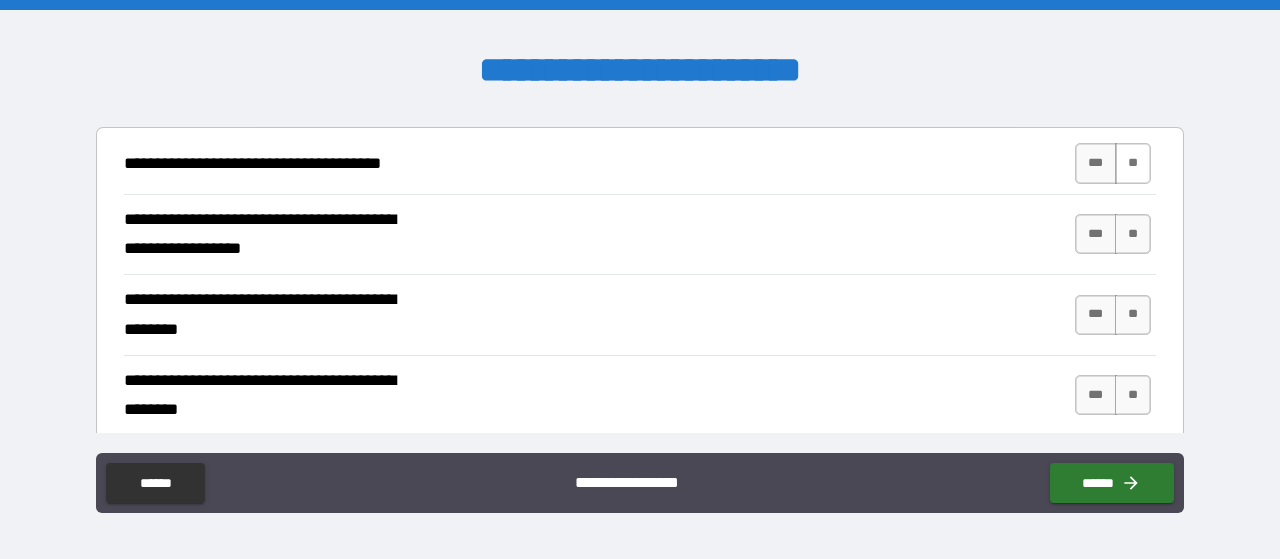 click on "**" at bounding box center [1133, 163] 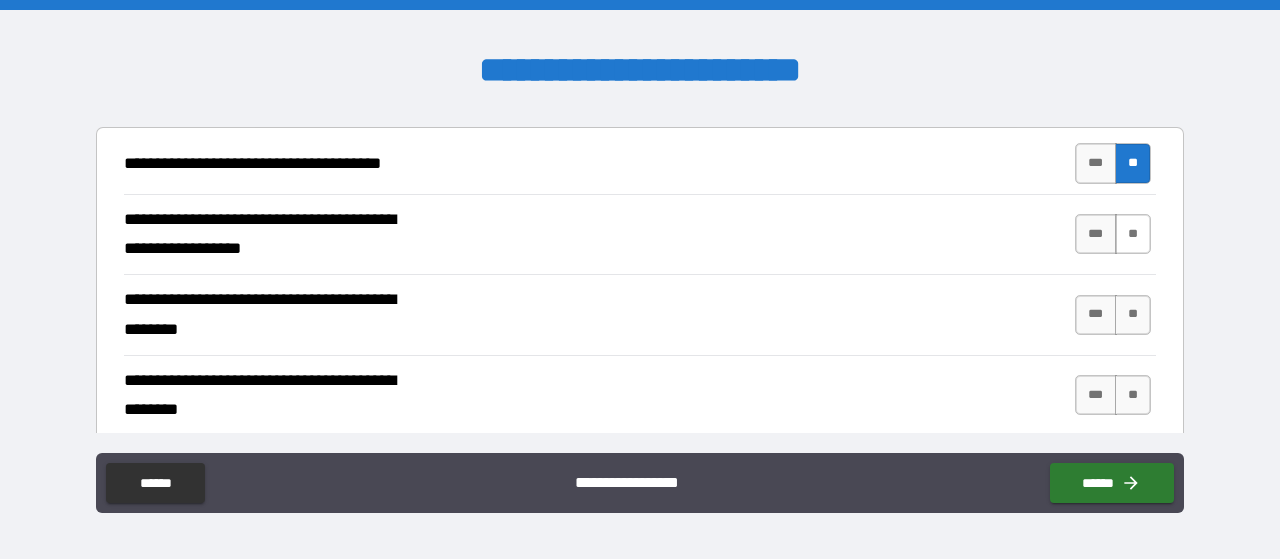 click on "**" at bounding box center (1133, 234) 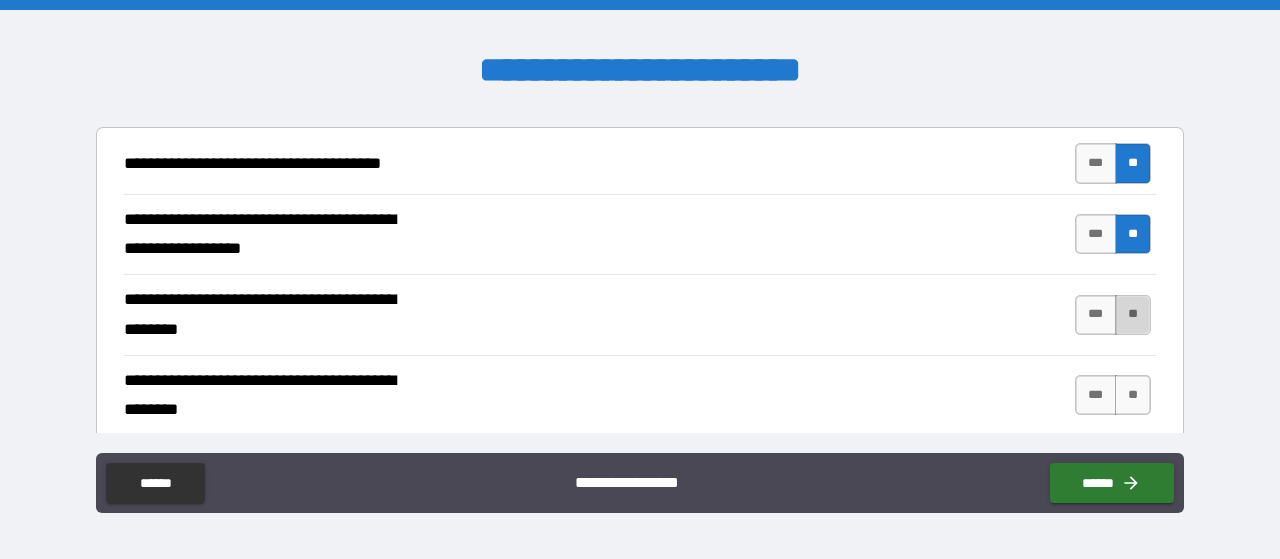click on "**" at bounding box center (1133, 315) 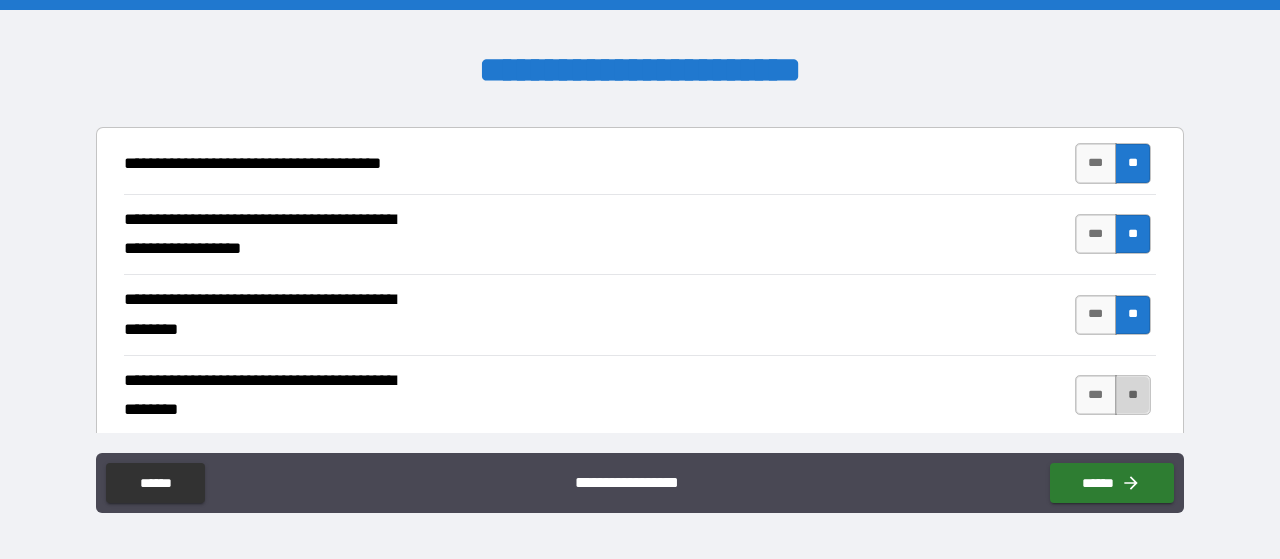 click on "**" at bounding box center (1133, 395) 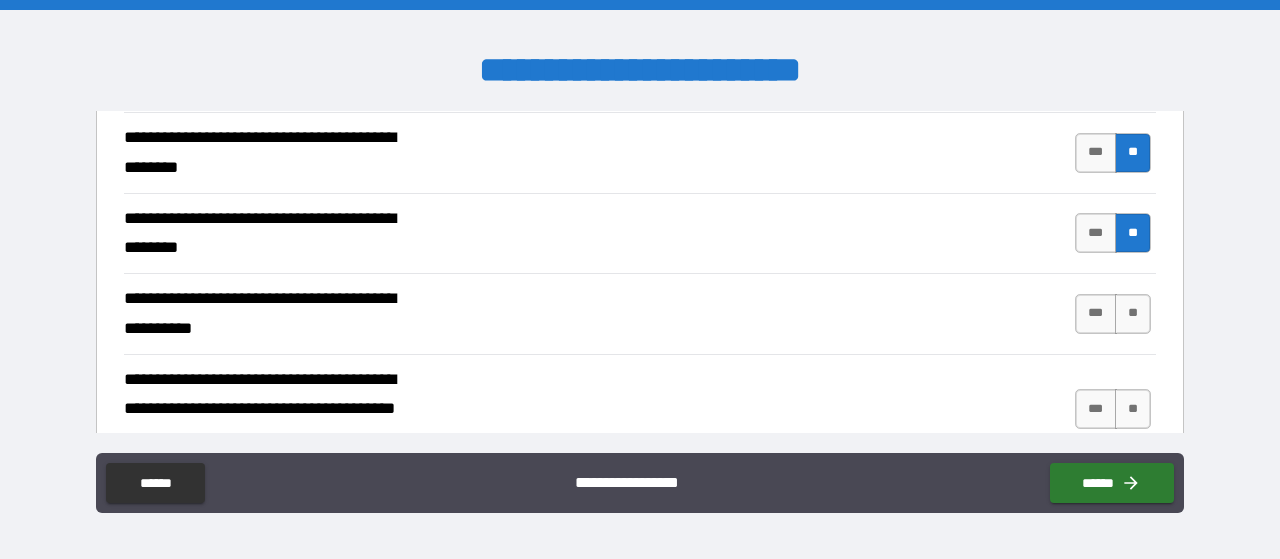 scroll, scrollTop: 569, scrollLeft: 0, axis: vertical 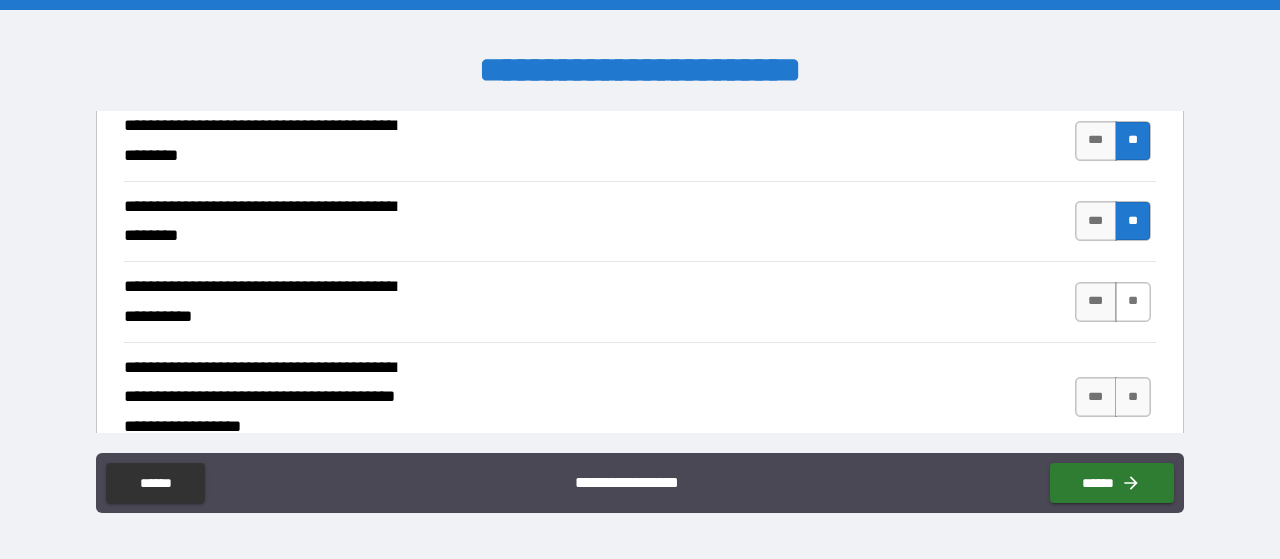 click on "**" at bounding box center (1133, 302) 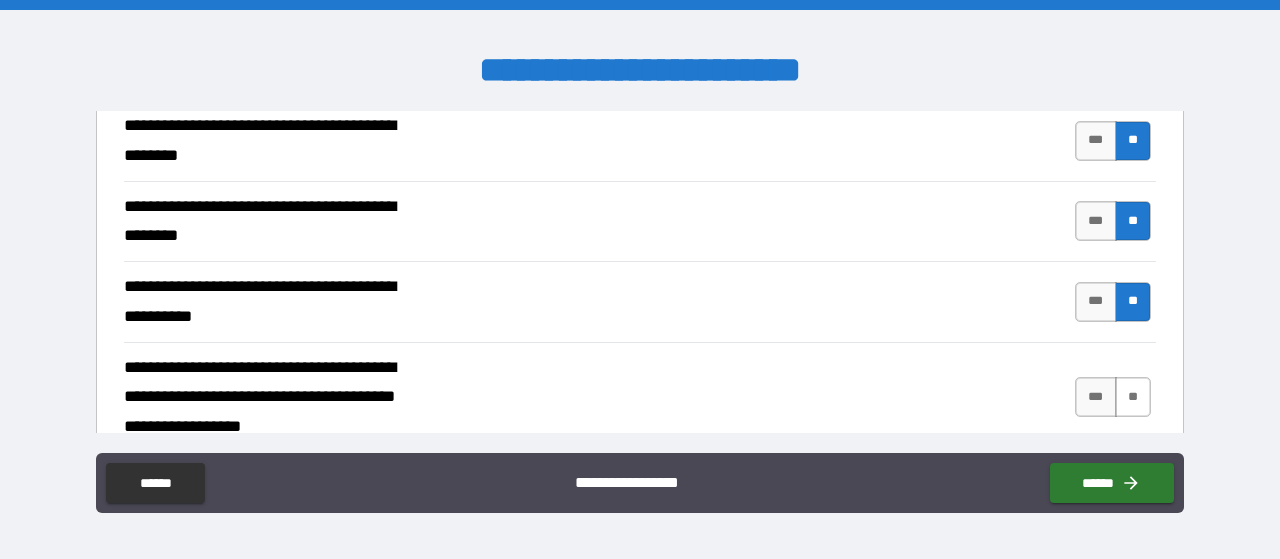 click on "**" at bounding box center [1133, 397] 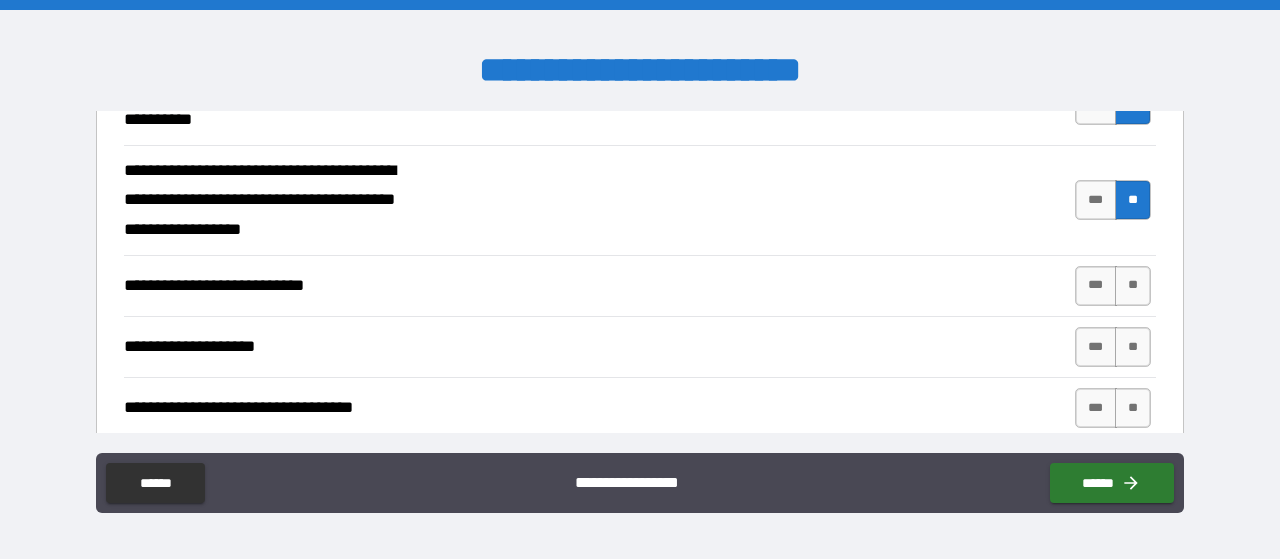 scroll, scrollTop: 790, scrollLeft: 0, axis: vertical 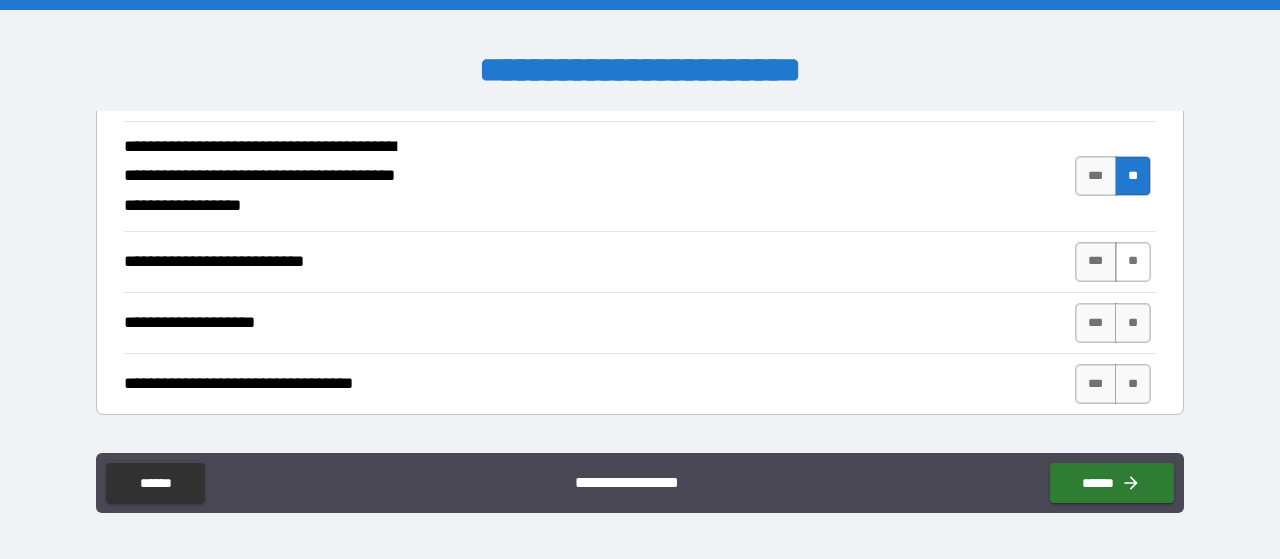 click on "**" at bounding box center (1133, 262) 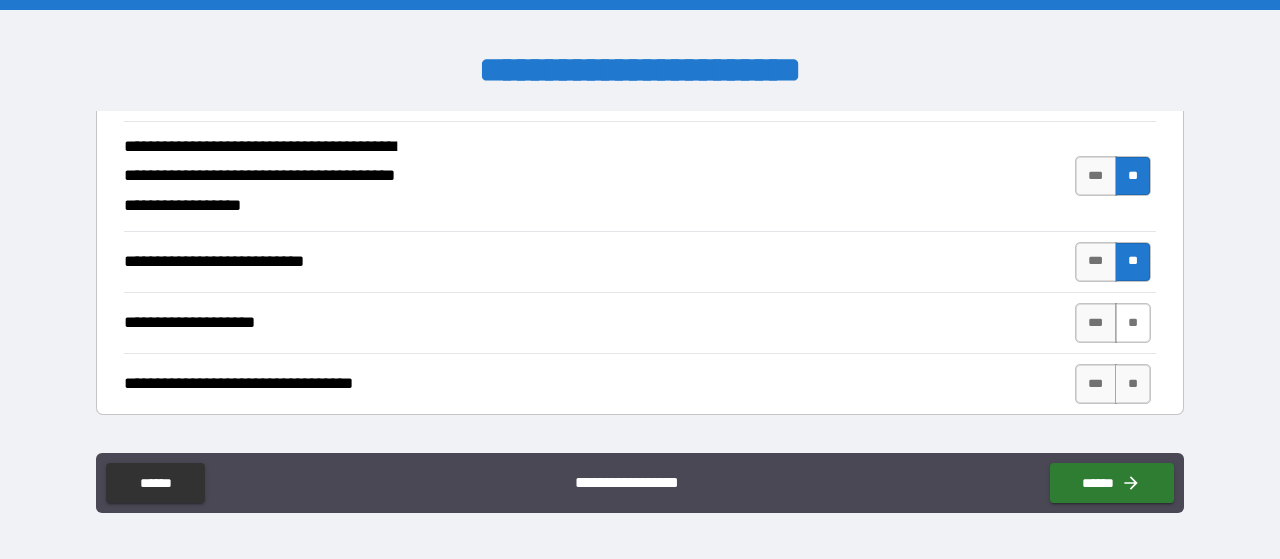 click on "**" at bounding box center (1133, 323) 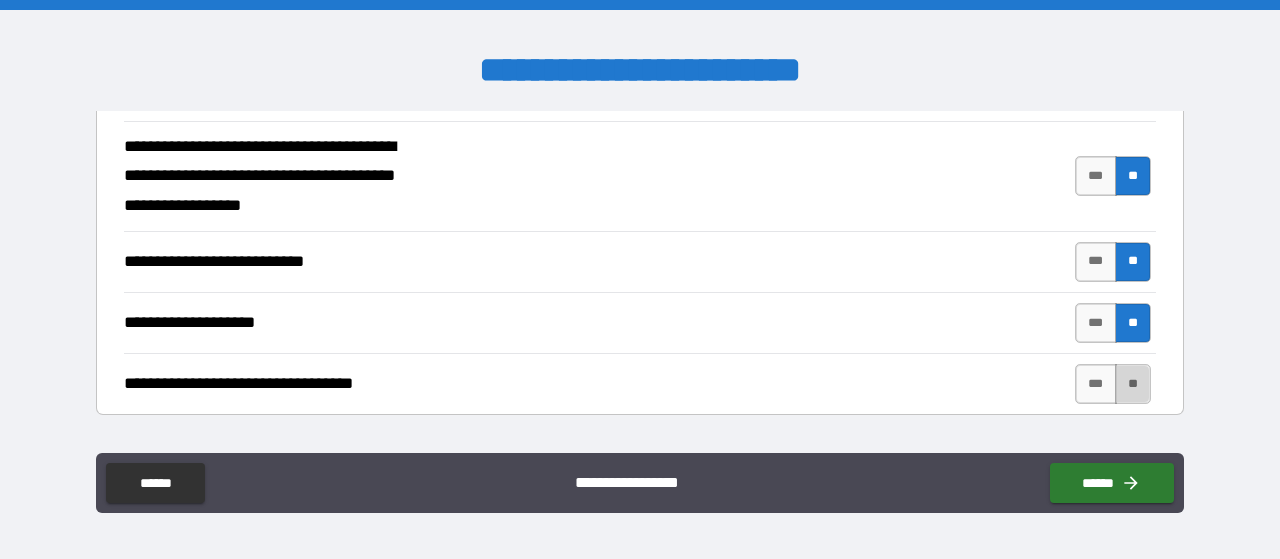 click on "**" at bounding box center (1133, 384) 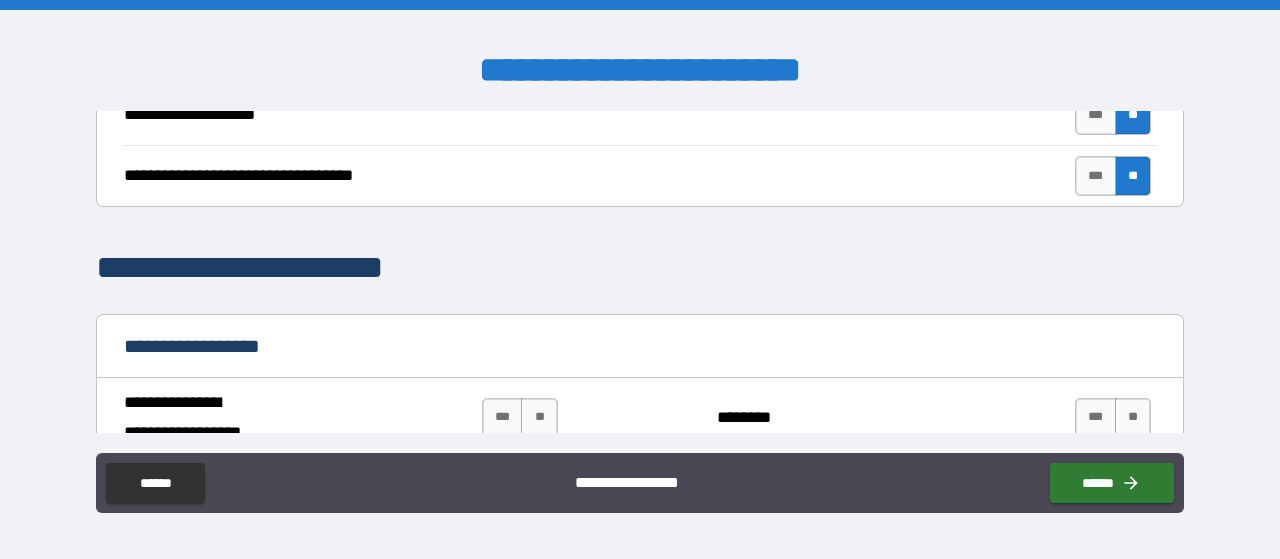 scroll, scrollTop: 1115, scrollLeft: 0, axis: vertical 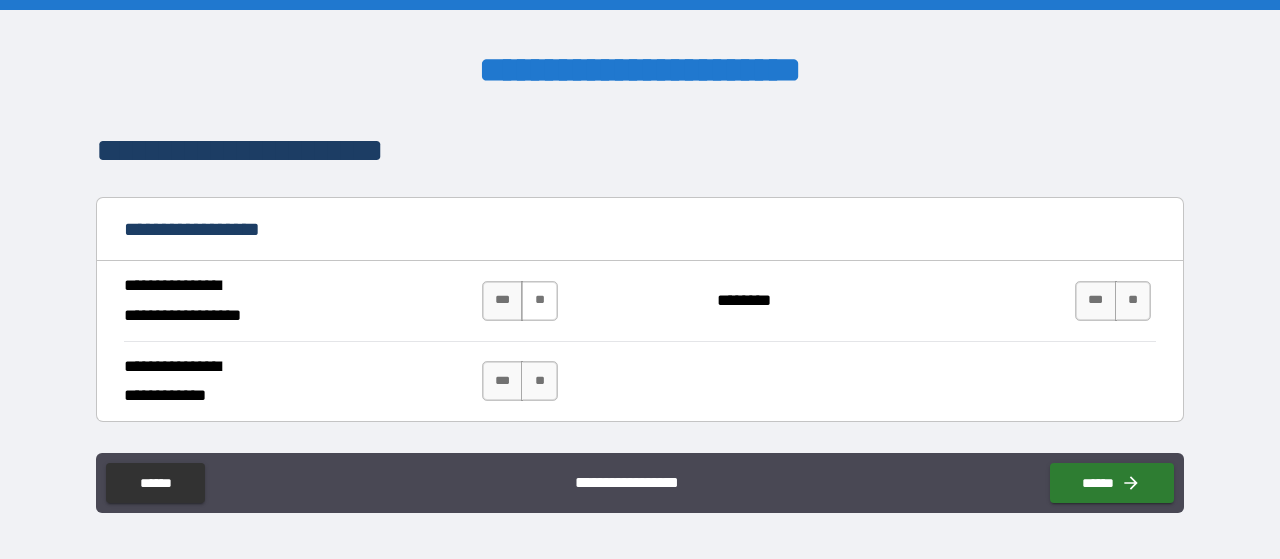 click on "**" at bounding box center (539, 301) 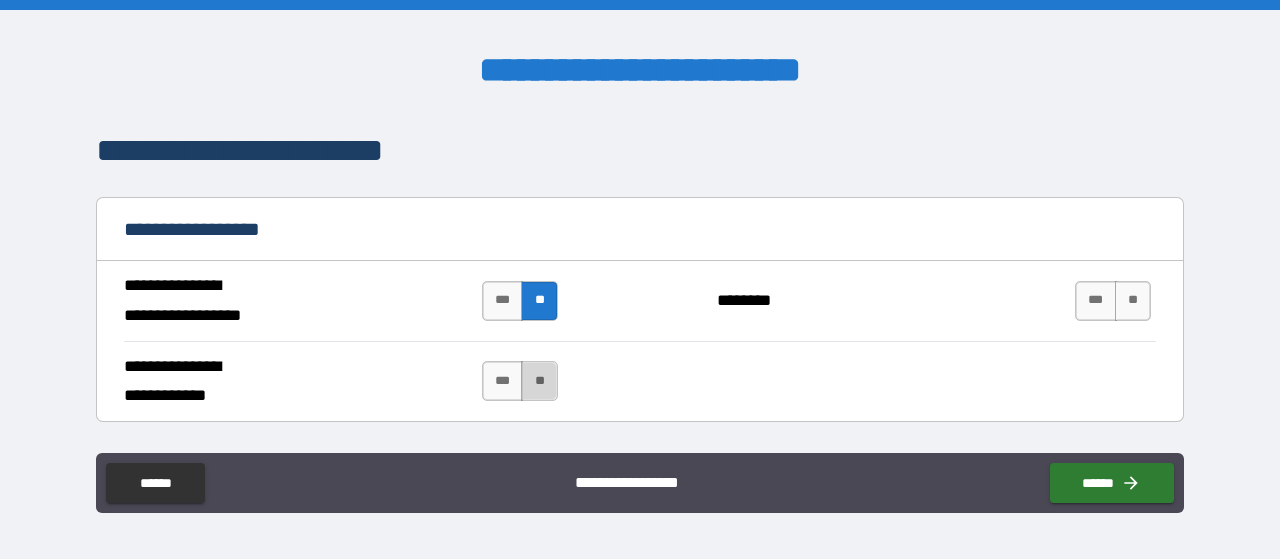 click on "**" at bounding box center (539, 381) 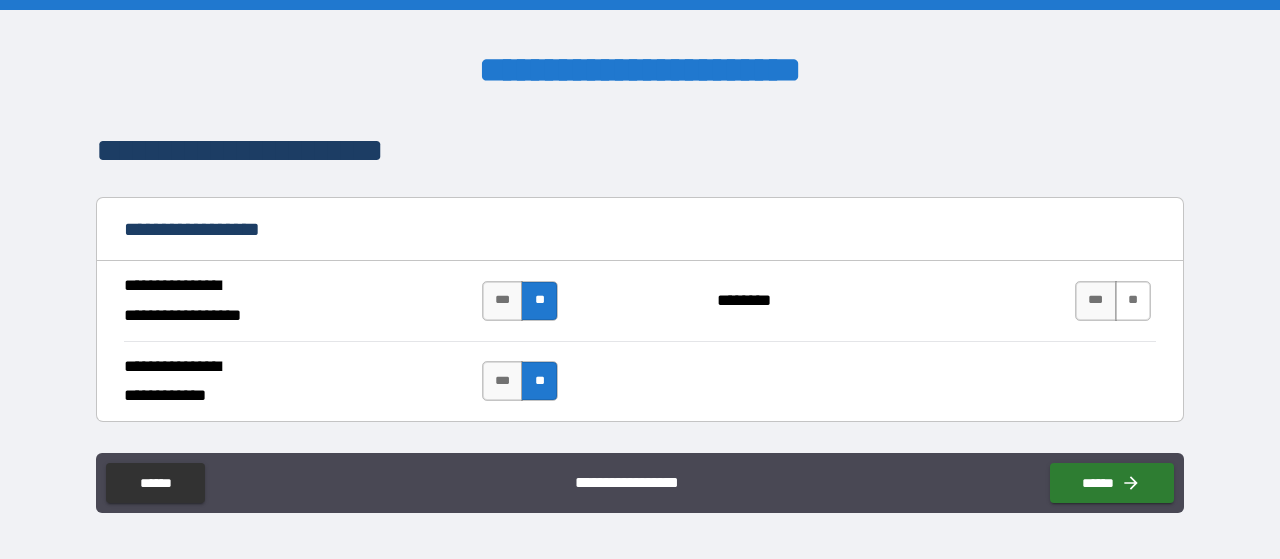 click on "**" at bounding box center (1133, 301) 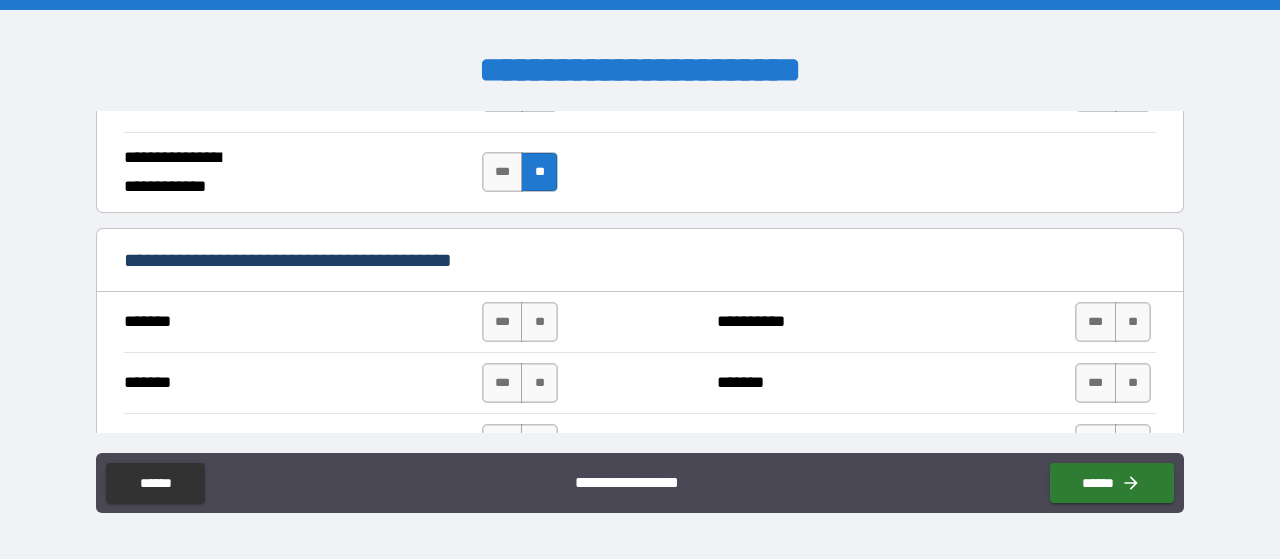 scroll, scrollTop: 1394, scrollLeft: 0, axis: vertical 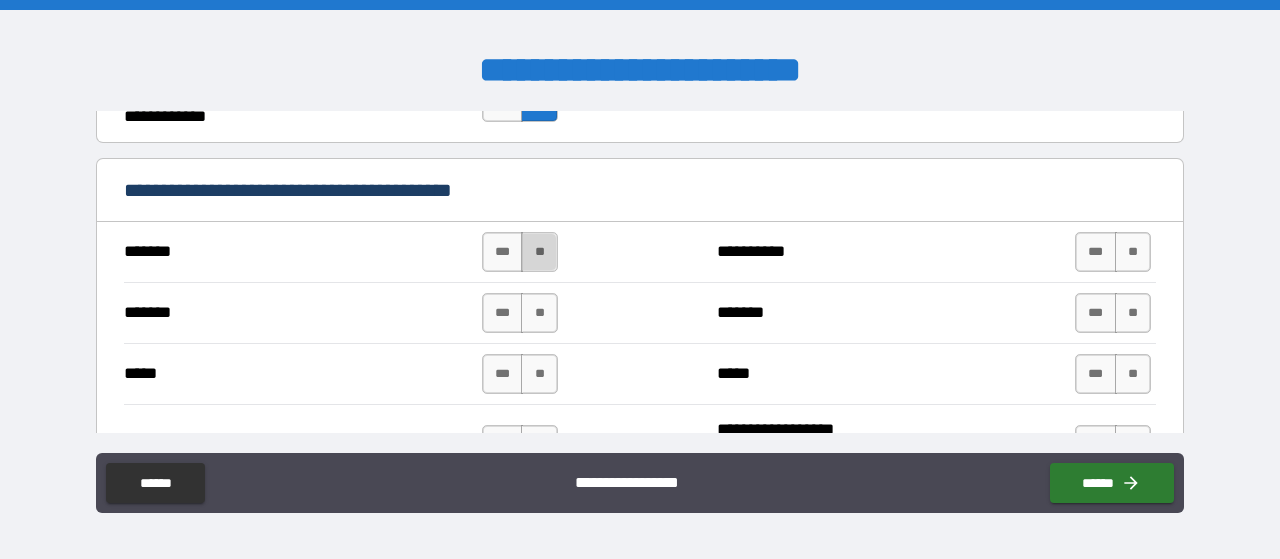 click on "**" at bounding box center [539, 252] 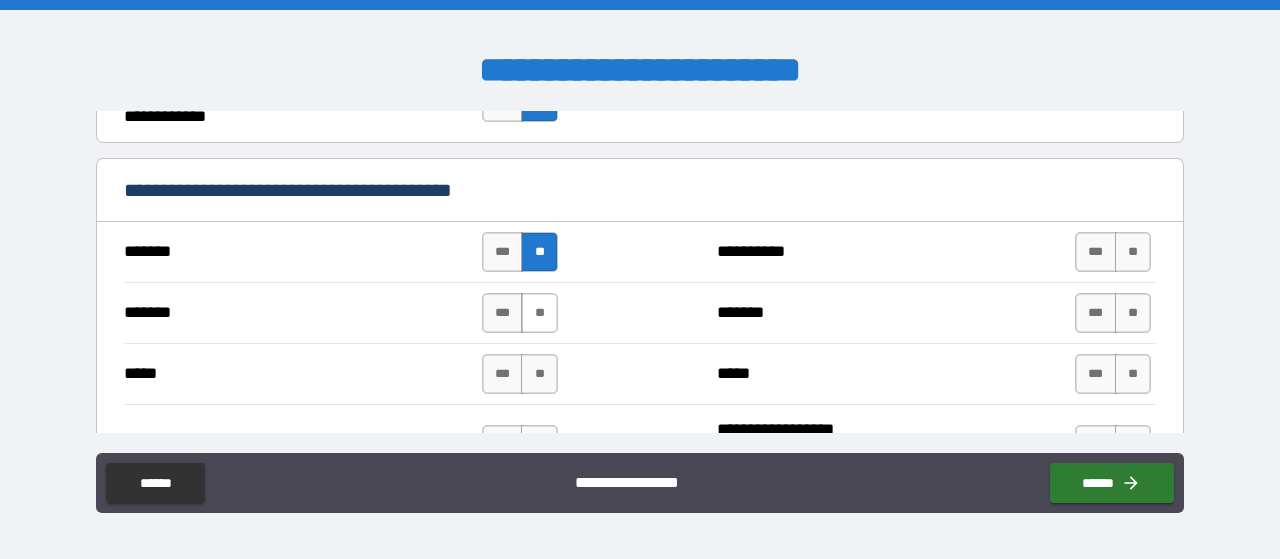 click on "**" at bounding box center (539, 313) 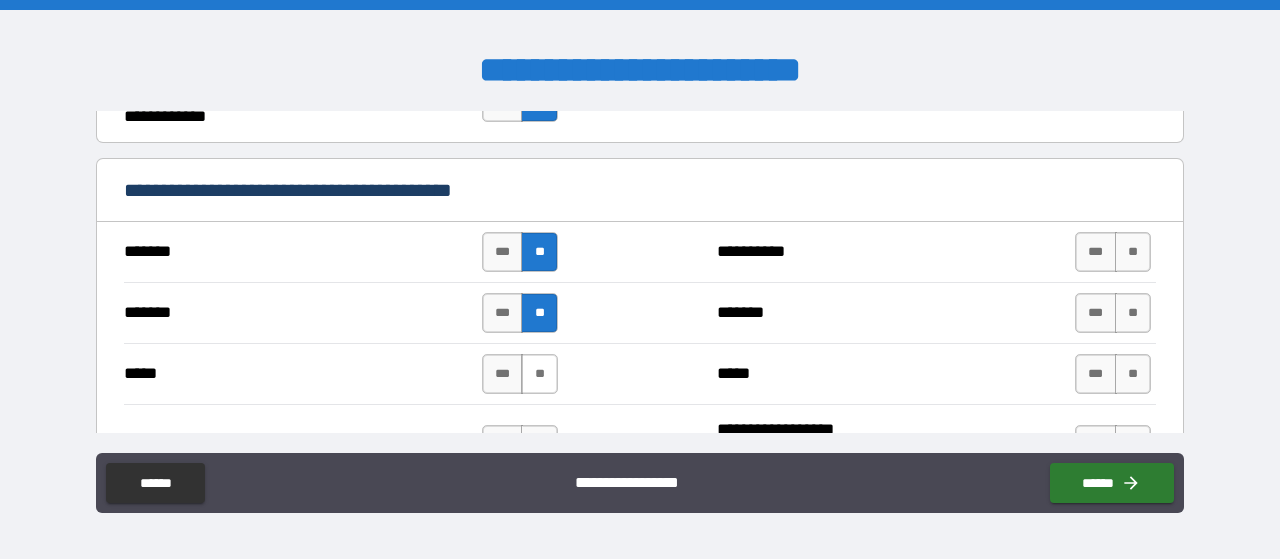 click on "**" at bounding box center [539, 374] 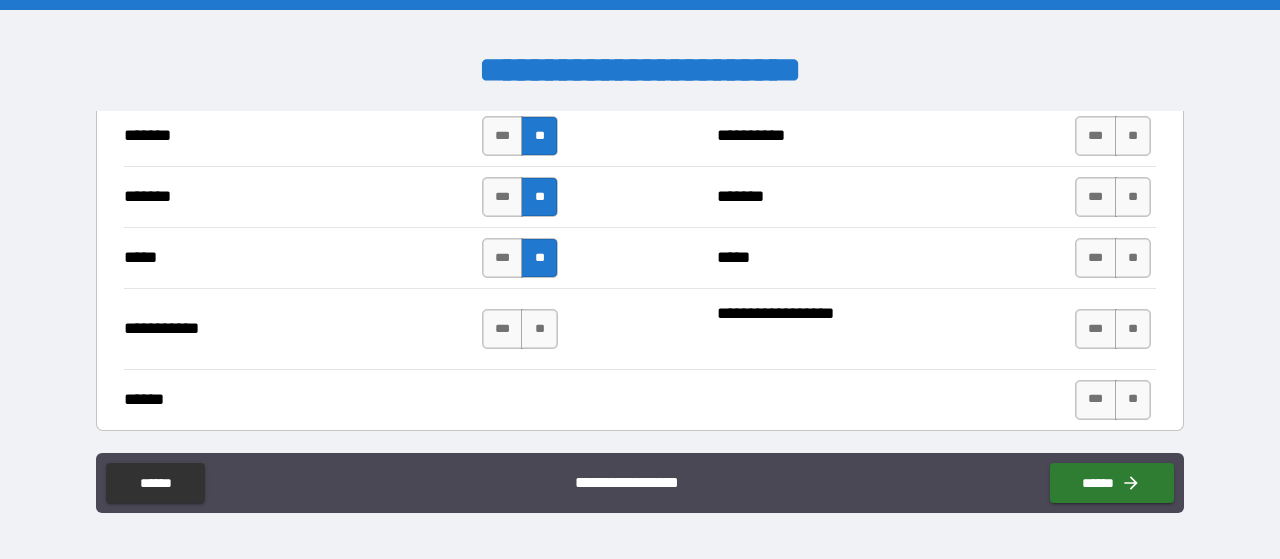 scroll, scrollTop: 1533, scrollLeft: 0, axis: vertical 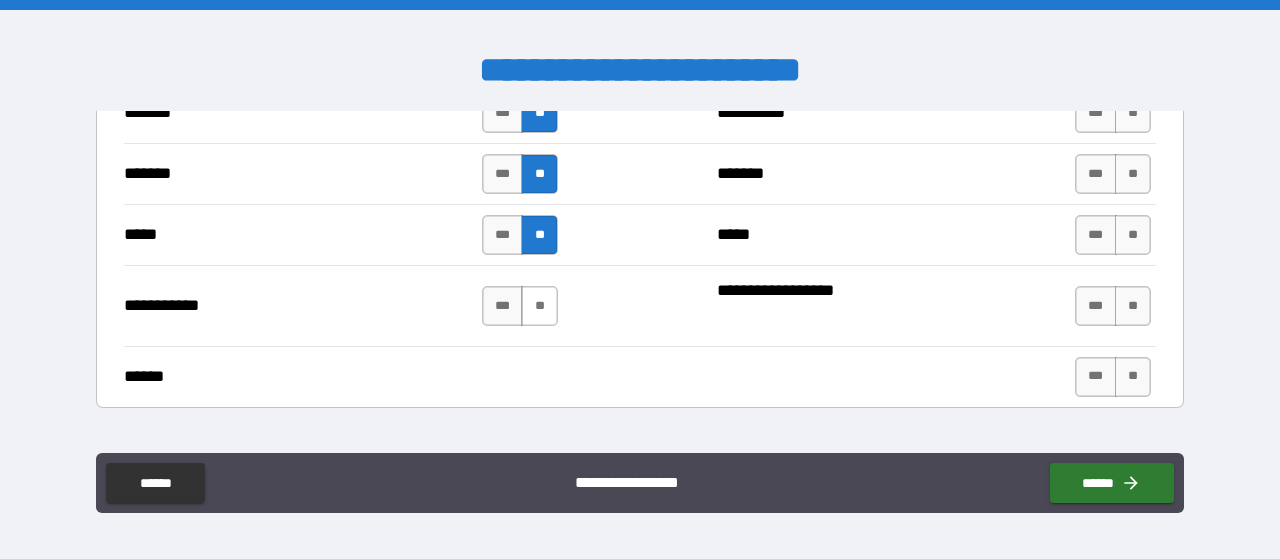 click on "**" at bounding box center (539, 306) 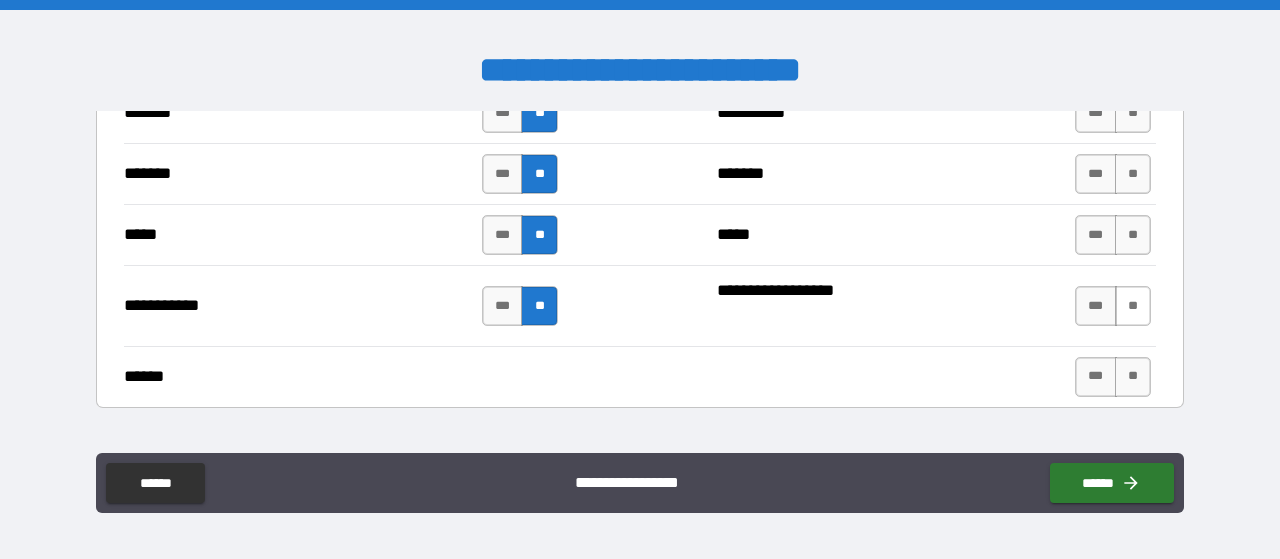 click on "**" at bounding box center [1133, 306] 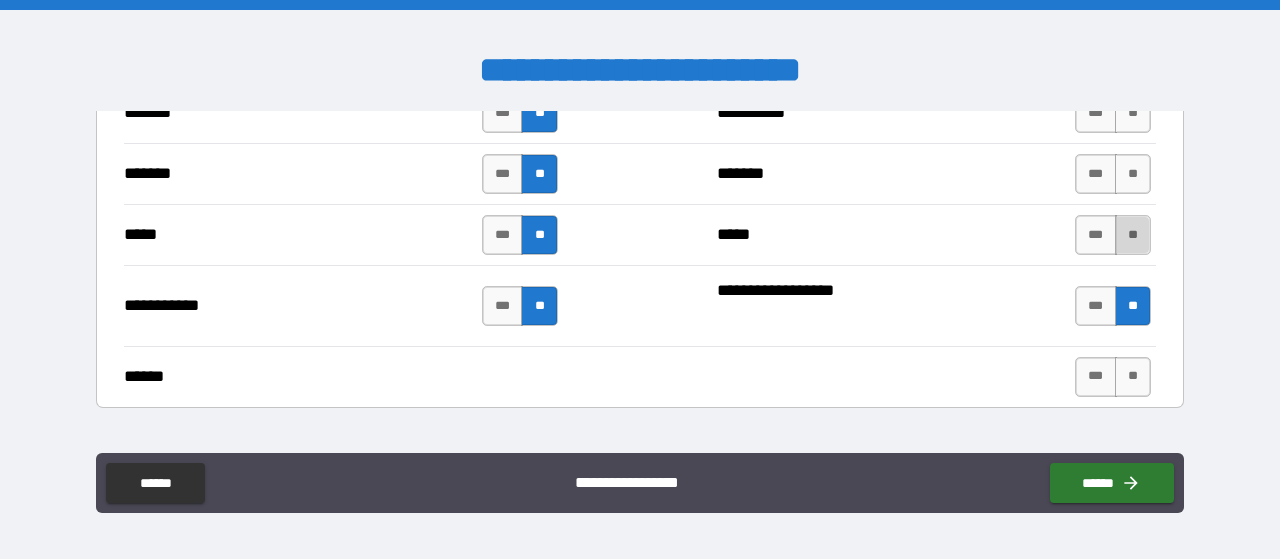 click on "**" at bounding box center [1133, 235] 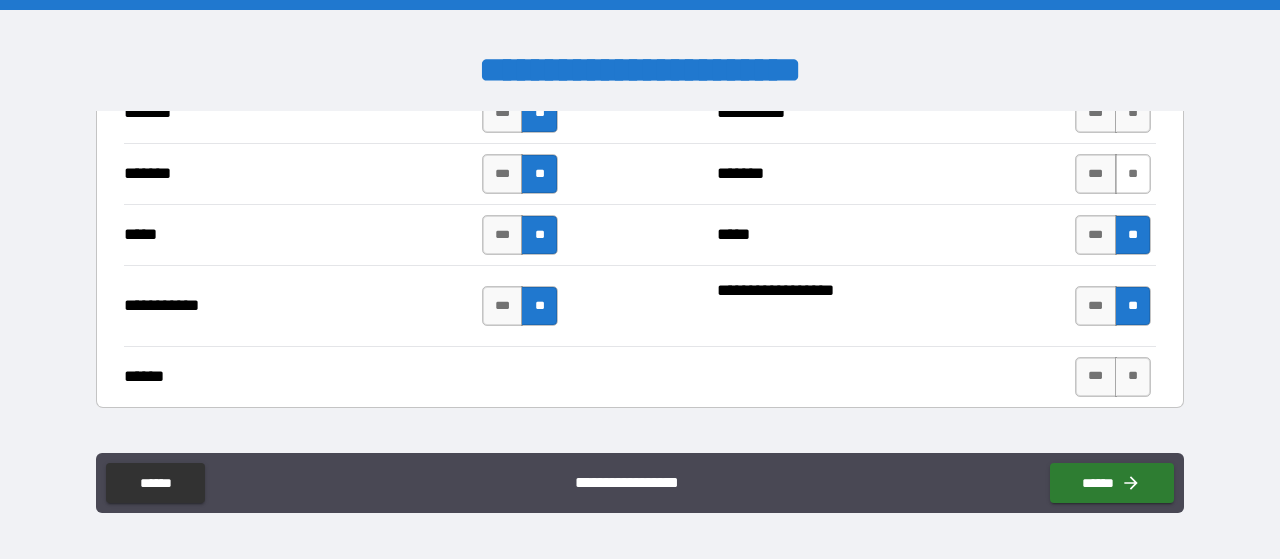 click on "**" at bounding box center [1133, 174] 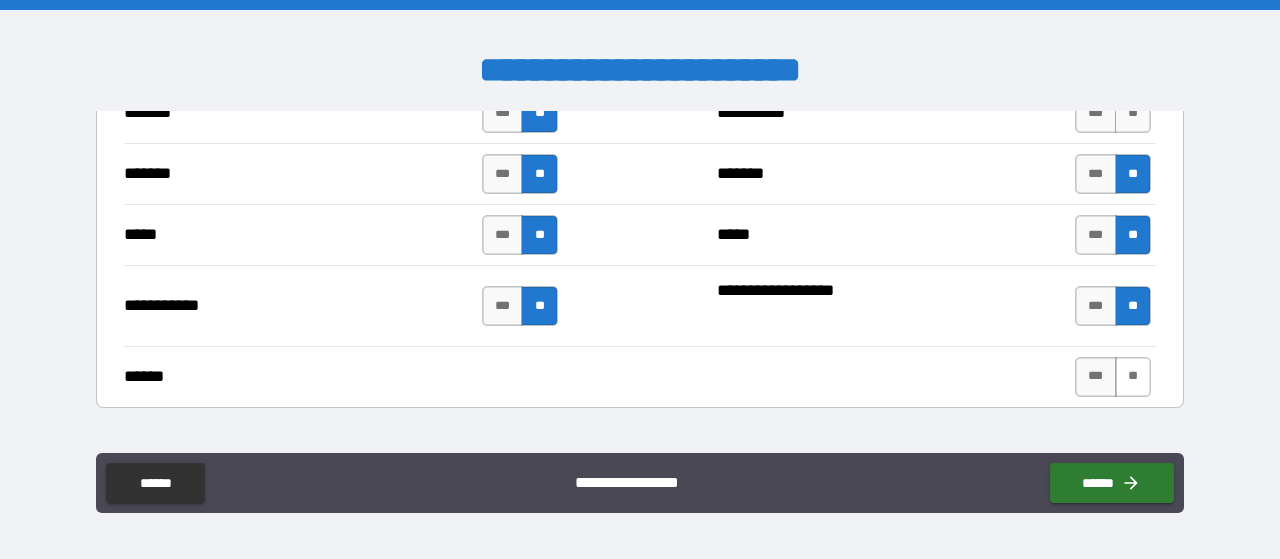 click on "**" at bounding box center (1133, 377) 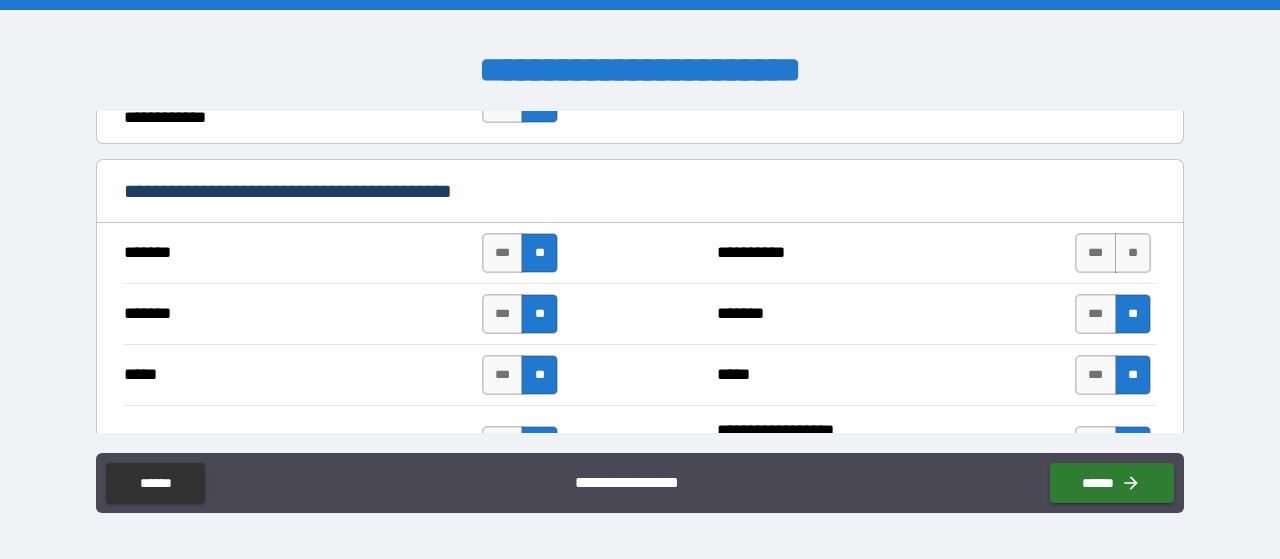 scroll, scrollTop: 1464, scrollLeft: 0, axis: vertical 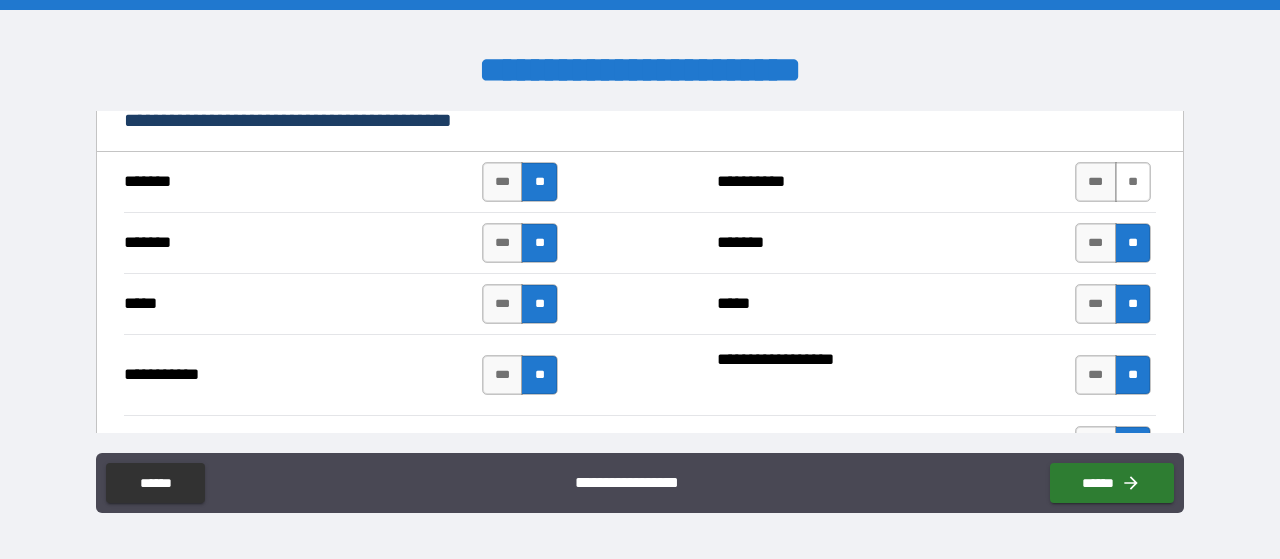 click on "**" at bounding box center (1133, 182) 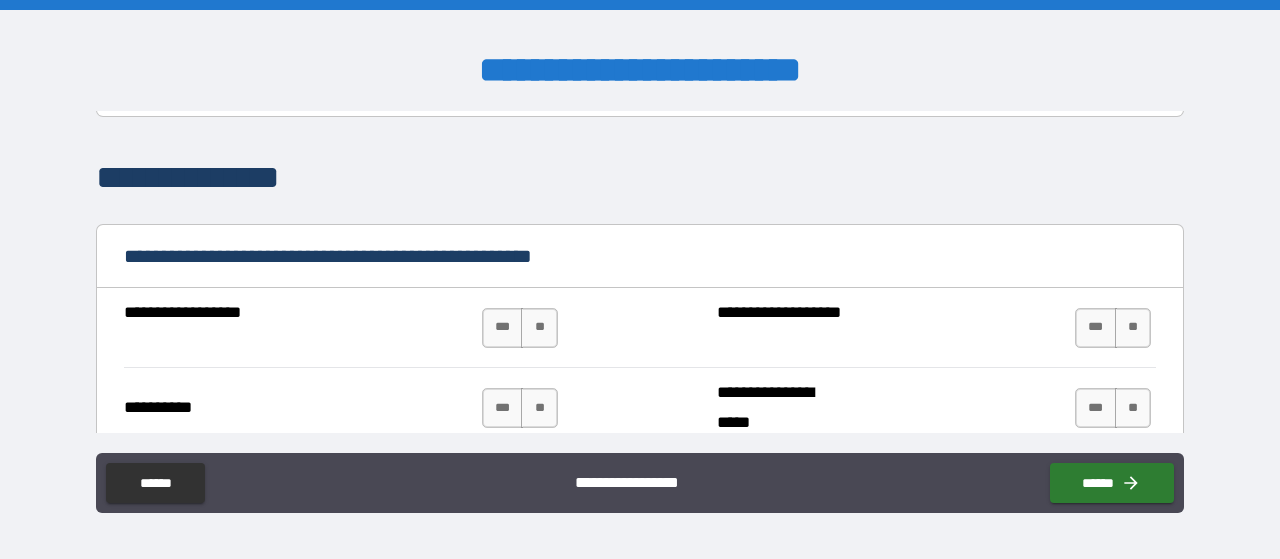 scroll, scrollTop: 1812, scrollLeft: 0, axis: vertical 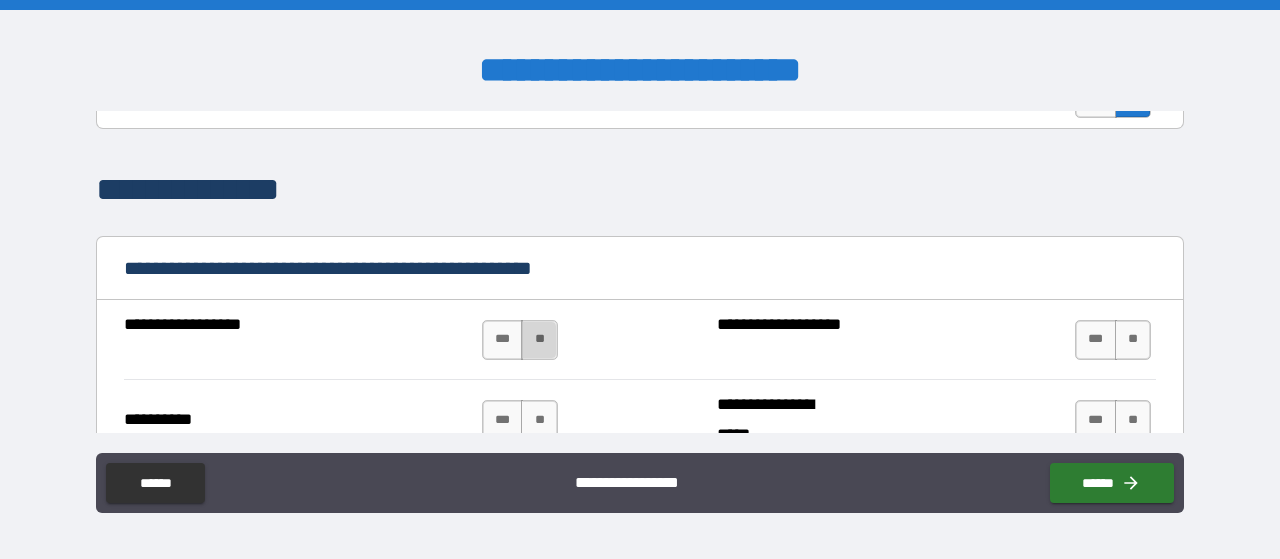 click on "**" at bounding box center [539, 340] 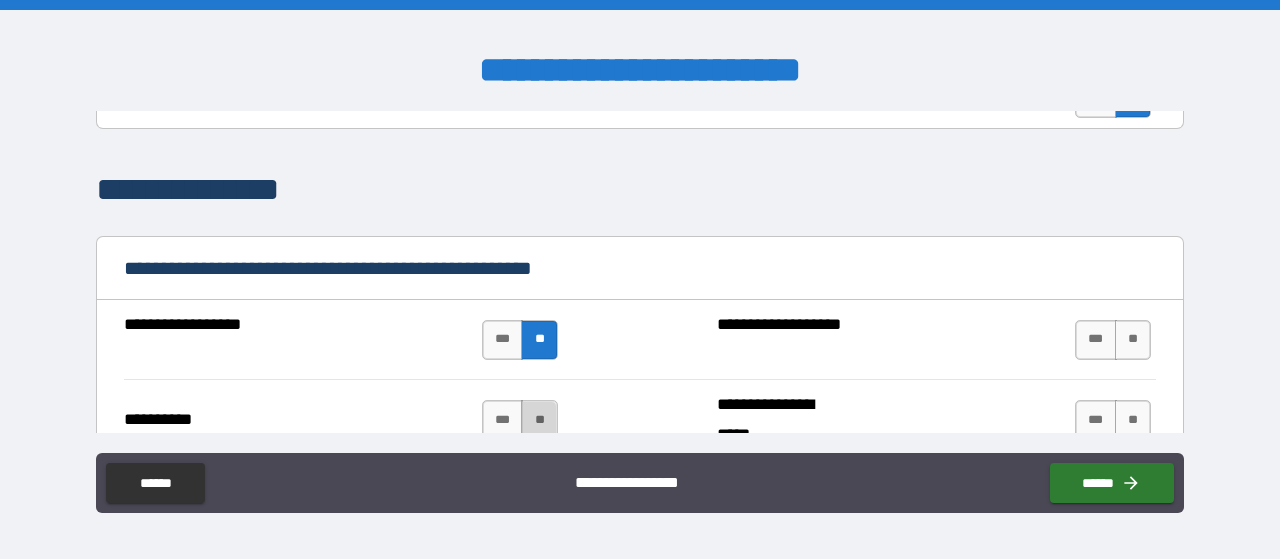 click on "**" at bounding box center [539, 420] 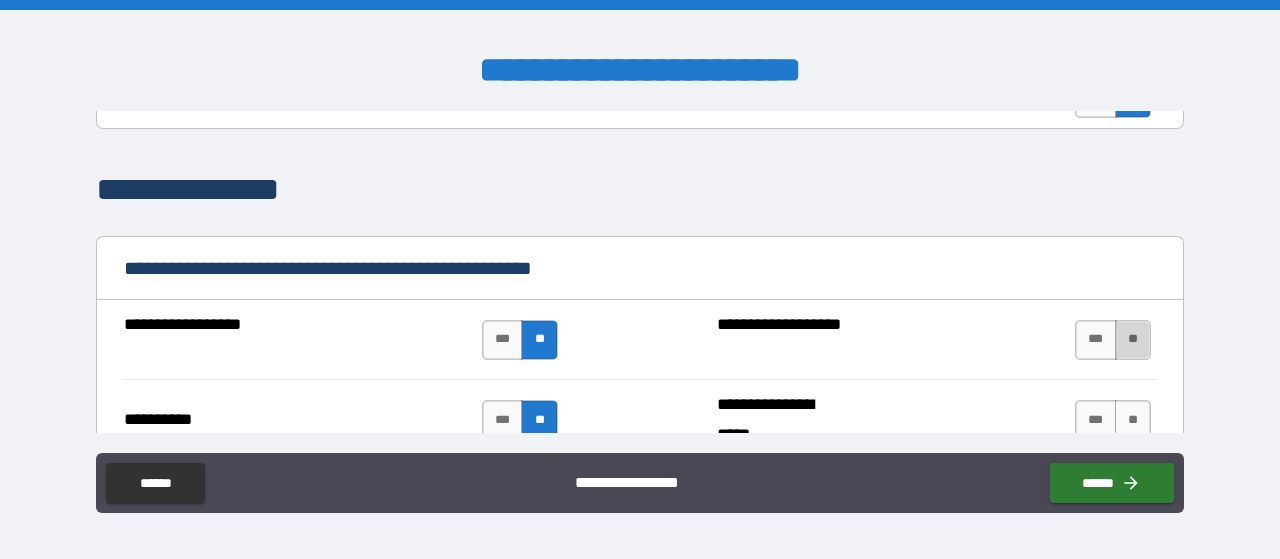 click on "**" at bounding box center [1133, 340] 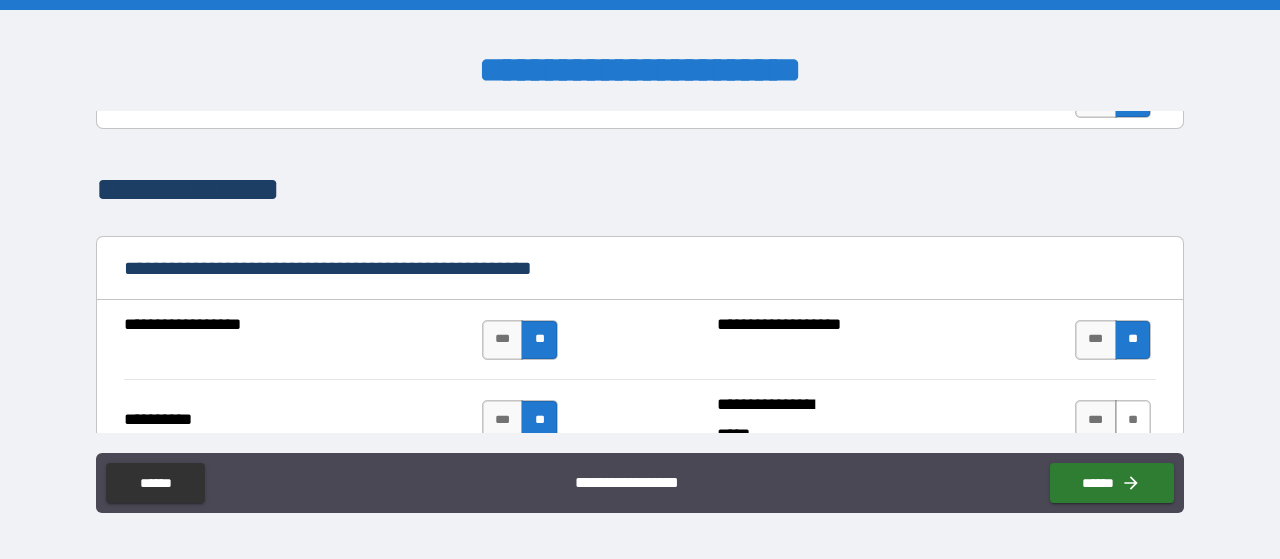 click on "**" at bounding box center (1133, 420) 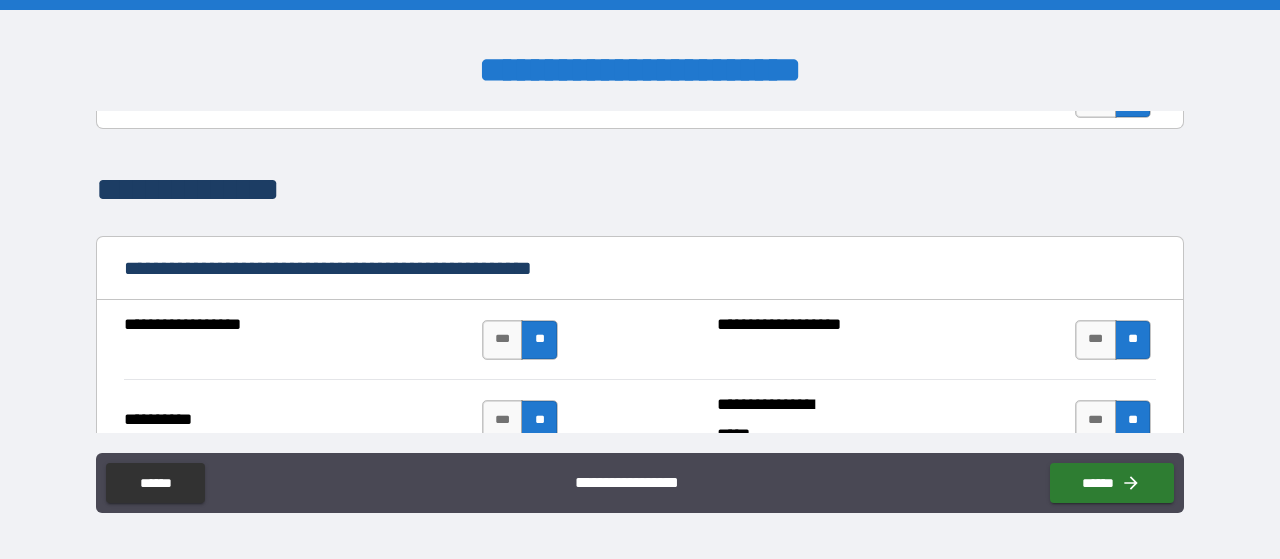 type on "*" 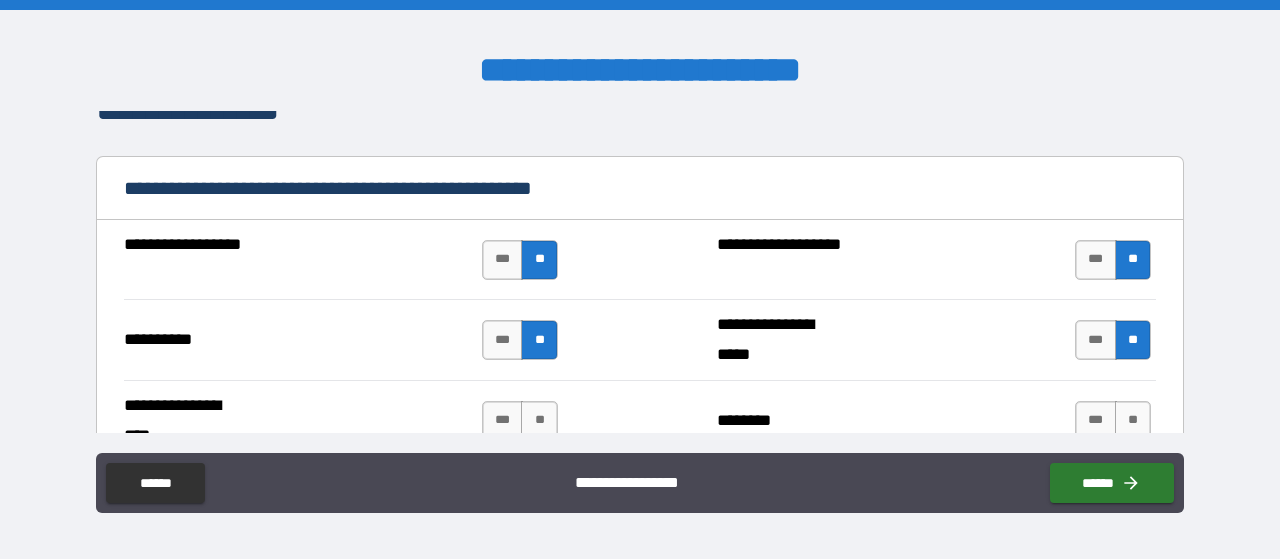 scroll, scrollTop: 1932, scrollLeft: 0, axis: vertical 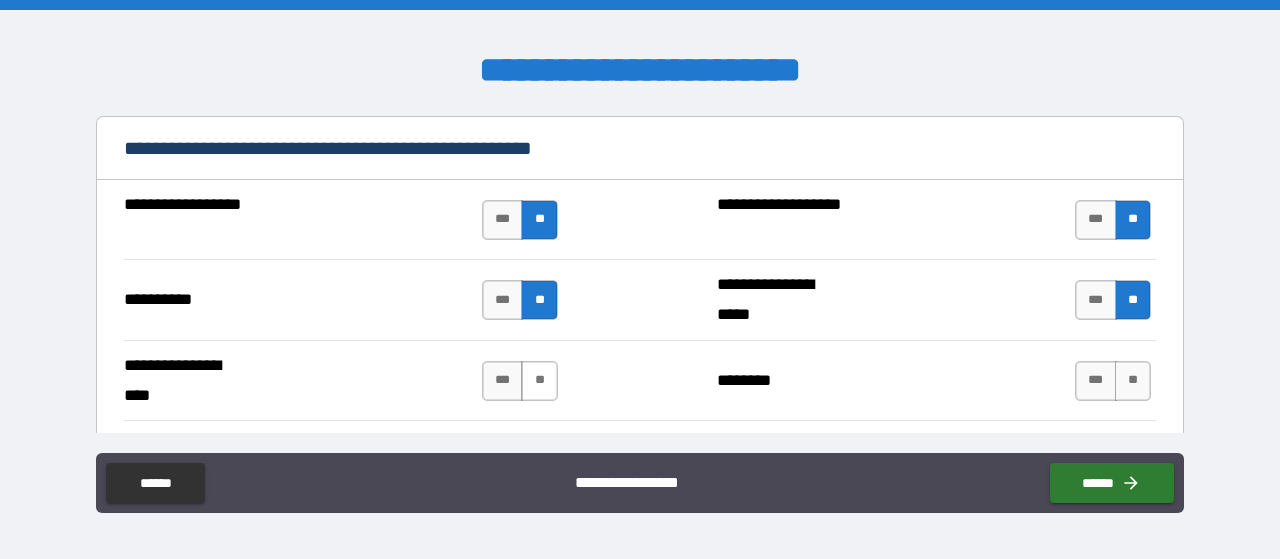 drag, startPoint x: 1124, startPoint y: 372, endPoint x: 535, endPoint y: 378, distance: 589.0306 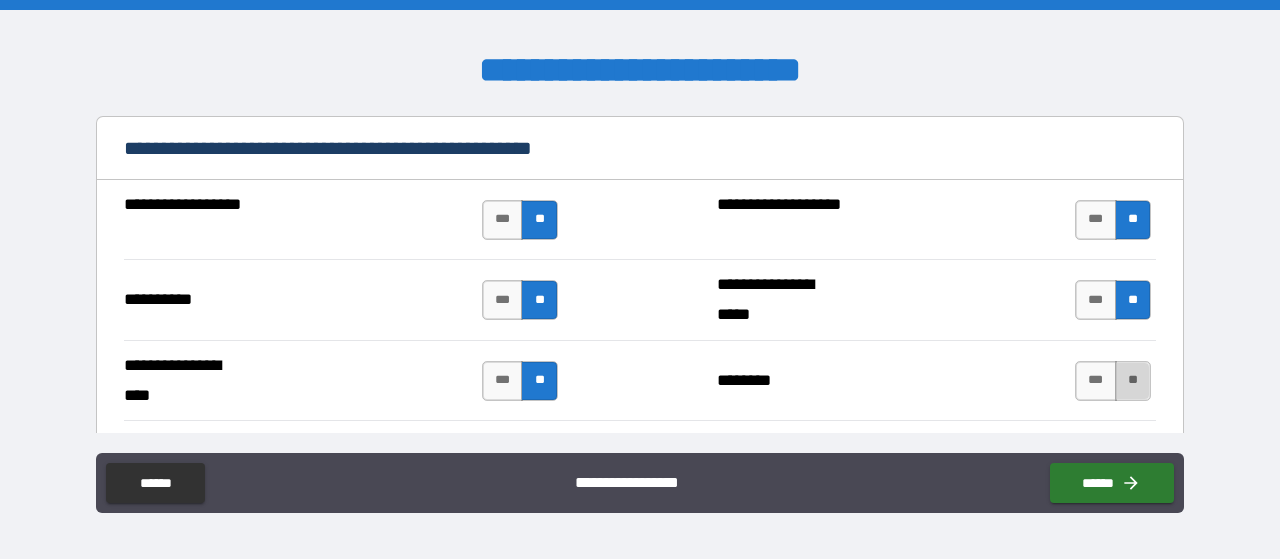 click on "**" at bounding box center (1133, 381) 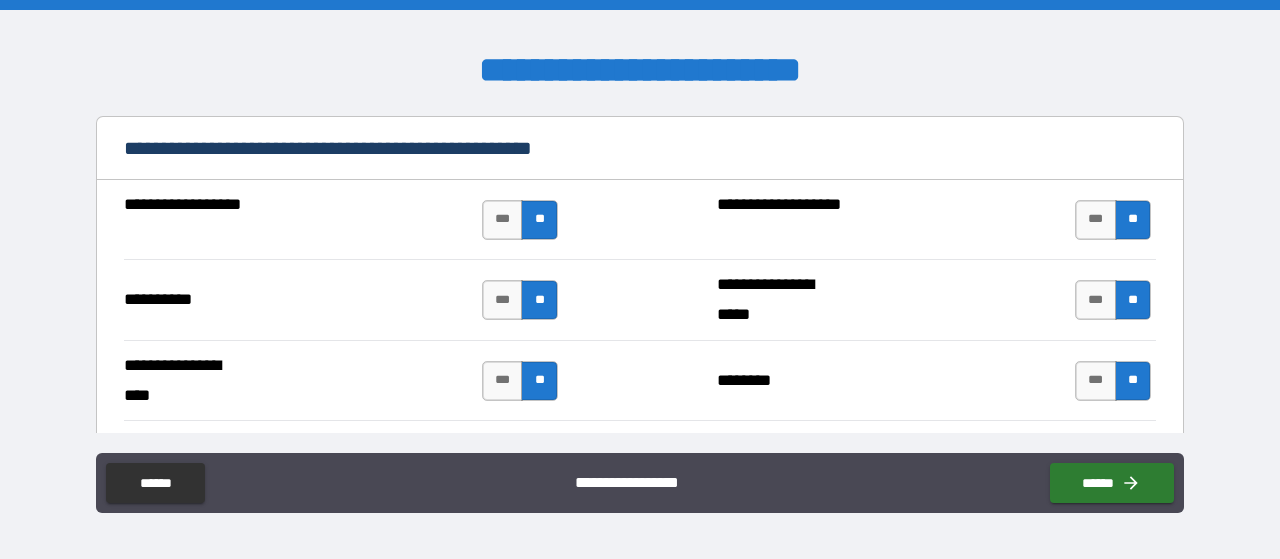type on "*" 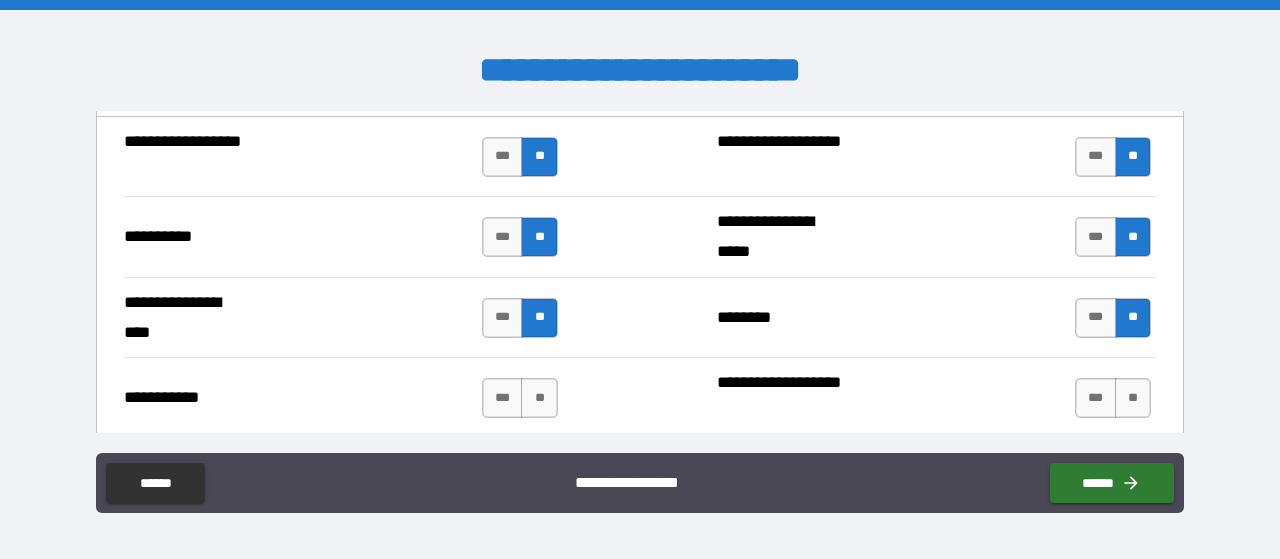 scroll, scrollTop: 2052, scrollLeft: 0, axis: vertical 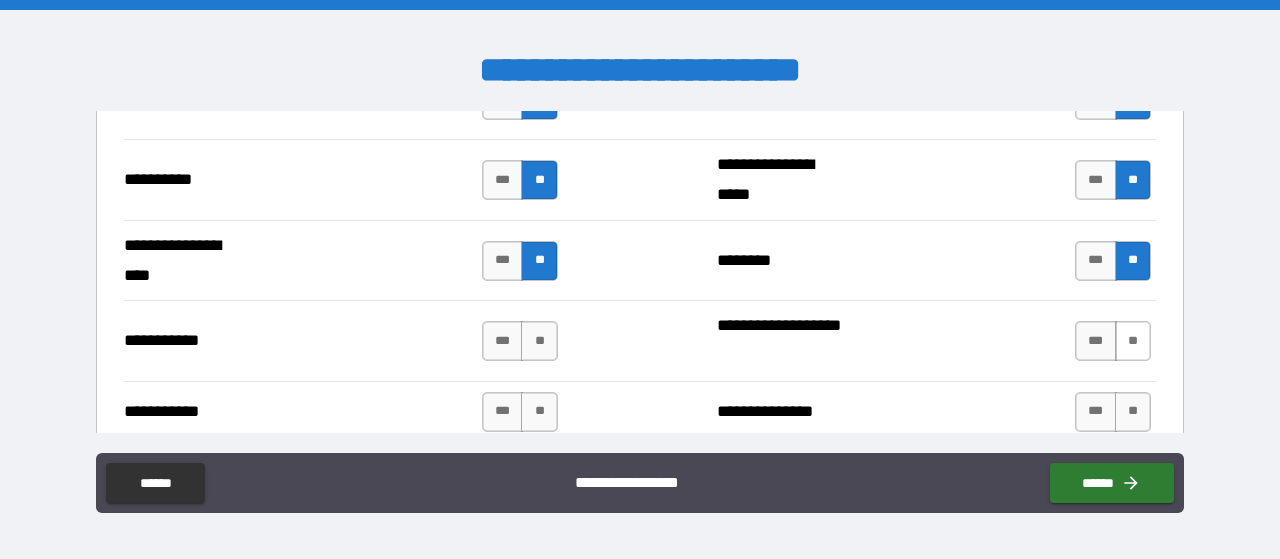 drag, startPoint x: 1117, startPoint y: 345, endPoint x: 1123, endPoint y: 333, distance: 13.416408 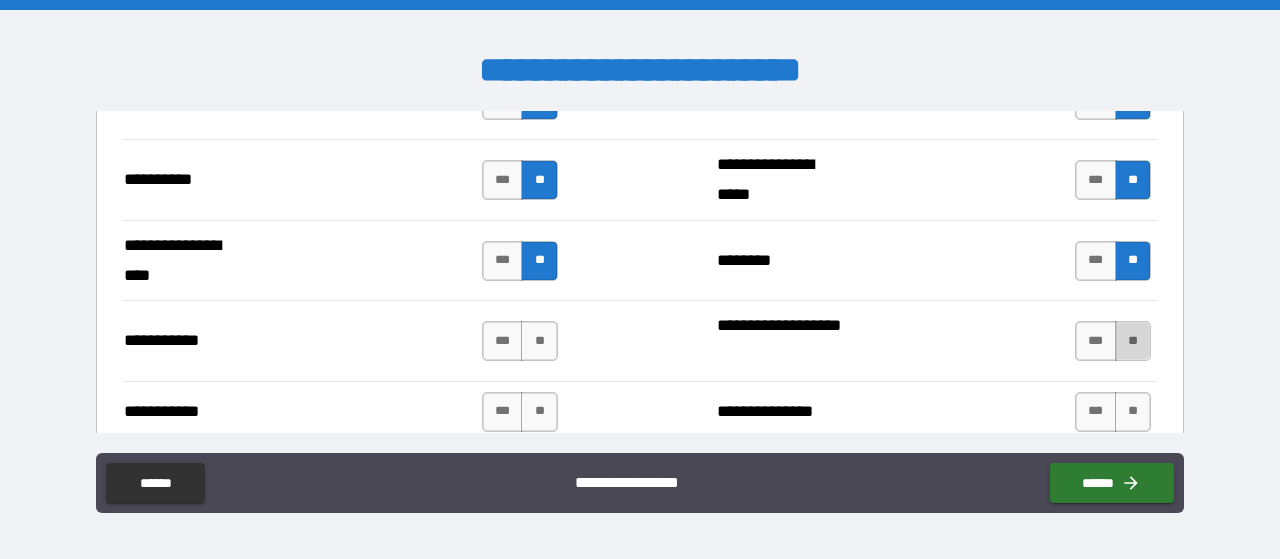 click on "**" at bounding box center [1133, 341] 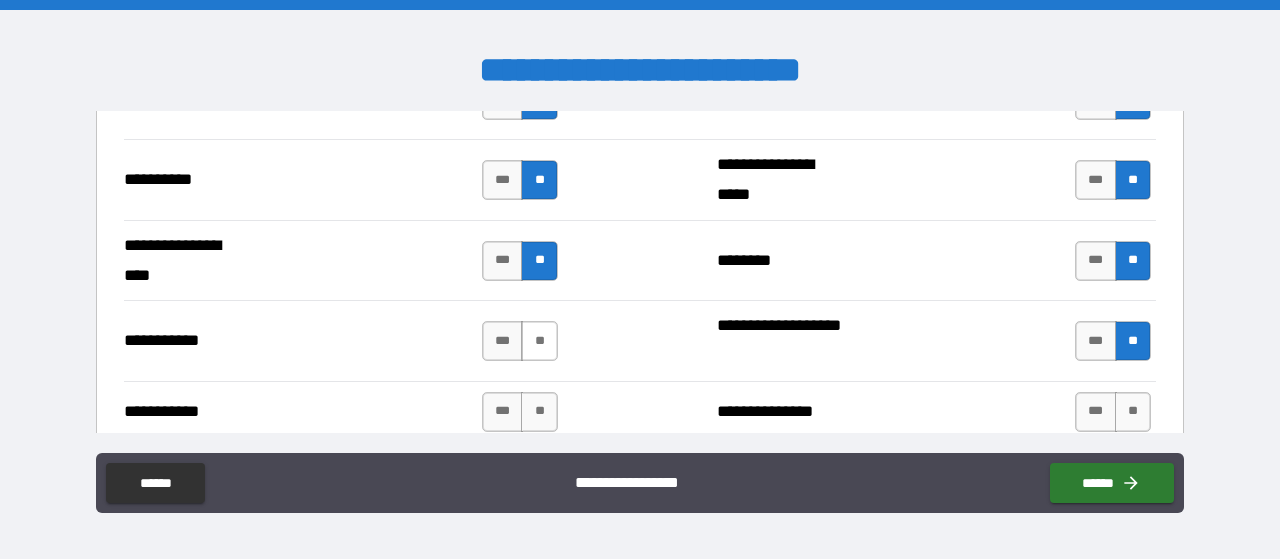 click on "**" at bounding box center (539, 341) 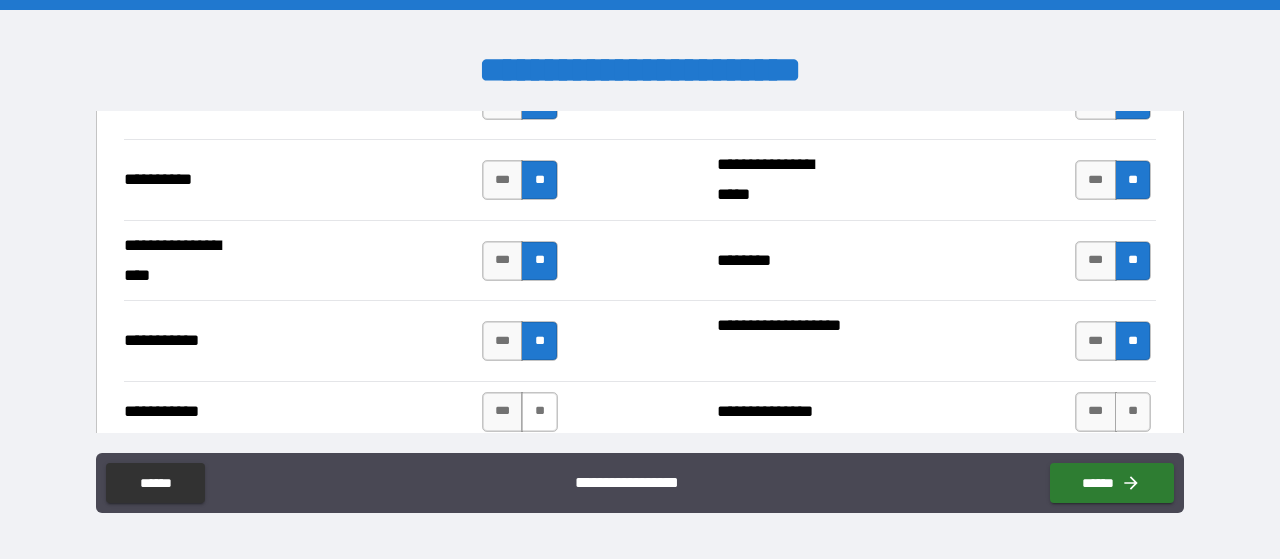 click on "**" at bounding box center (539, 412) 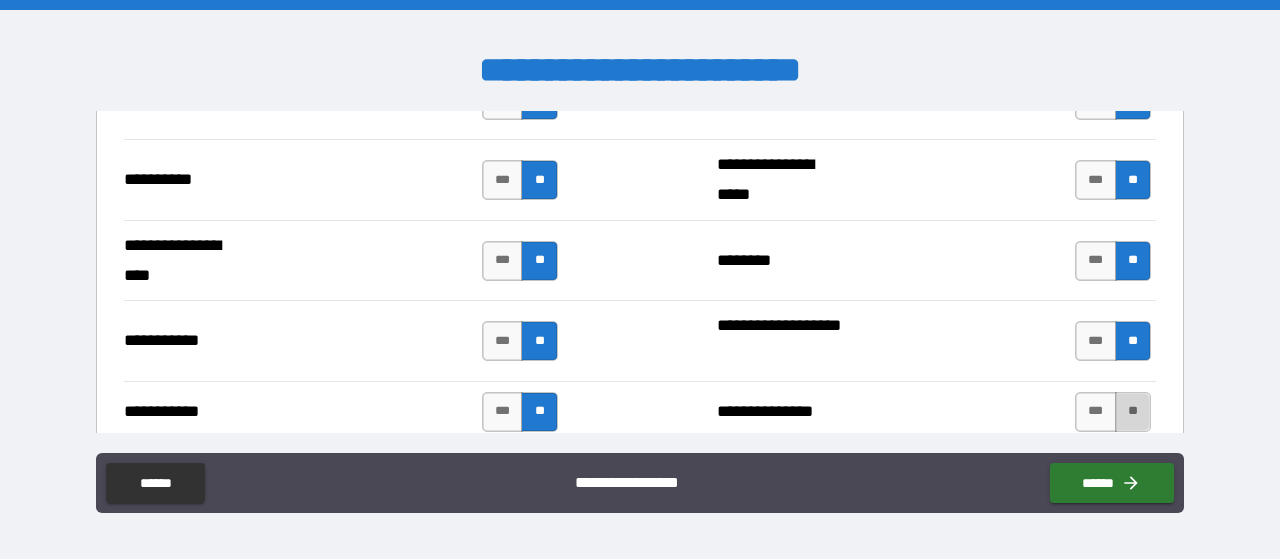 click on "**" at bounding box center [1133, 412] 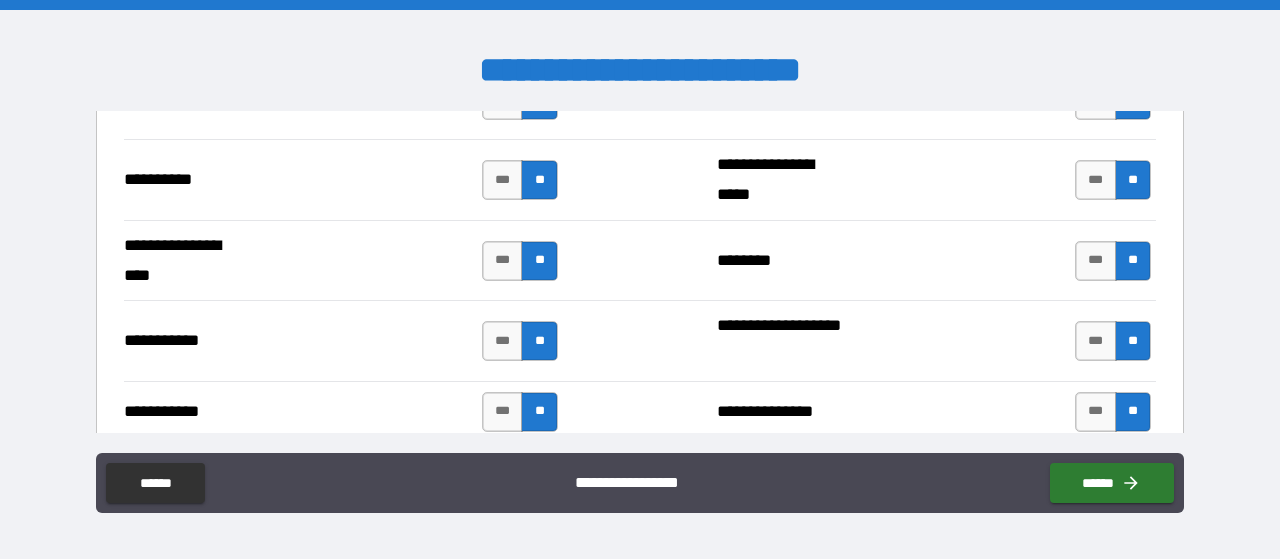 type on "*****" 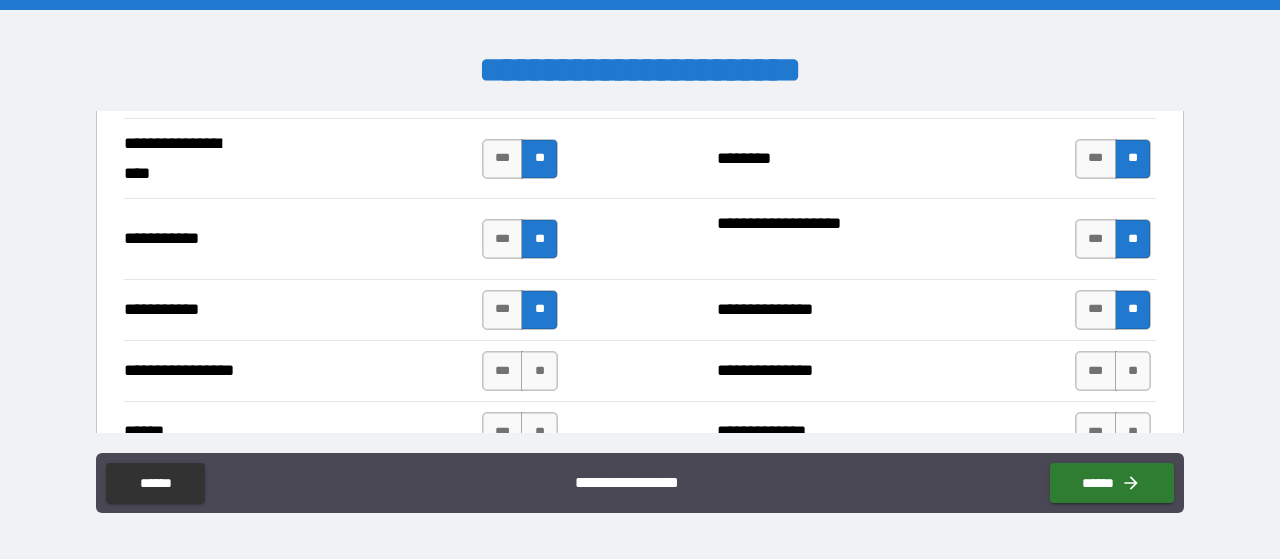 scroll, scrollTop: 2172, scrollLeft: 0, axis: vertical 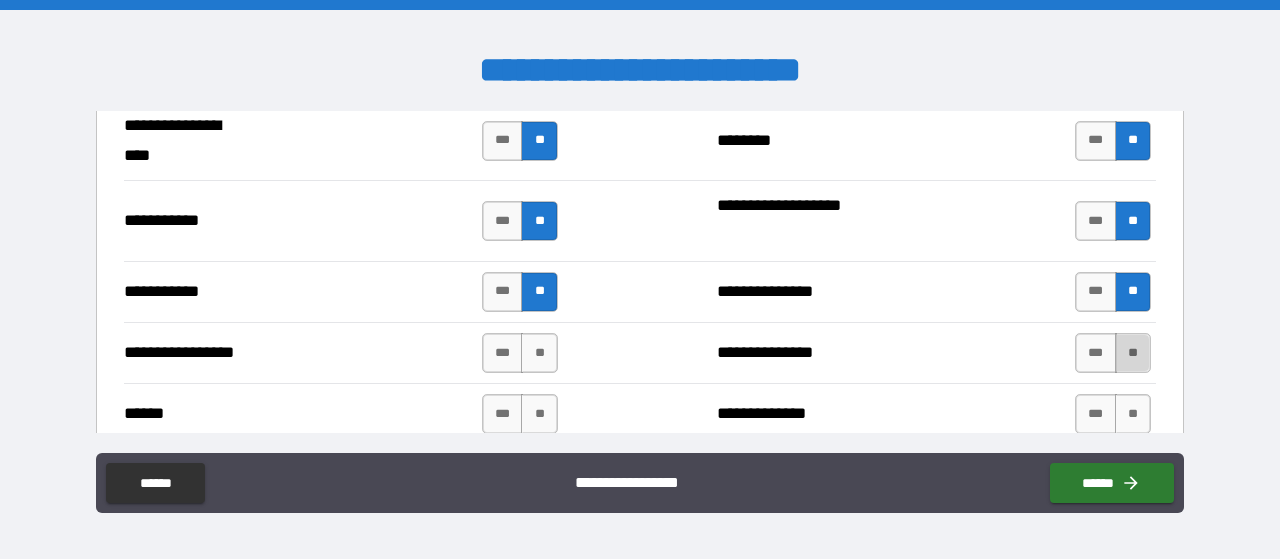 click on "**" at bounding box center [1133, 353] 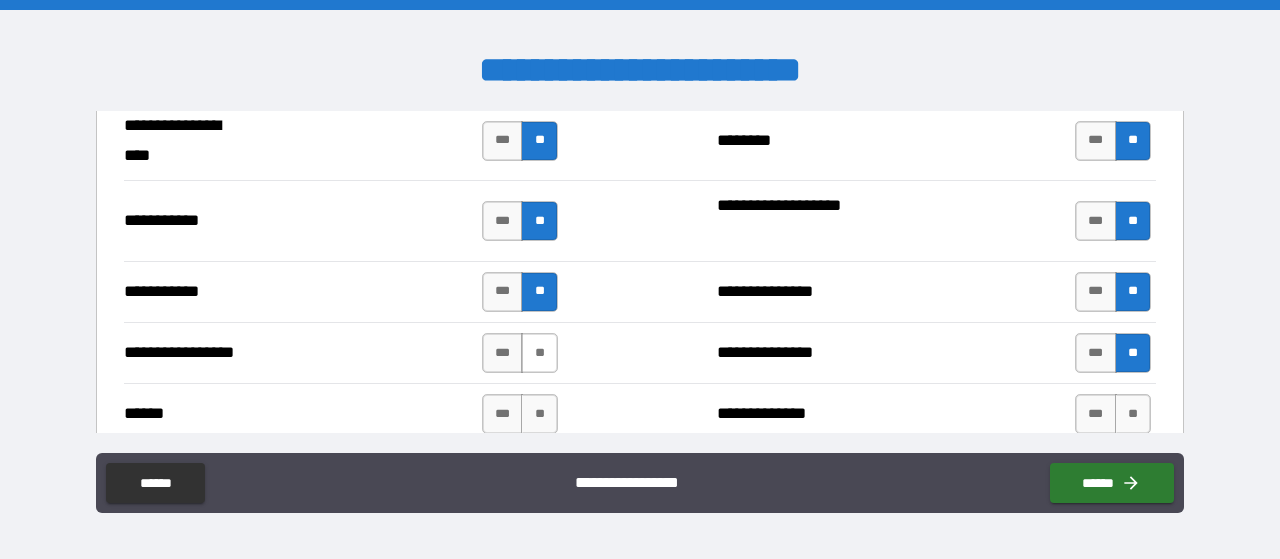 click on "**" at bounding box center [539, 353] 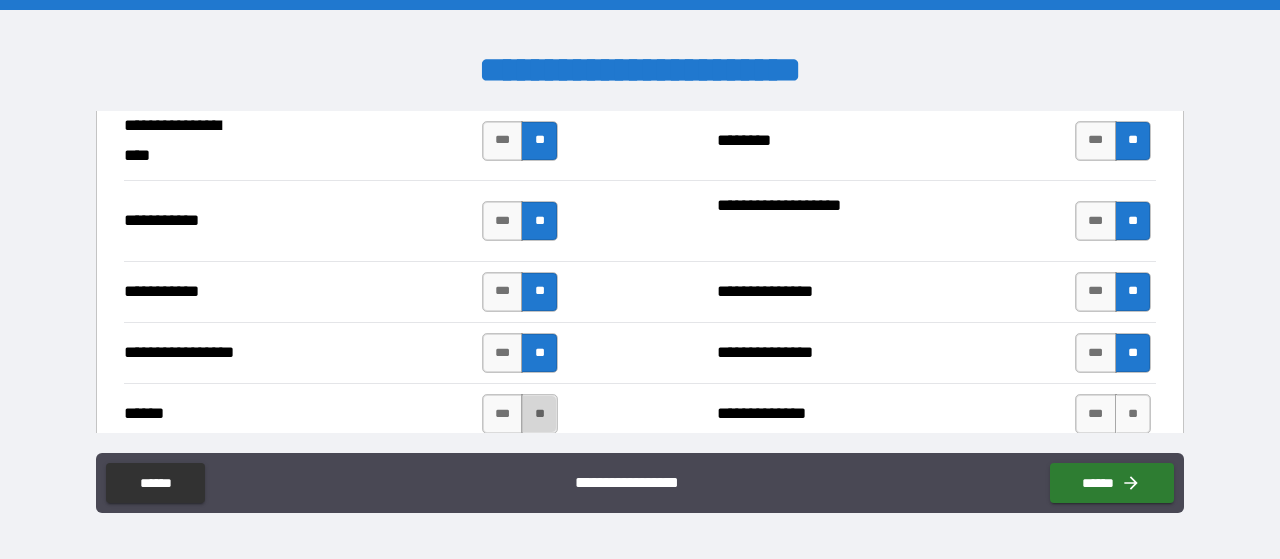 click on "**" at bounding box center (539, 414) 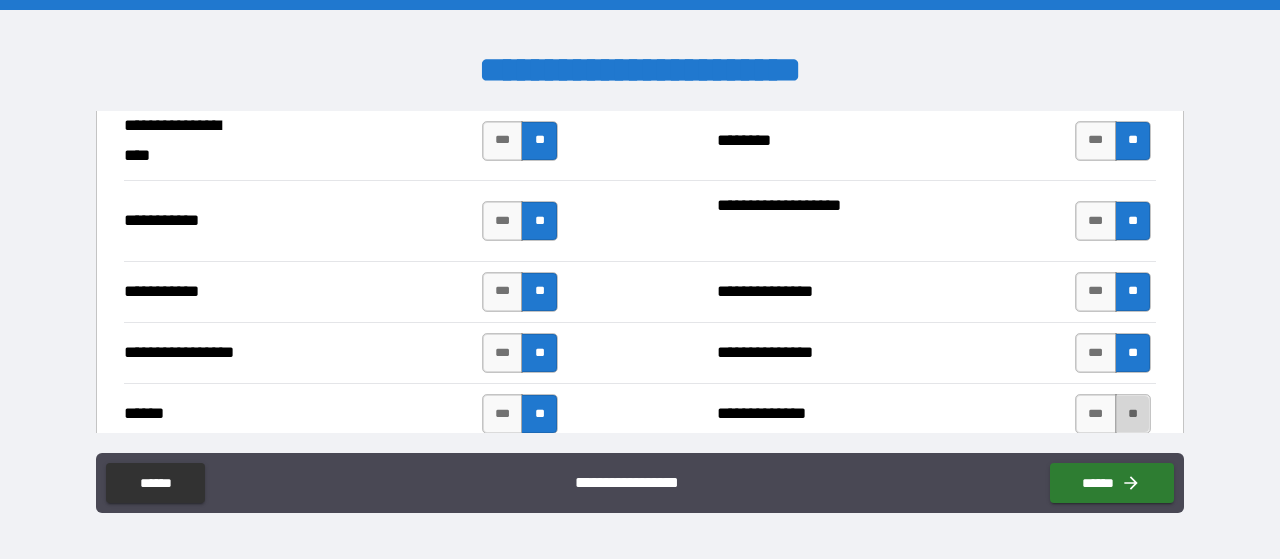click on "**" at bounding box center (1133, 414) 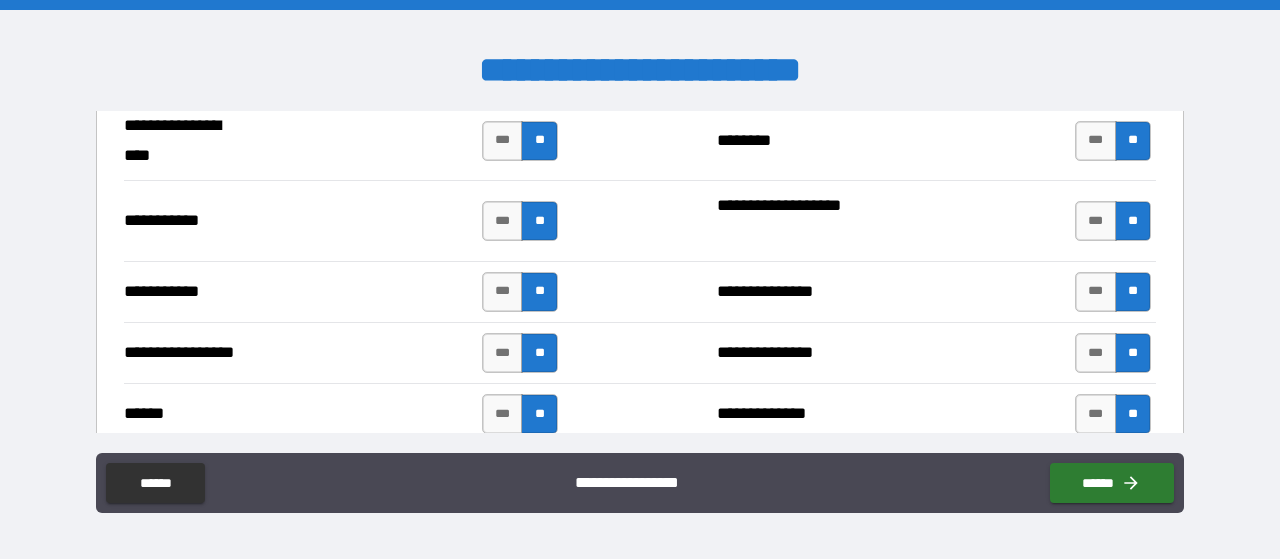 type on "*" 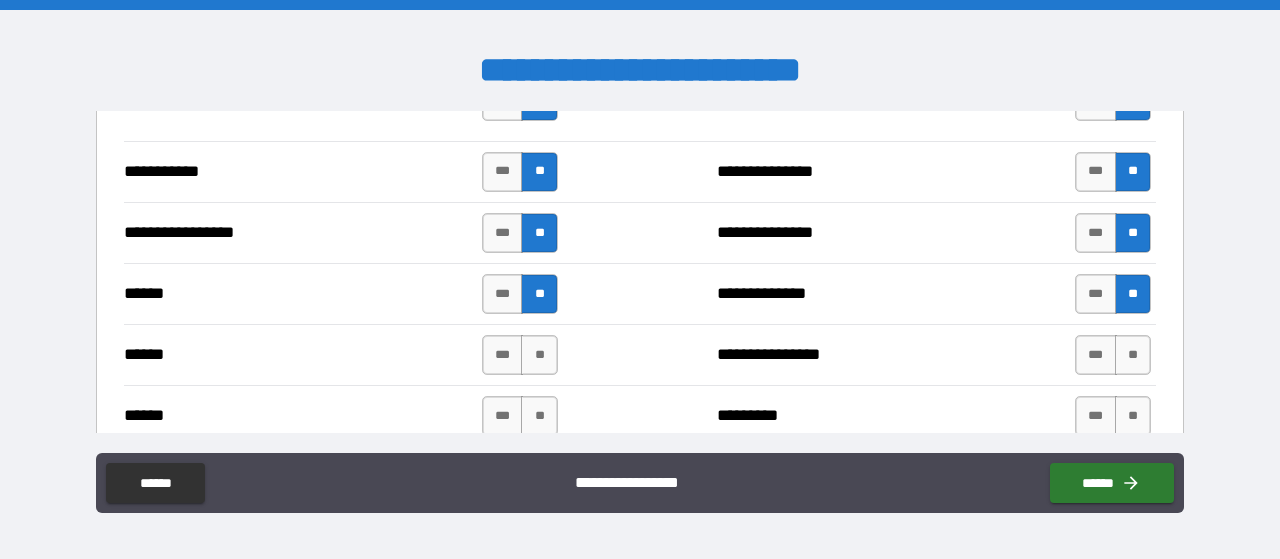 scroll, scrollTop: 2332, scrollLeft: 0, axis: vertical 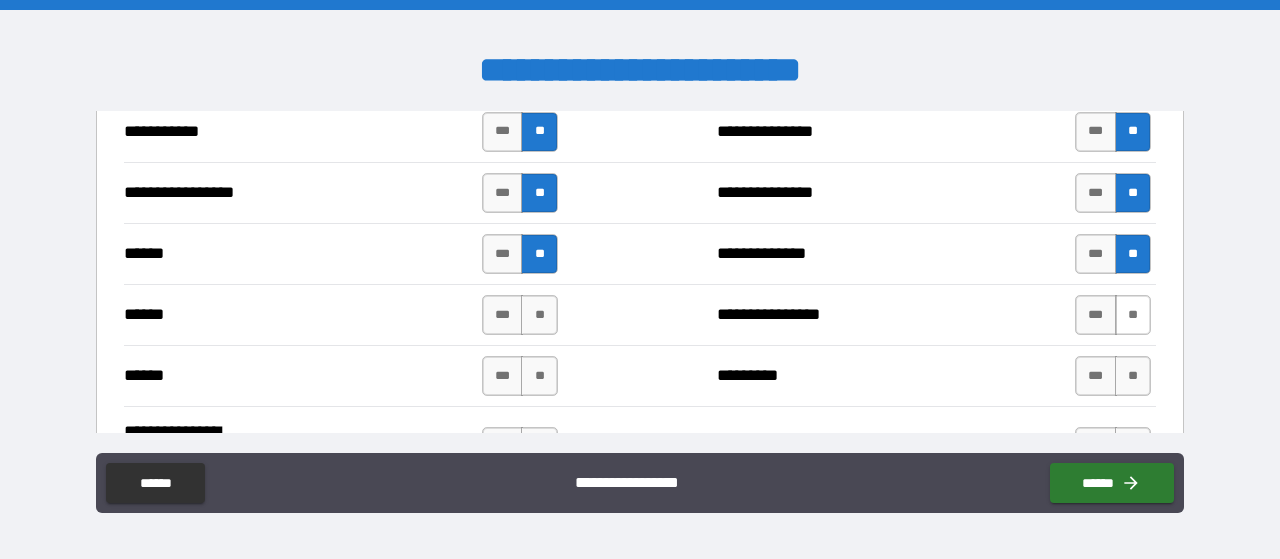 click on "**" at bounding box center [1133, 315] 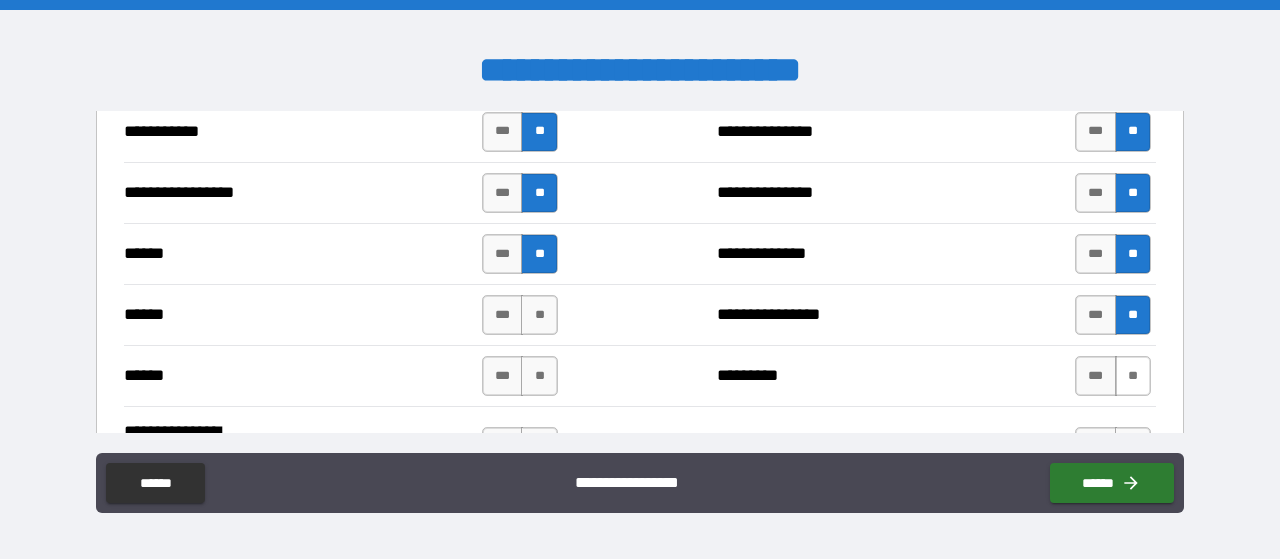 click on "**" at bounding box center (1133, 376) 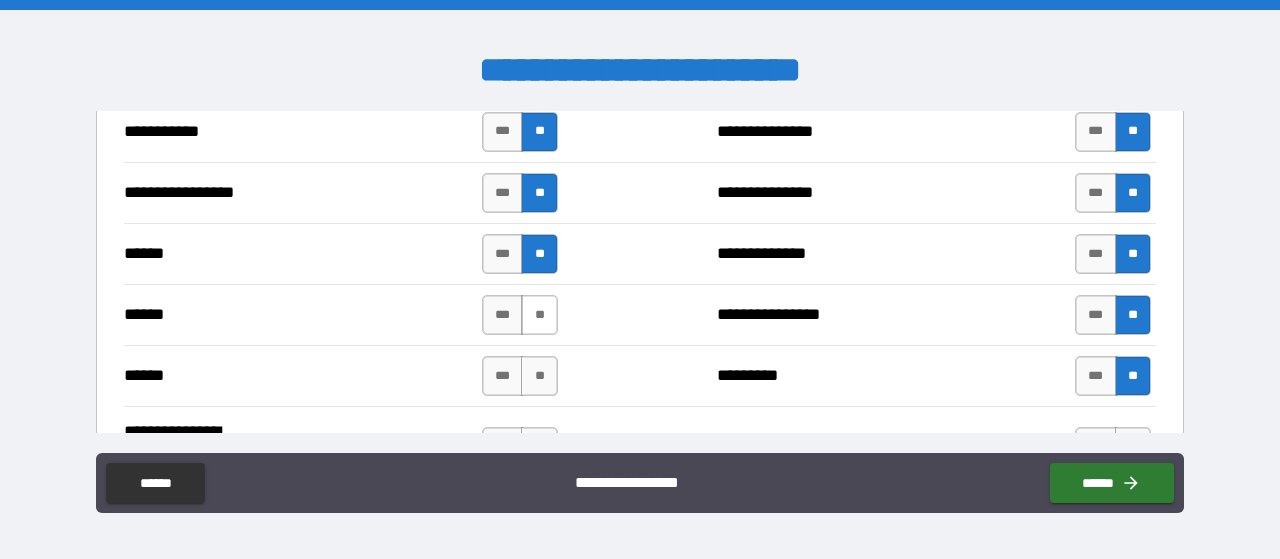 click on "**" at bounding box center [539, 315] 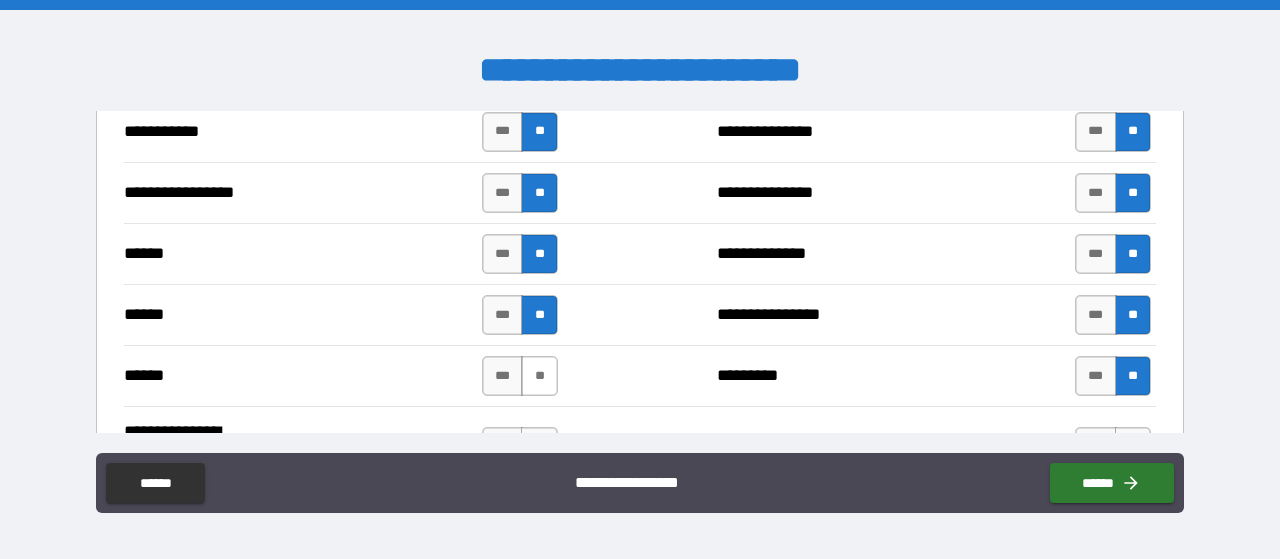 click on "**" at bounding box center (539, 376) 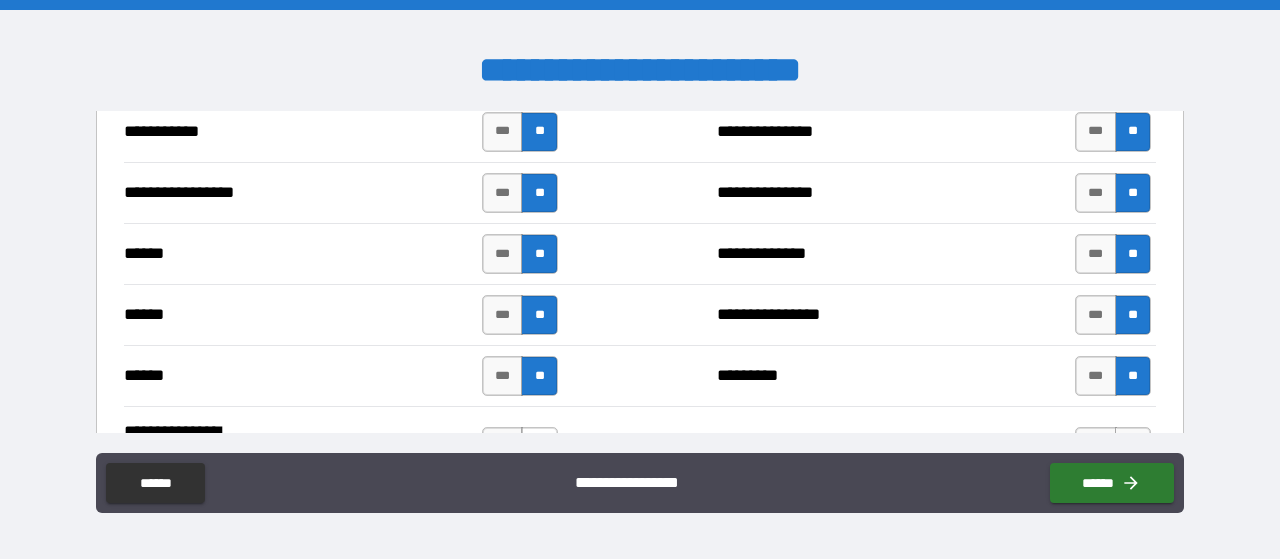 click on "**" at bounding box center [539, 447] 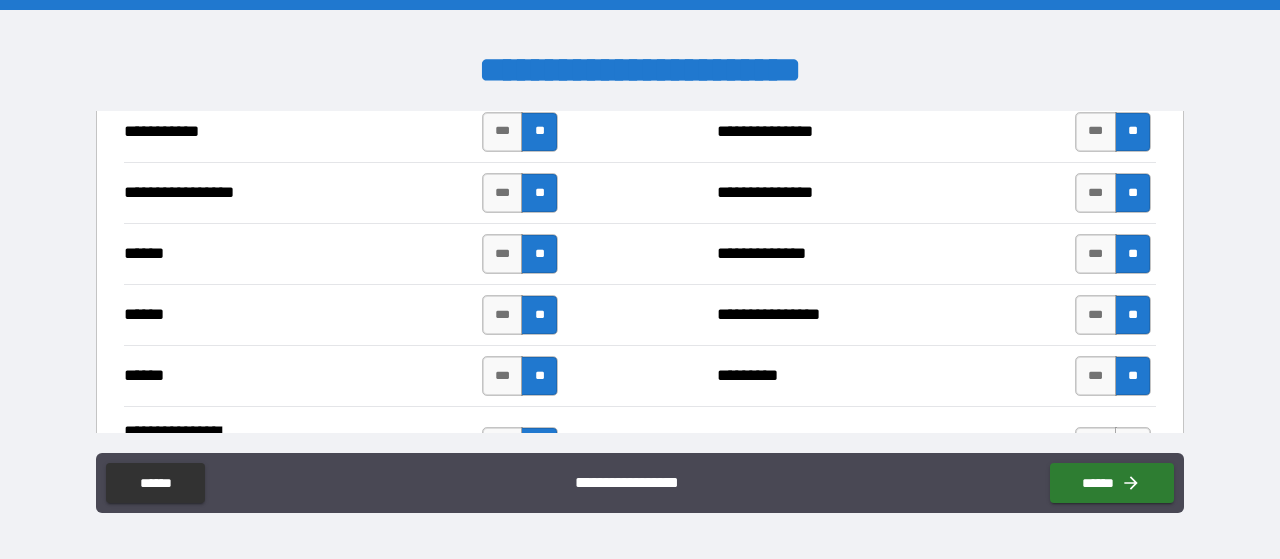 type on "*" 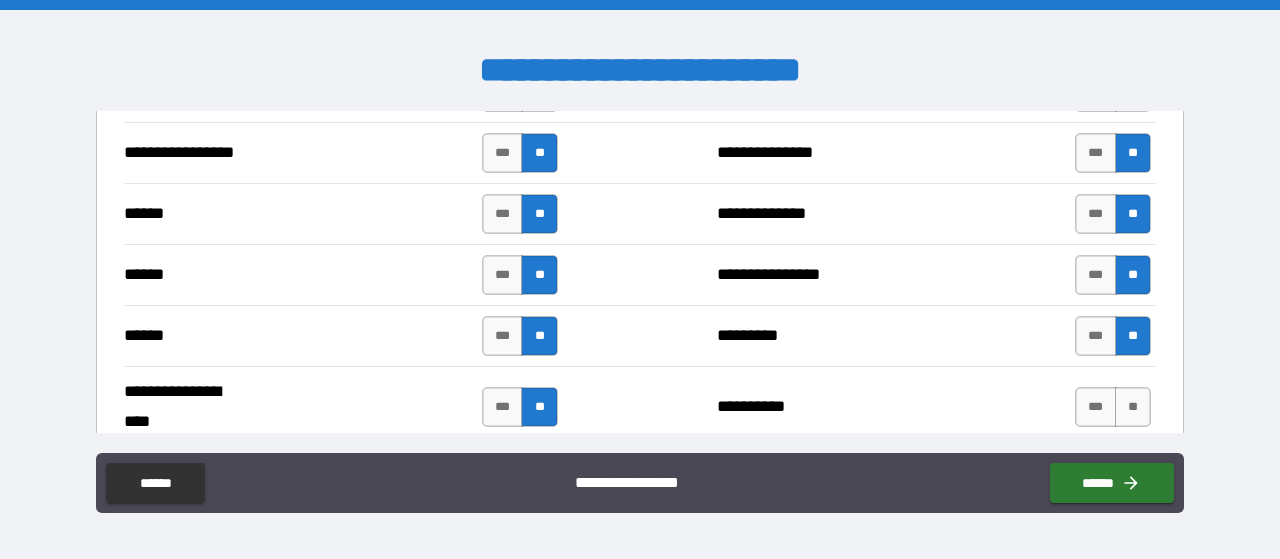 scroll, scrollTop: 2412, scrollLeft: 0, axis: vertical 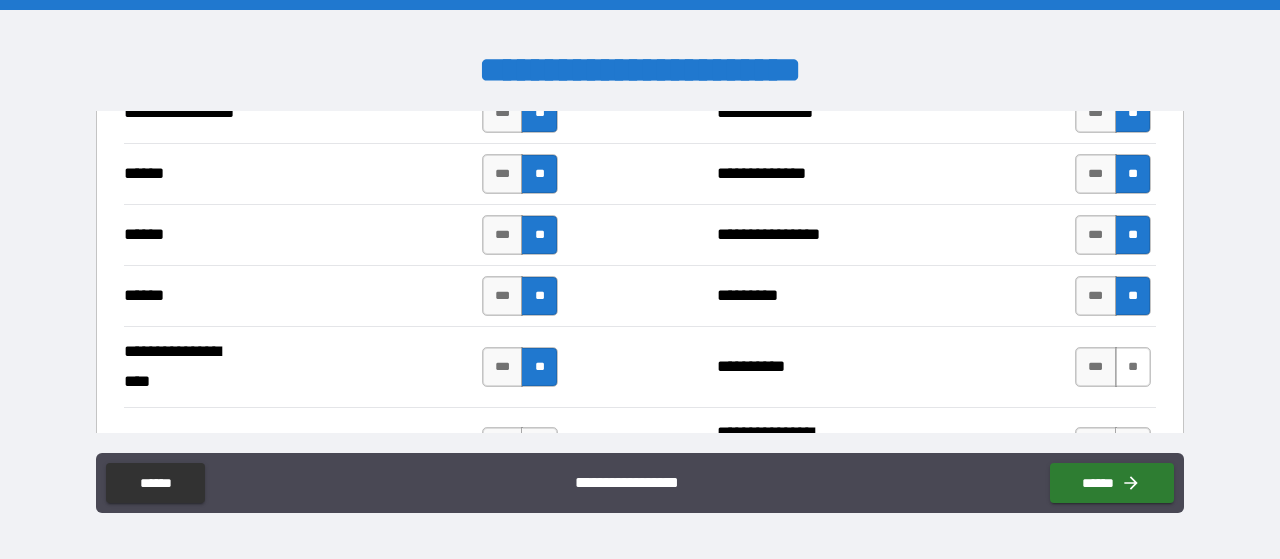 click on "**" at bounding box center (1133, 367) 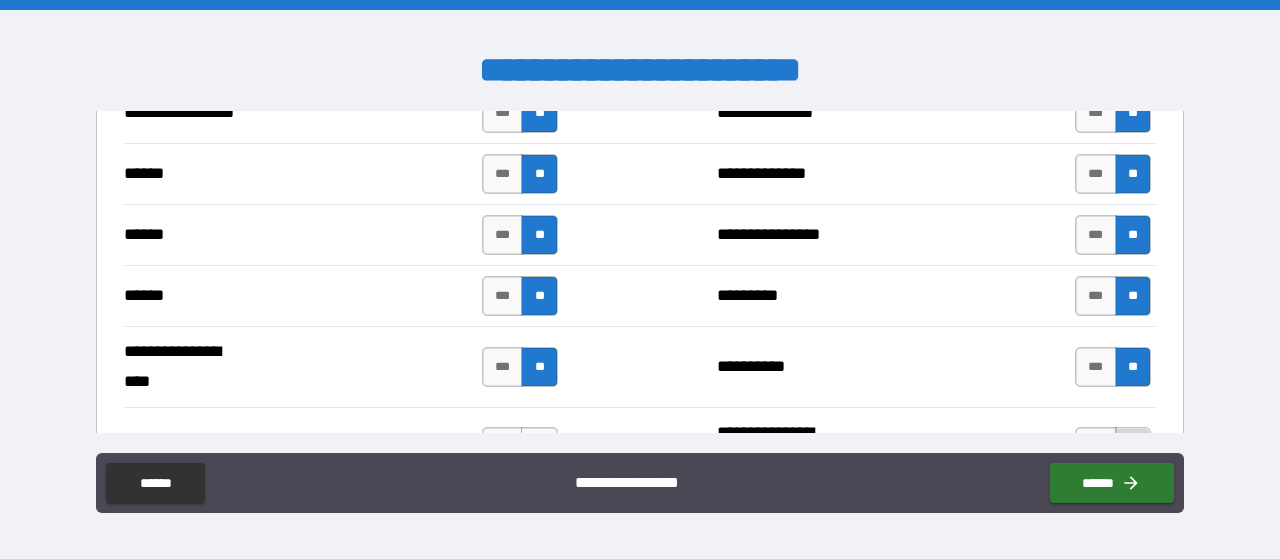 click on "**" at bounding box center (1133, 447) 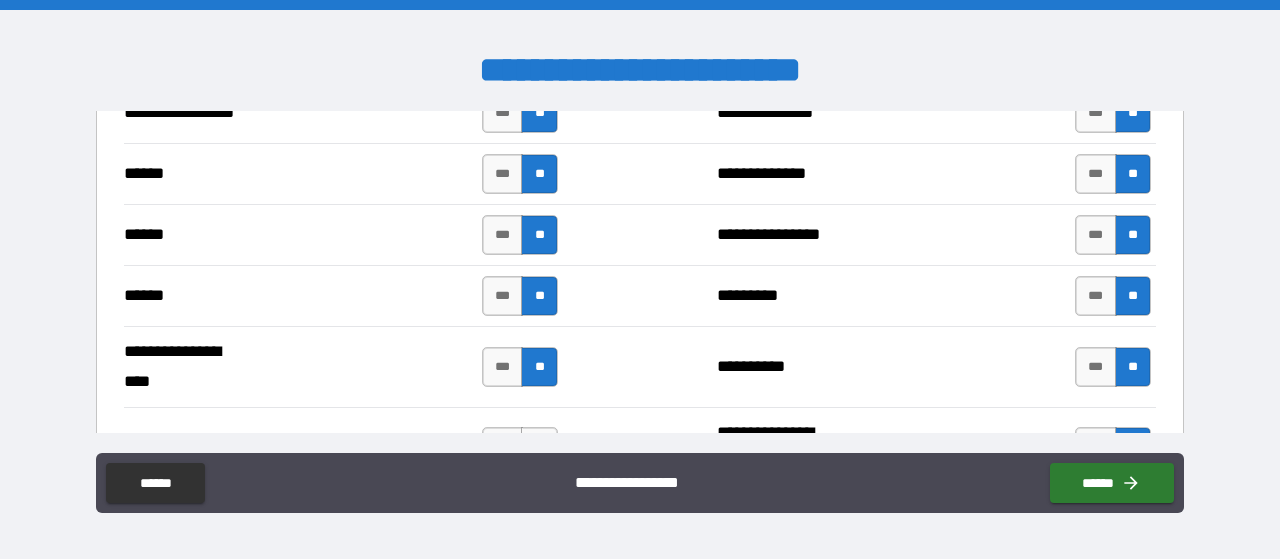drag, startPoint x: 1180, startPoint y: 259, endPoint x: 1196, endPoint y: 281, distance: 27.202942 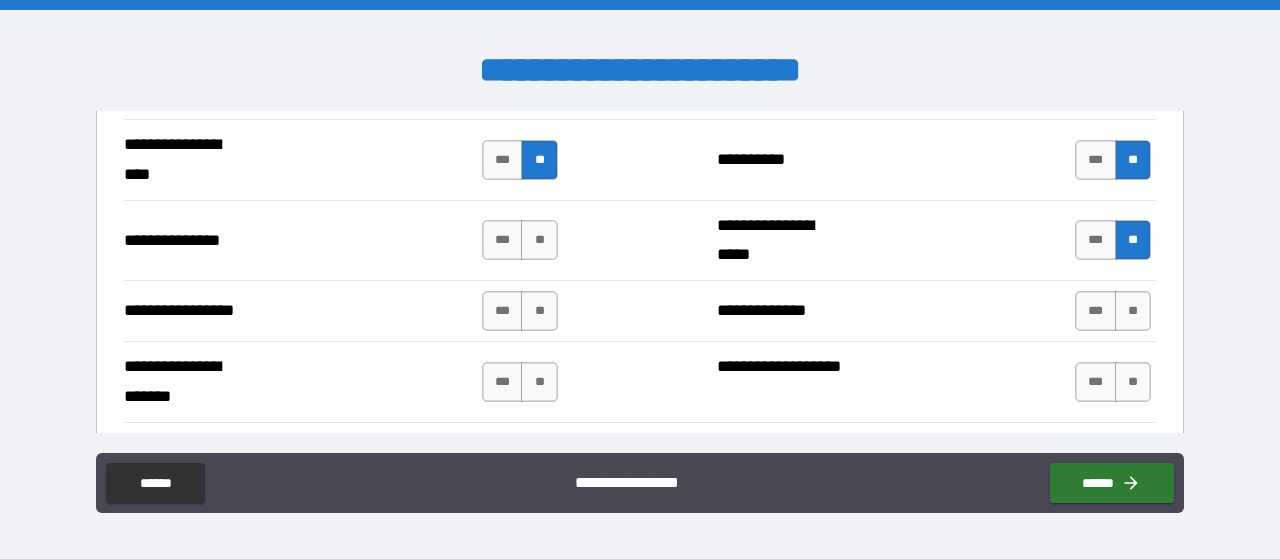 scroll, scrollTop: 2614, scrollLeft: 0, axis: vertical 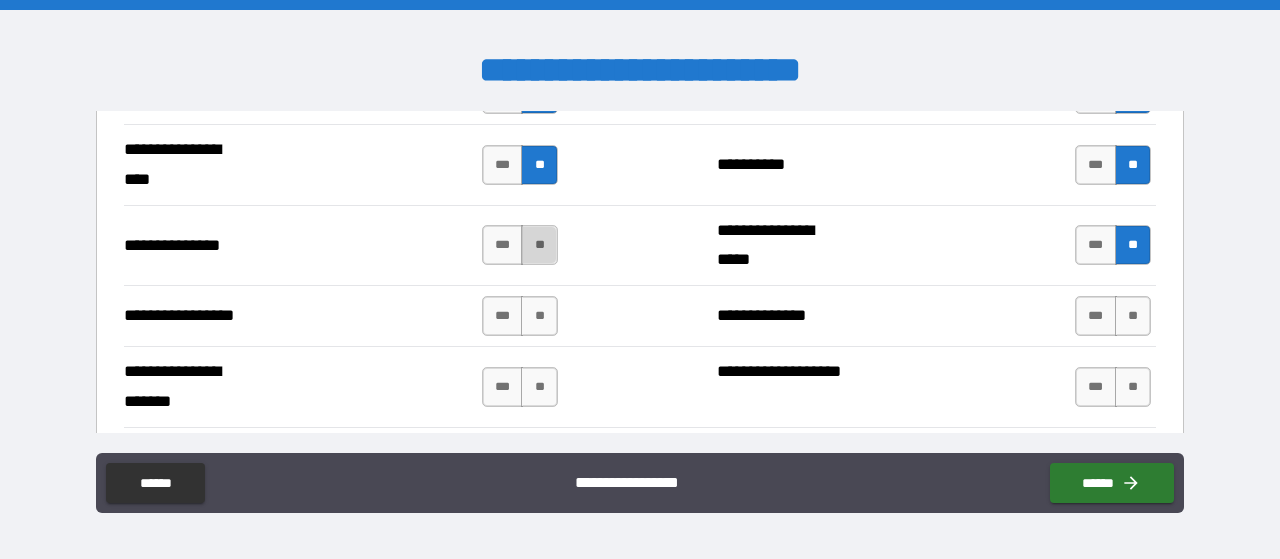 click on "**" at bounding box center (539, 245) 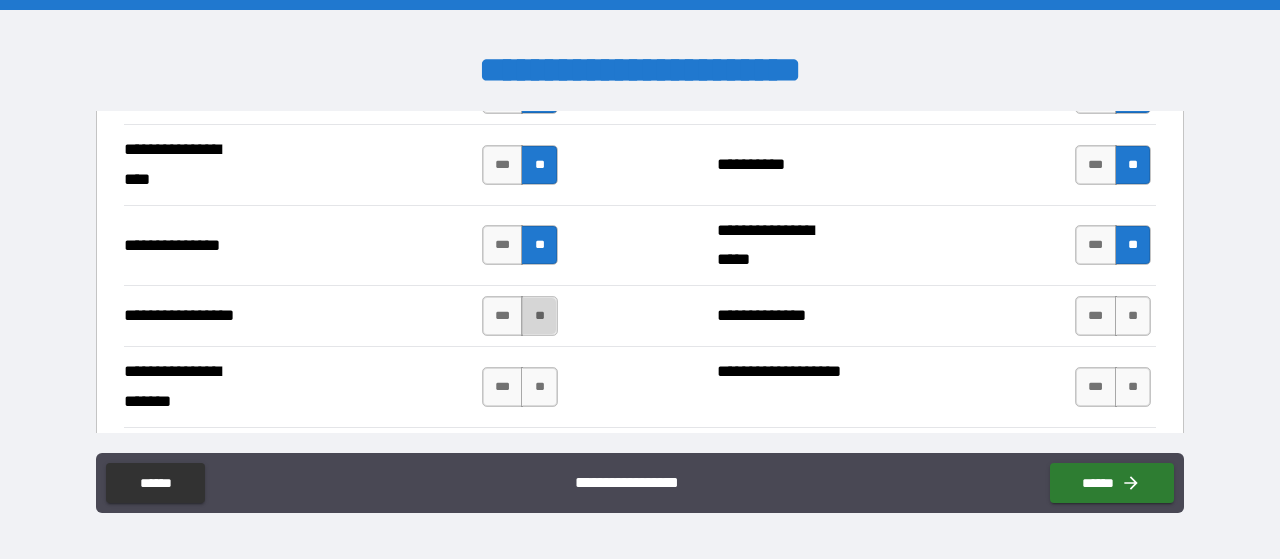 click on "**" at bounding box center (539, 316) 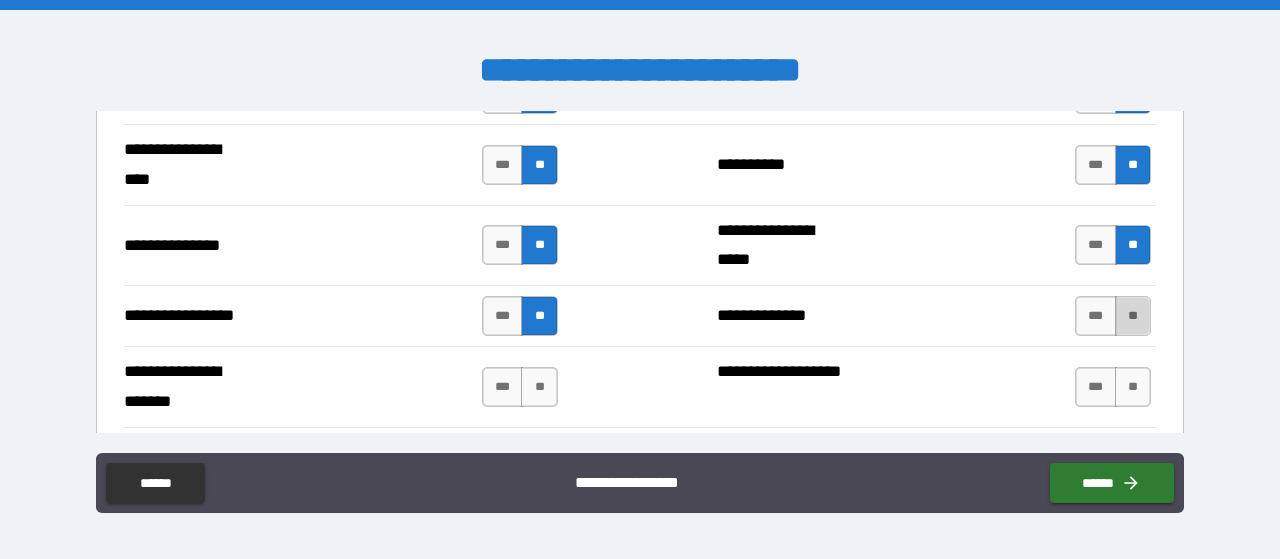 click on "**" at bounding box center [1133, 316] 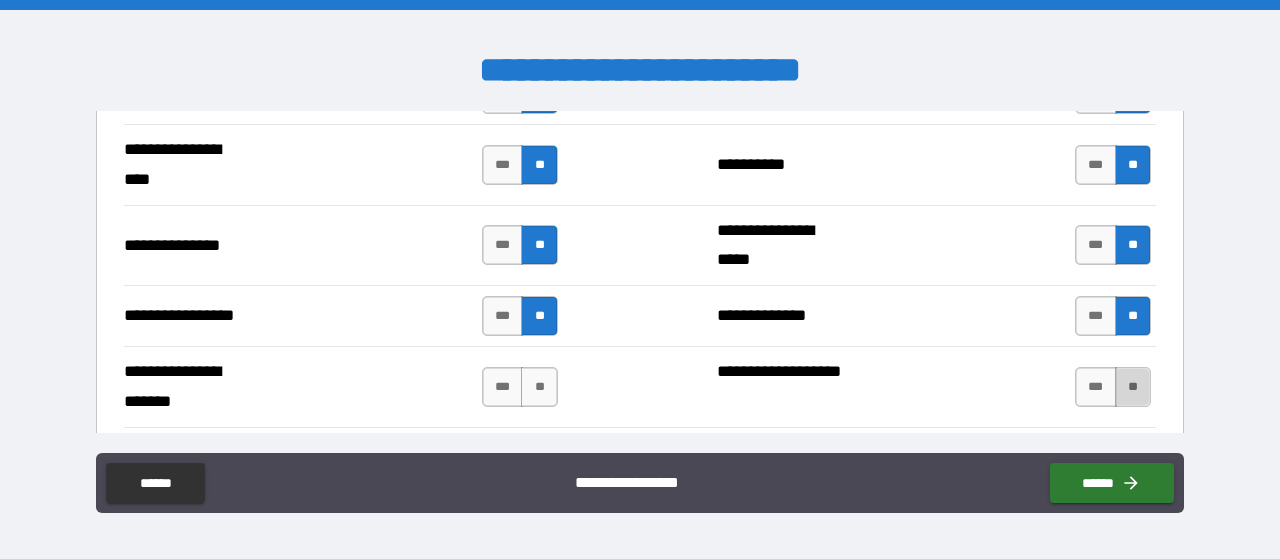 click on "**" at bounding box center (1133, 387) 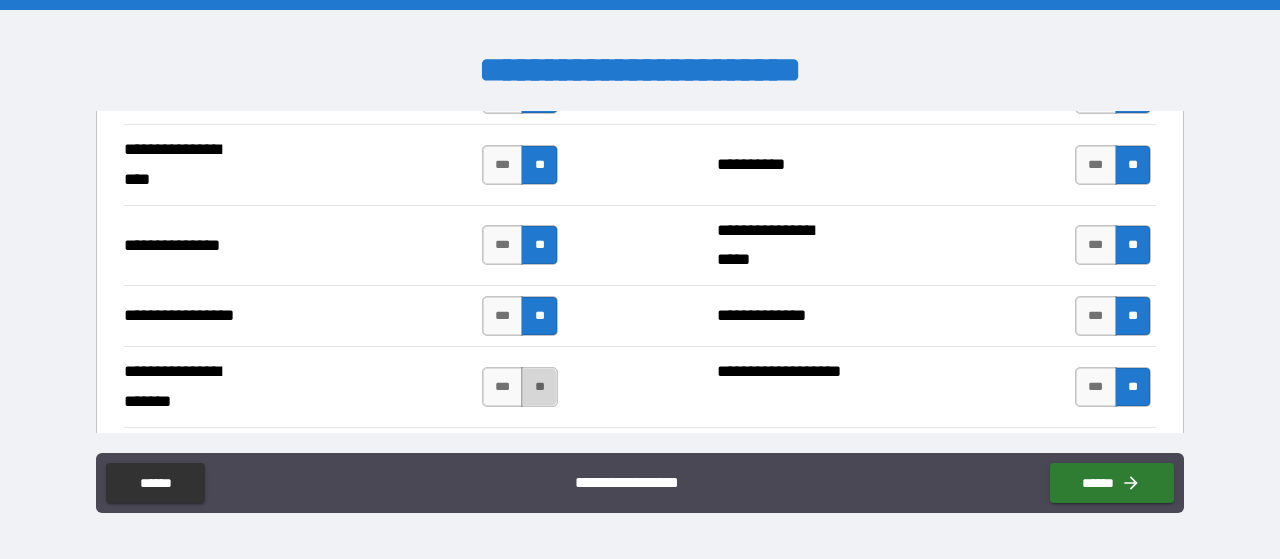 click on "**" at bounding box center (539, 387) 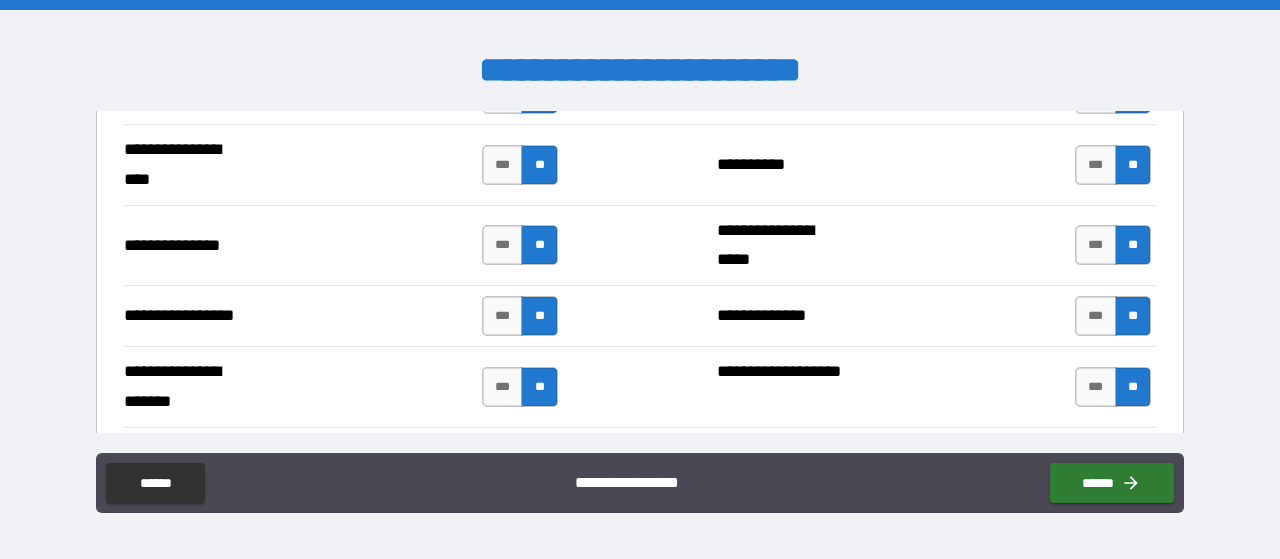 drag, startPoint x: 1172, startPoint y: 279, endPoint x: 1214, endPoint y: 277, distance: 42.047592 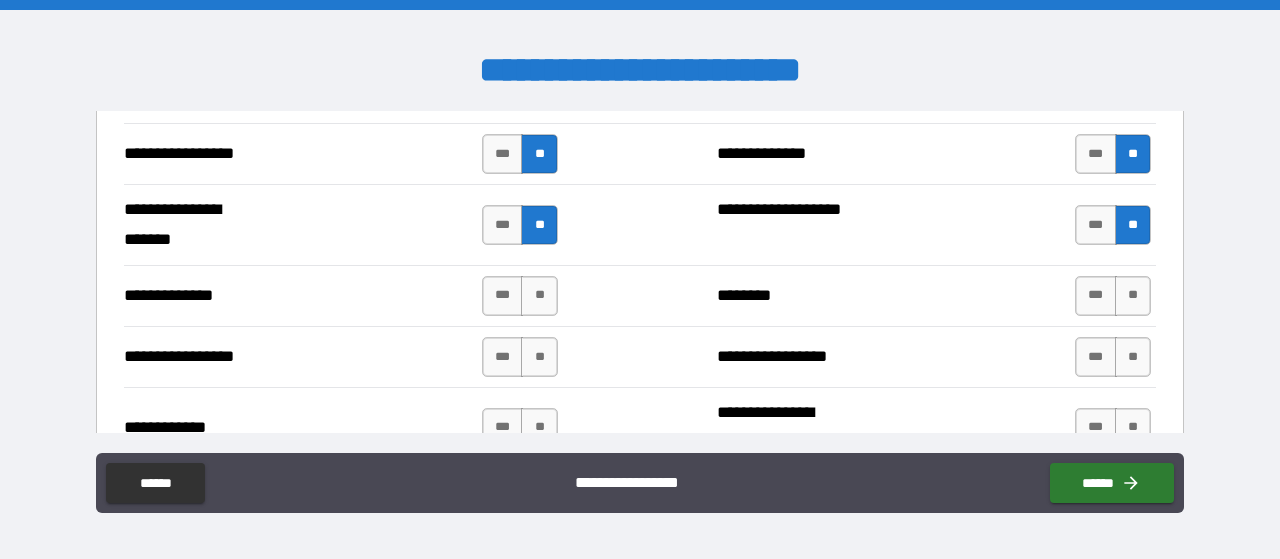scroll, scrollTop: 2811, scrollLeft: 0, axis: vertical 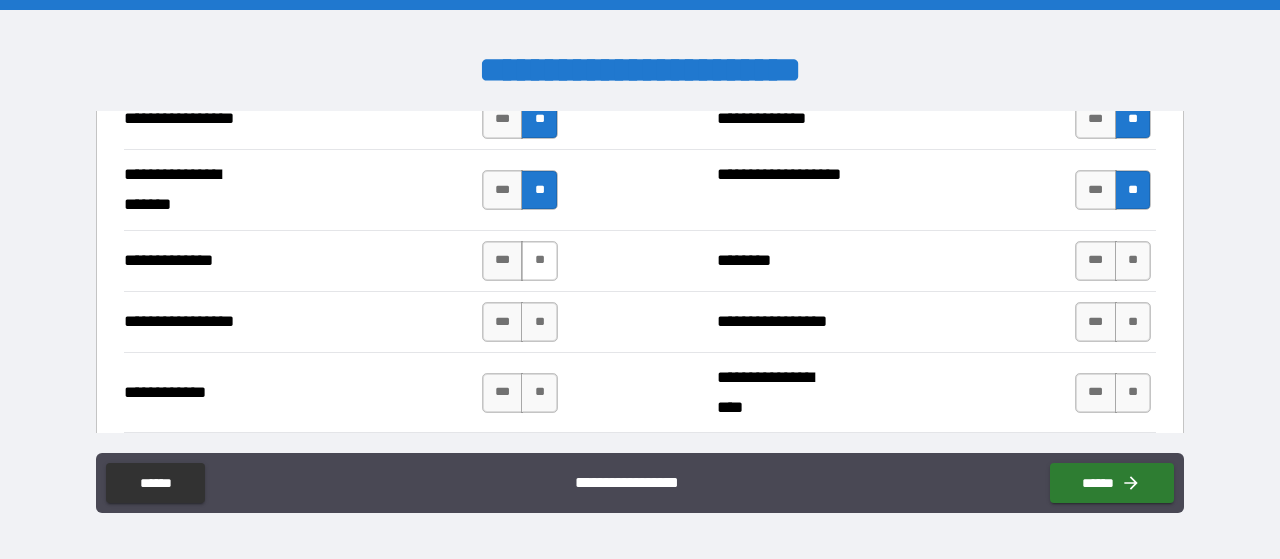 drag, startPoint x: 1113, startPoint y: 262, endPoint x: 542, endPoint y: 245, distance: 571.253 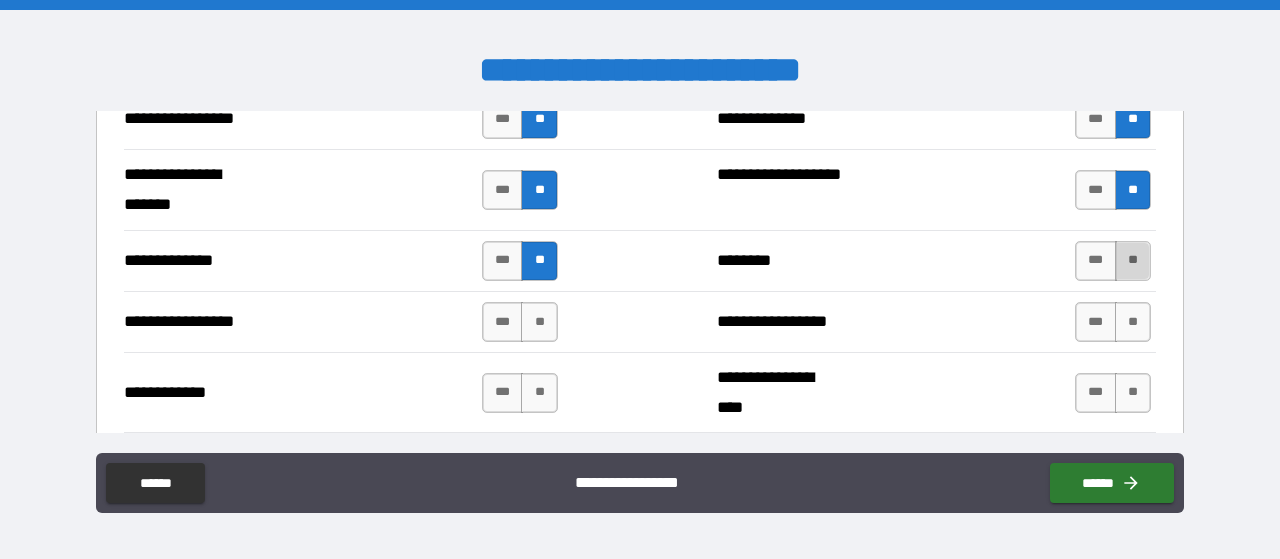 click on "**" at bounding box center (1133, 261) 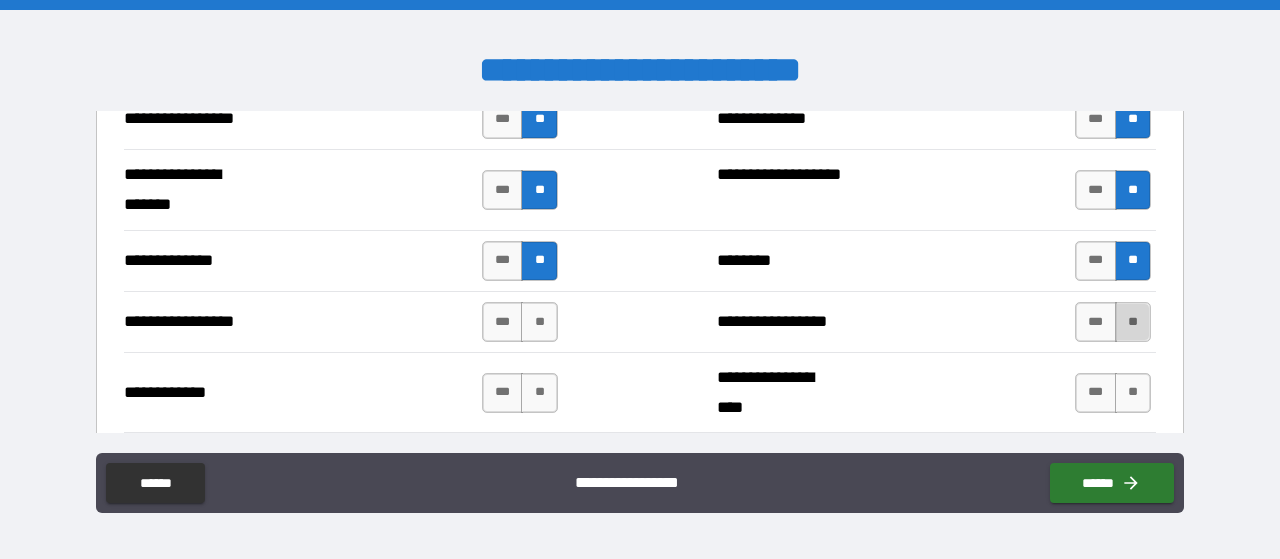 click on "**" at bounding box center [1133, 322] 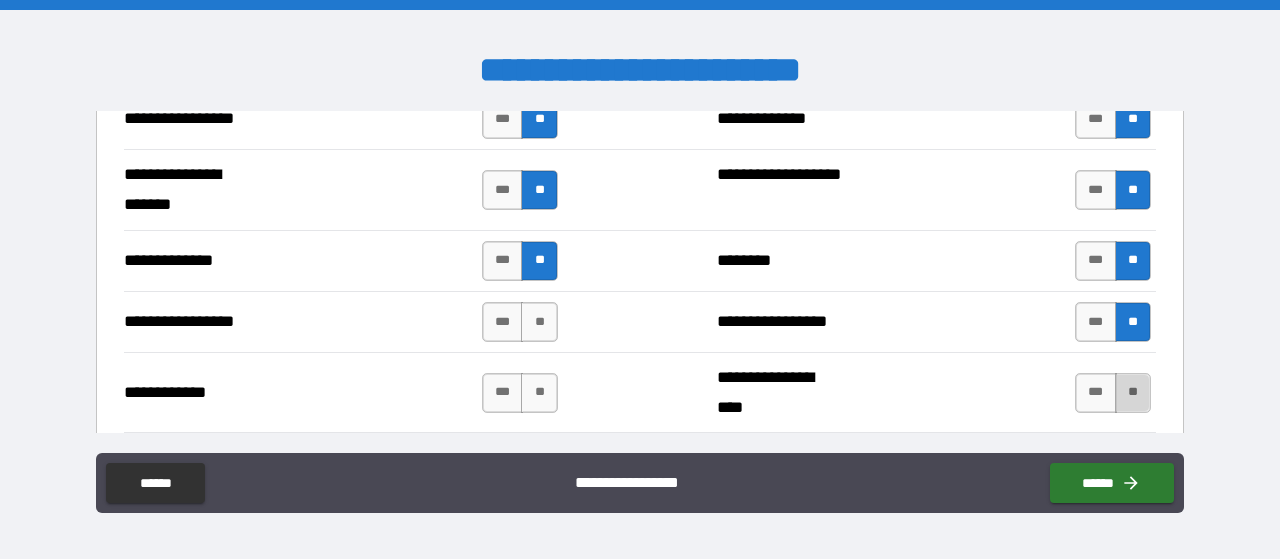 click on "**" at bounding box center (1133, 393) 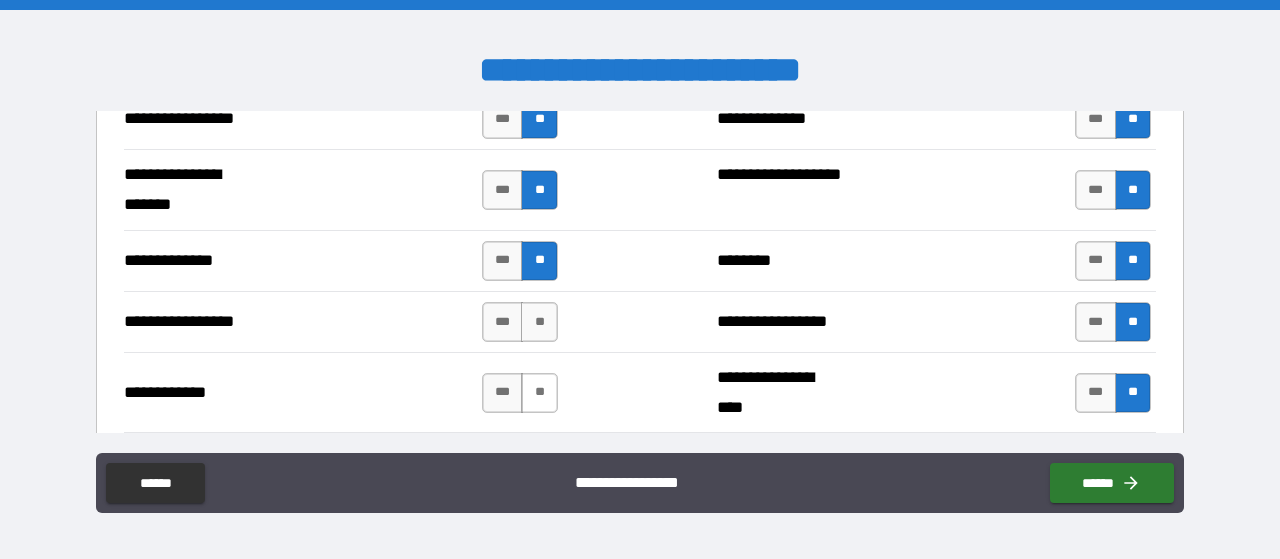 click on "**" at bounding box center (539, 393) 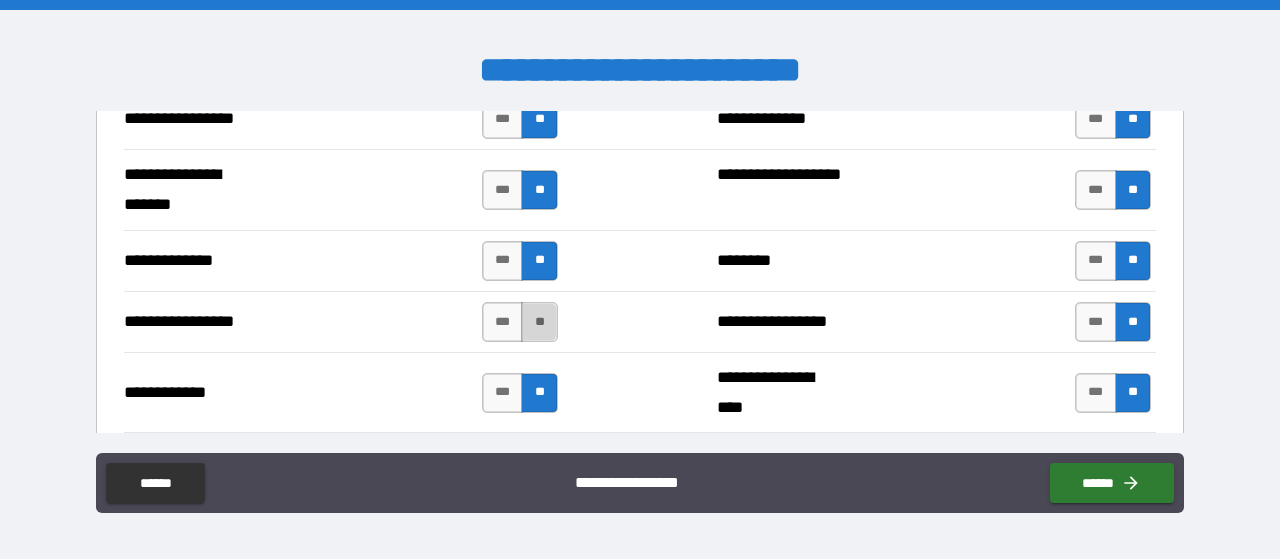 click on "**" at bounding box center (539, 322) 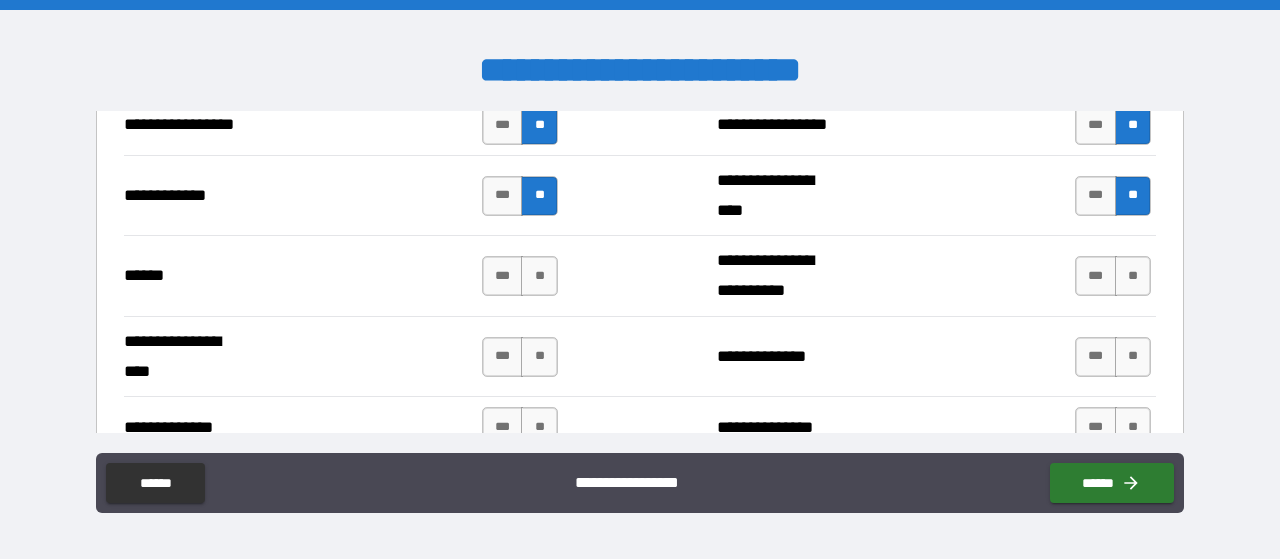 scroll, scrollTop: 2962, scrollLeft: 0, axis: vertical 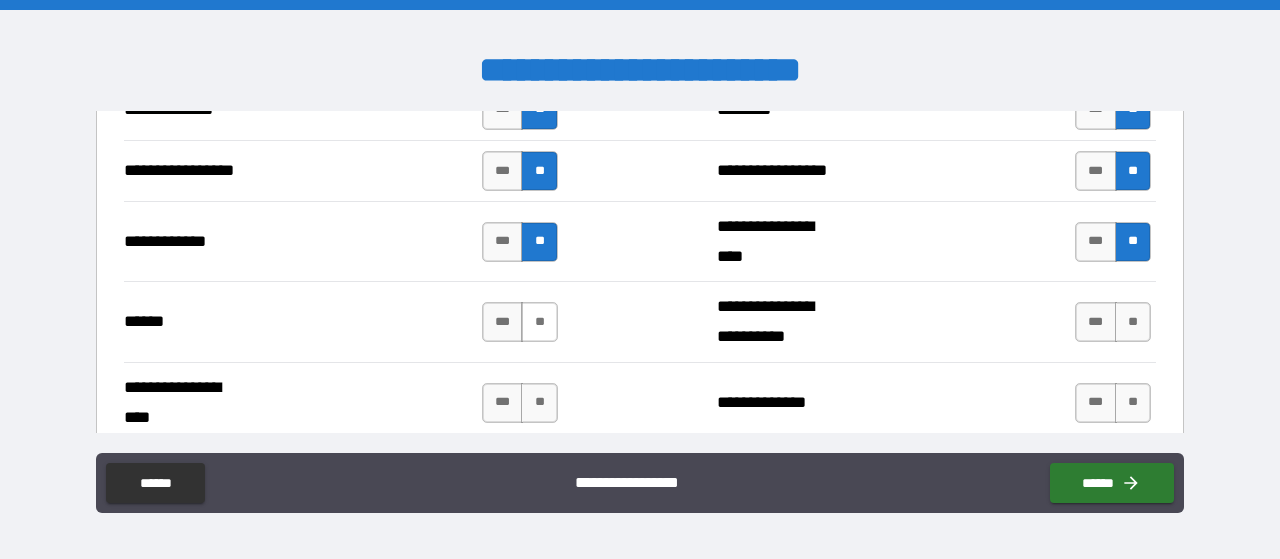 drag, startPoint x: 1121, startPoint y: 311, endPoint x: 531, endPoint y: 311, distance: 590 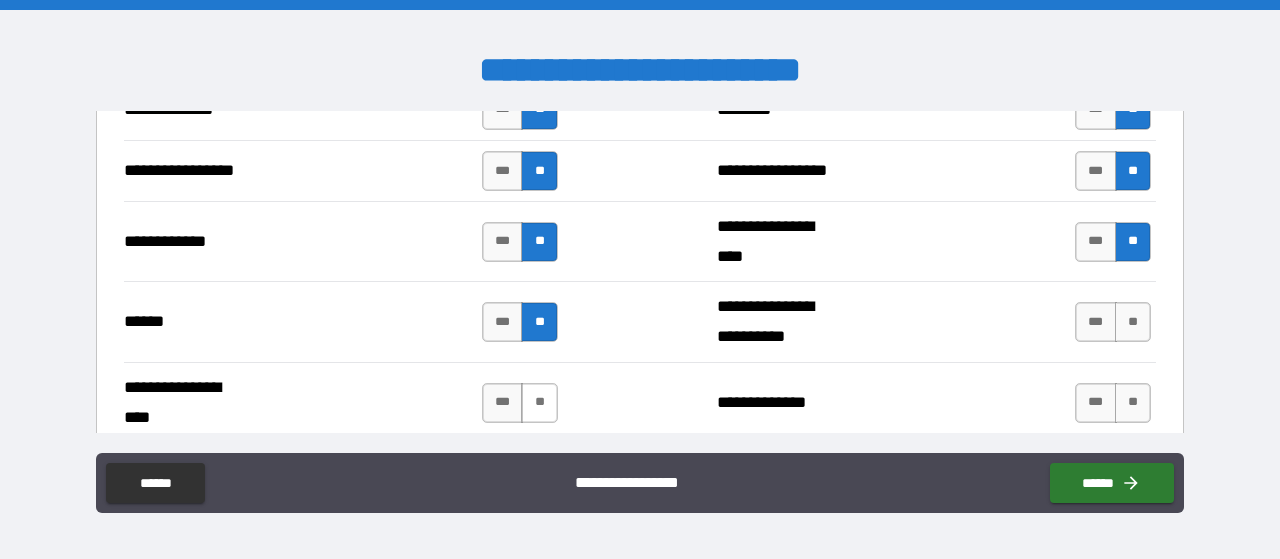 click on "**" at bounding box center [539, 403] 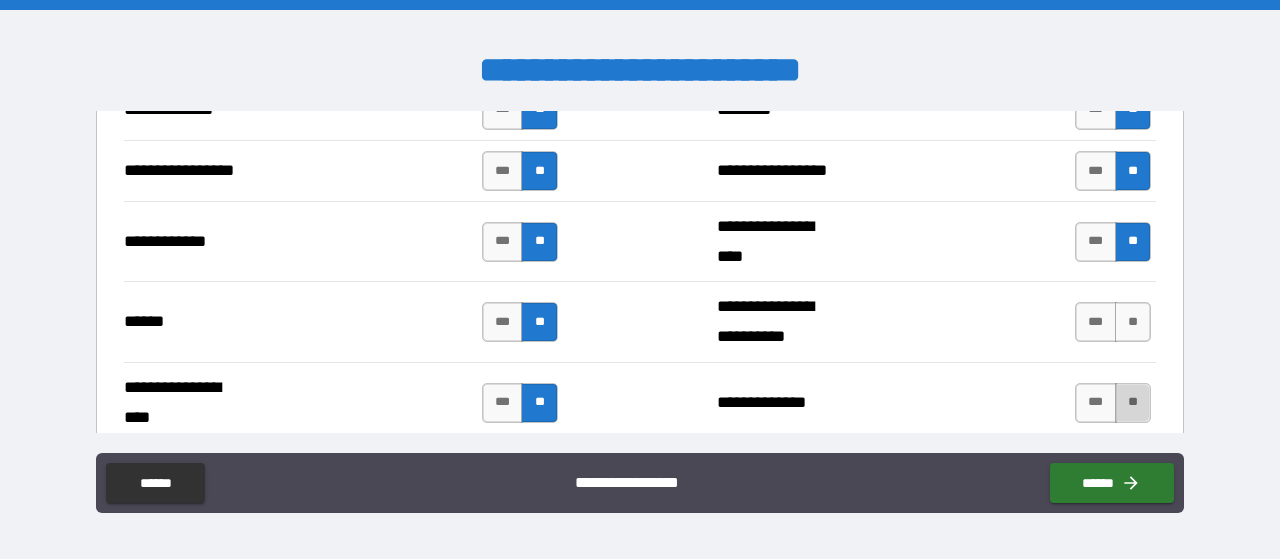click on "**" at bounding box center [1133, 403] 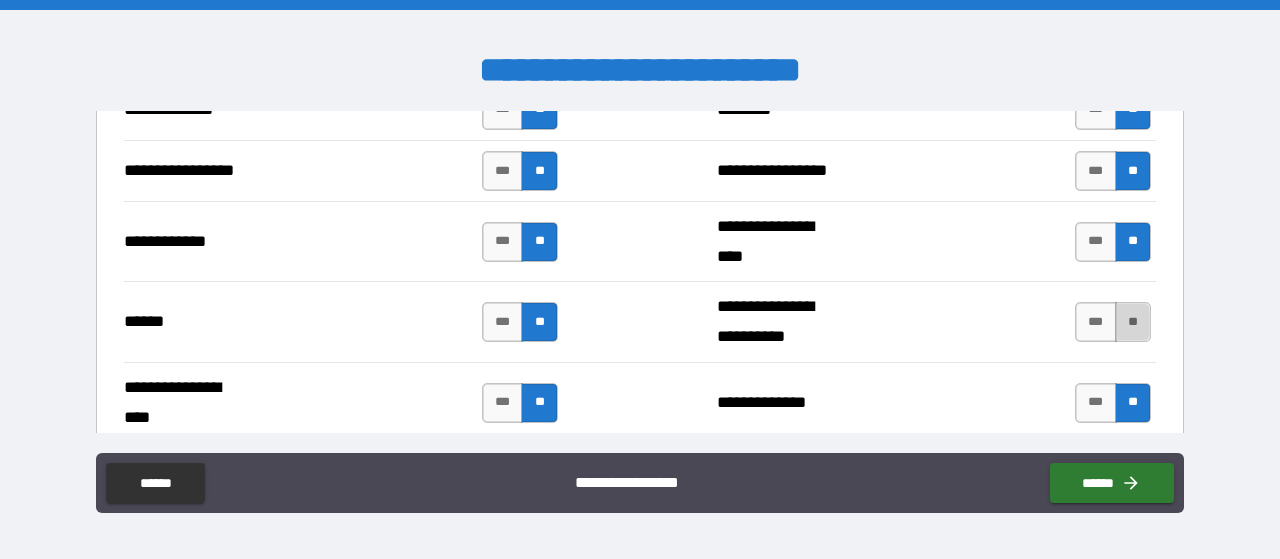 click on "**" at bounding box center (1133, 322) 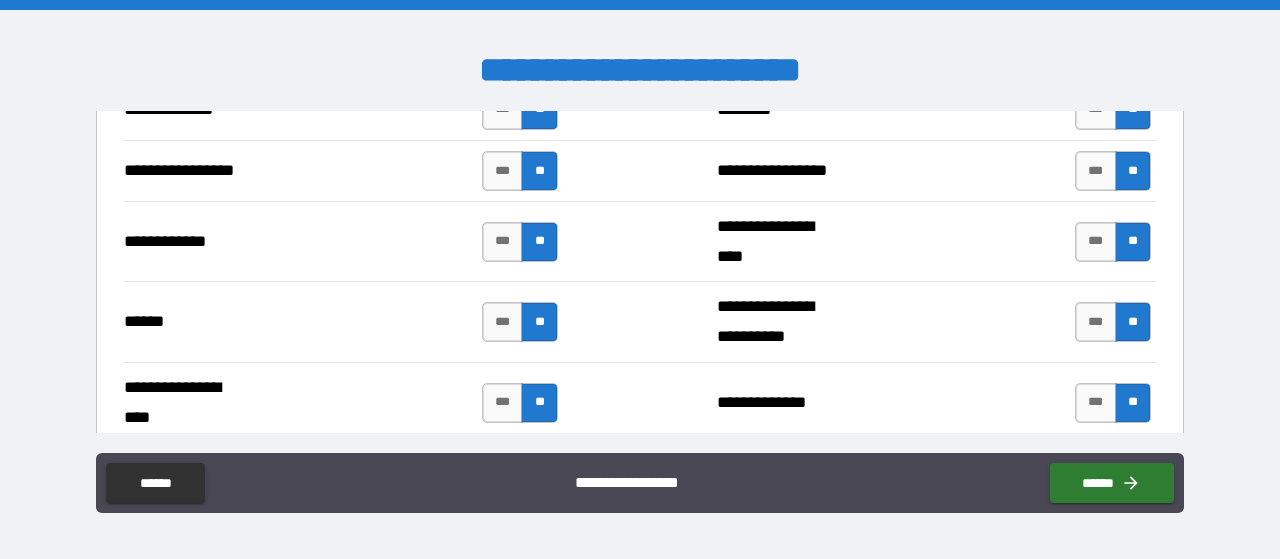 drag, startPoint x: 1180, startPoint y: 291, endPoint x: 996, endPoint y: 371, distance: 200.63898 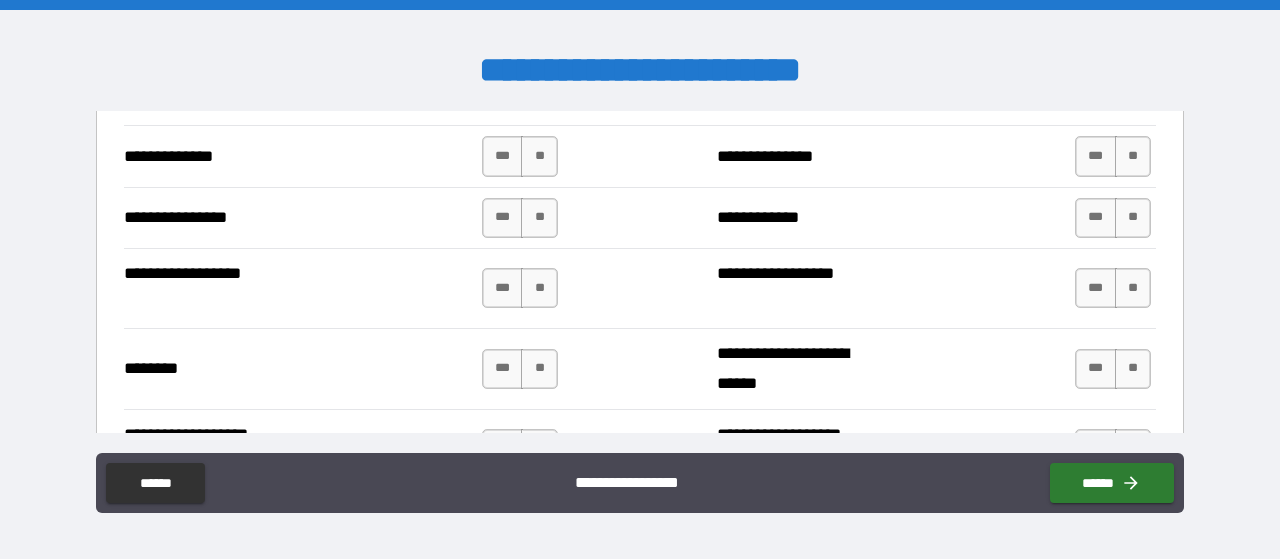scroll, scrollTop: 3282, scrollLeft: 0, axis: vertical 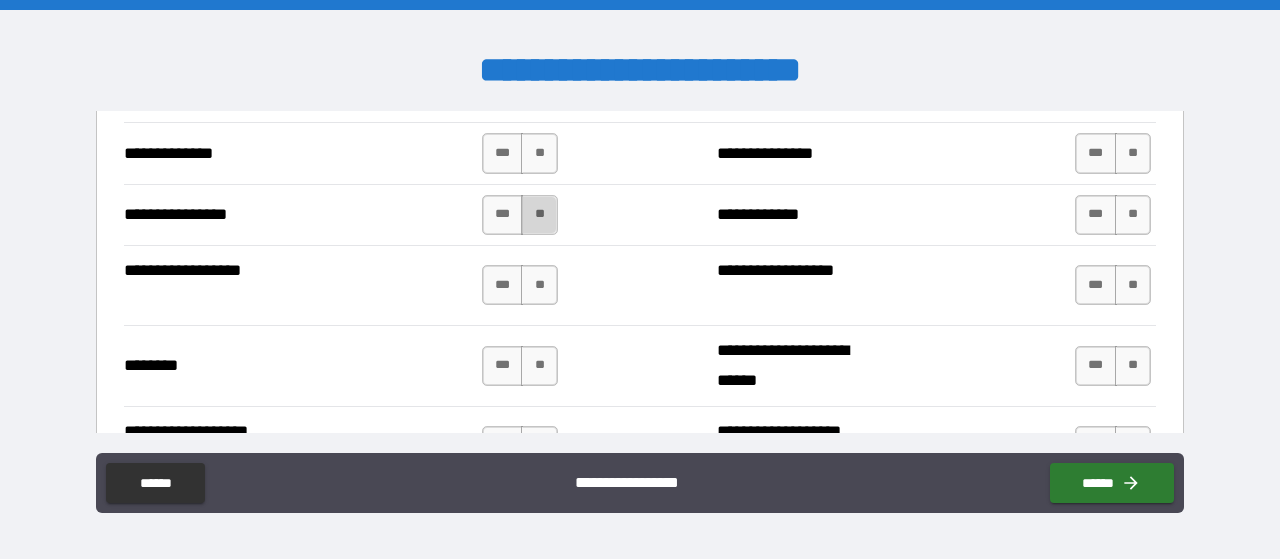 drag, startPoint x: 541, startPoint y: 138, endPoint x: 532, endPoint y: 194, distance: 56.718605 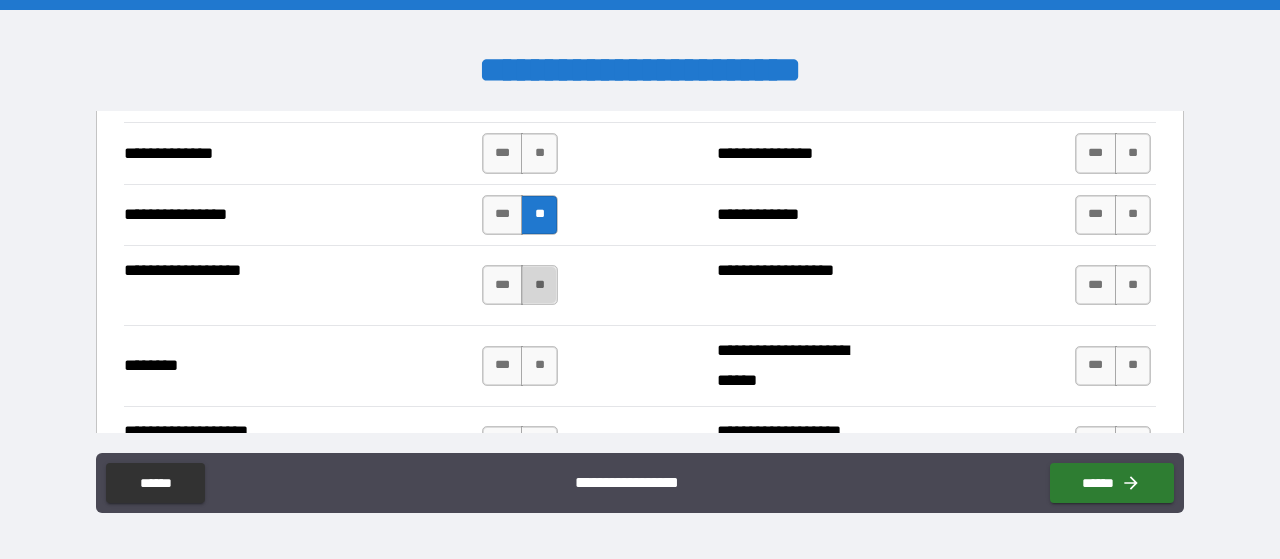 drag, startPoint x: 534, startPoint y: 133, endPoint x: 524, endPoint y: 267, distance: 134.37262 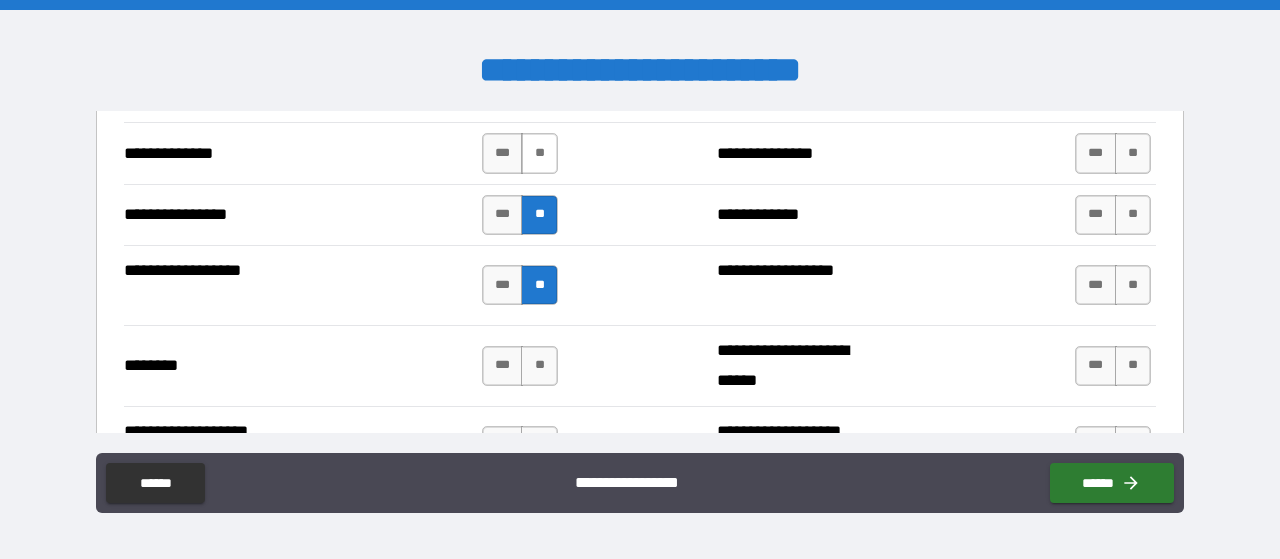click on "**" at bounding box center [539, 153] 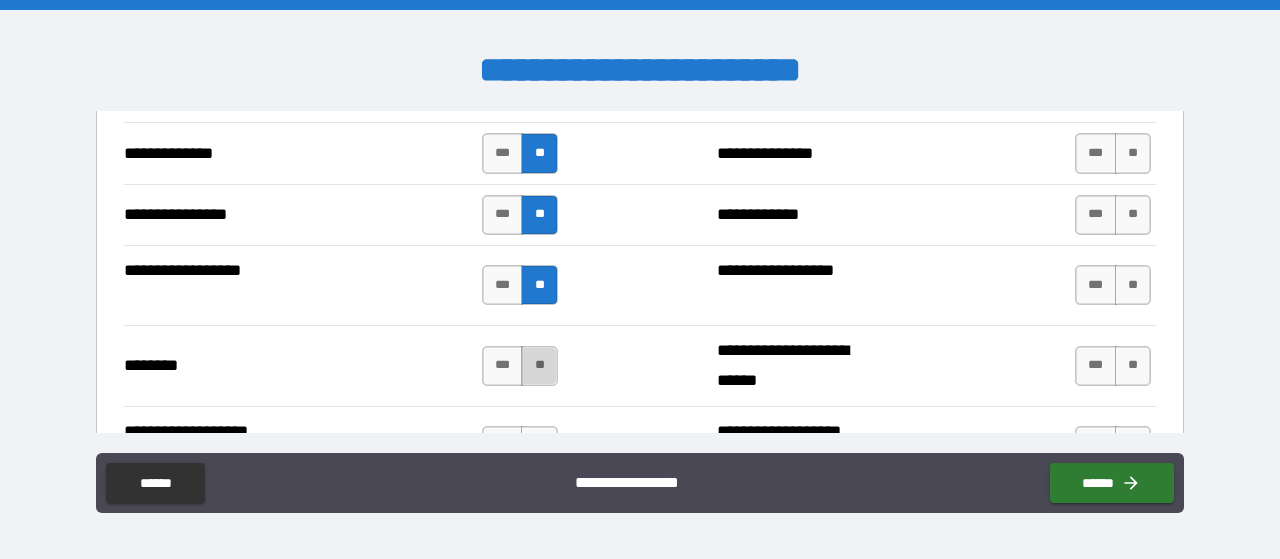 click on "**" at bounding box center (539, 366) 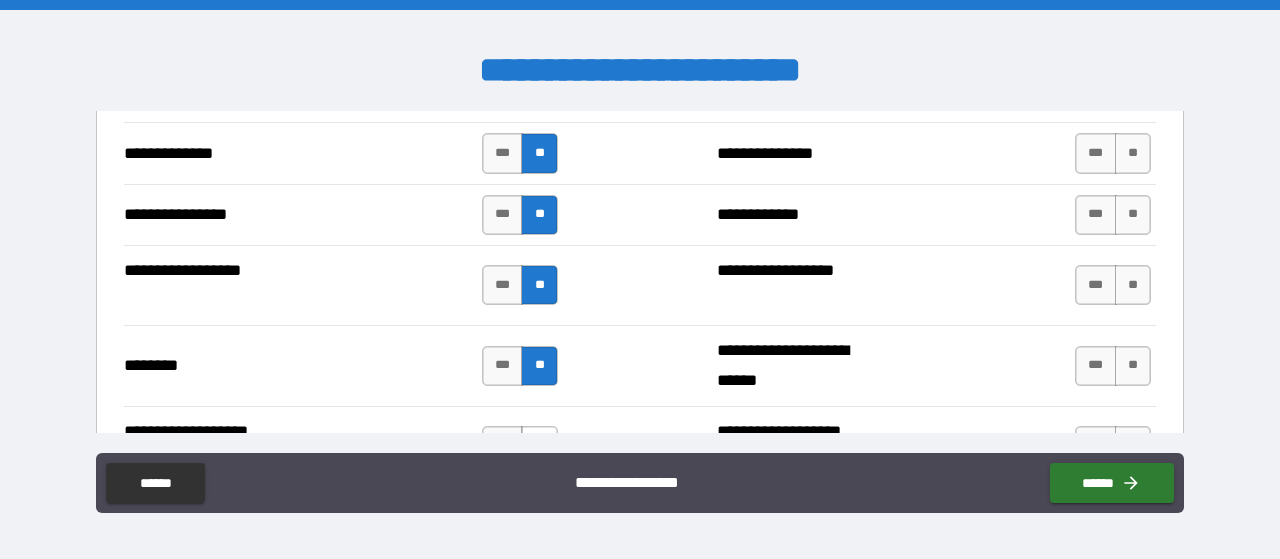 click on "**" at bounding box center [539, 446] 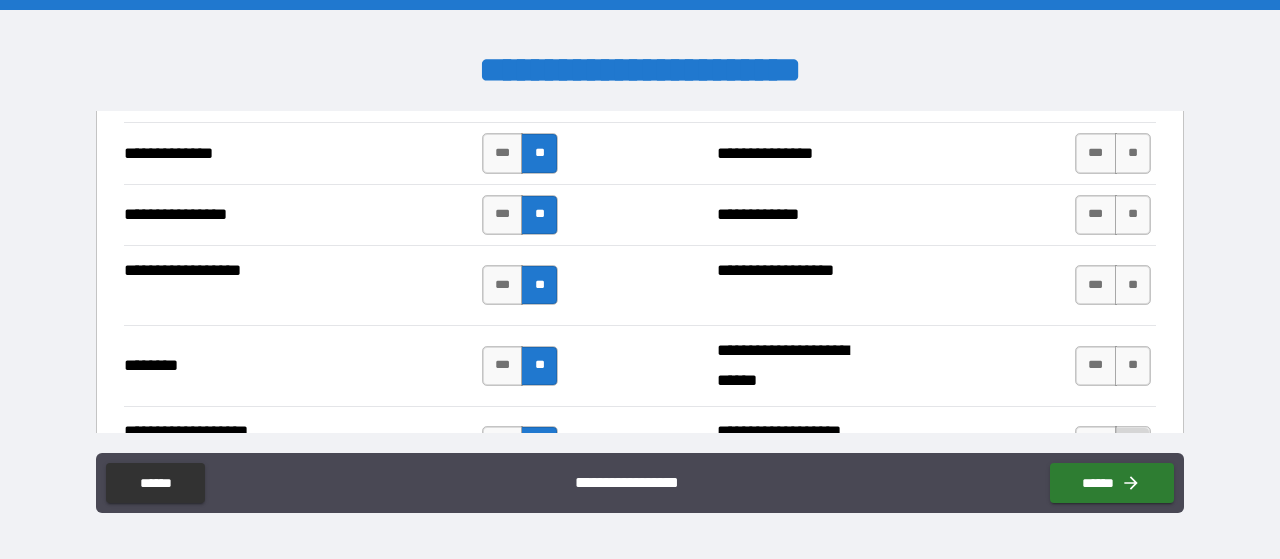 click on "**" at bounding box center (1133, 446) 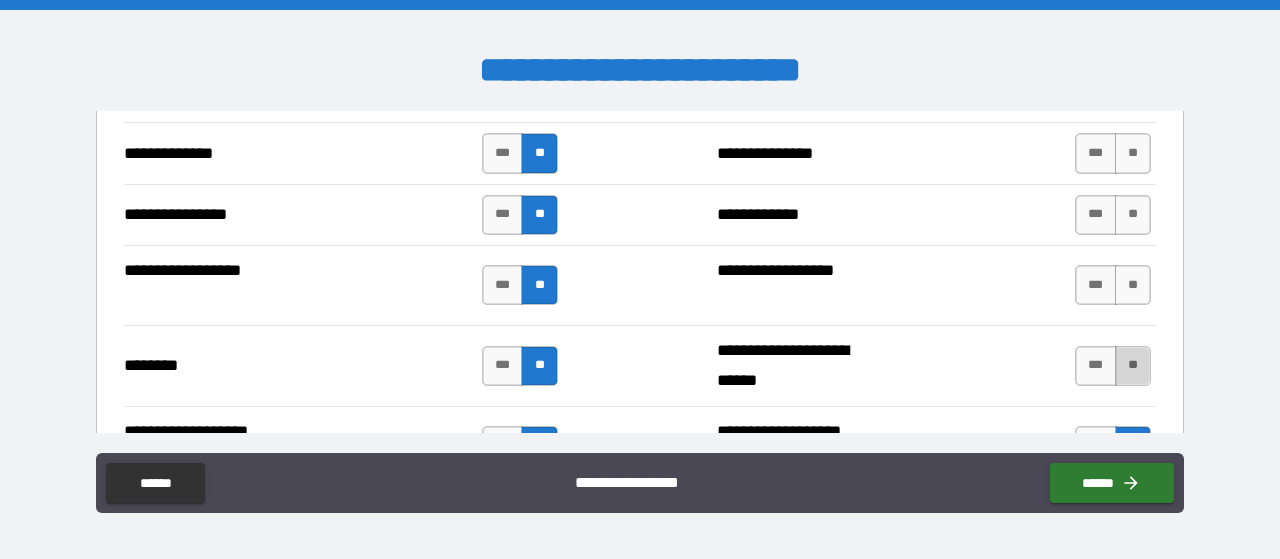 click on "**" at bounding box center (1133, 366) 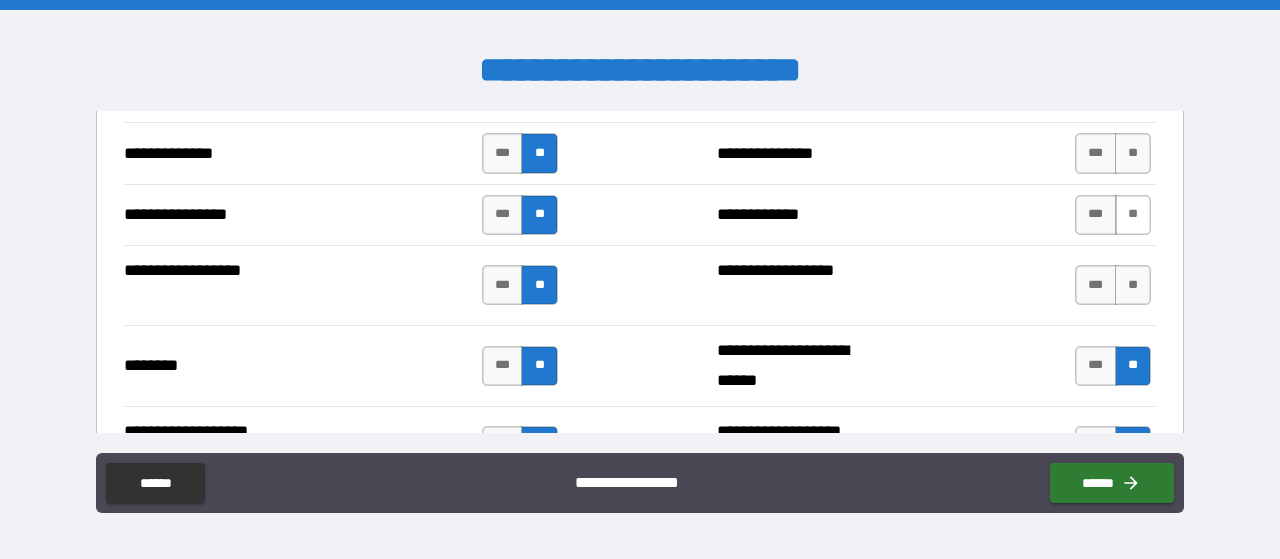 drag, startPoint x: 1124, startPoint y: 266, endPoint x: 1128, endPoint y: 213, distance: 53.15073 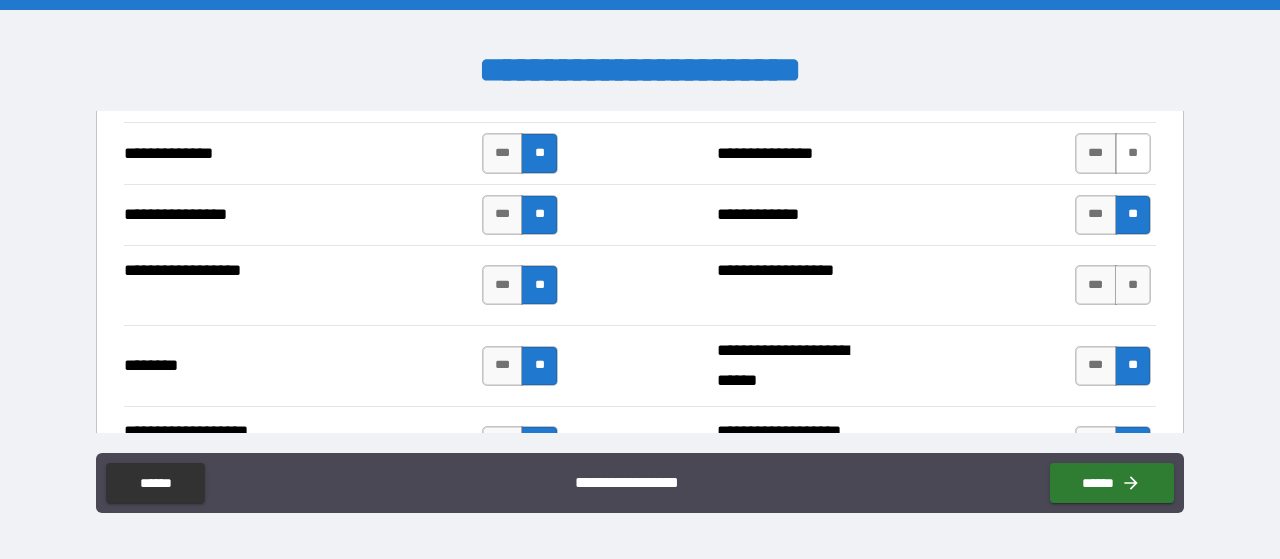 drag, startPoint x: 1124, startPoint y: 264, endPoint x: 1128, endPoint y: 136, distance: 128.06248 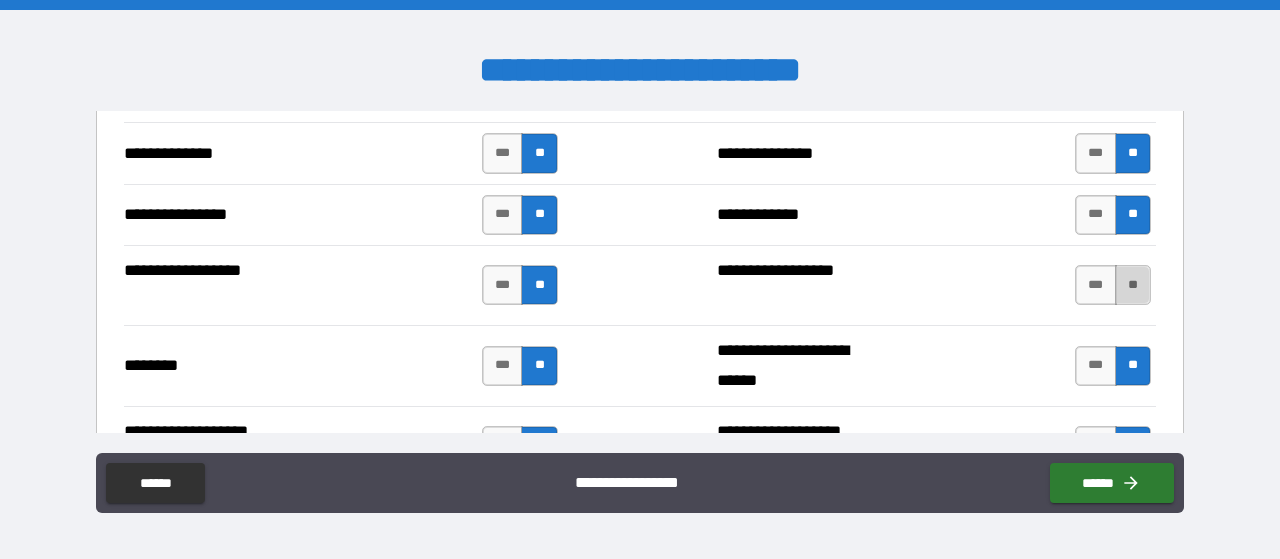 click on "**" at bounding box center [1133, 285] 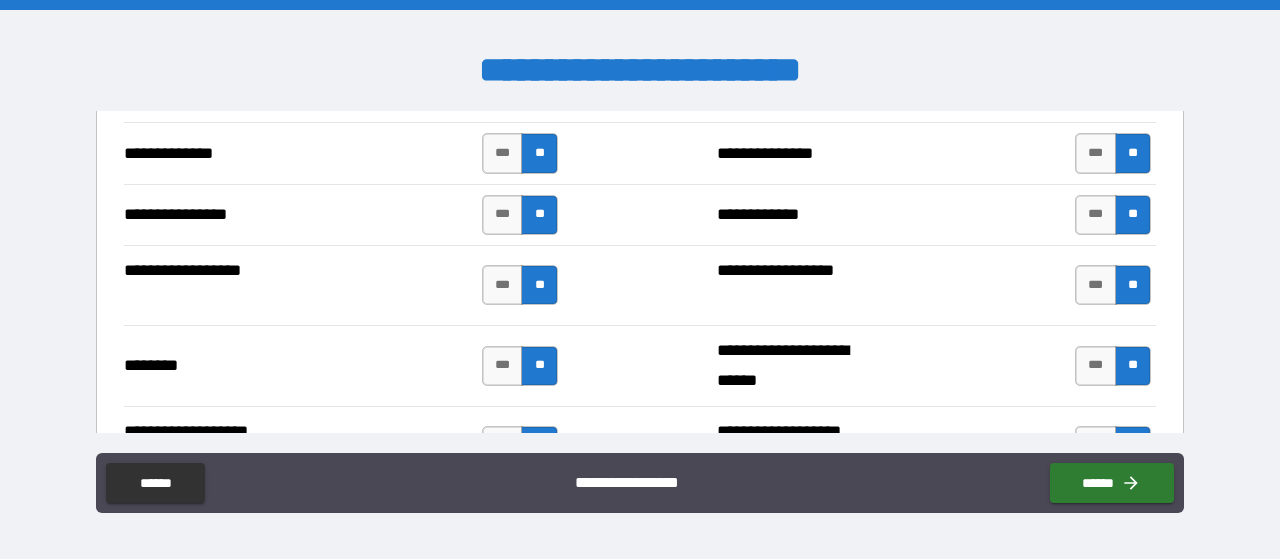 type on "*****" 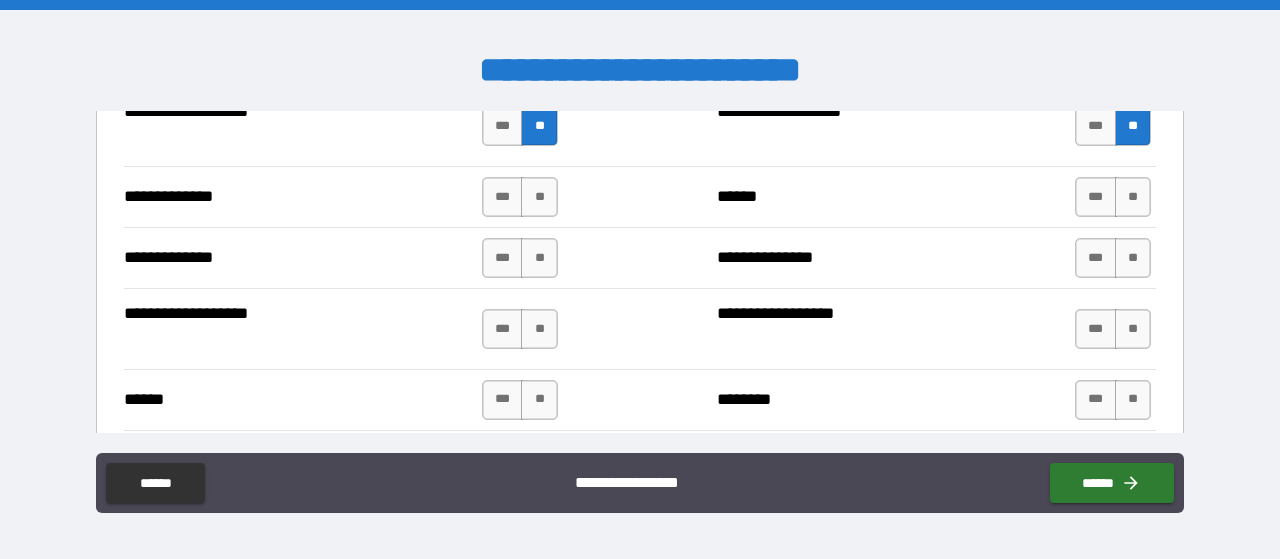 scroll, scrollTop: 3642, scrollLeft: 0, axis: vertical 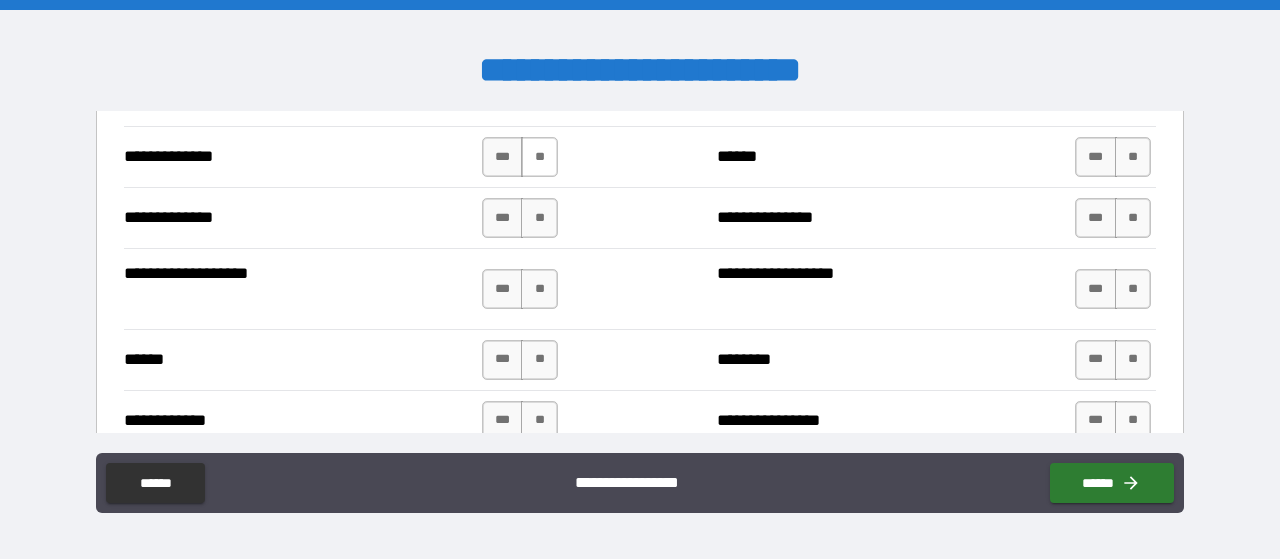 click on "**" at bounding box center [539, 157] 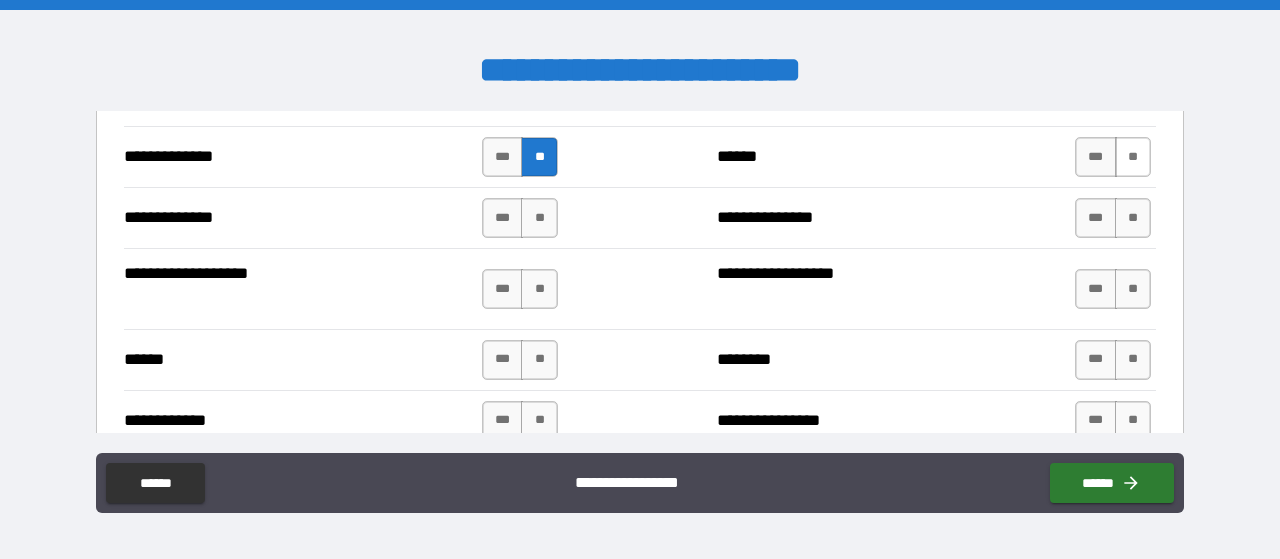 click on "**" at bounding box center [1133, 157] 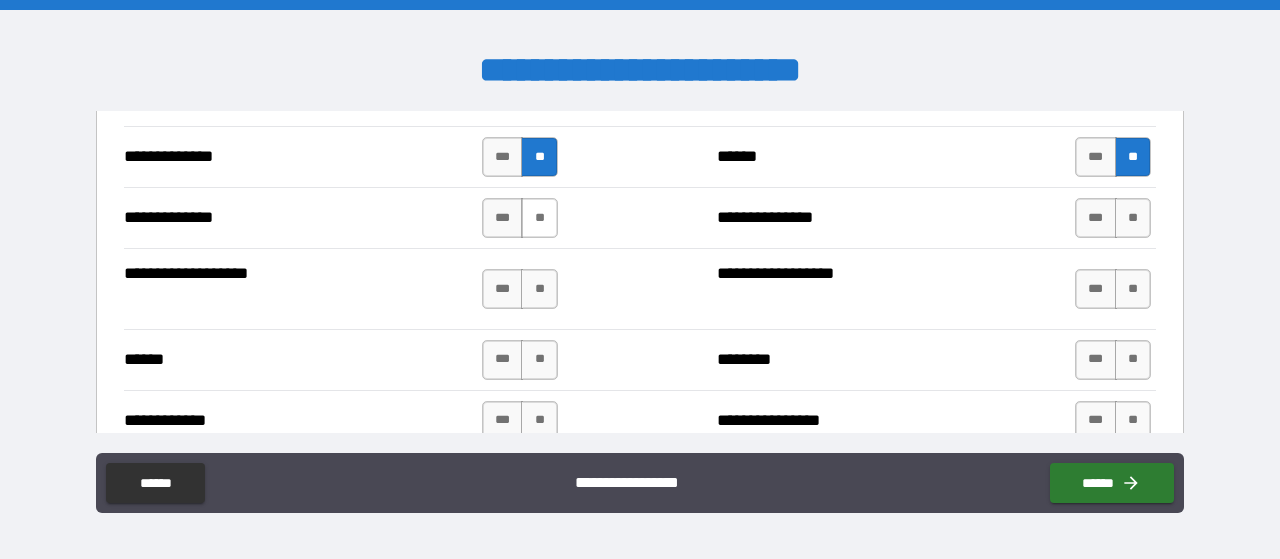 drag, startPoint x: 1126, startPoint y: 199, endPoint x: 536, endPoint y: 216, distance: 590.2449 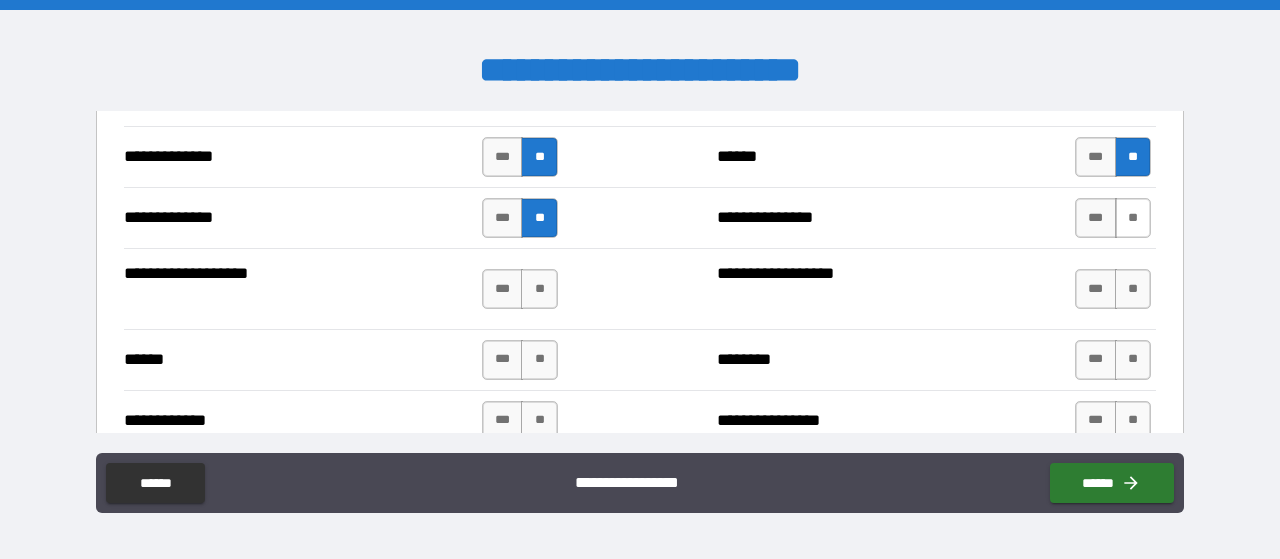 click on "**" at bounding box center (1133, 218) 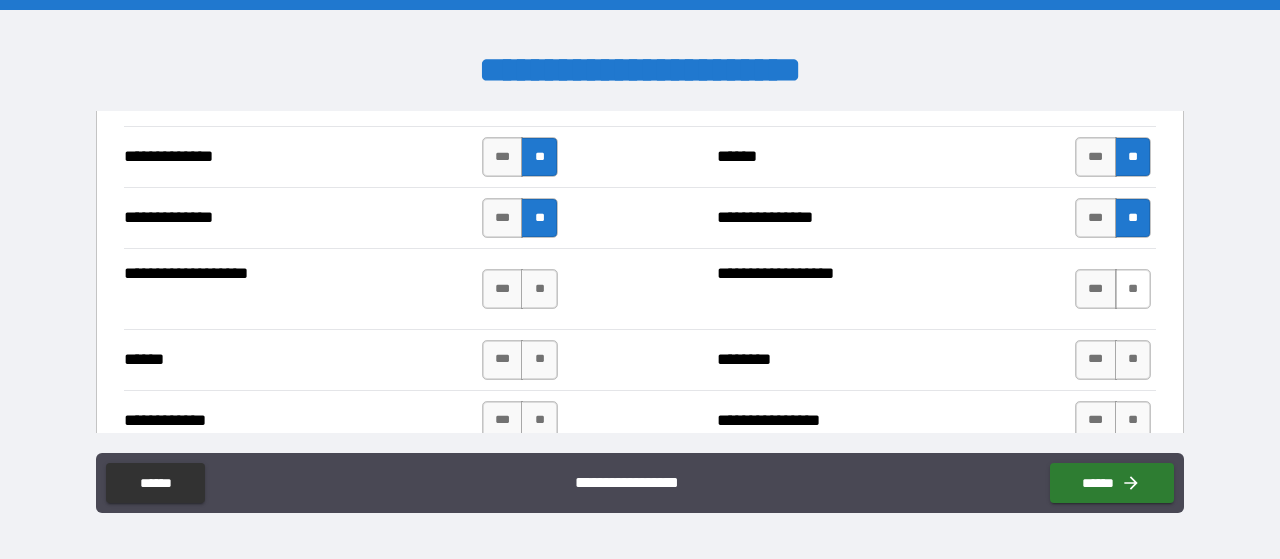 click on "**" at bounding box center [1133, 289] 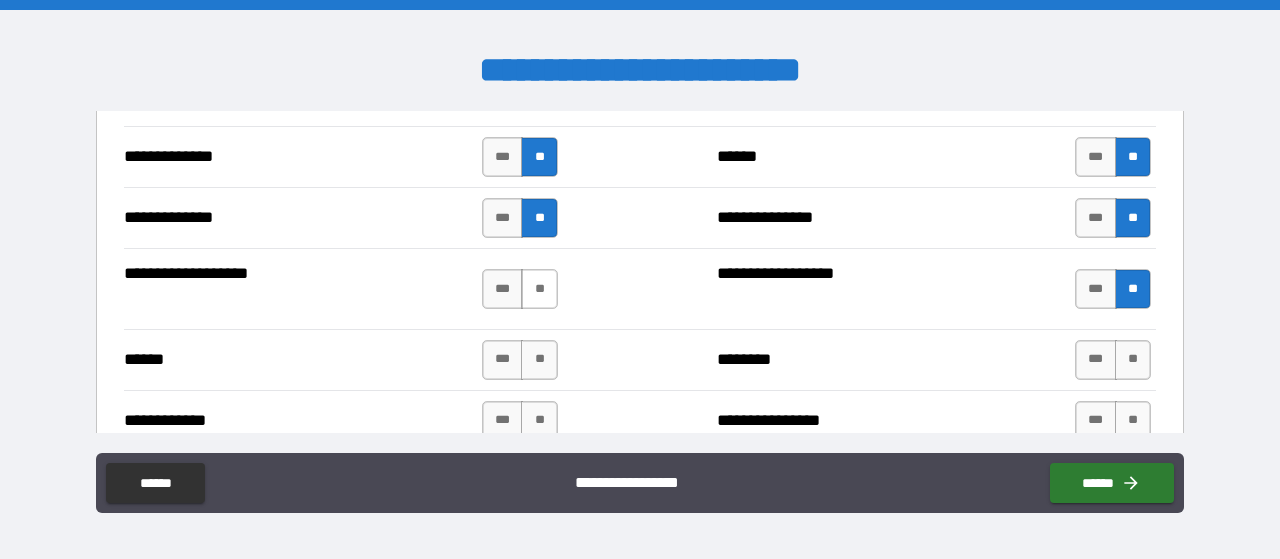 click on "**" at bounding box center [539, 289] 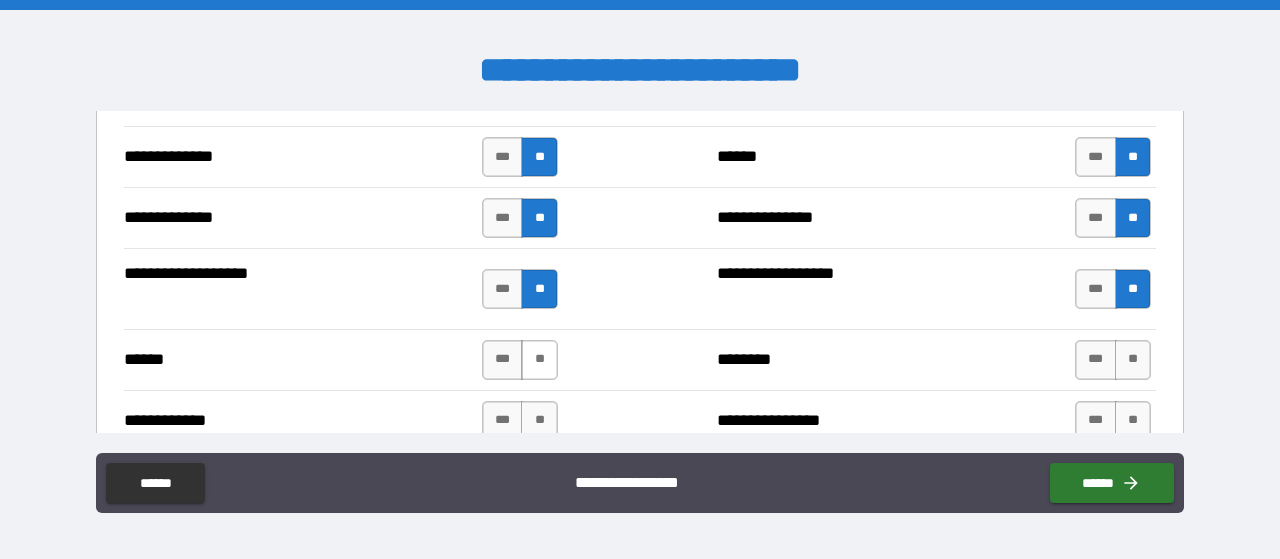 click on "**" at bounding box center [539, 360] 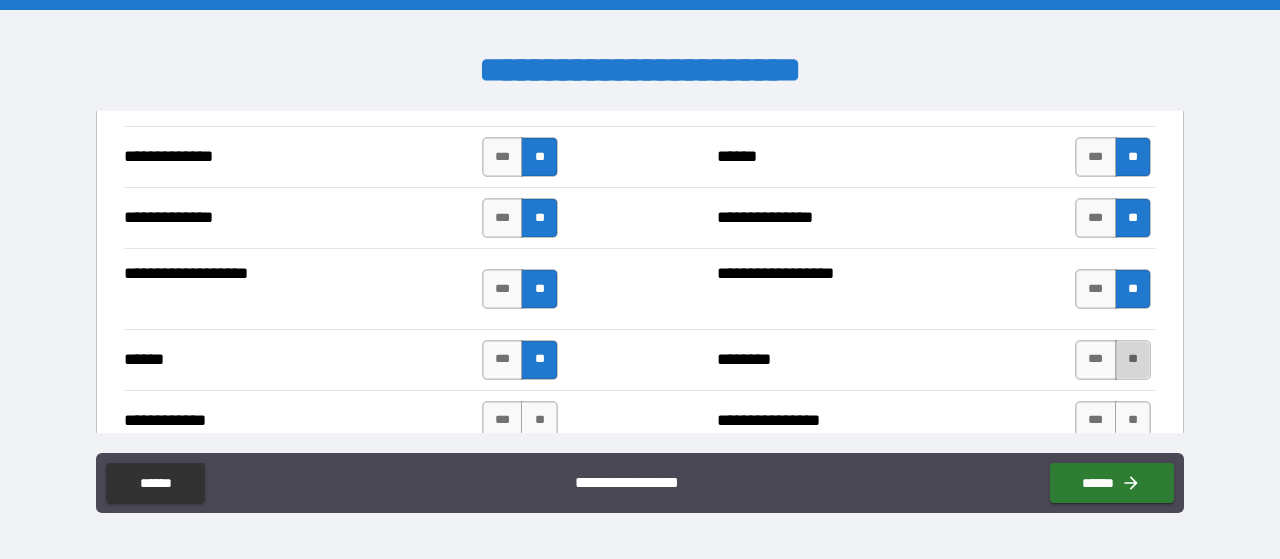 click on "**" at bounding box center [1133, 360] 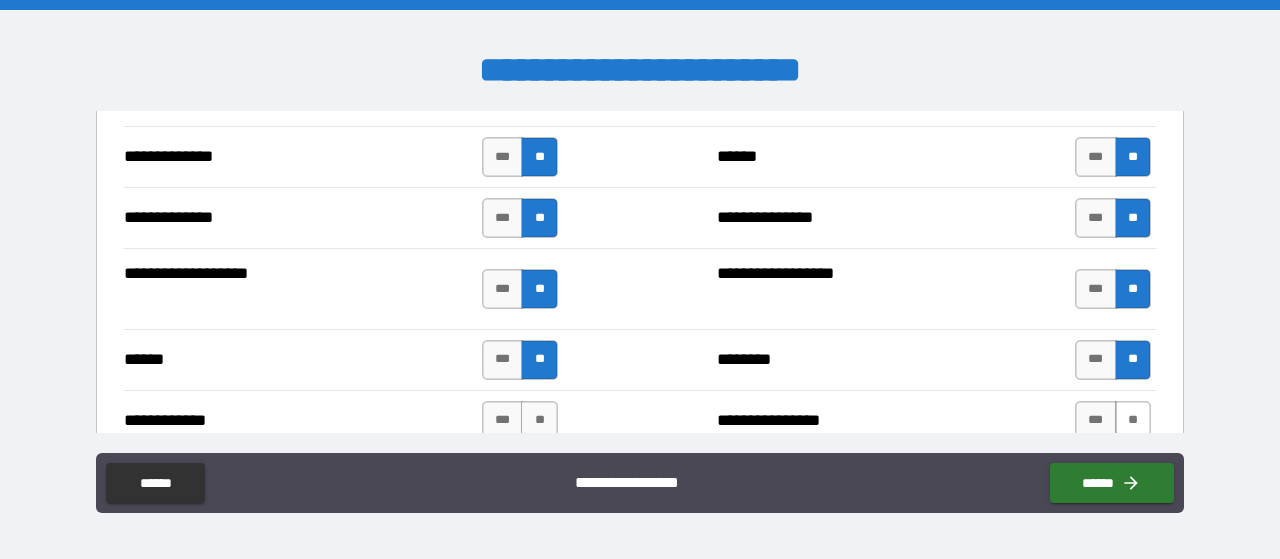 click on "**" at bounding box center (1133, 421) 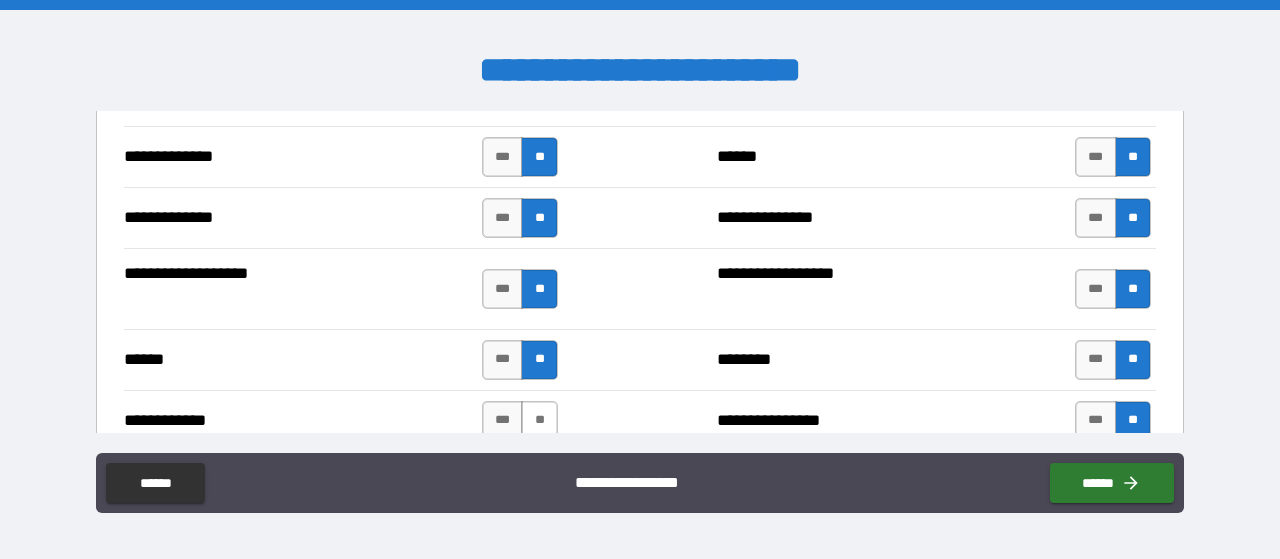 click on "**" at bounding box center [539, 421] 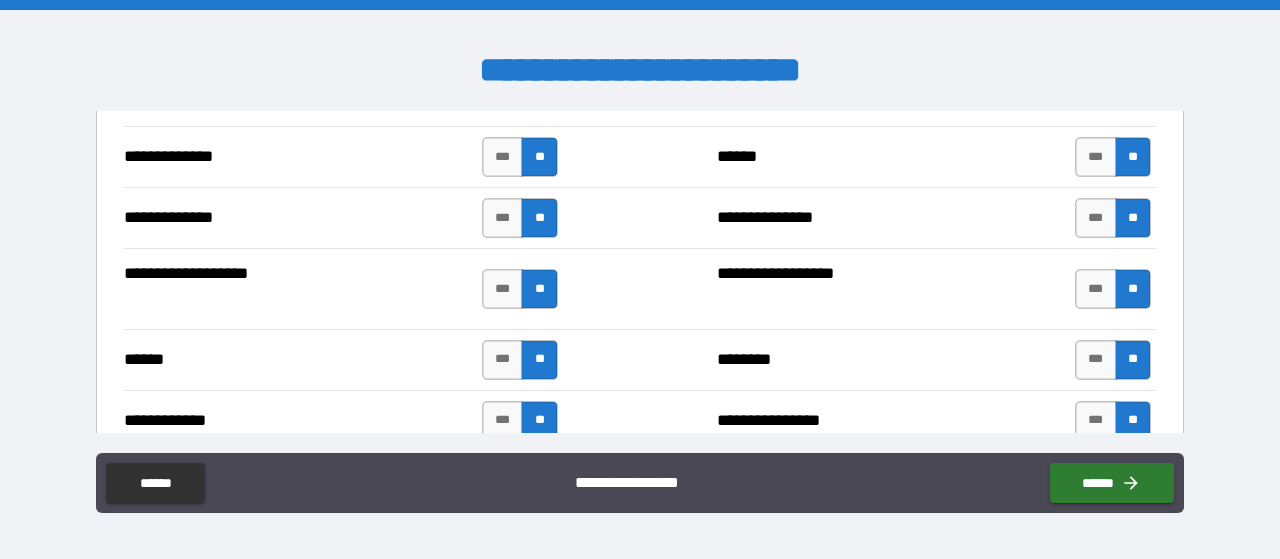 type on "*" 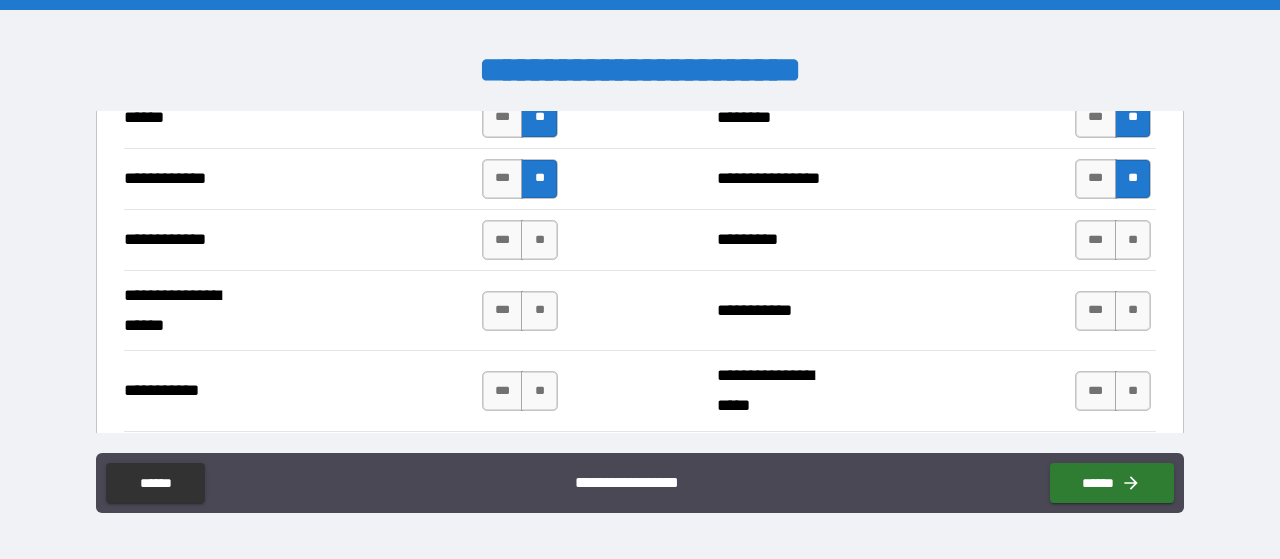 scroll, scrollTop: 3922, scrollLeft: 0, axis: vertical 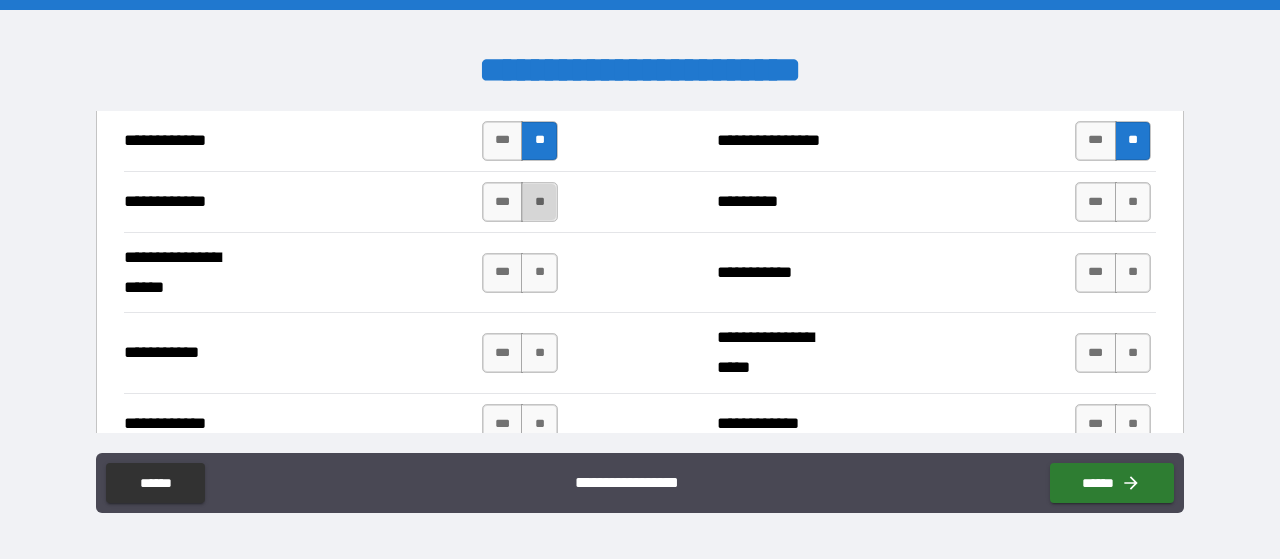 click on "**" at bounding box center (539, 202) 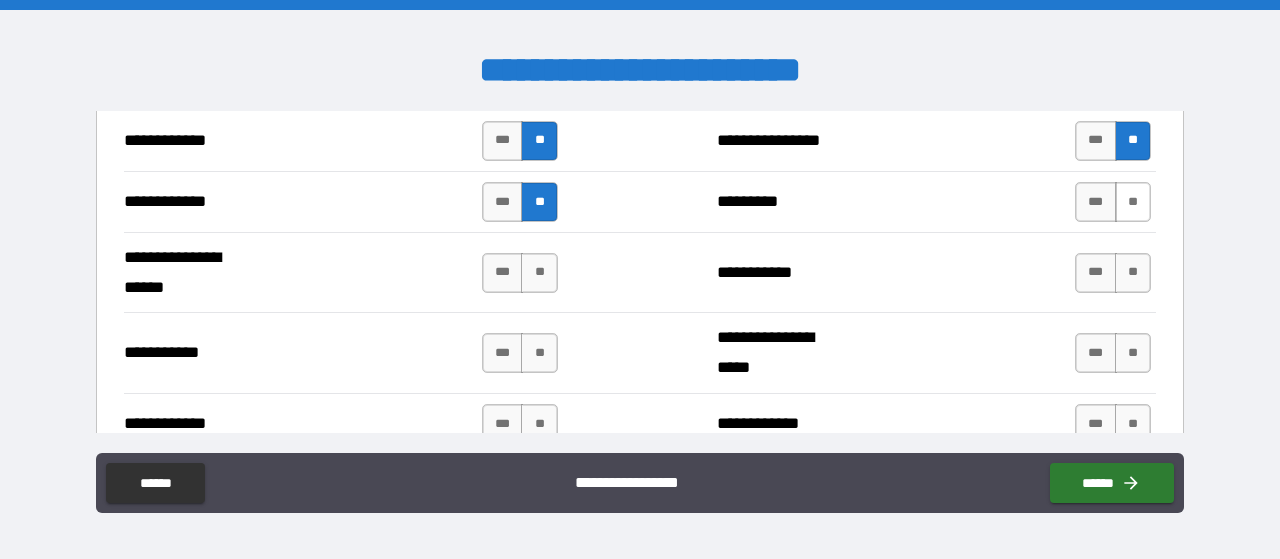 click on "**" at bounding box center (1133, 202) 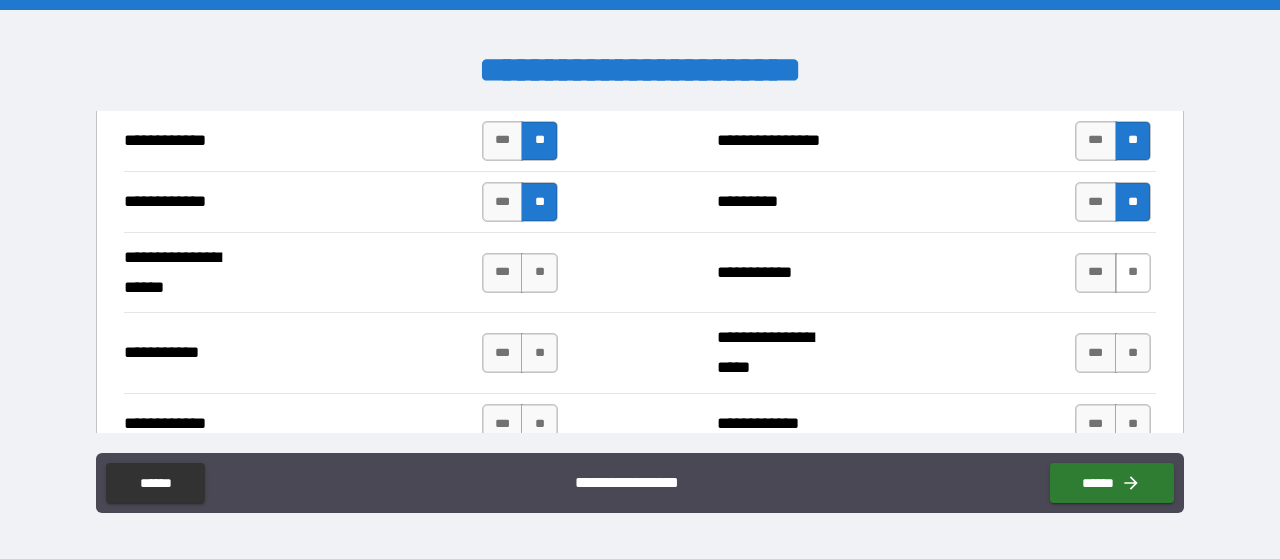 click on "**" at bounding box center (1133, 273) 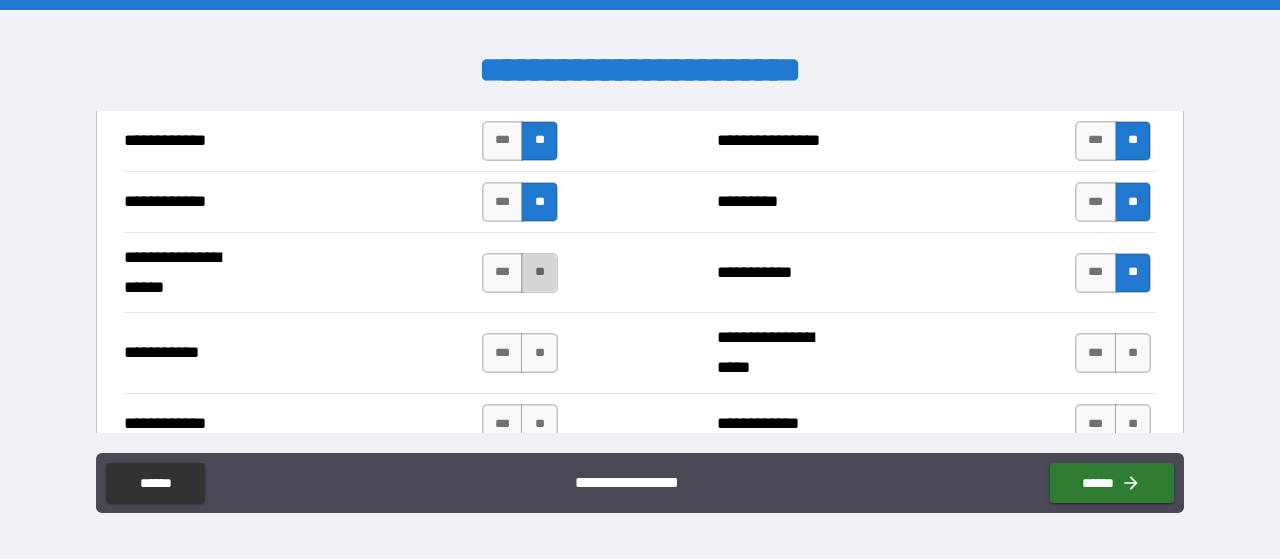 click on "**" at bounding box center (539, 273) 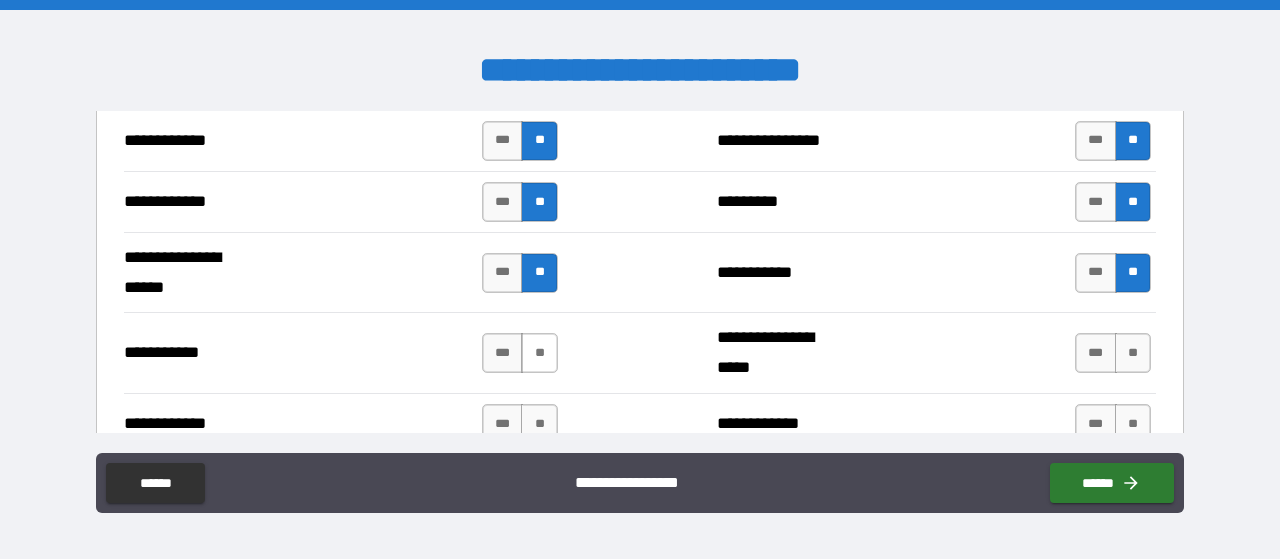 click on "**" at bounding box center [539, 353] 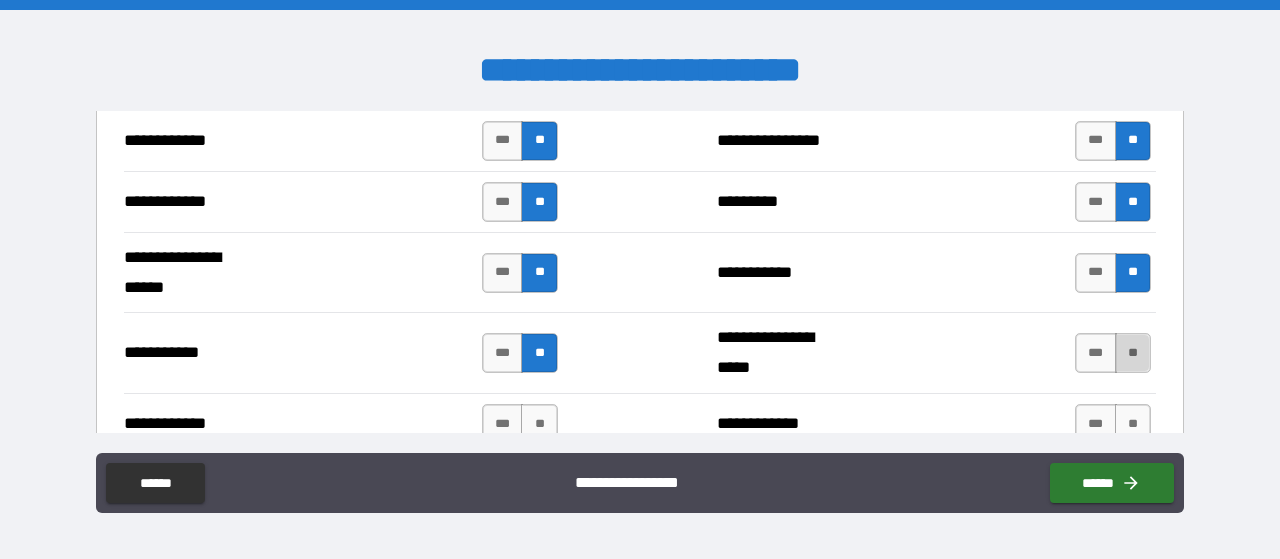 click on "**" at bounding box center (1133, 353) 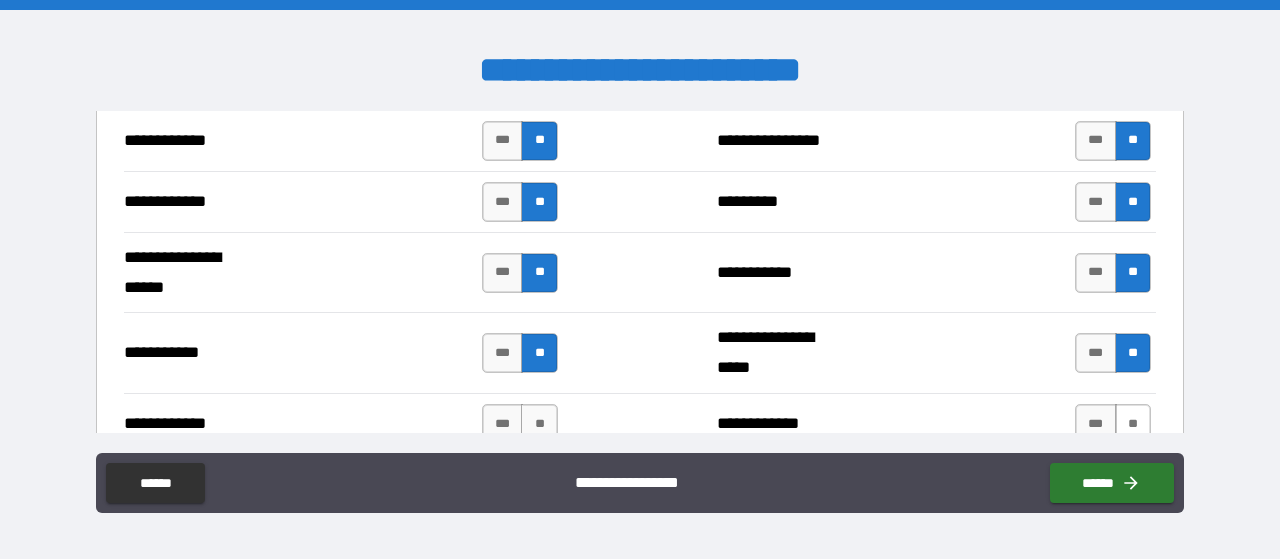 click on "**" at bounding box center (1133, 424) 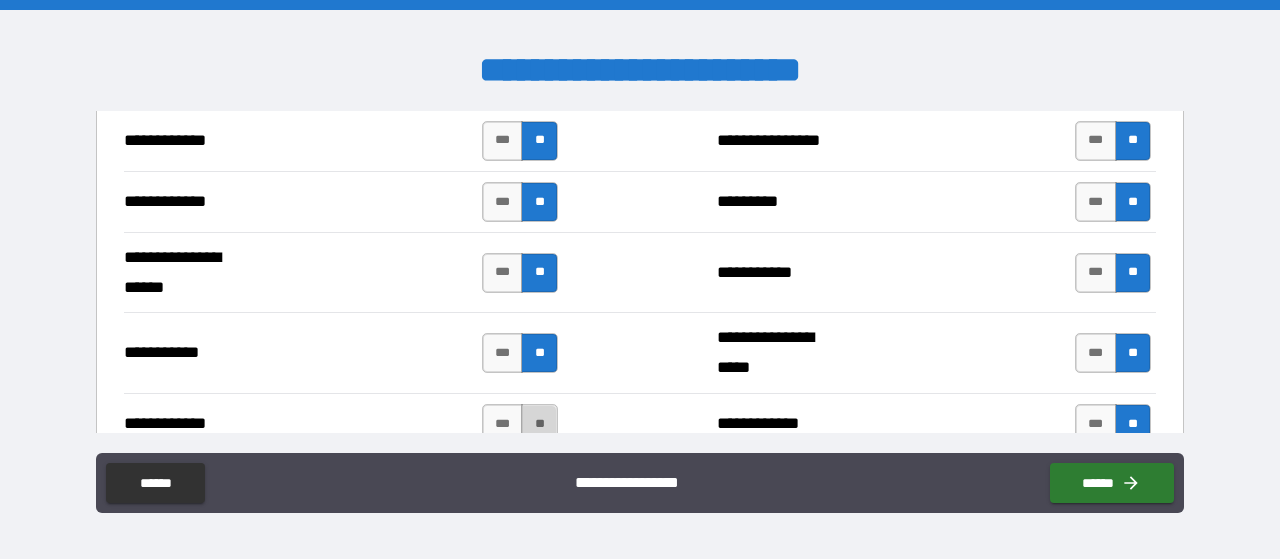 click on "**" at bounding box center [539, 424] 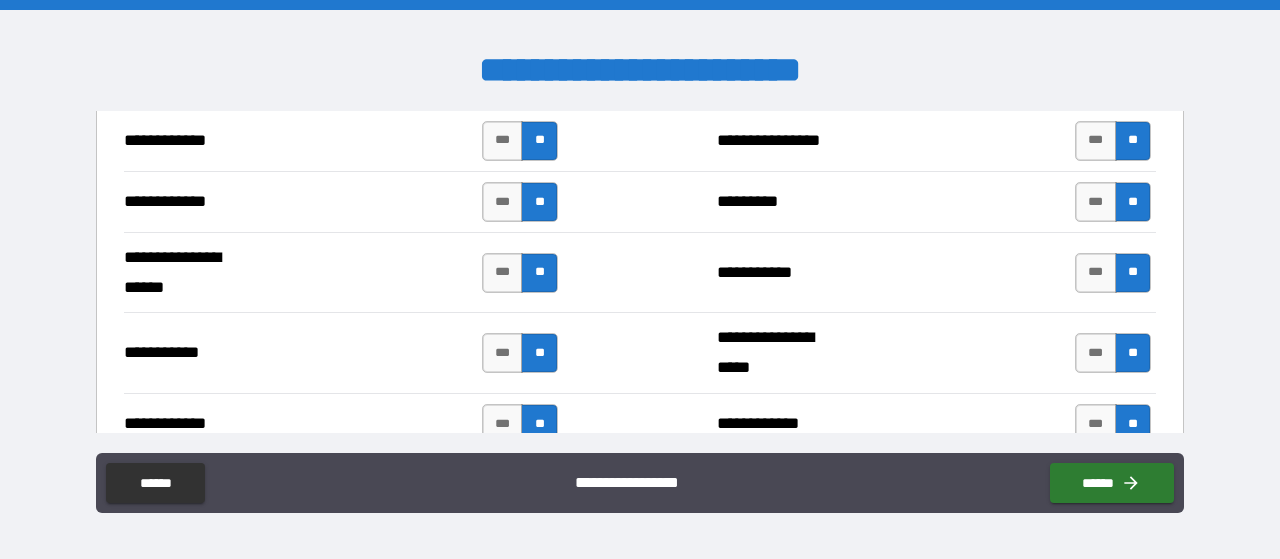 type on "*****" 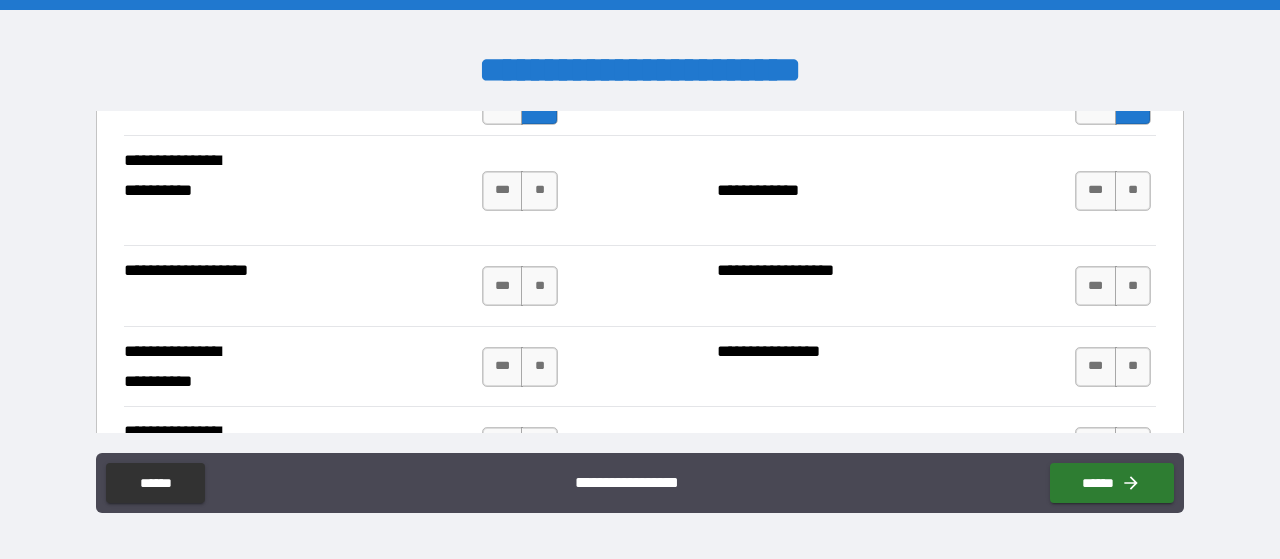 scroll, scrollTop: 4242, scrollLeft: 0, axis: vertical 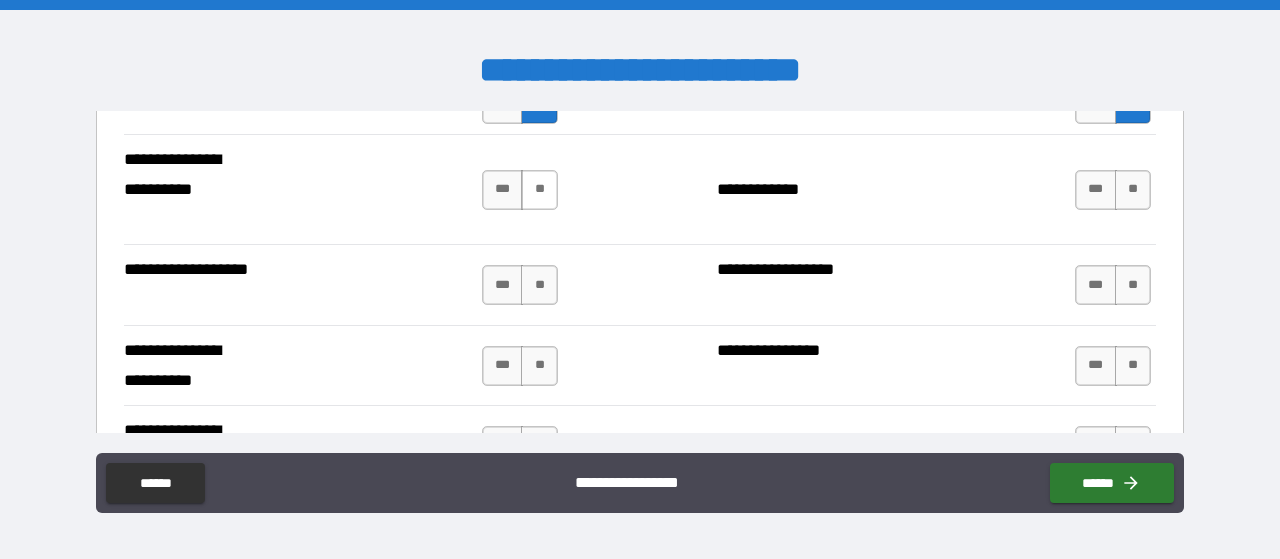 click on "**" at bounding box center [539, 190] 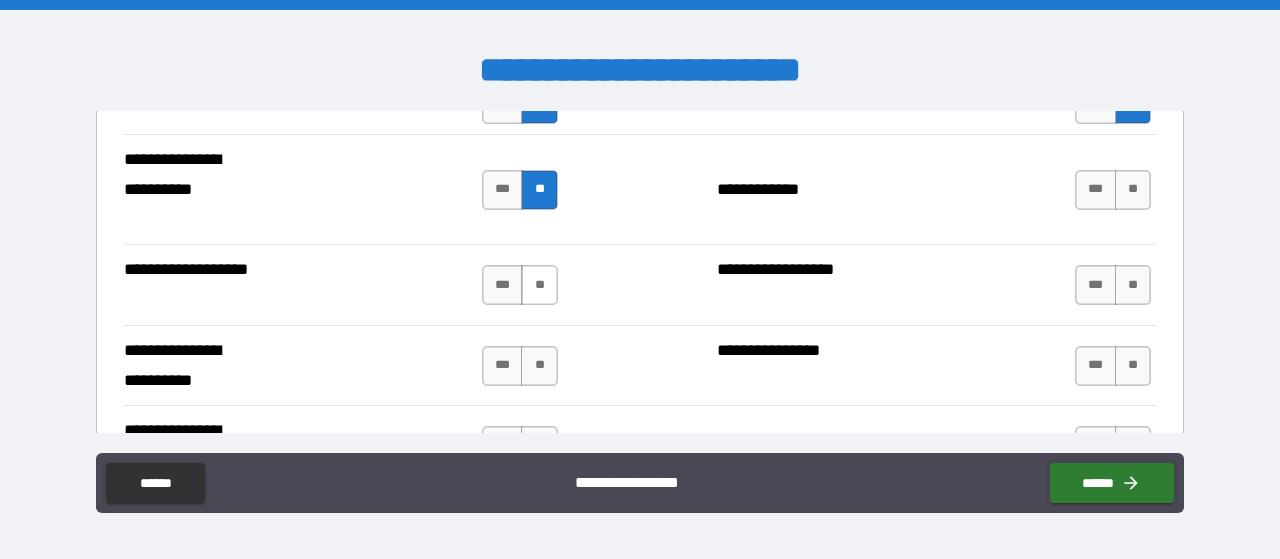 click on "**" at bounding box center [539, 285] 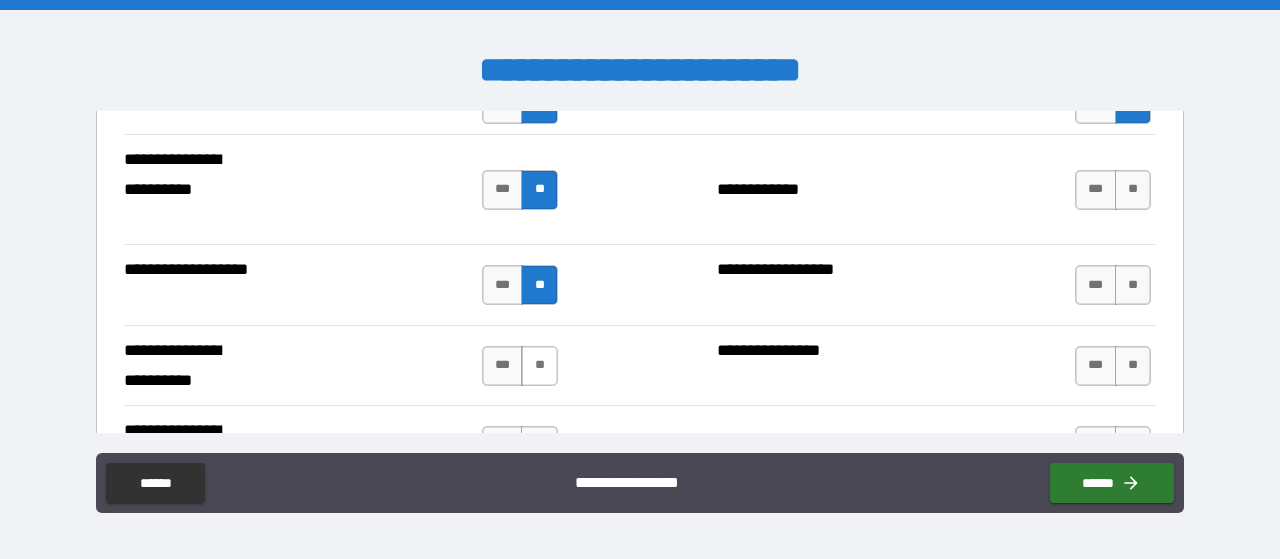 click on "**" at bounding box center [539, 366] 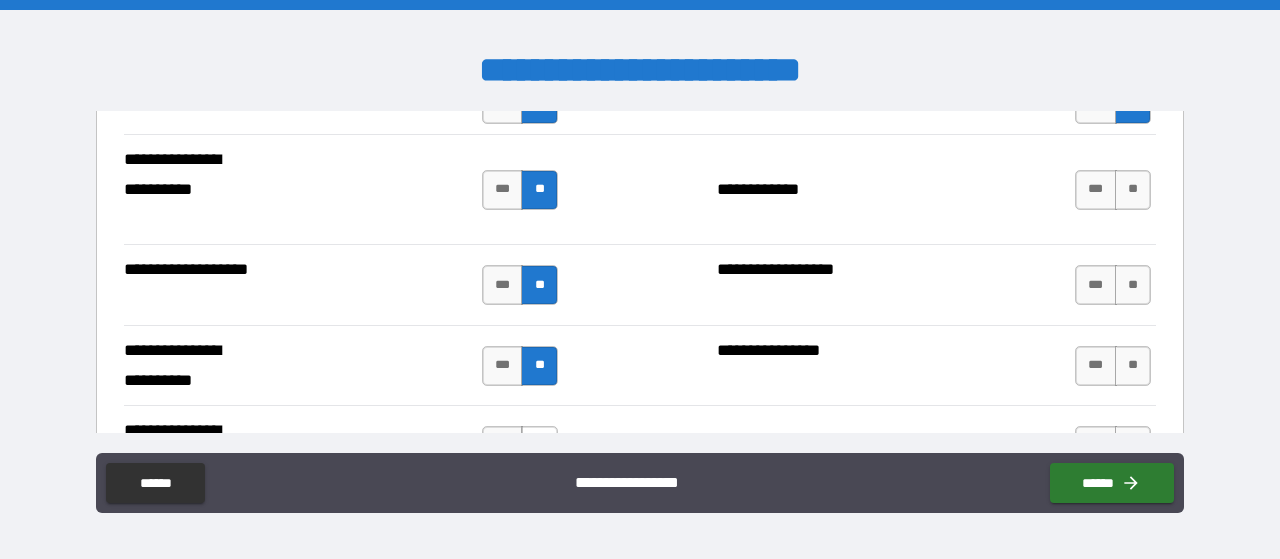 click on "**" at bounding box center (539, 446) 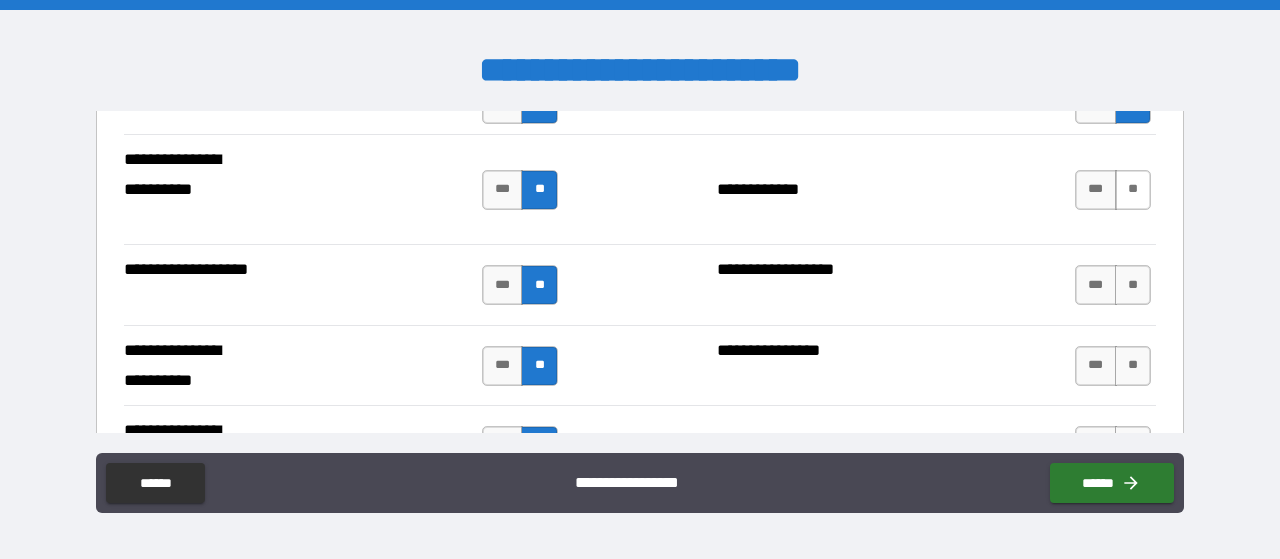 drag, startPoint x: 1102, startPoint y: 169, endPoint x: 1121, endPoint y: 166, distance: 19.235384 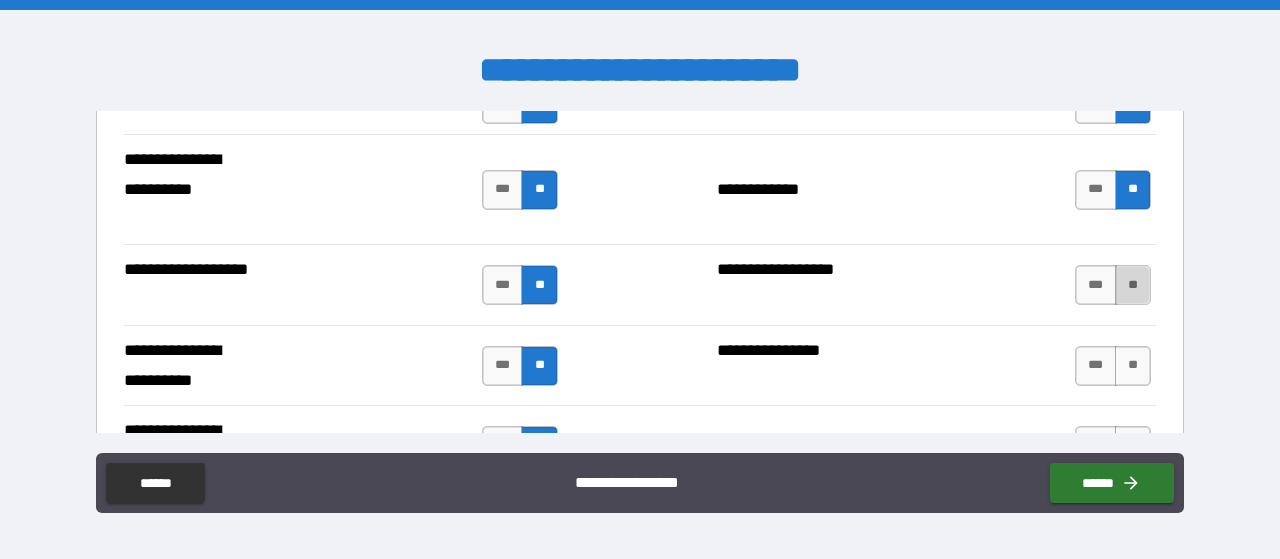 click on "**" at bounding box center (1133, 285) 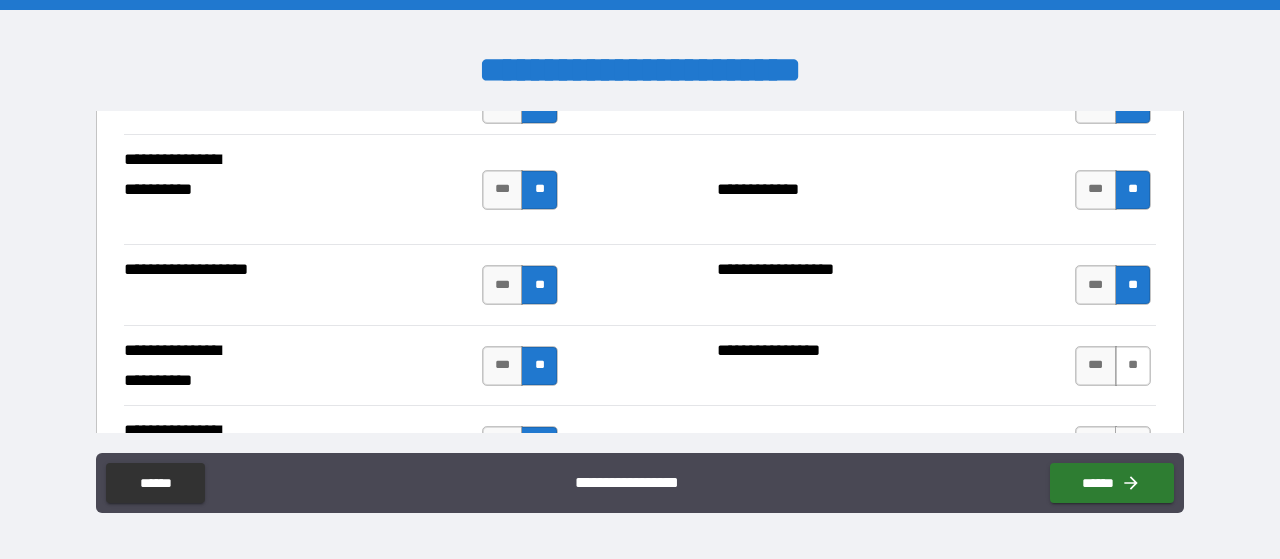 click on "**" at bounding box center [1133, 366] 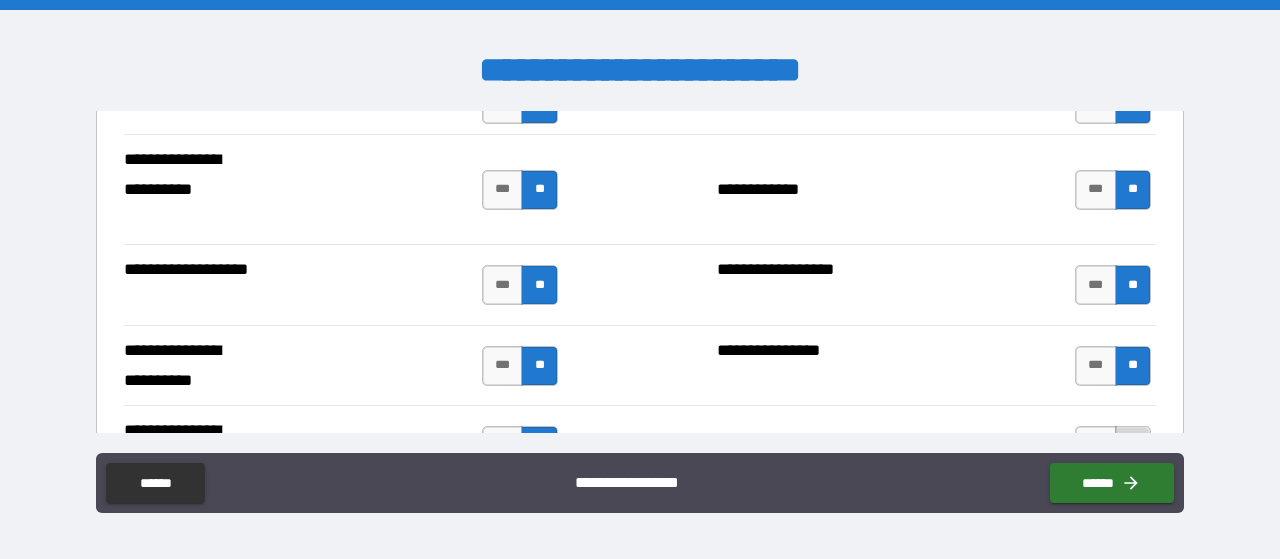 click on "**" at bounding box center (1133, 446) 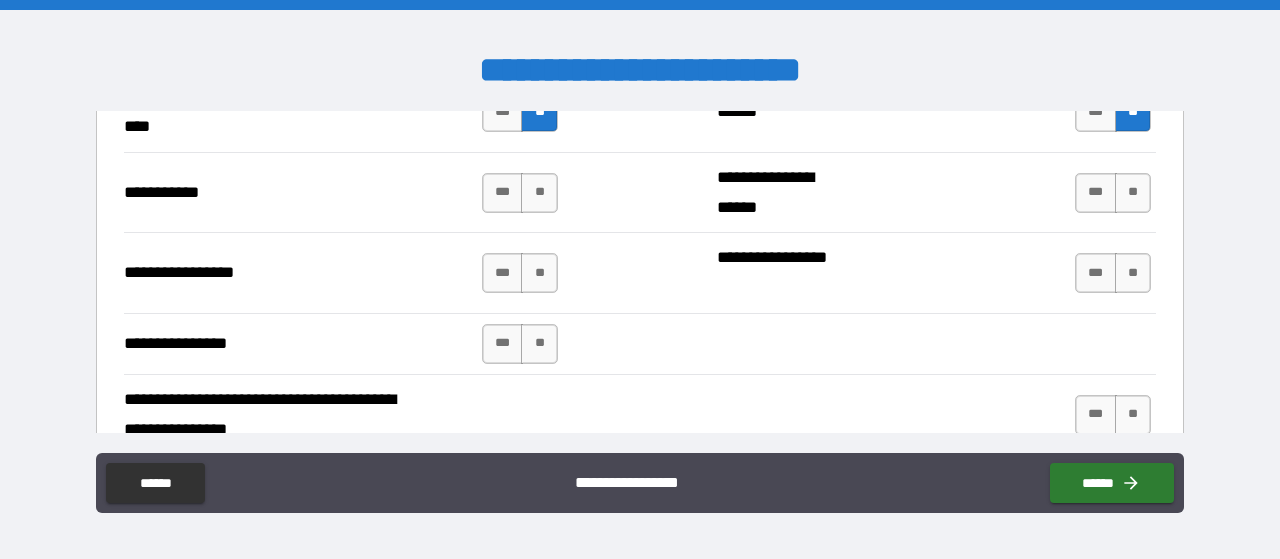 scroll, scrollTop: 4553, scrollLeft: 0, axis: vertical 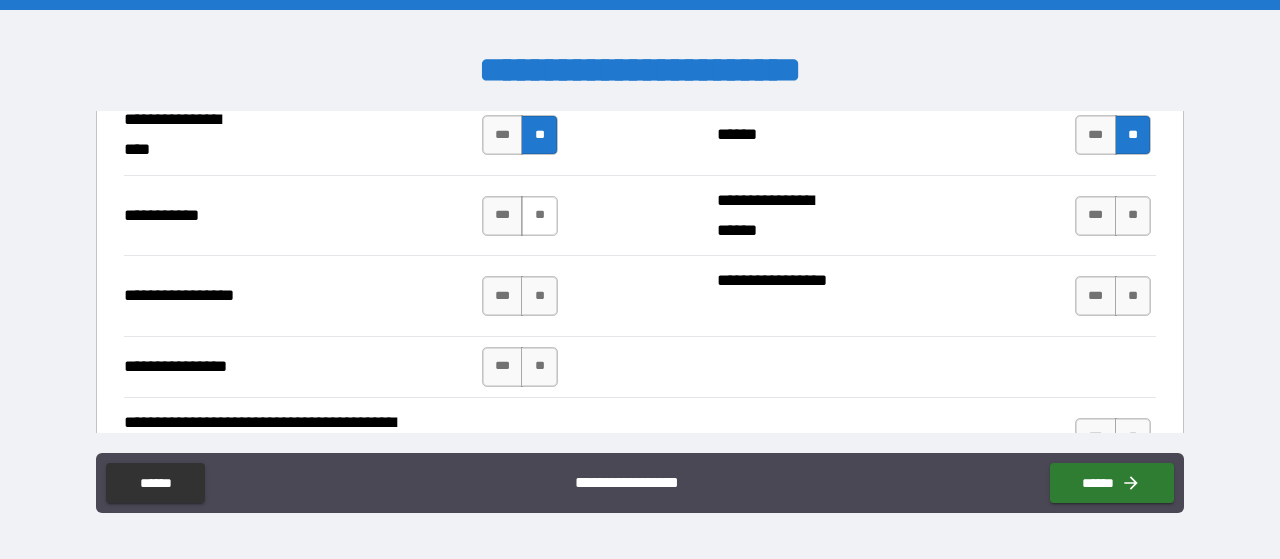 click on "**" at bounding box center (539, 216) 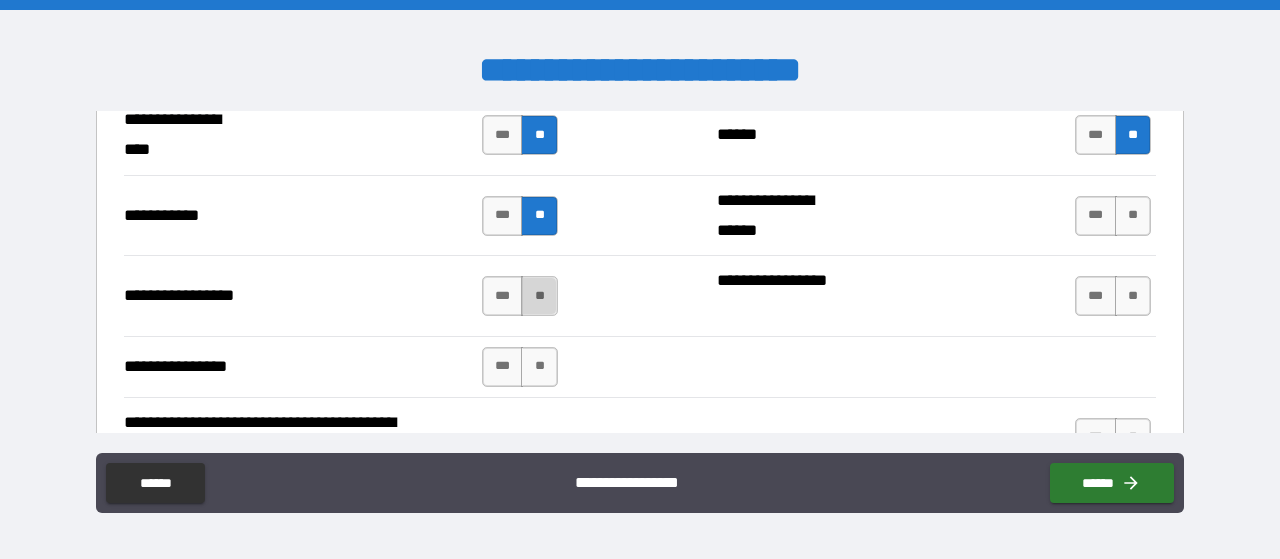 click on "**" at bounding box center (539, 296) 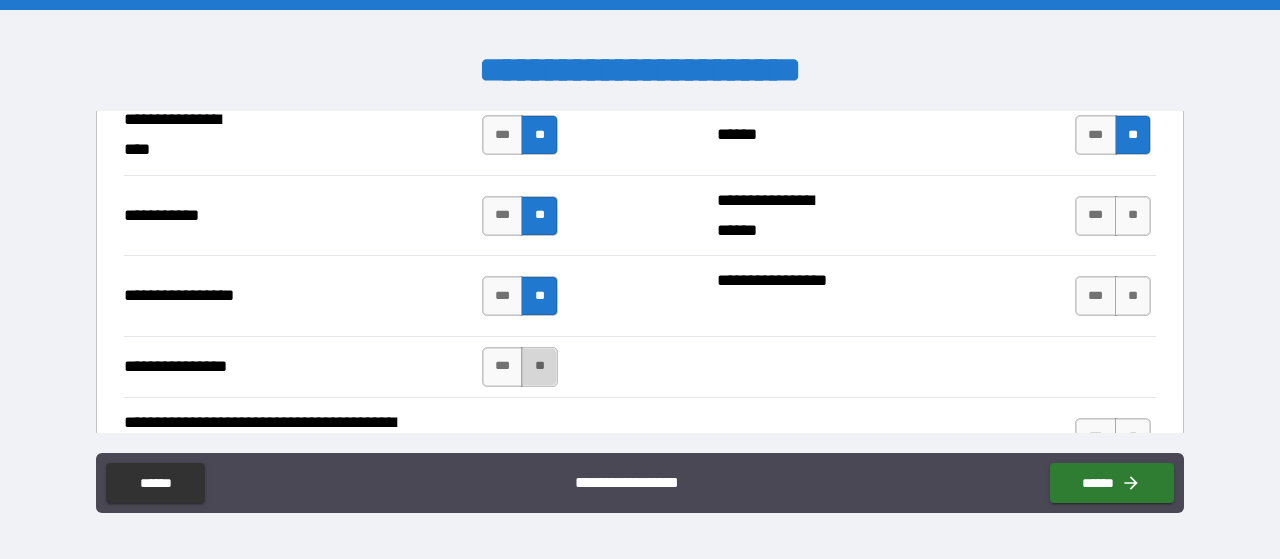 click on "**" at bounding box center (539, 367) 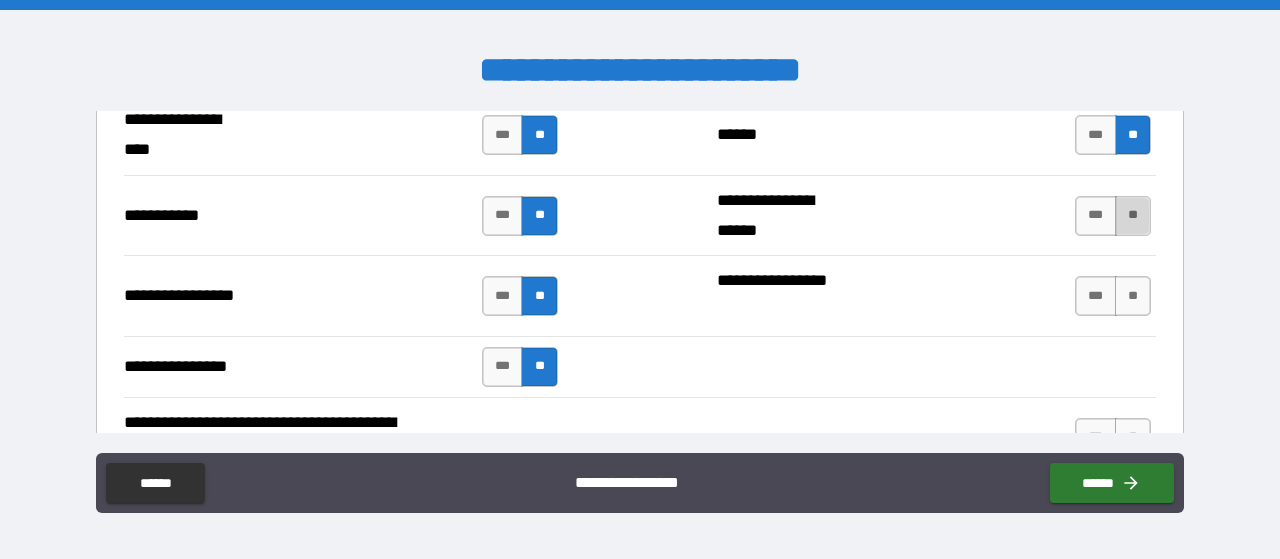 click on "**" at bounding box center [1133, 216] 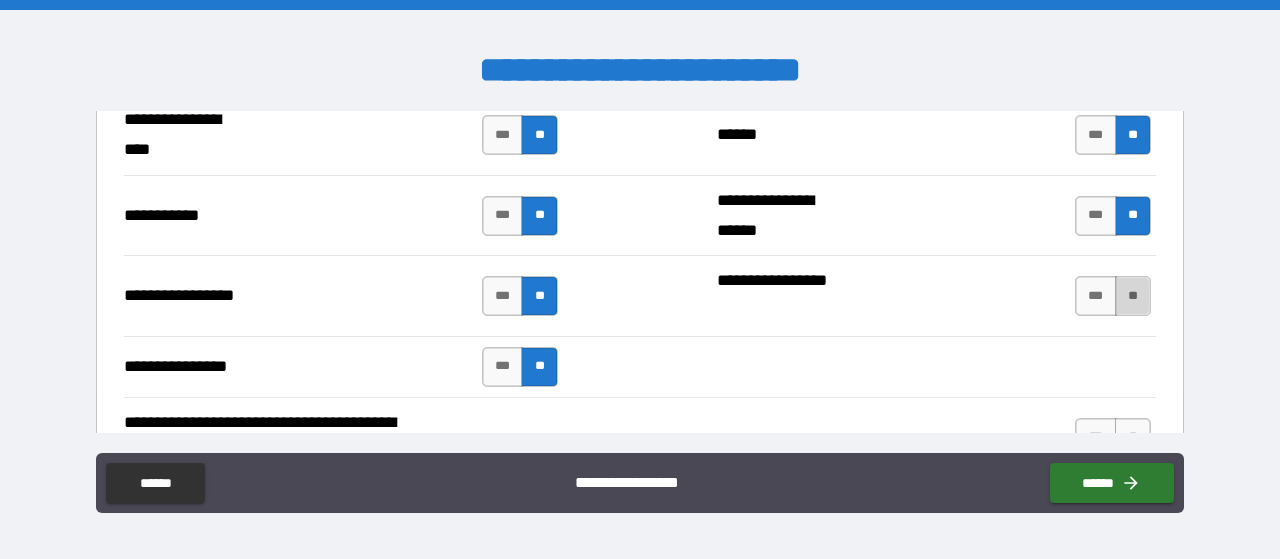 click on "**" at bounding box center (1133, 296) 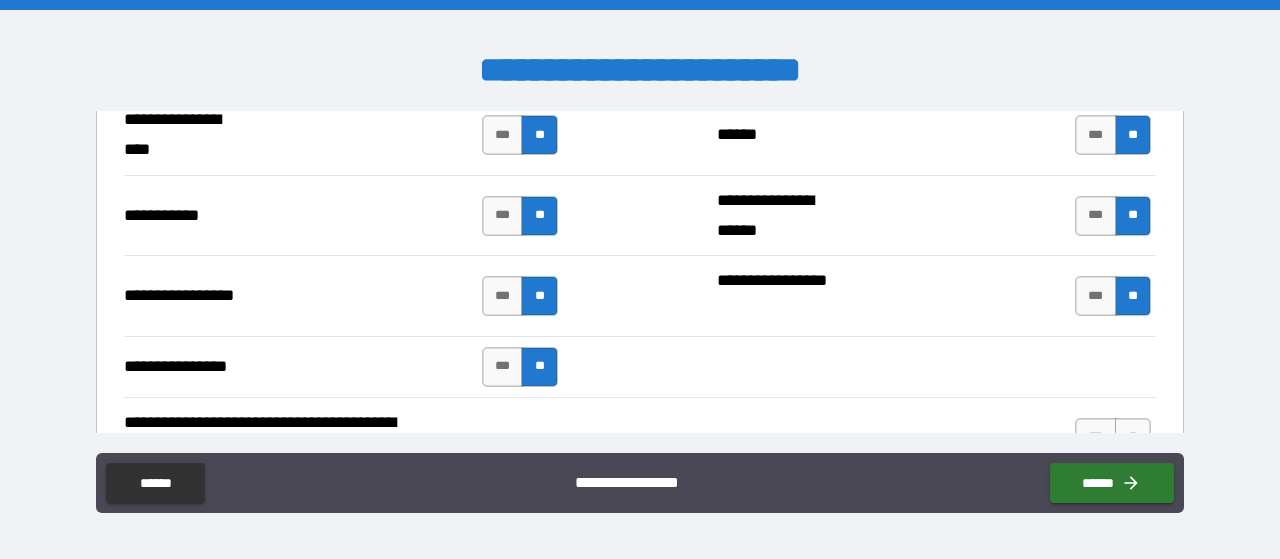 type on "*" 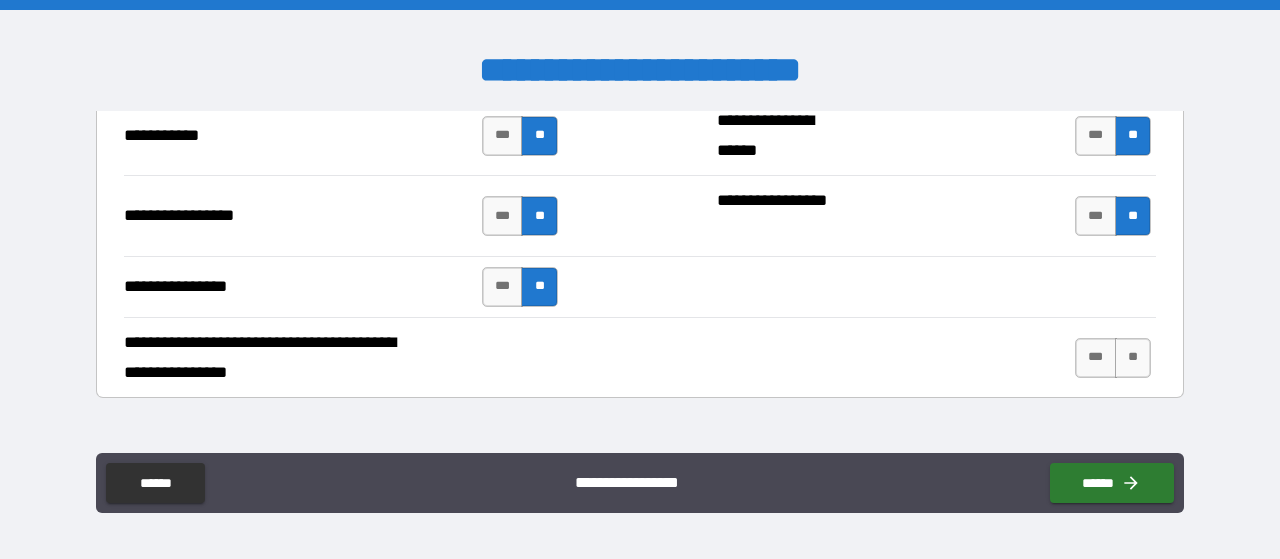 scroll, scrollTop: 4673, scrollLeft: 0, axis: vertical 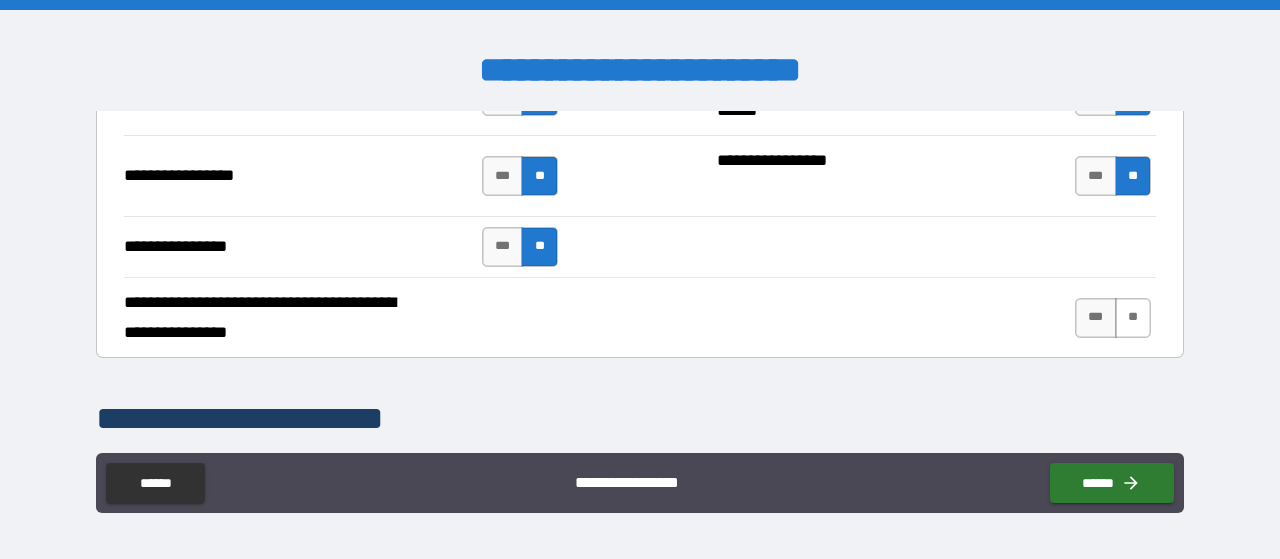 click on "**" at bounding box center [1133, 318] 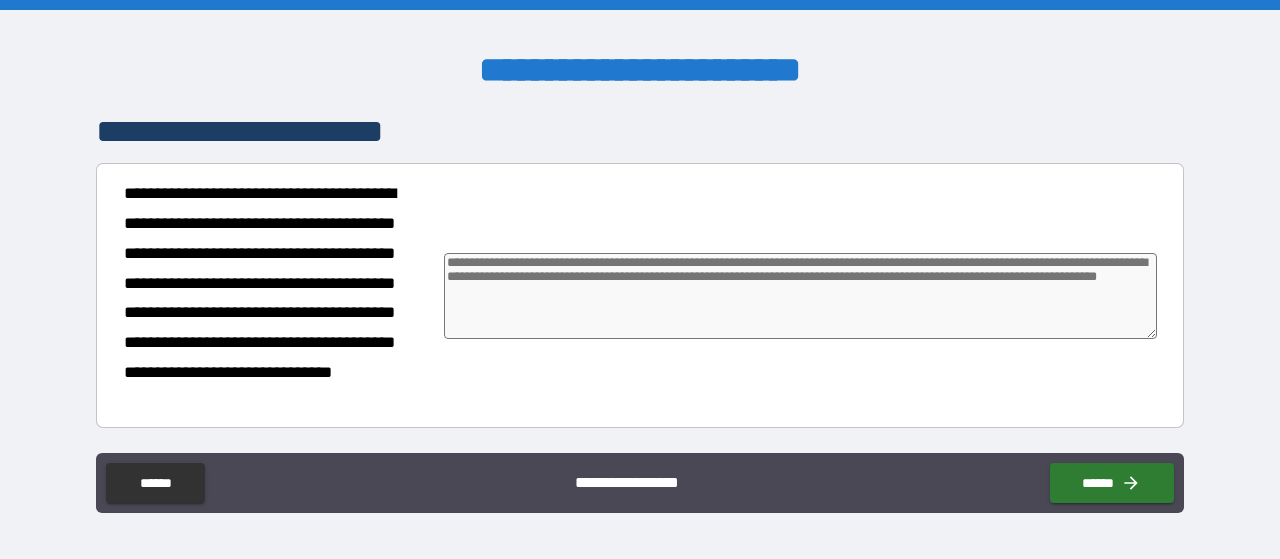 scroll, scrollTop: 5285, scrollLeft: 0, axis: vertical 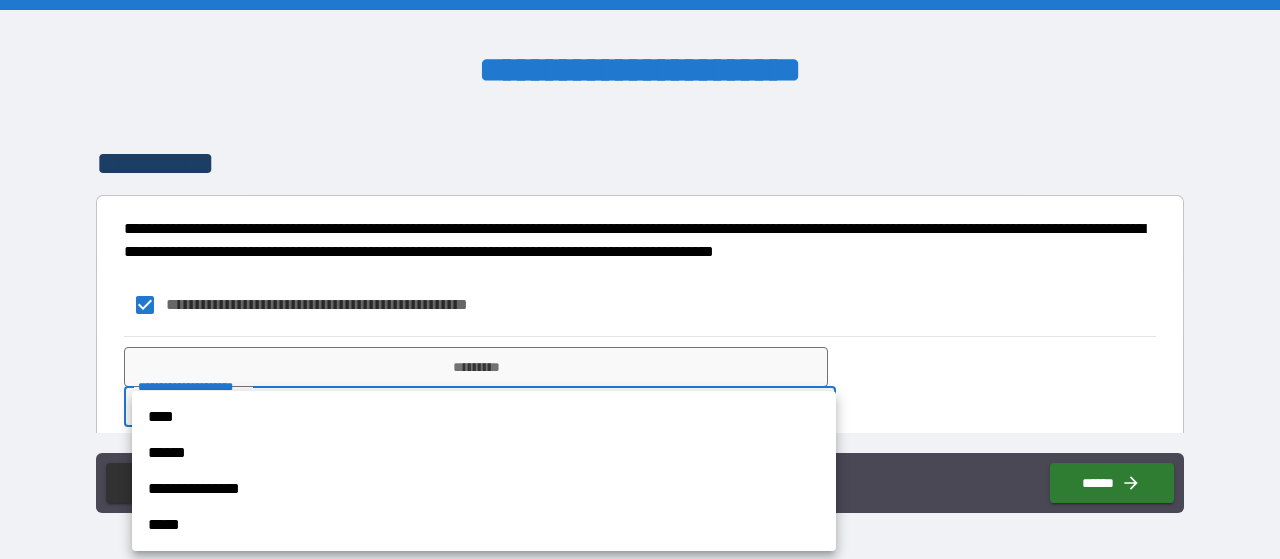 click on "[FIRST] [LAST] [NUMBER] [STREET] [CITY] [STATE] [ZIP] [COUNTRY] [PHONE] [EMAIL] [DOB] [SSN] [CCNUM]" at bounding box center (640, 279) 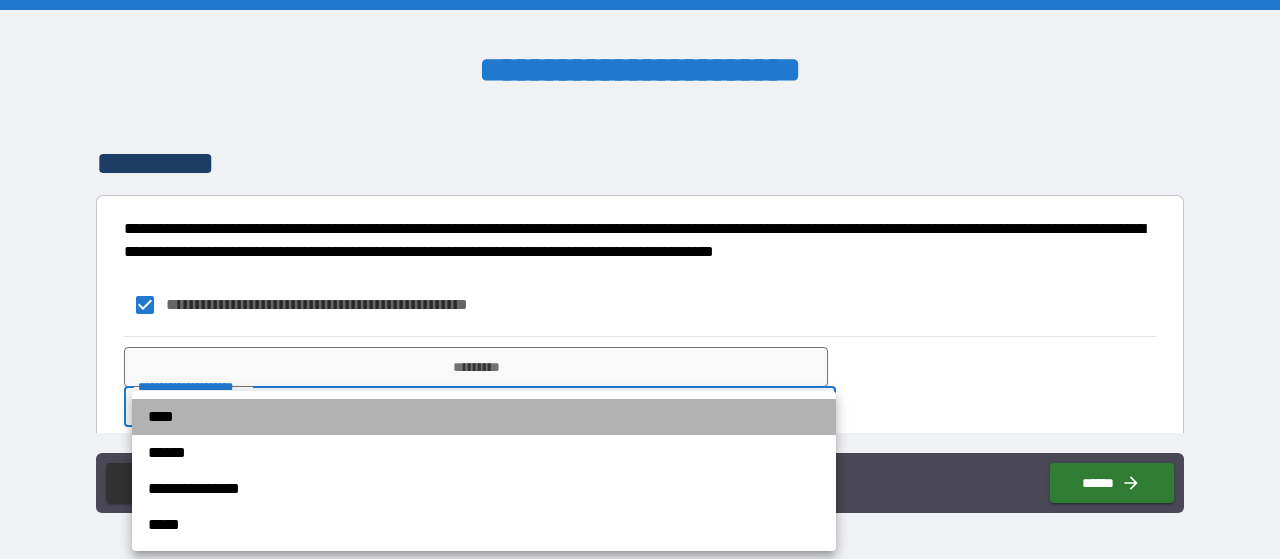 click on "****" at bounding box center (484, 417) 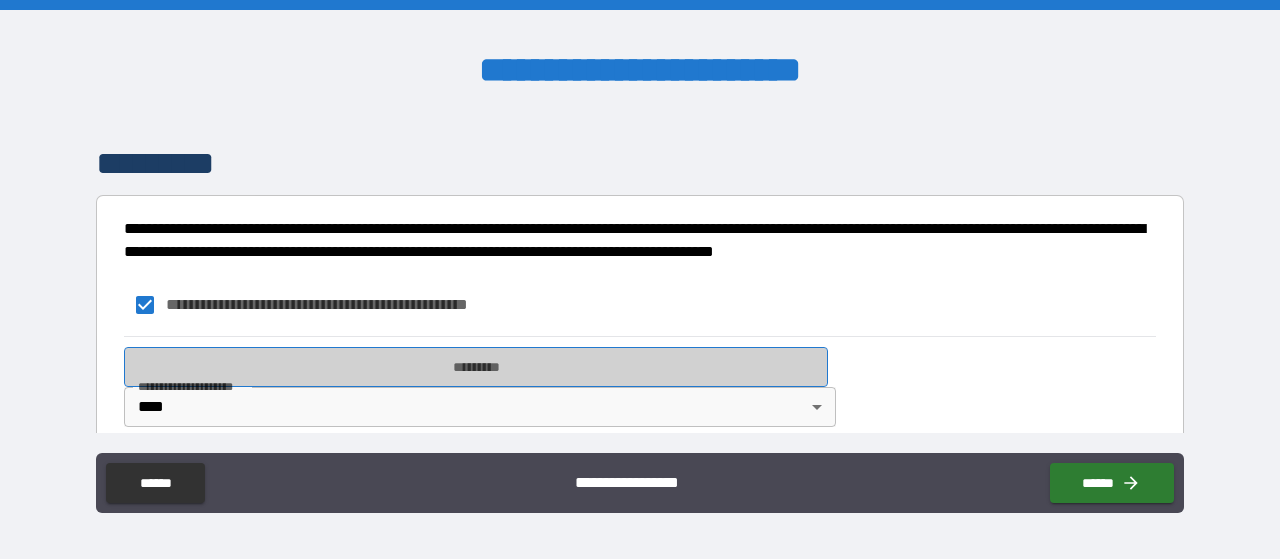 click on "*********" at bounding box center (476, 367) 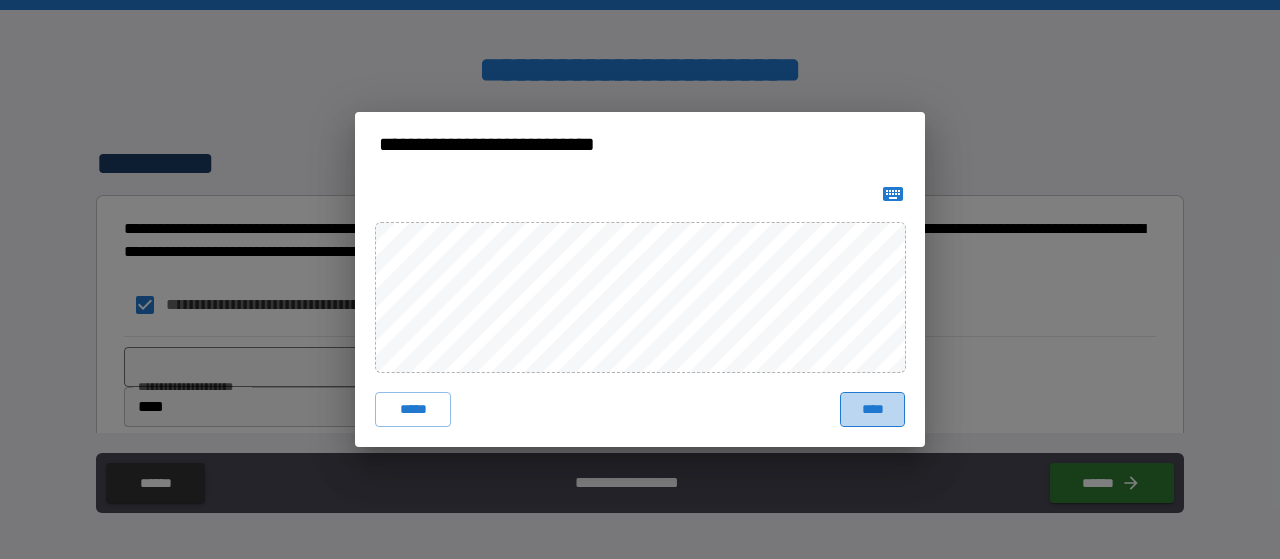 click on "****" at bounding box center [872, 410] 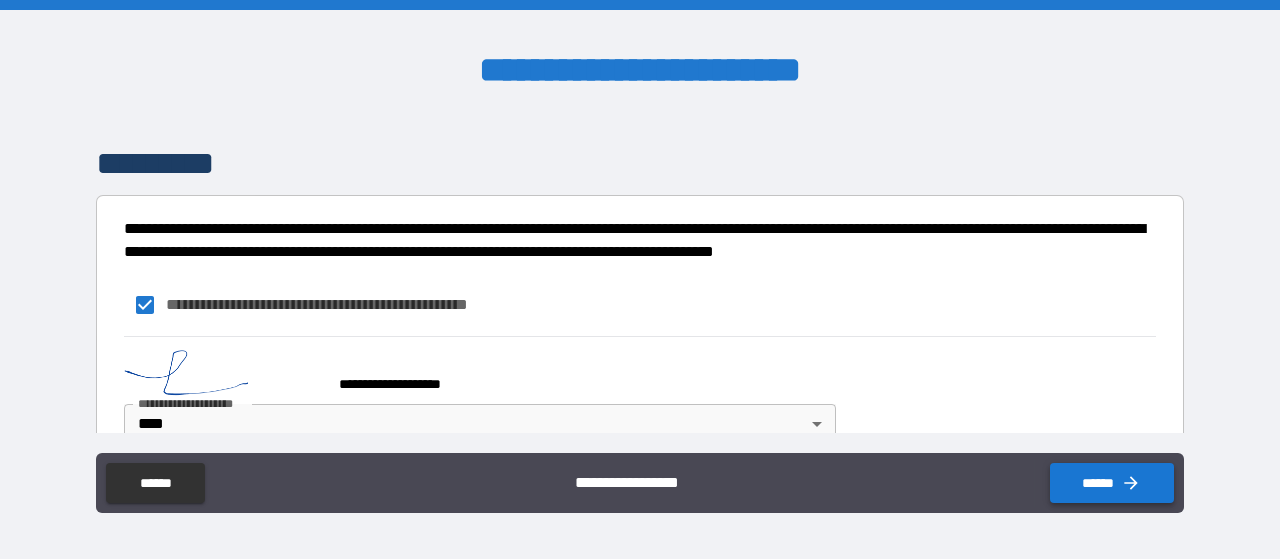 click on "******" at bounding box center [1112, 483] 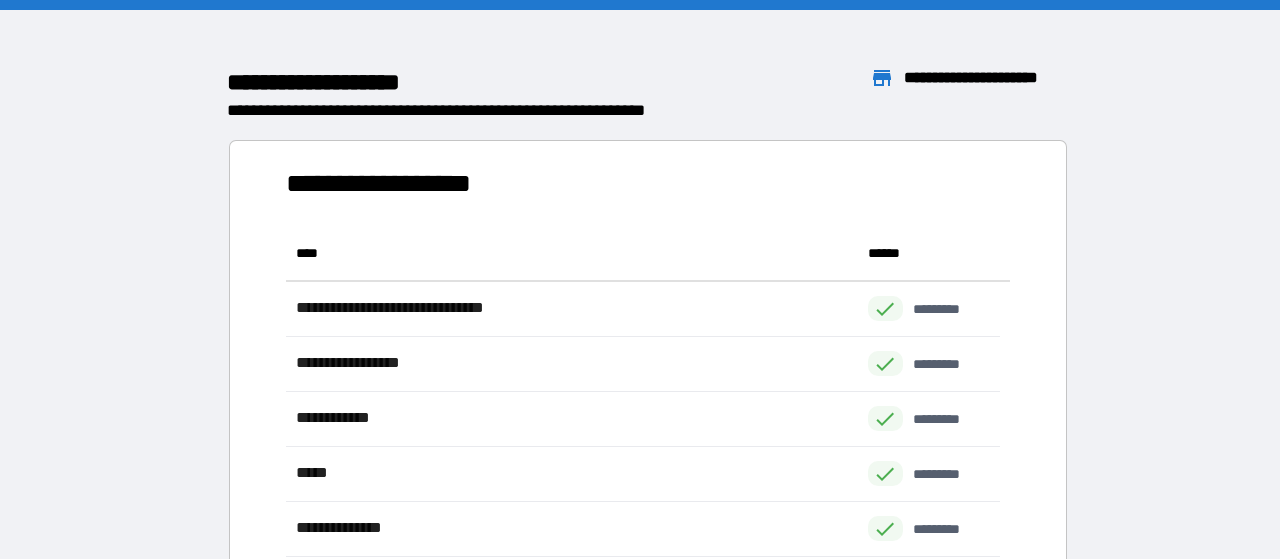 scroll, scrollTop: 16, scrollLeft: 16, axis: both 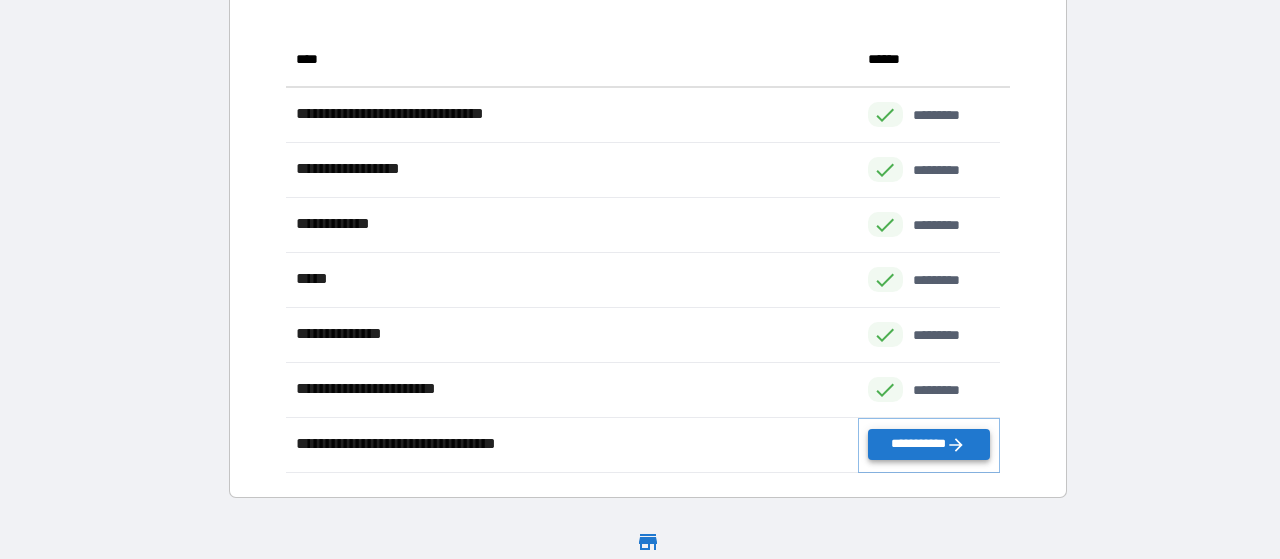 click on "**********" at bounding box center (929, 444) 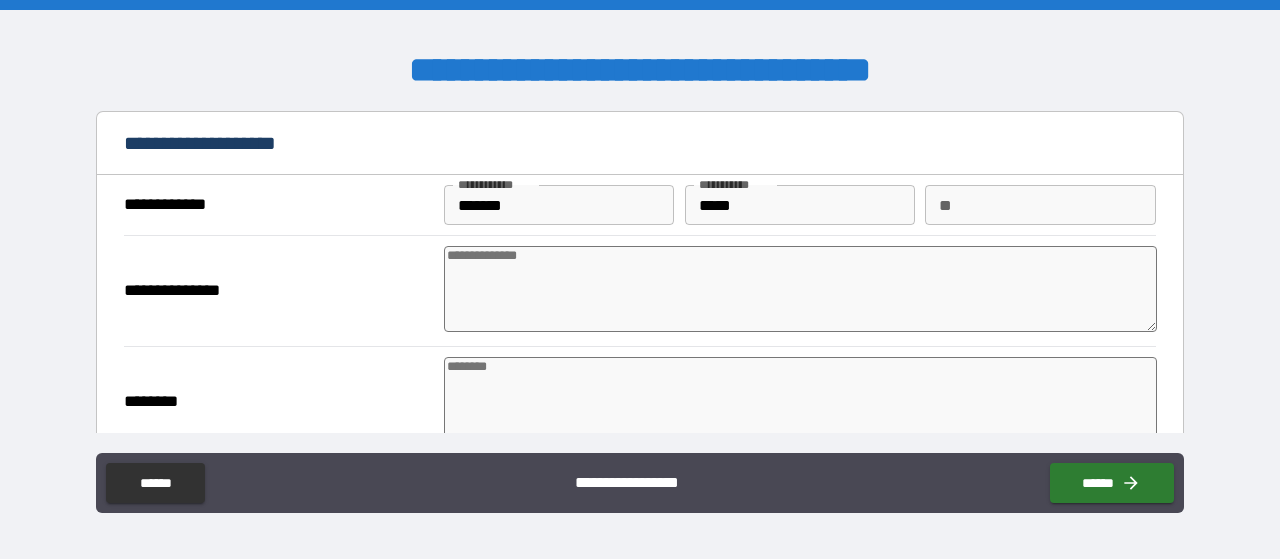type on "*" 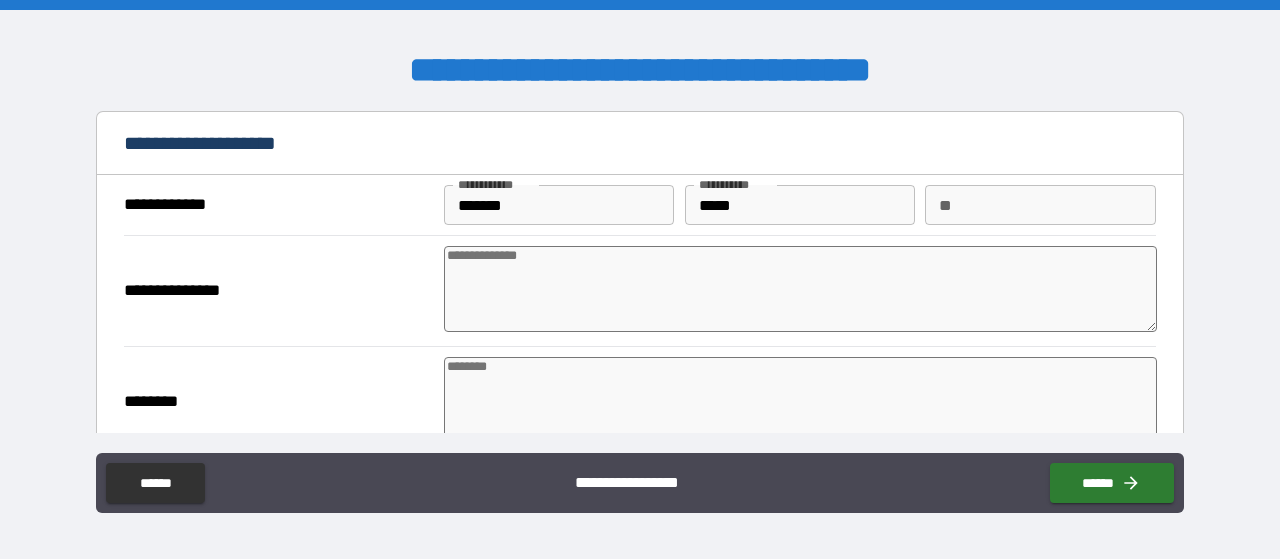 type on "*" 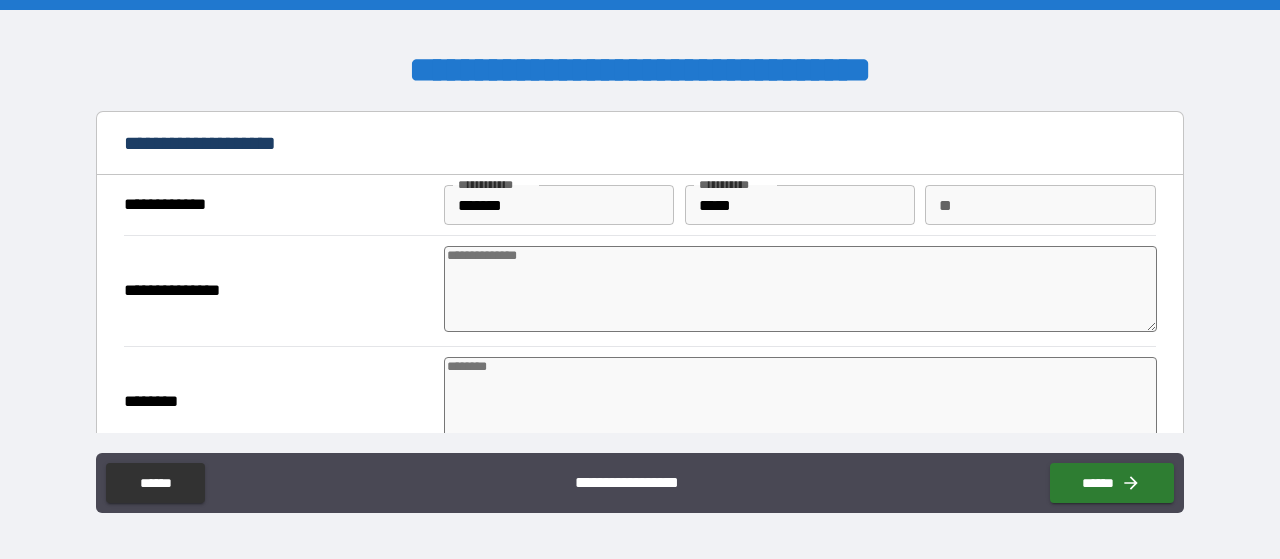 click at bounding box center (800, 289) 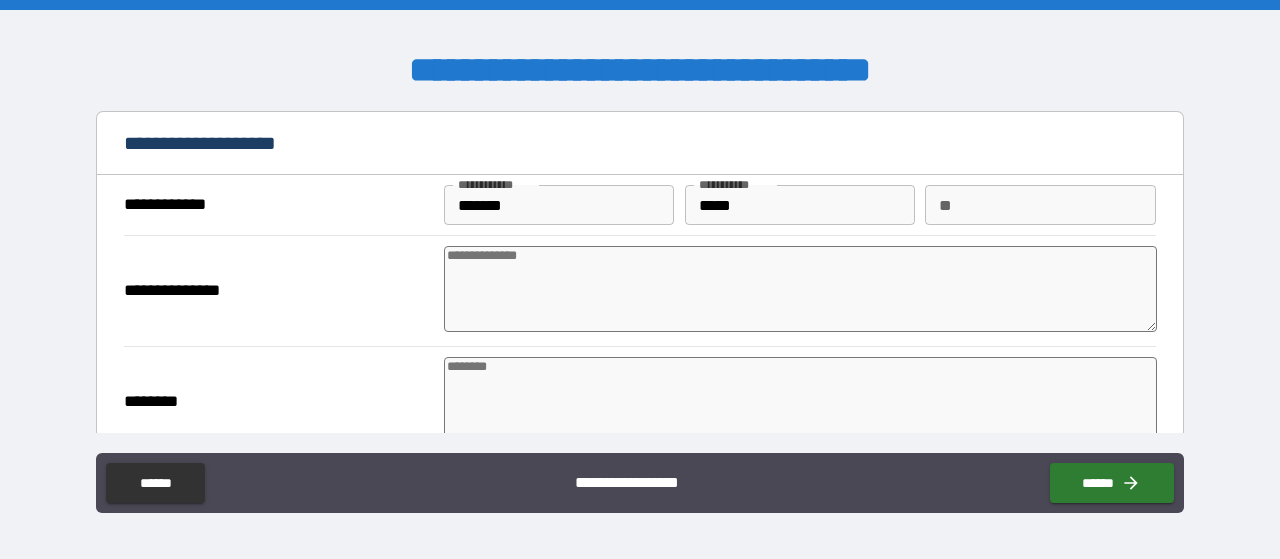 type on "*" 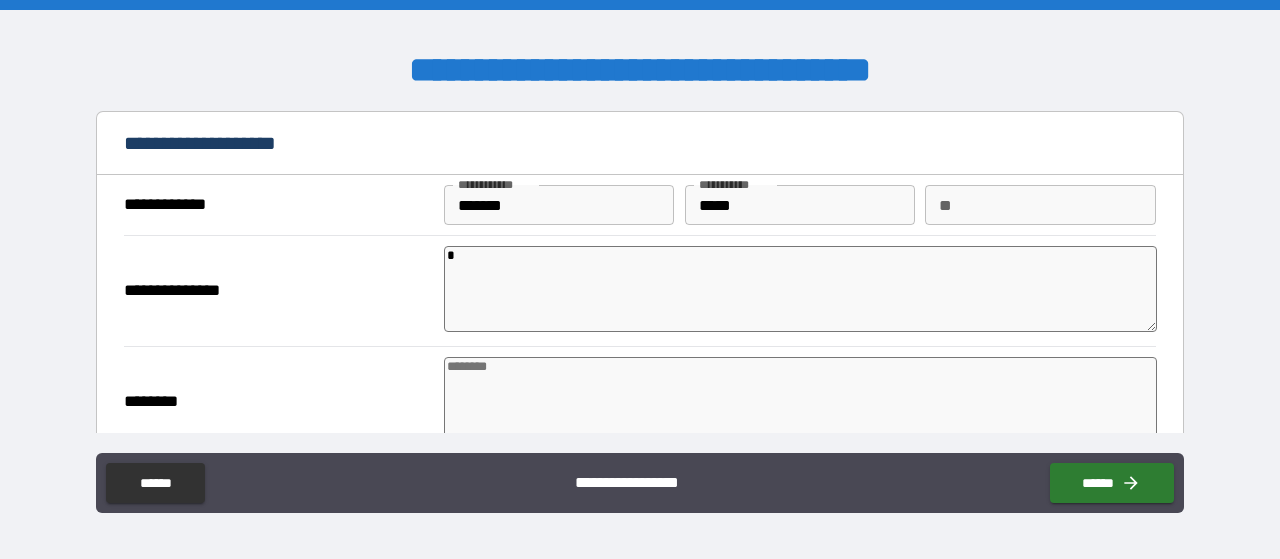 type on "*" 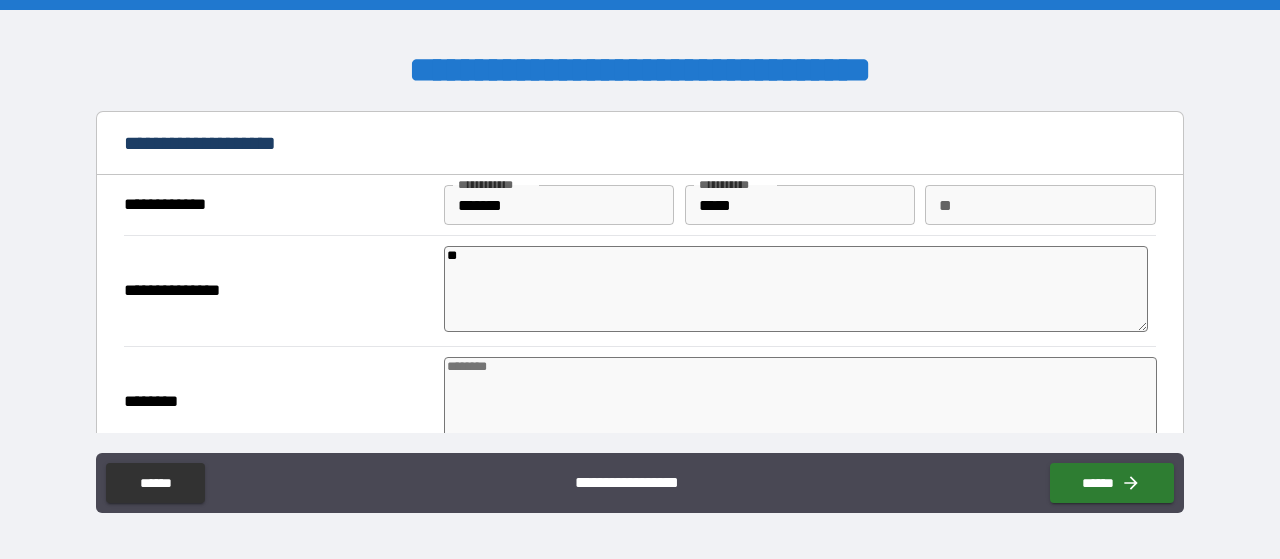 type on "*" 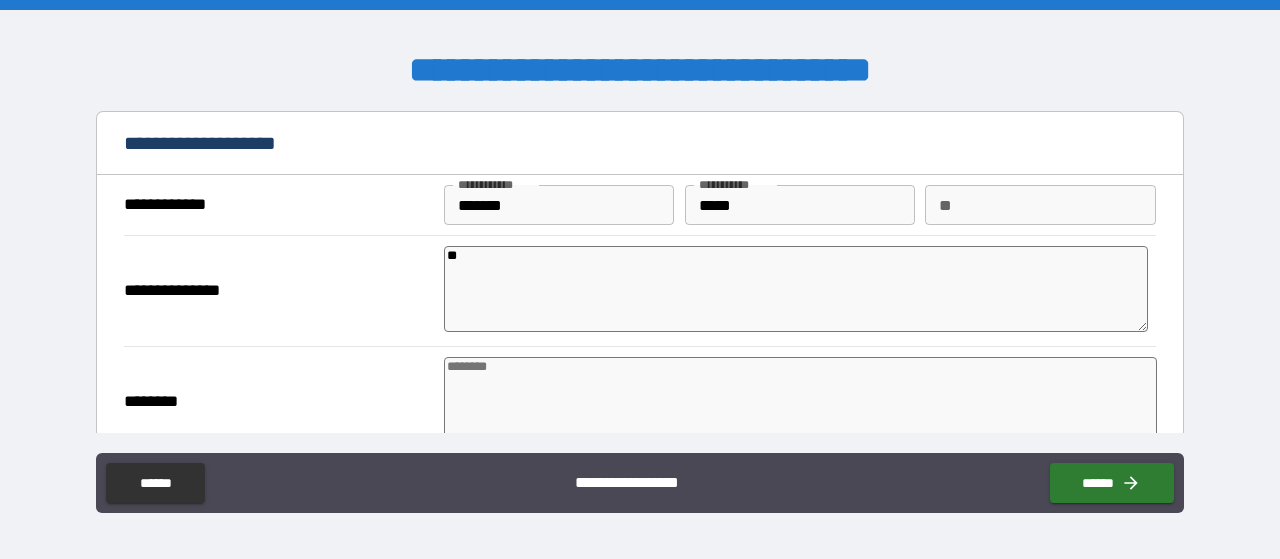 type on "*" 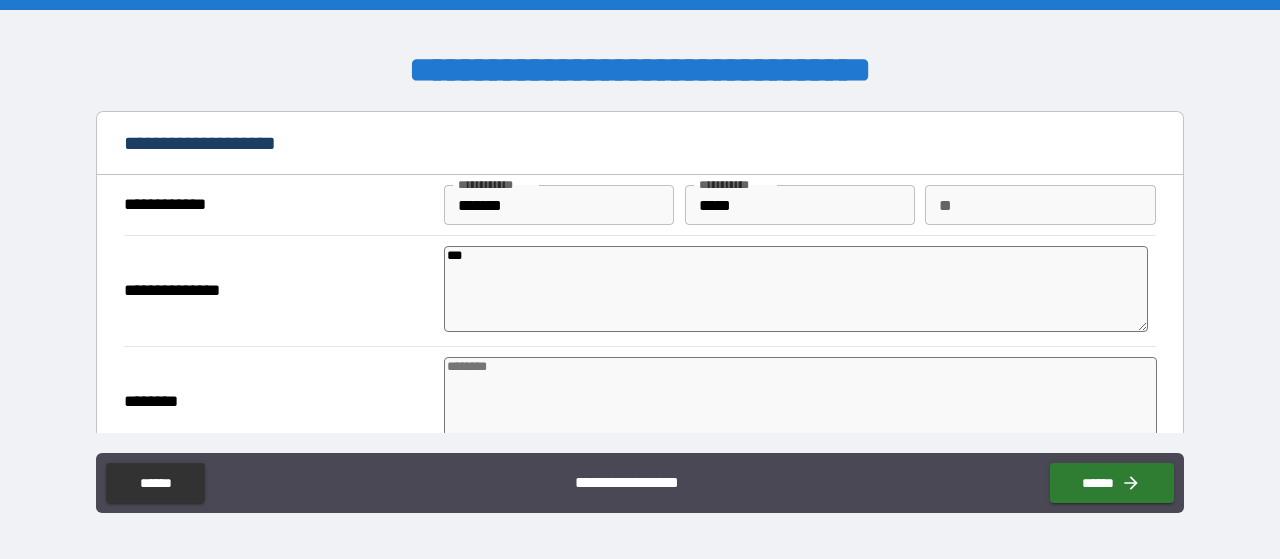 type on "****" 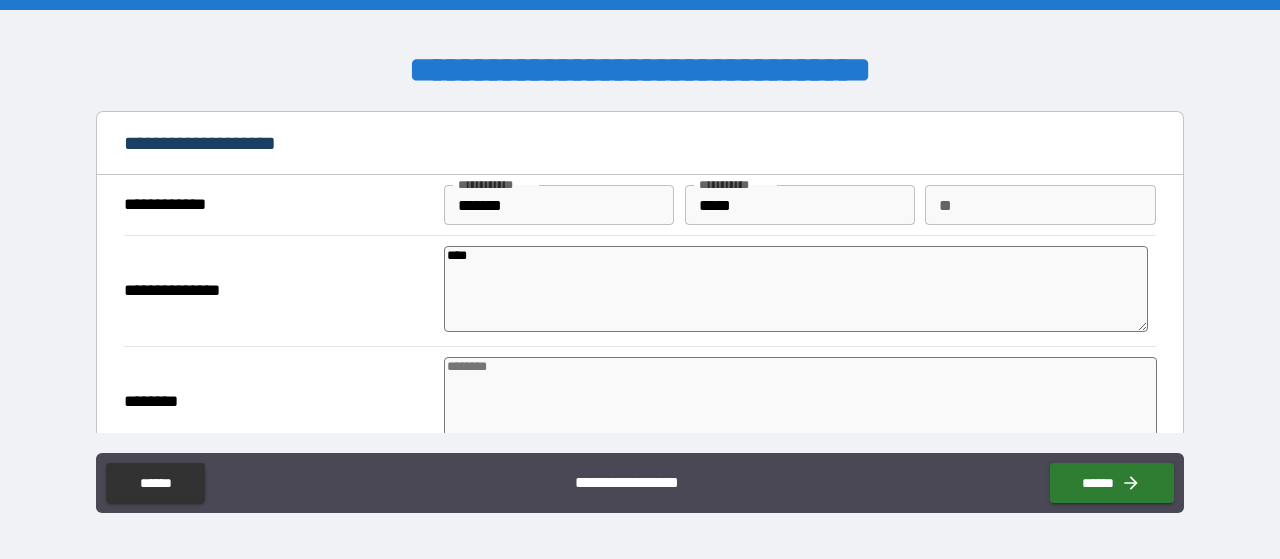 type on "*" 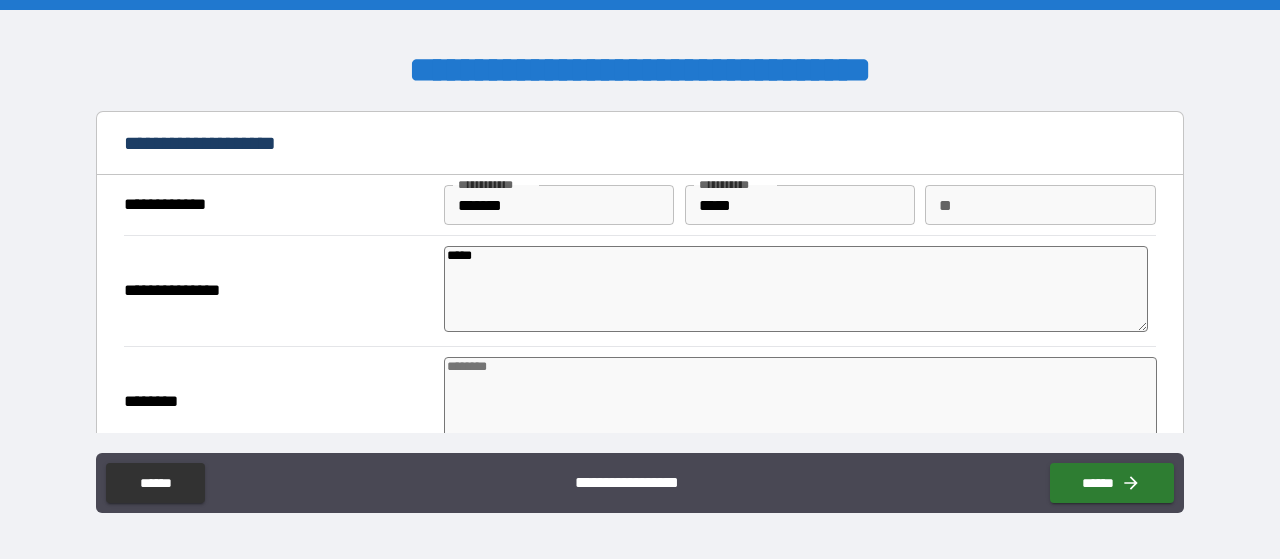 type on "*" 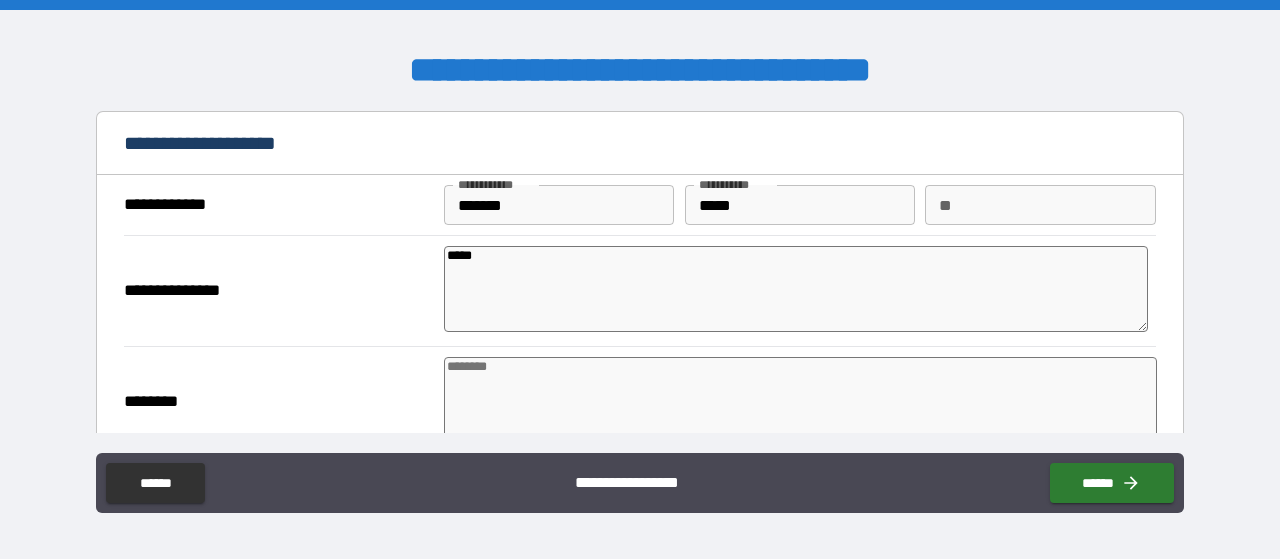 type on "******" 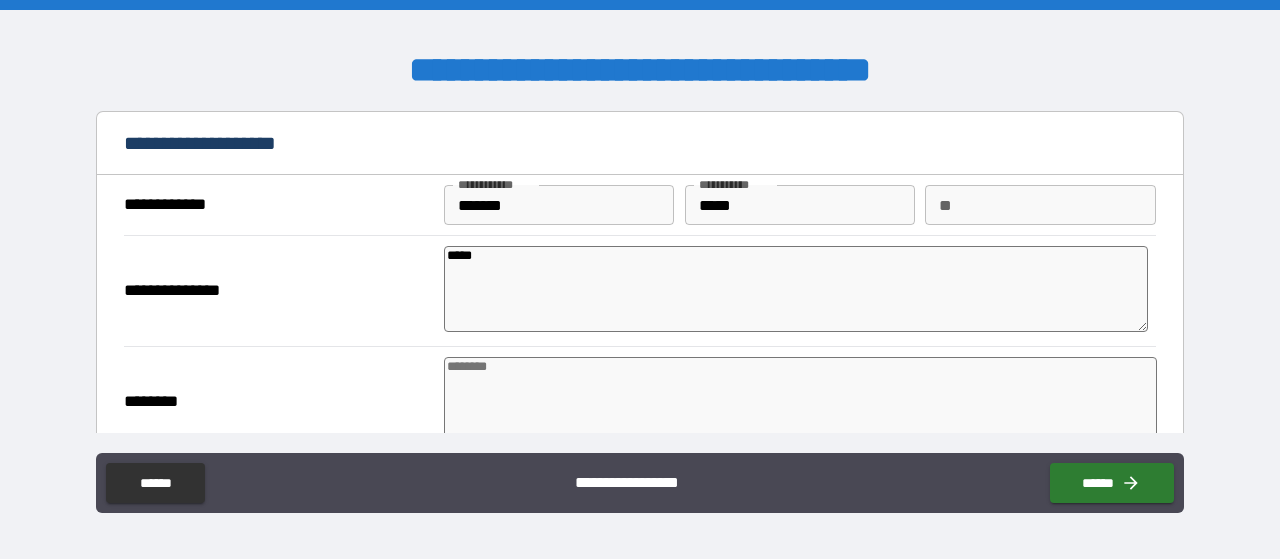 type on "*" 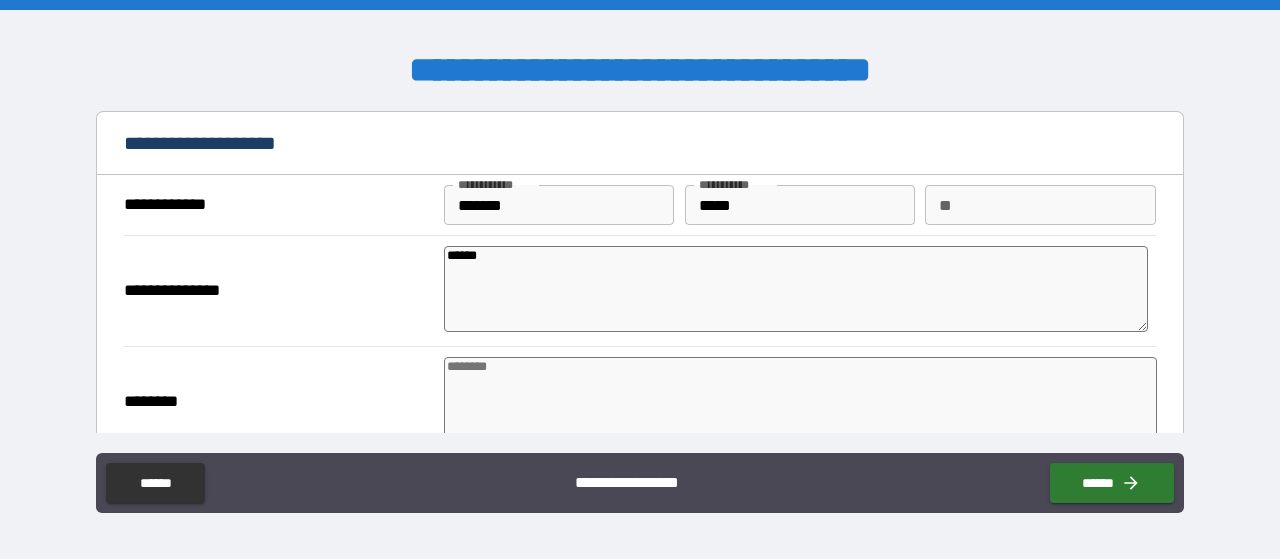 type on "*" 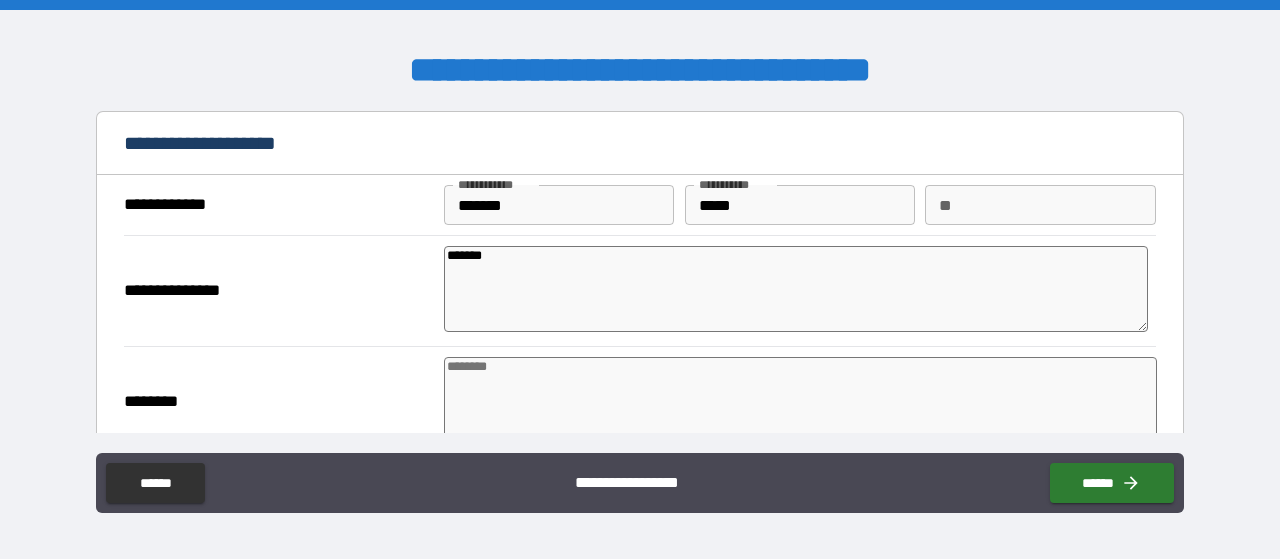 type on "*" 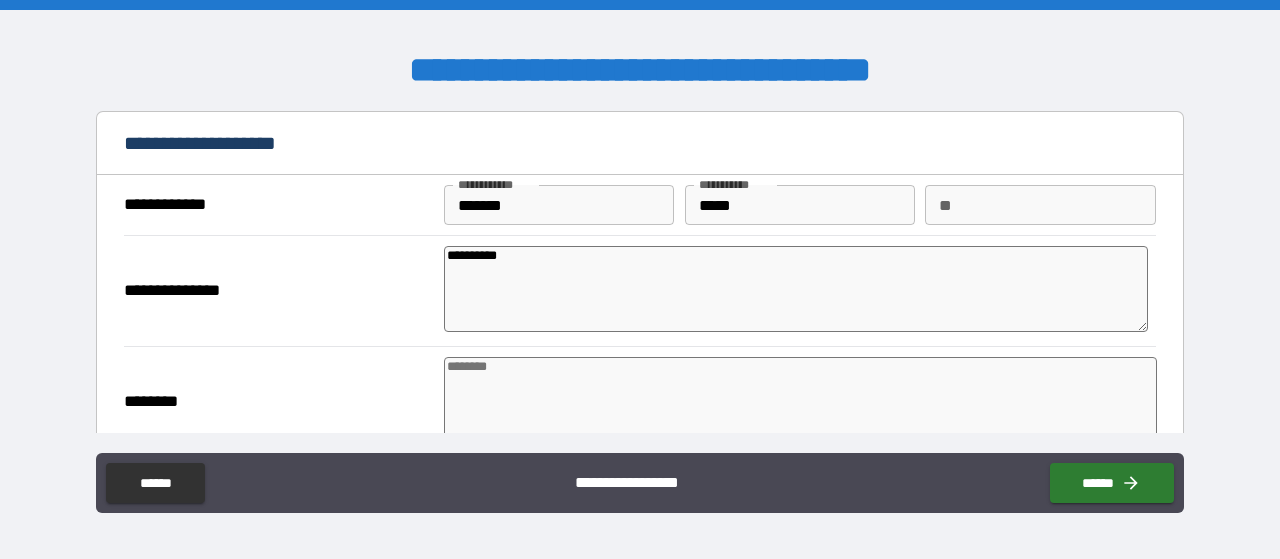 click at bounding box center [800, 400] 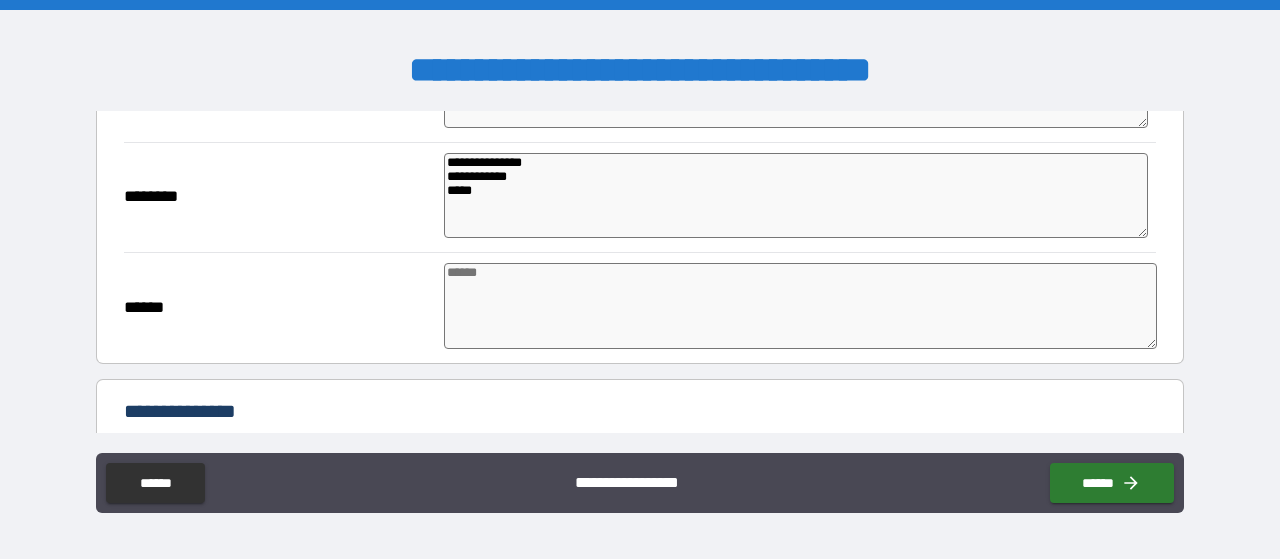 scroll, scrollTop: 208, scrollLeft: 0, axis: vertical 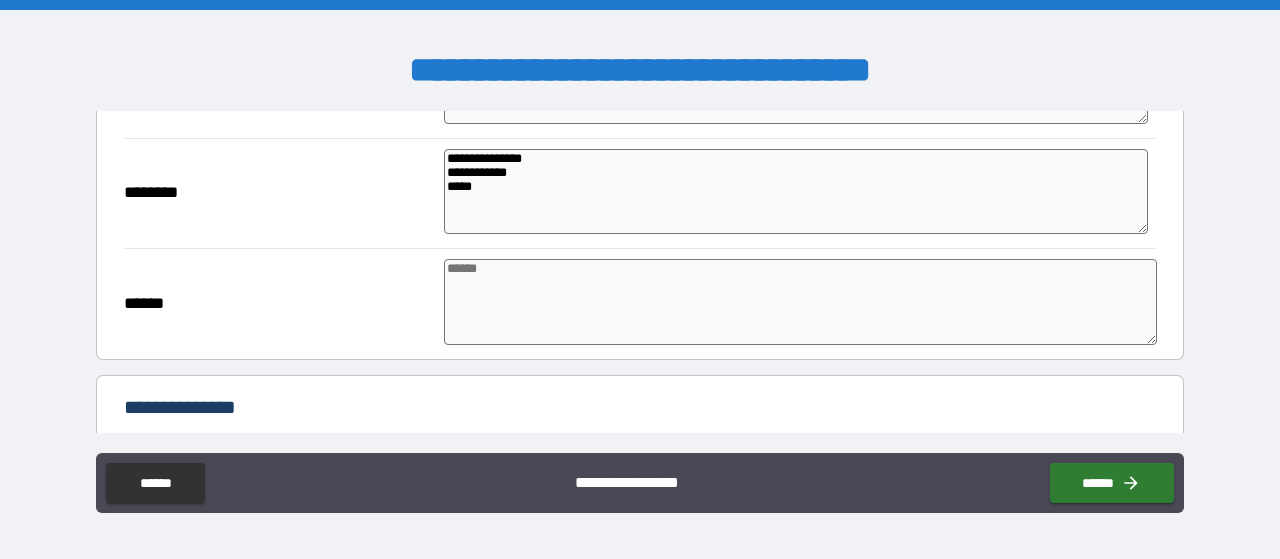 click at bounding box center (800, 302) 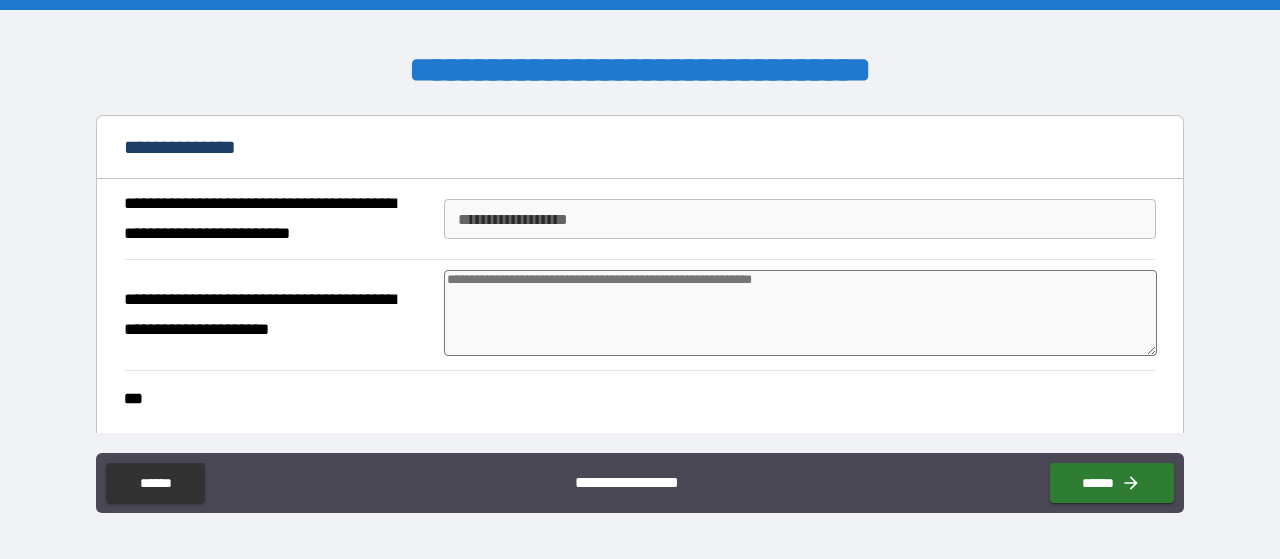 scroll, scrollTop: 477, scrollLeft: 0, axis: vertical 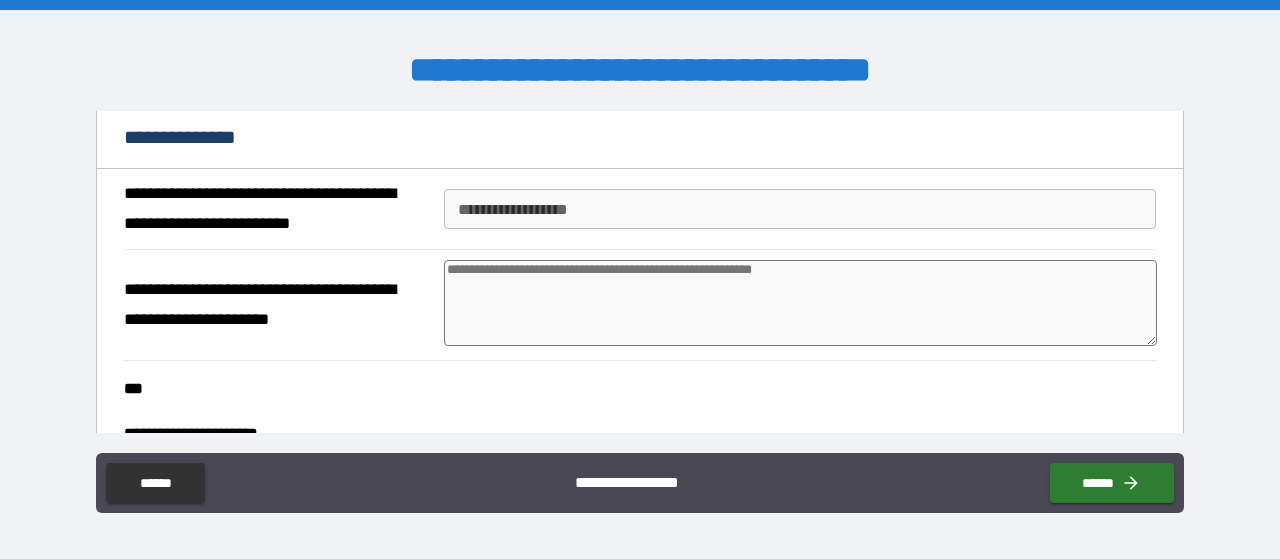click on "**********" at bounding box center (800, 209) 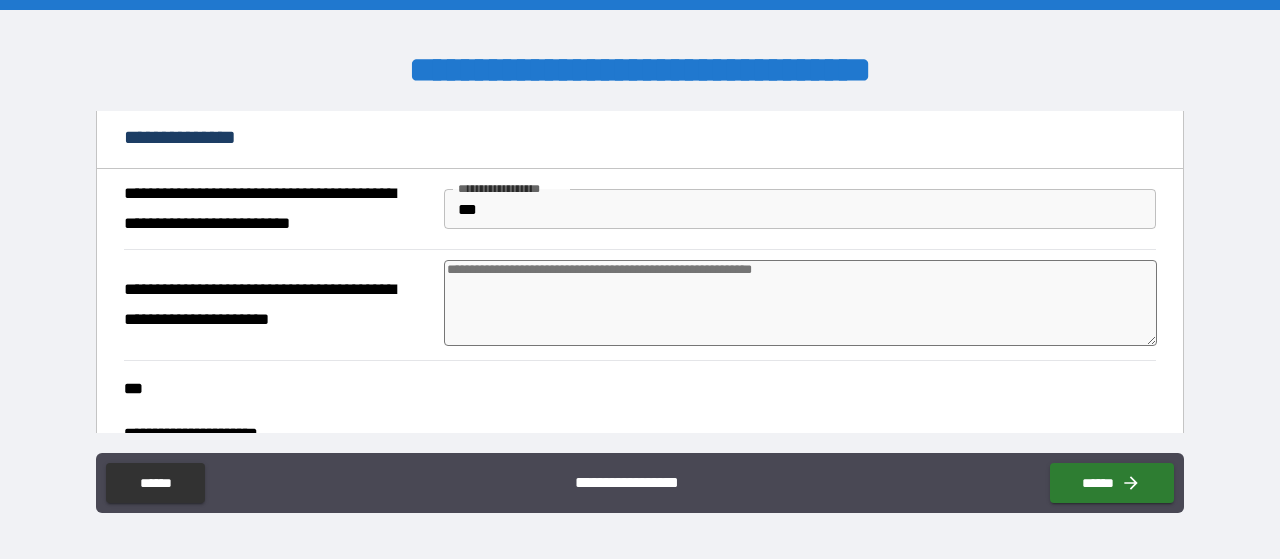 click at bounding box center (800, 303) 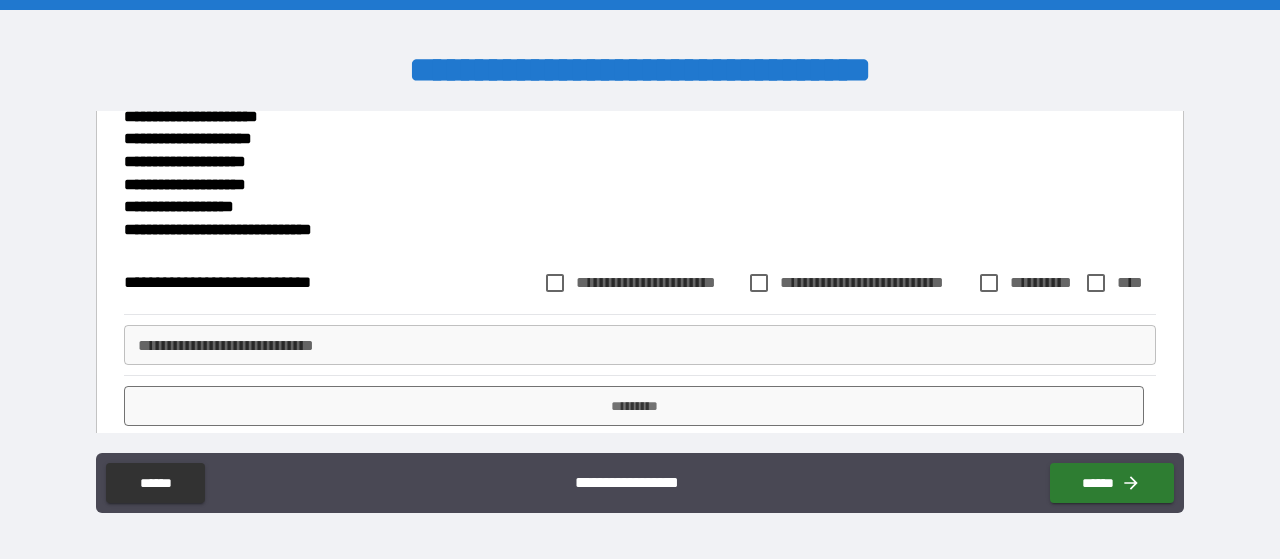 scroll, scrollTop: 813, scrollLeft: 0, axis: vertical 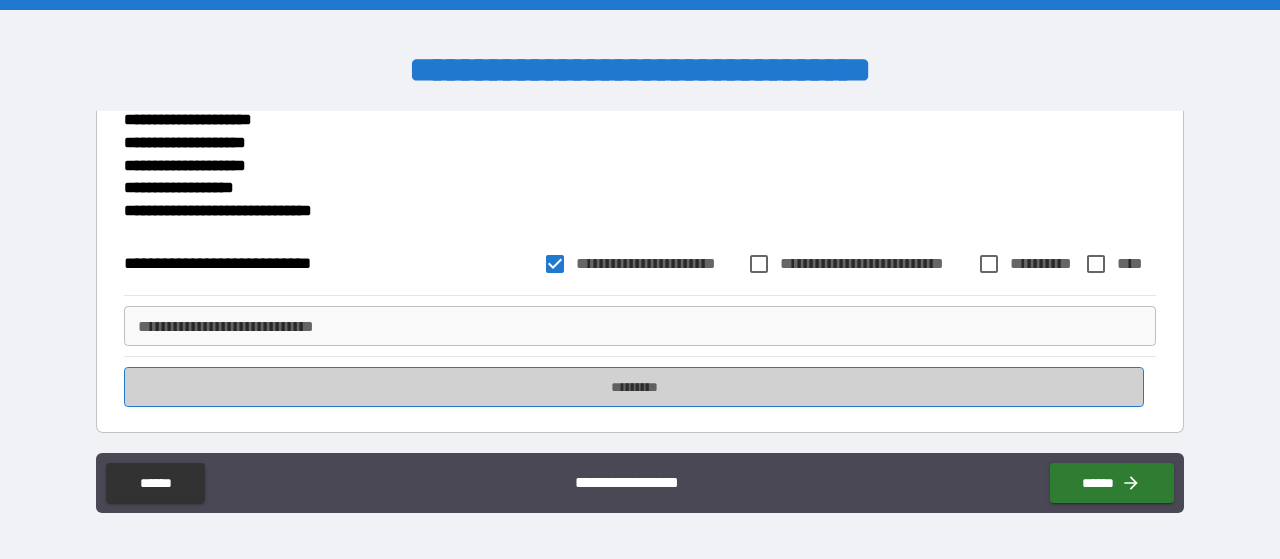 click on "*********" at bounding box center (634, 387) 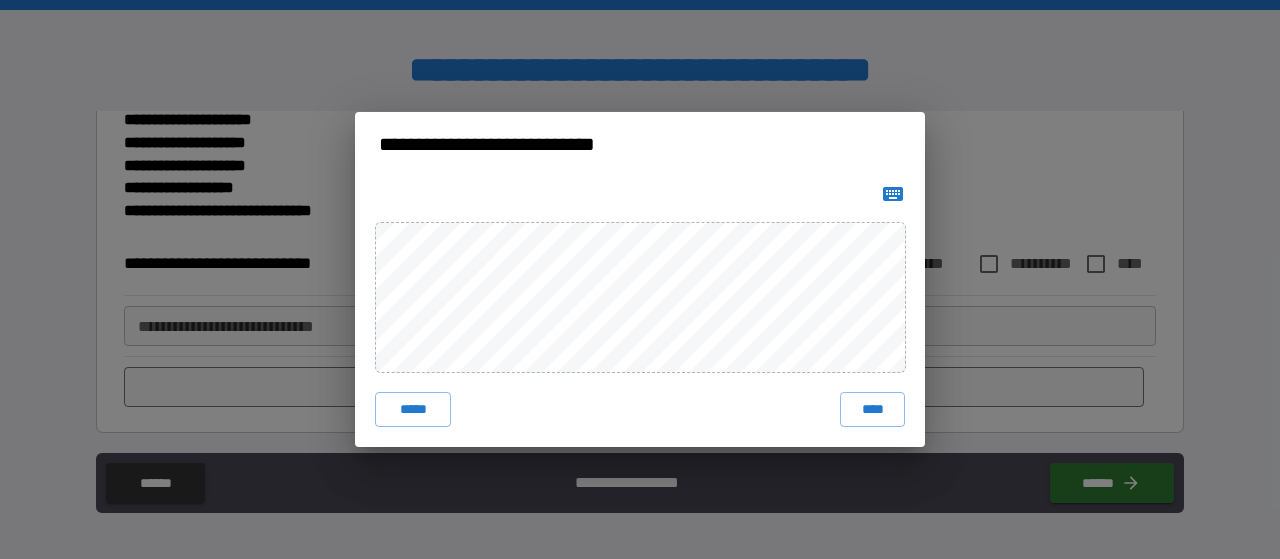 click on "***** ****" at bounding box center (640, 312) 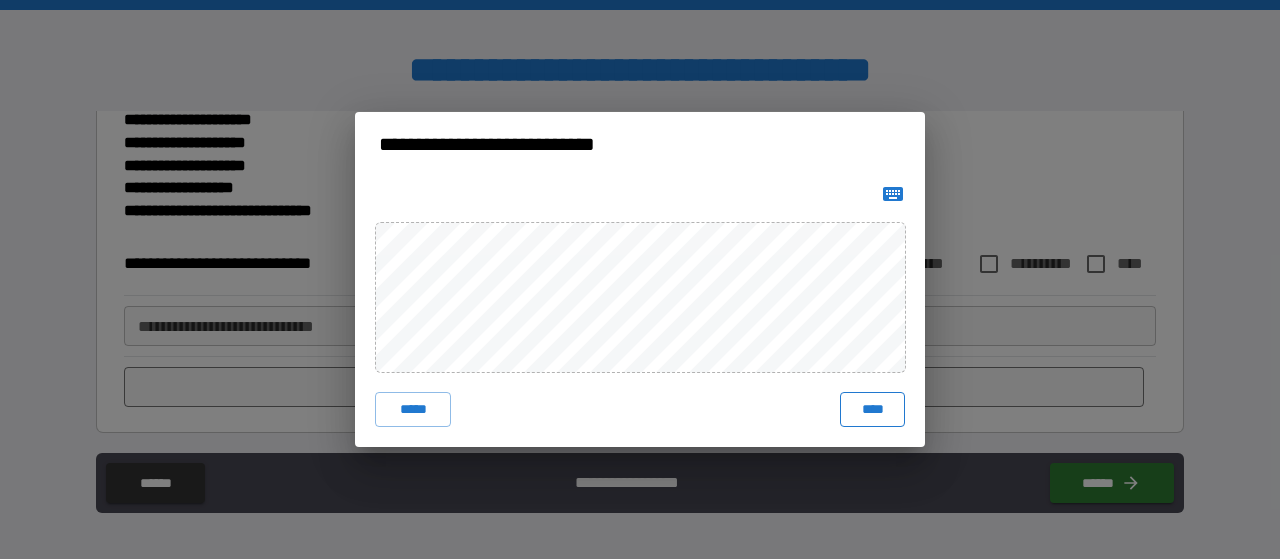 click on "****" at bounding box center (872, 410) 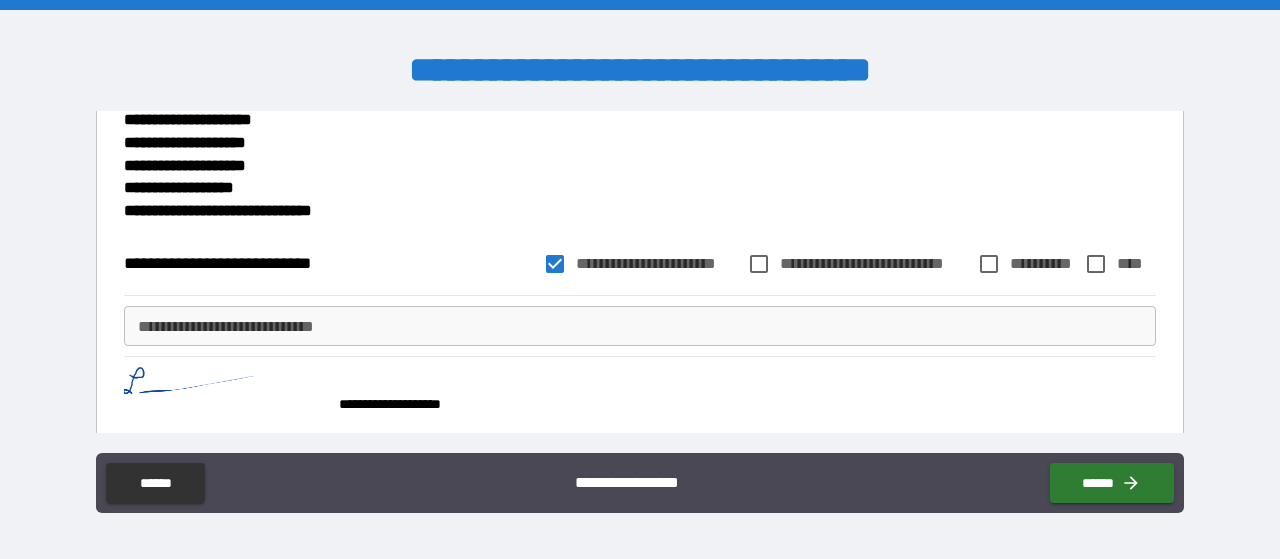 click on "**********" at bounding box center [640, 326] 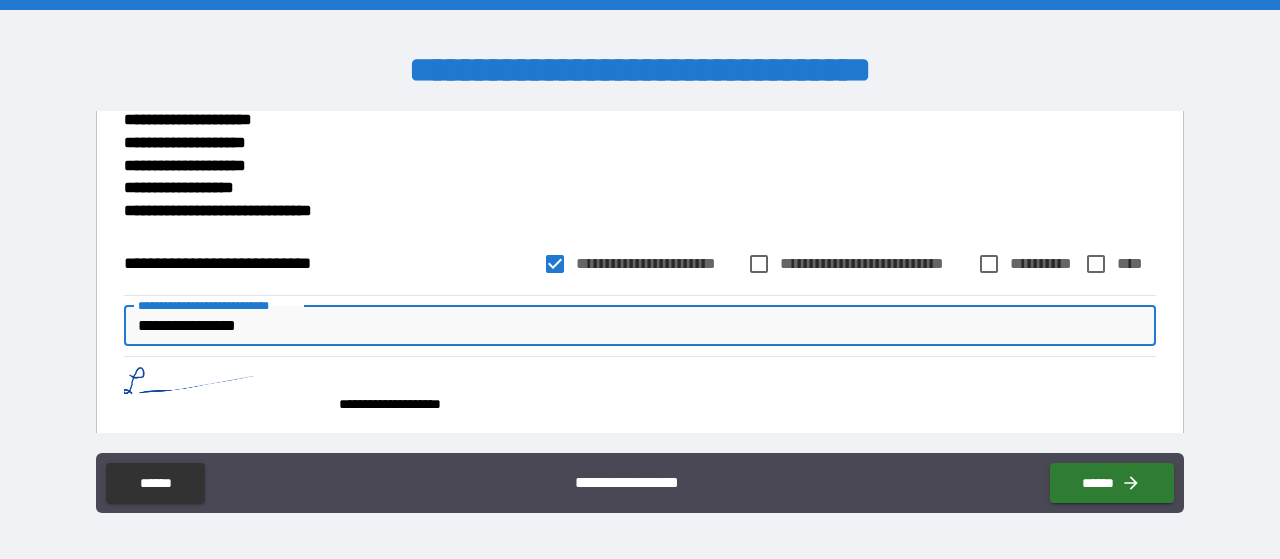 scroll, scrollTop: 830, scrollLeft: 0, axis: vertical 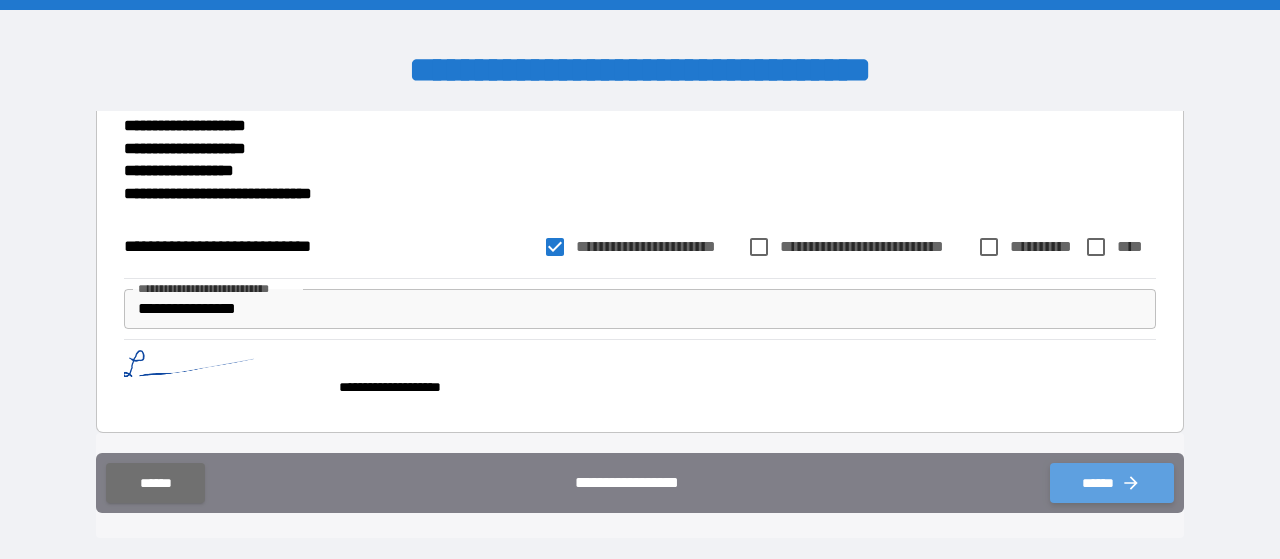 click on "******" at bounding box center (1112, 483) 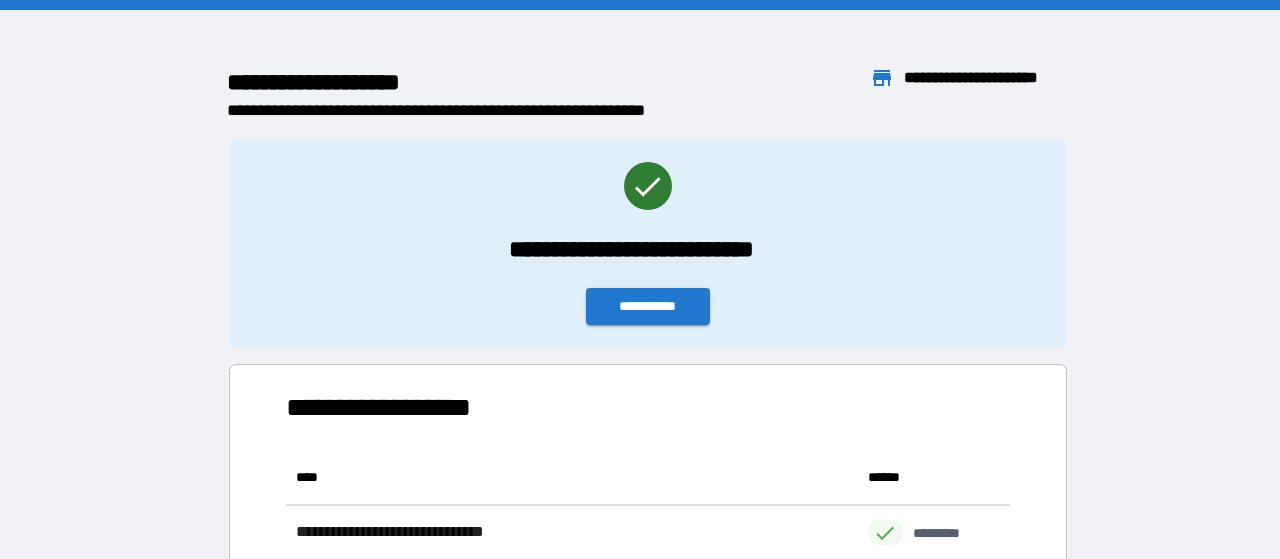 scroll, scrollTop: 16, scrollLeft: 16, axis: both 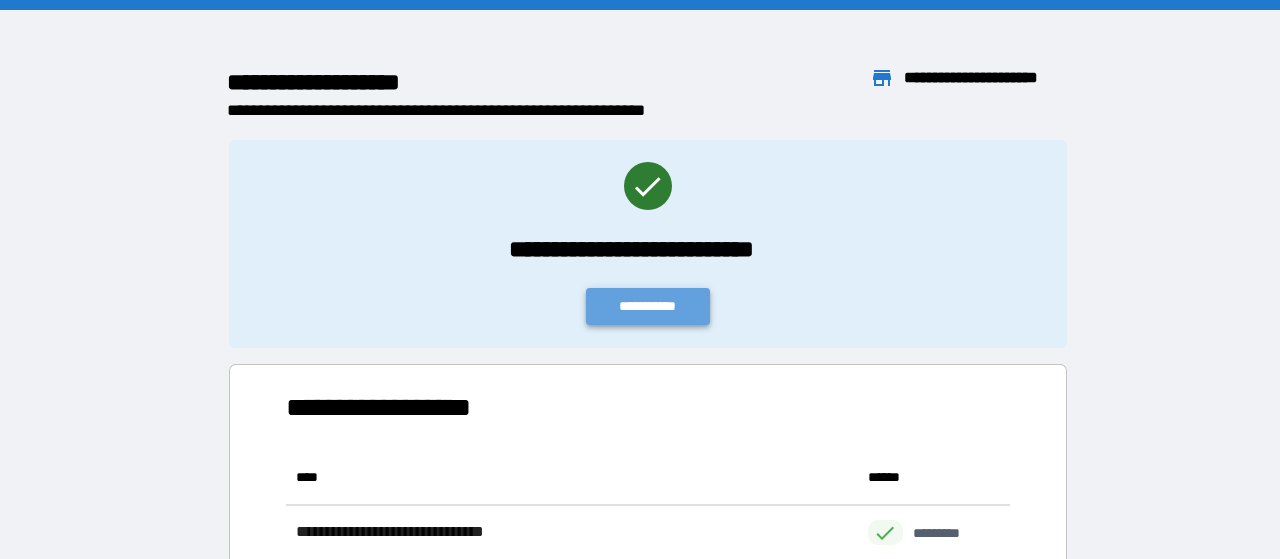 click on "**********" at bounding box center [648, 306] 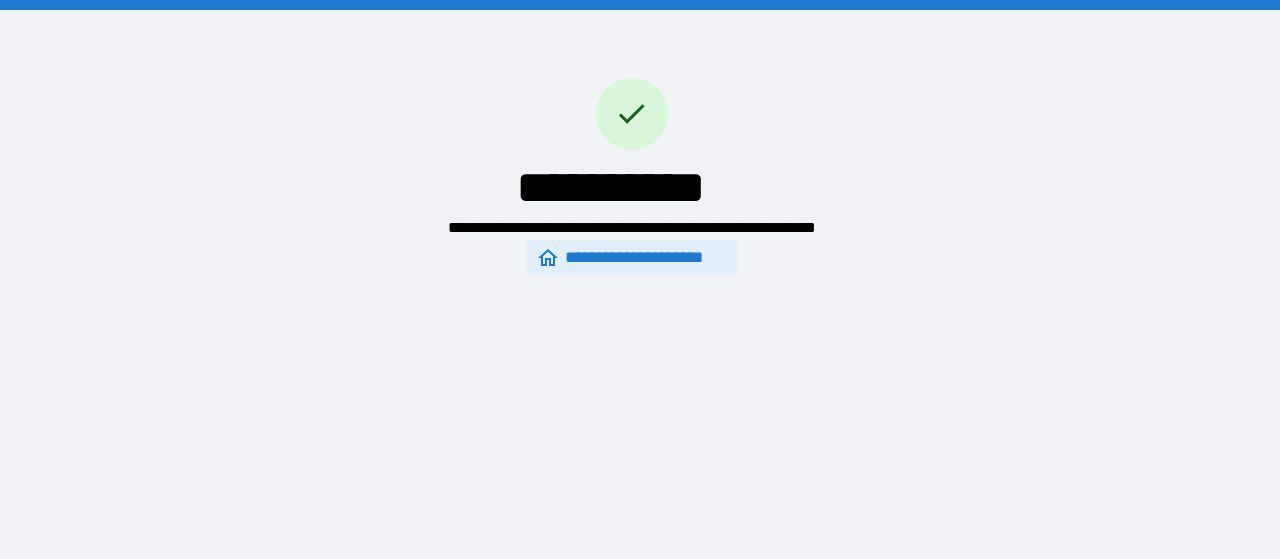 click on "**********" at bounding box center (631, 258) 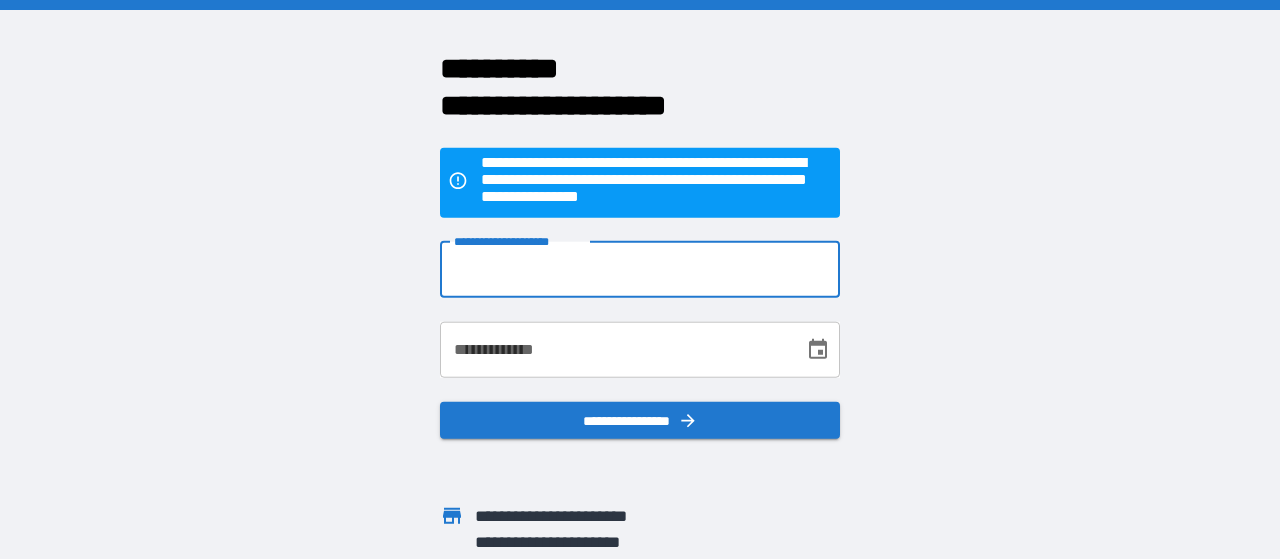 click on "**********" at bounding box center (640, 269) 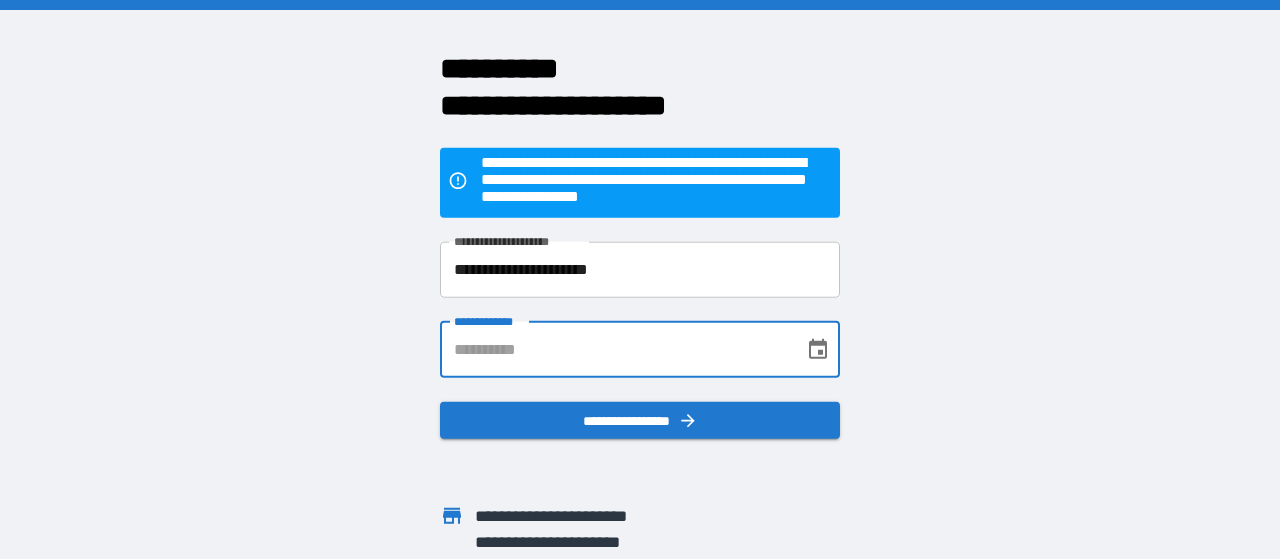 click on "**********" at bounding box center [615, 349] 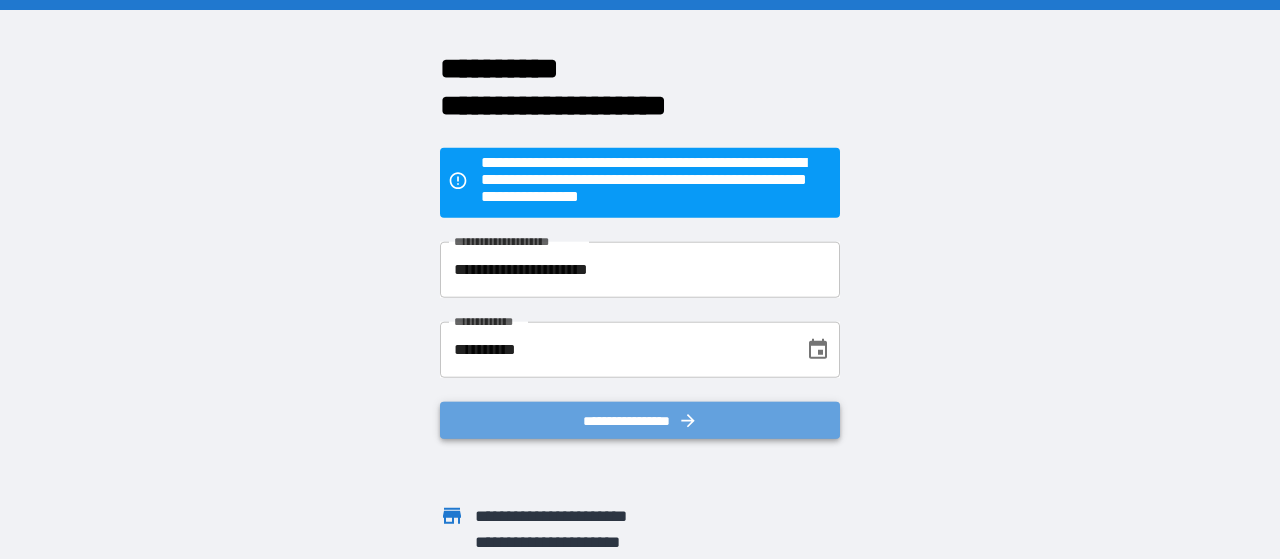 click on "**********" at bounding box center [640, 420] 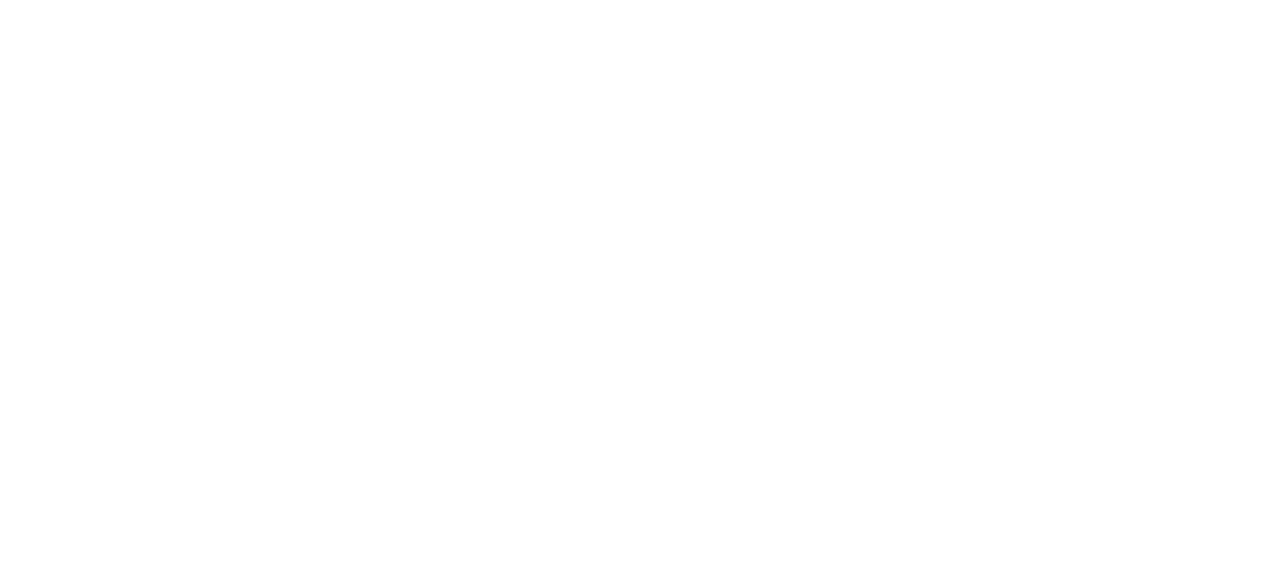 scroll, scrollTop: 0, scrollLeft: 0, axis: both 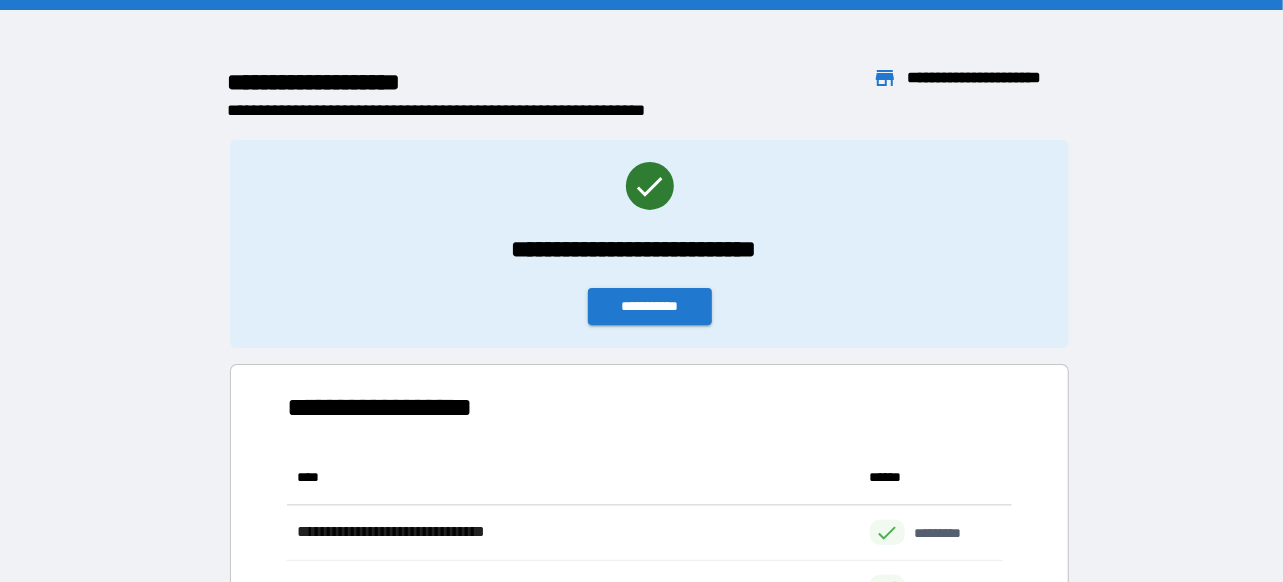 click on "******** ******* **" at bounding box center (488, 82) 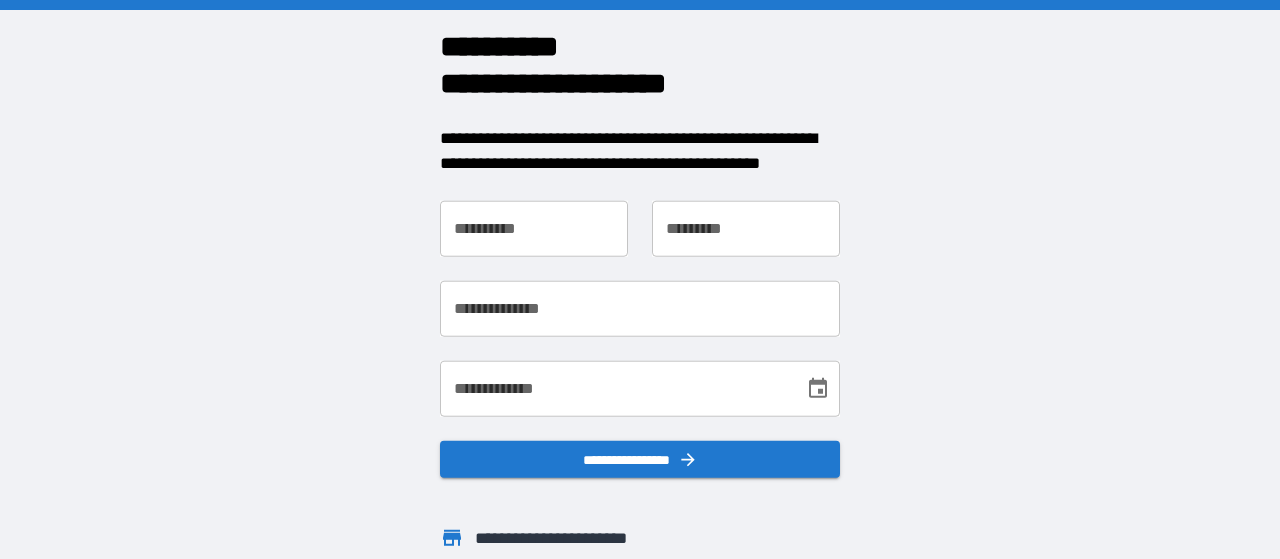 scroll, scrollTop: 0, scrollLeft: 0, axis: both 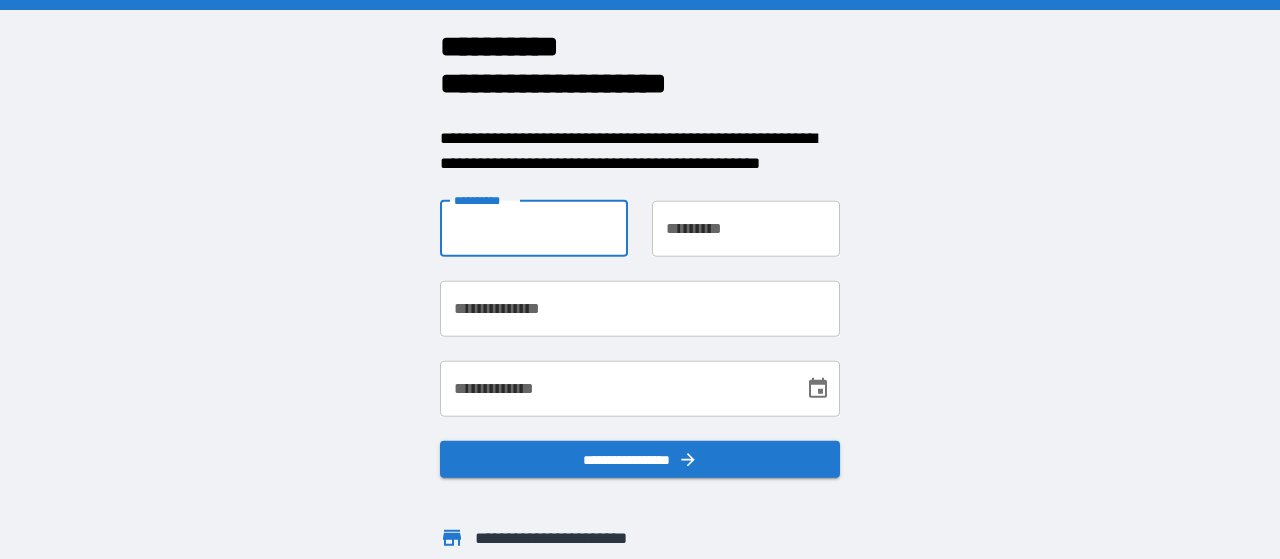 click on "**********" at bounding box center [534, 228] 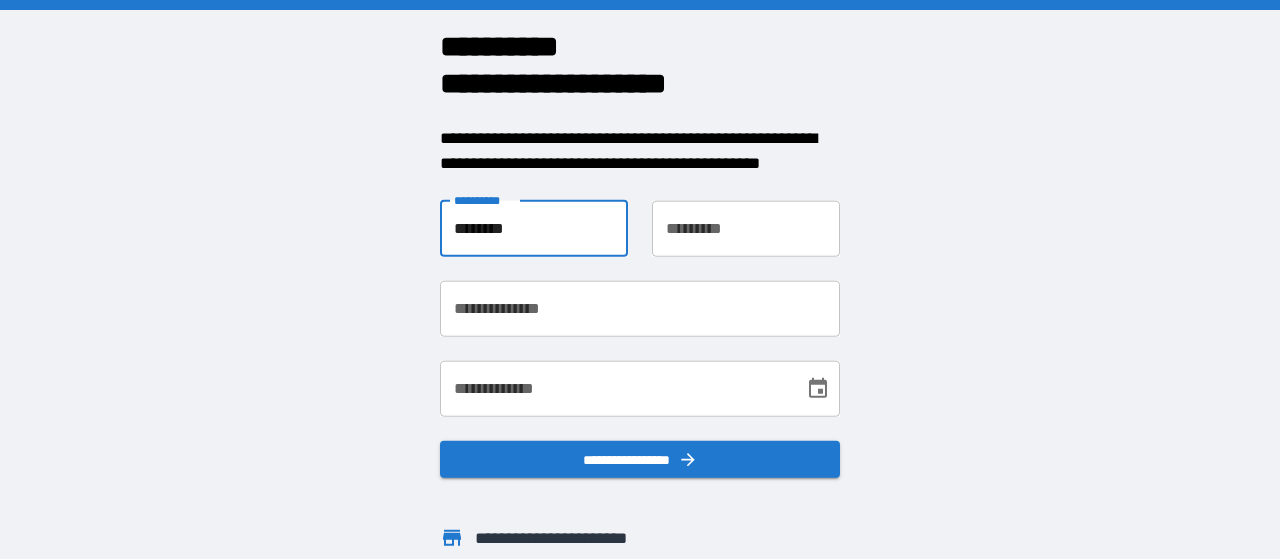 type on "*******" 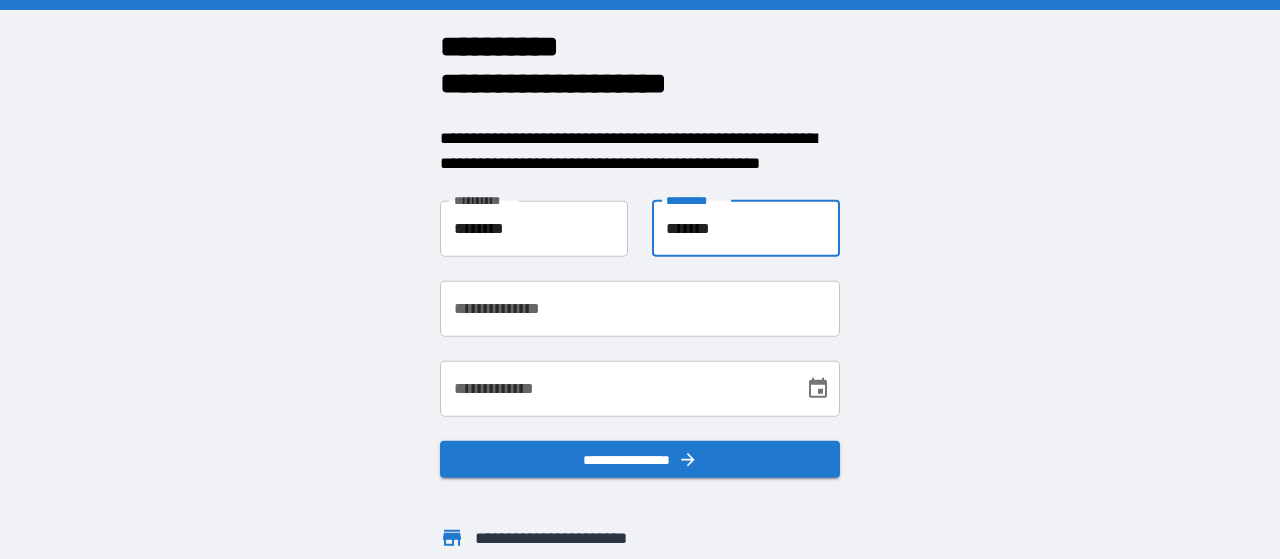 type on "*******" 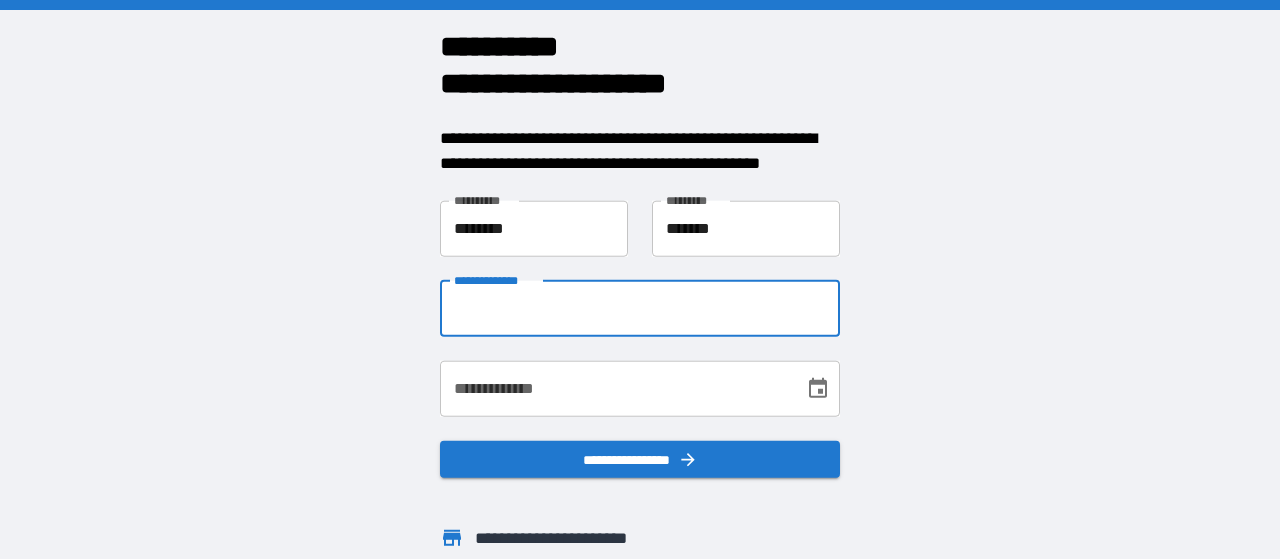 click on "**********" at bounding box center (640, 308) 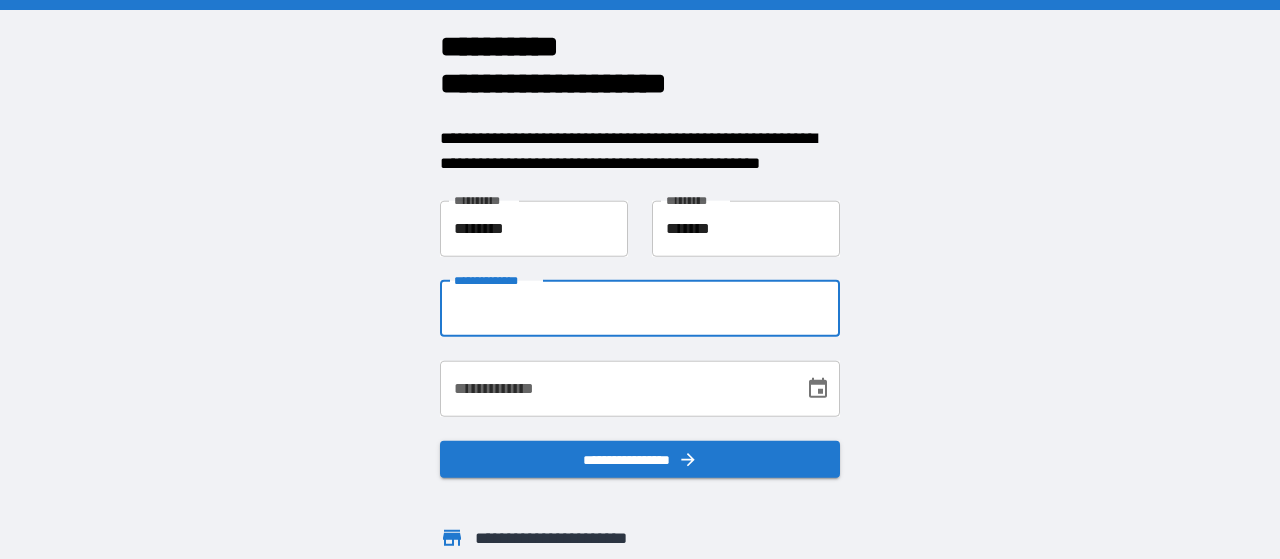 type on "**********" 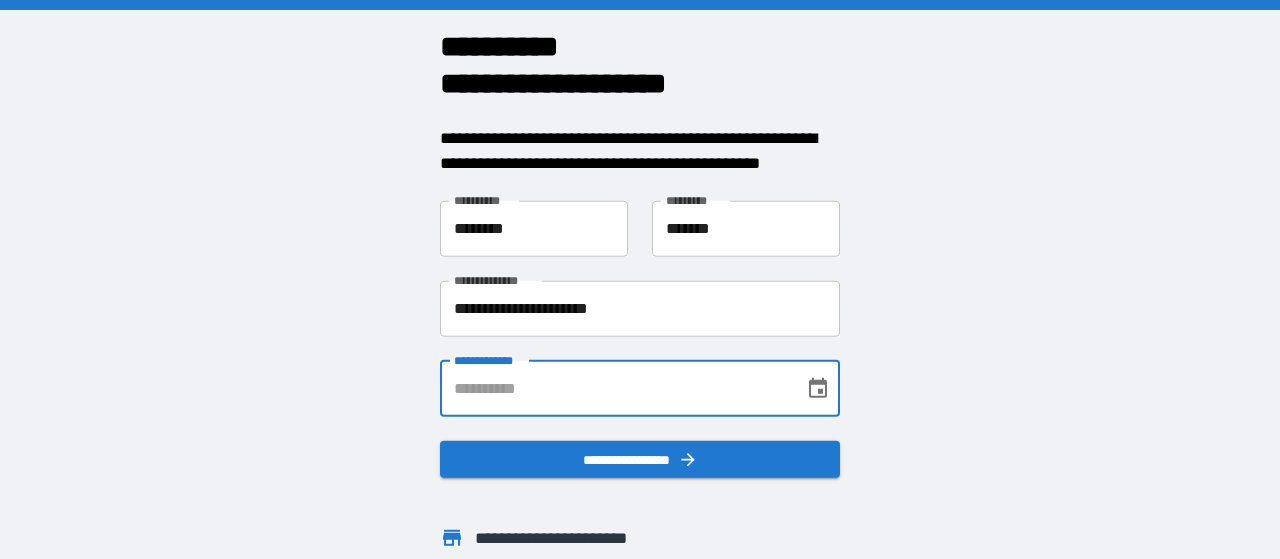 click on "**********" at bounding box center [615, 388] 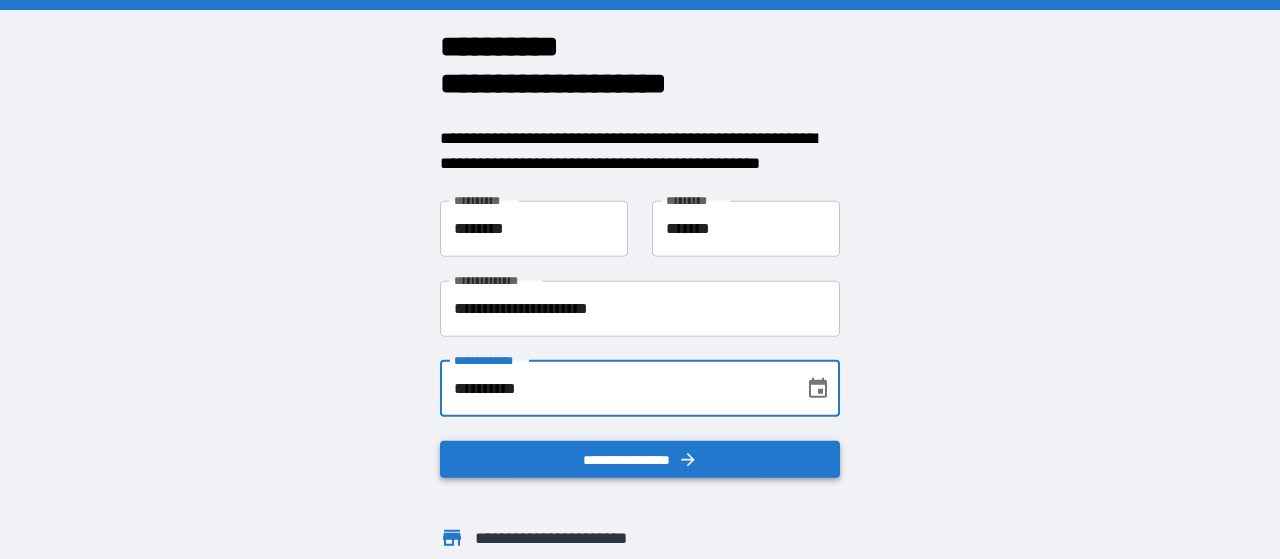 type on "**********" 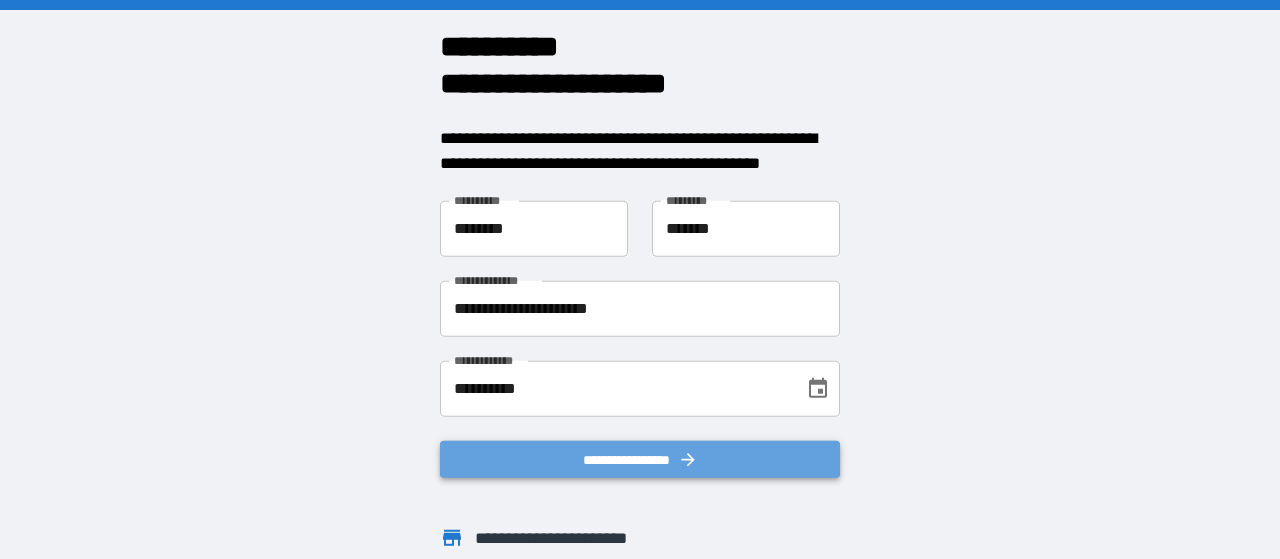 click on "**********" at bounding box center [640, 459] 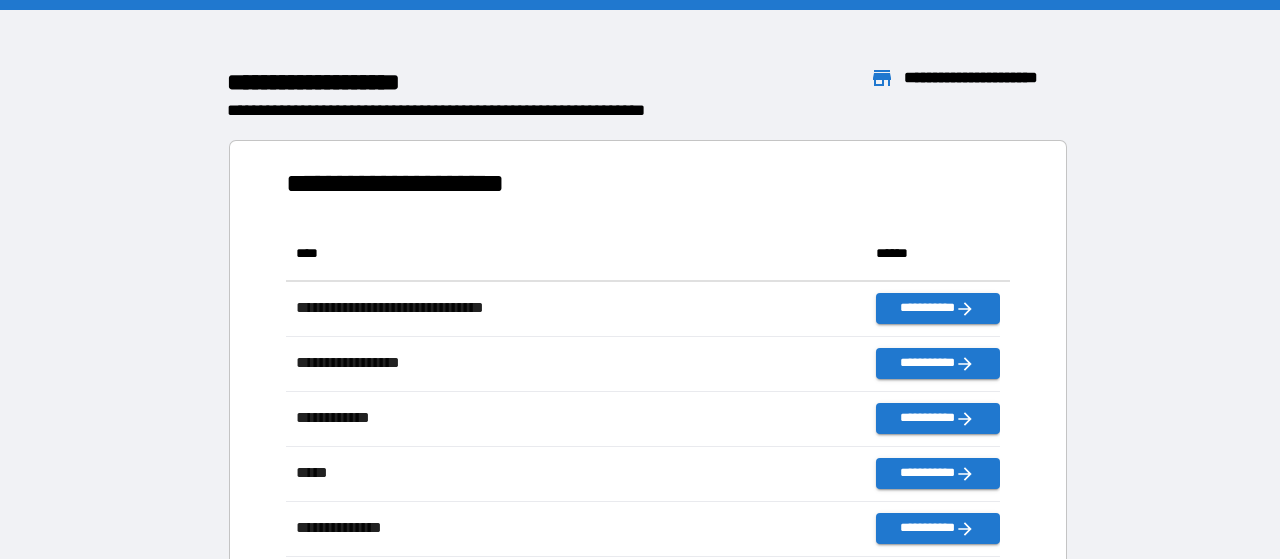 scroll, scrollTop: 16, scrollLeft: 16, axis: both 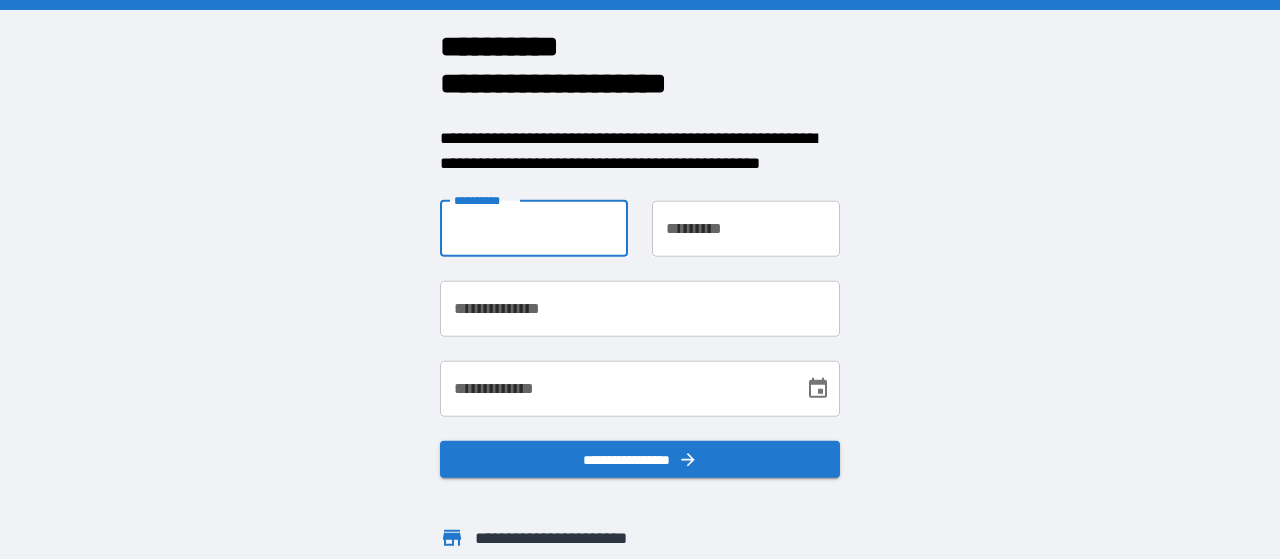 click on "**********" at bounding box center [534, 228] 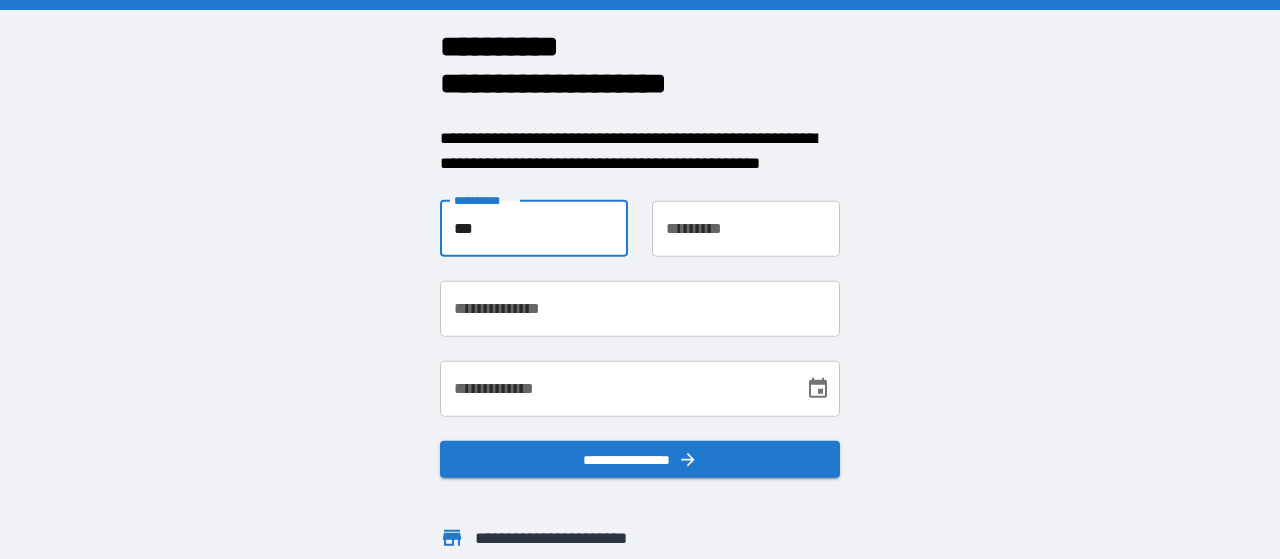 type on "*******" 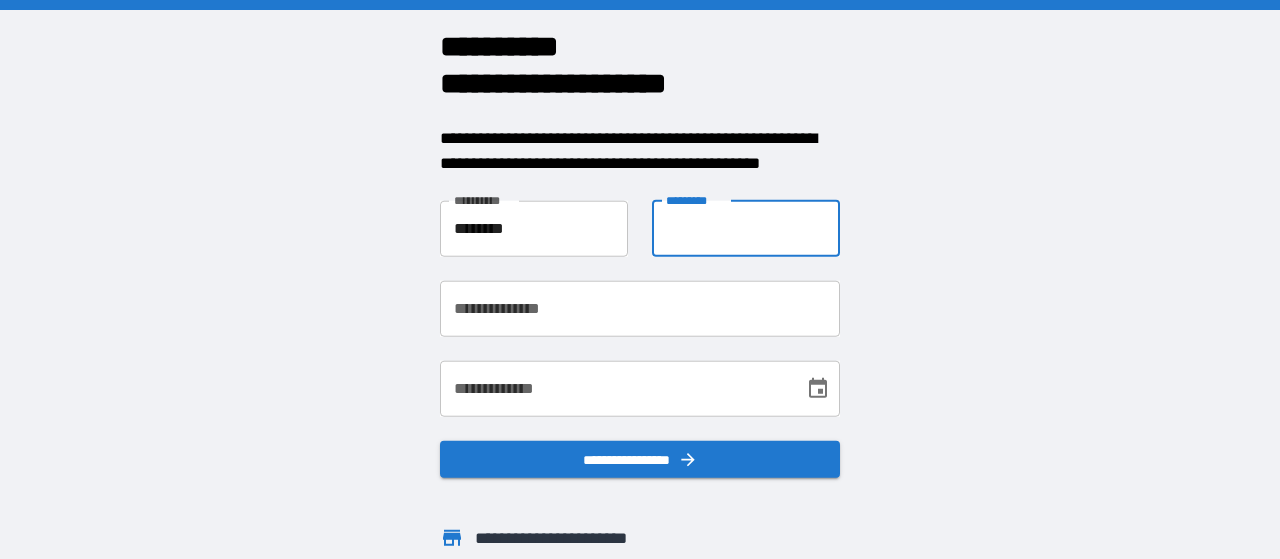 click on "**********" at bounding box center (746, 228) 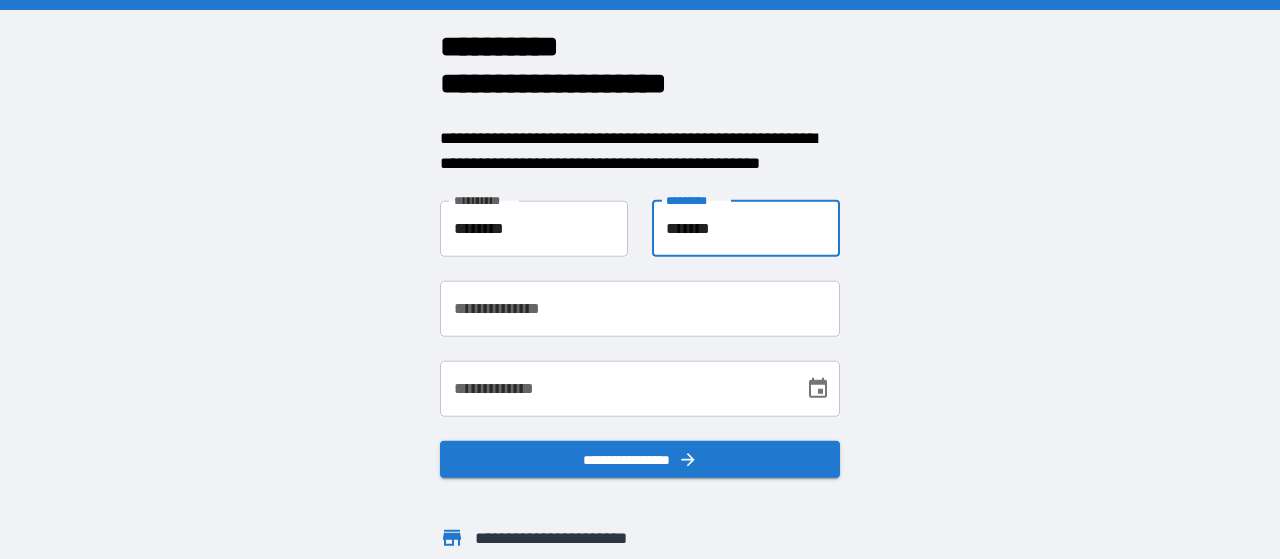 type on "*******" 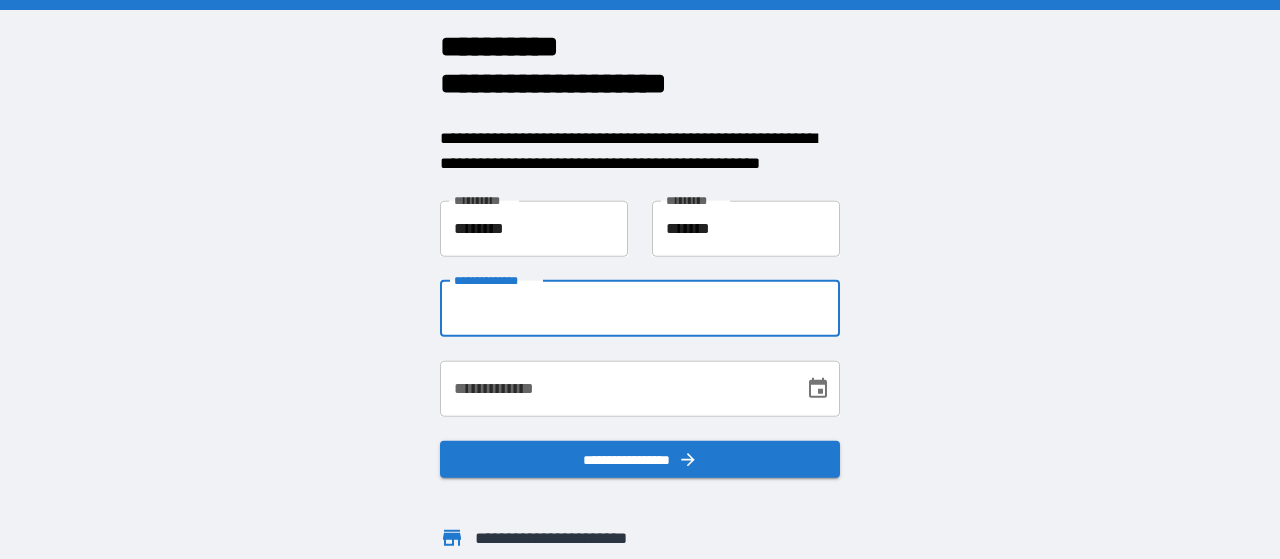 click on "**********" at bounding box center [640, 308] 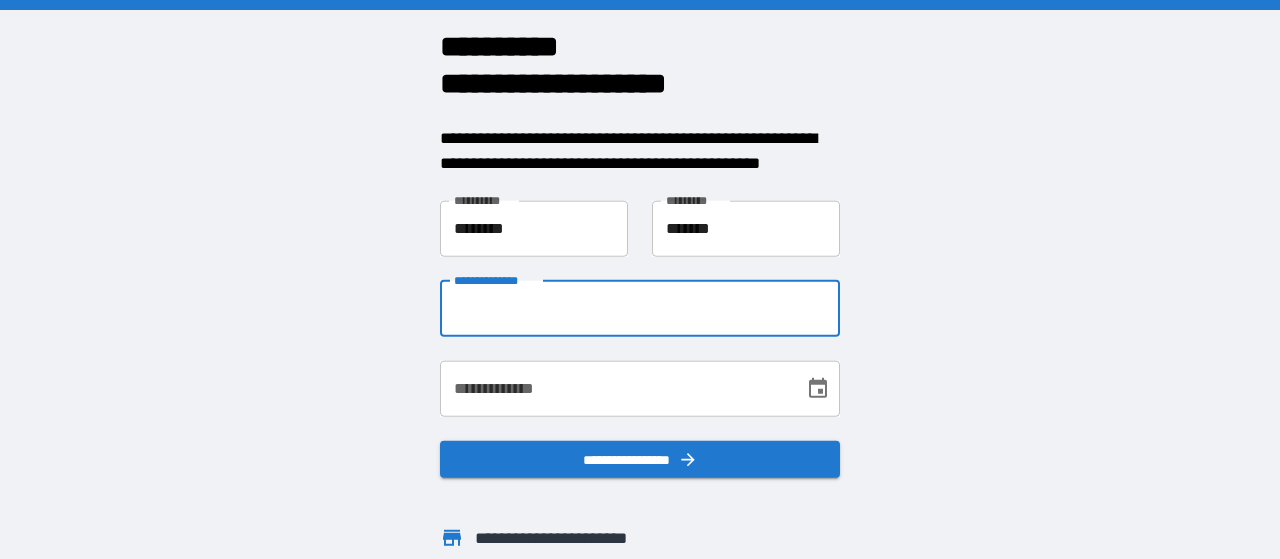 type on "**********" 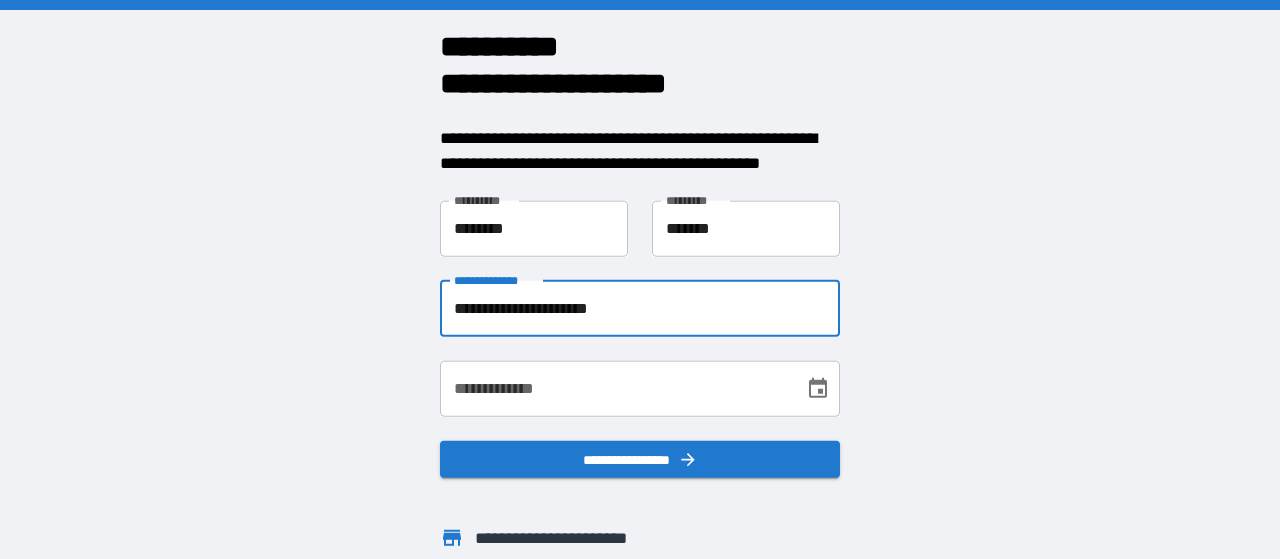 click on "**********" at bounding box center (615, 388) 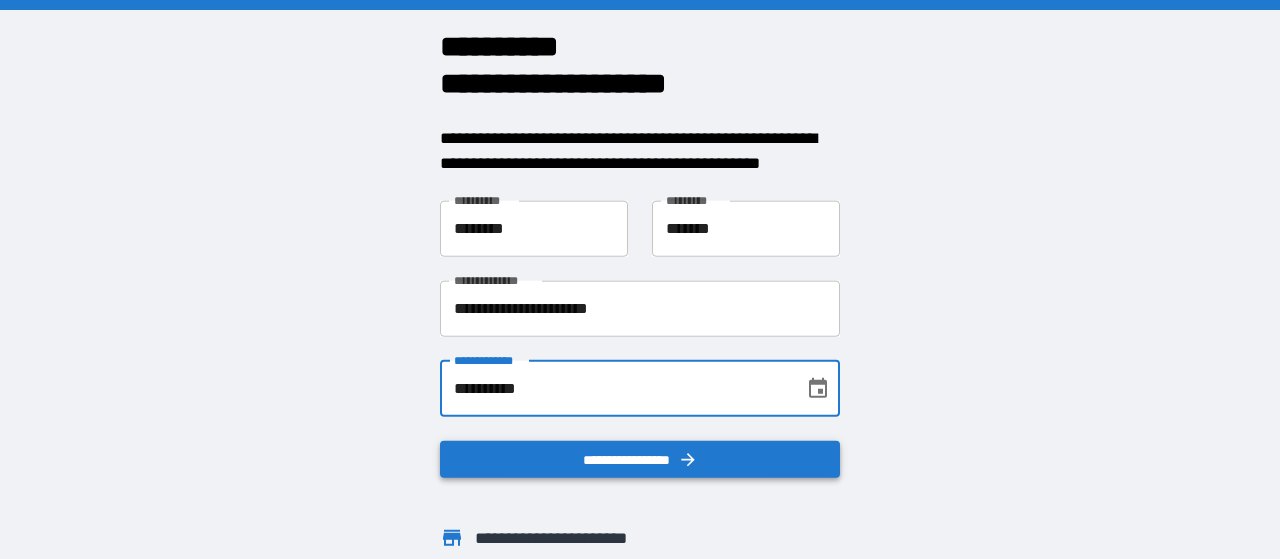 type on "**********" 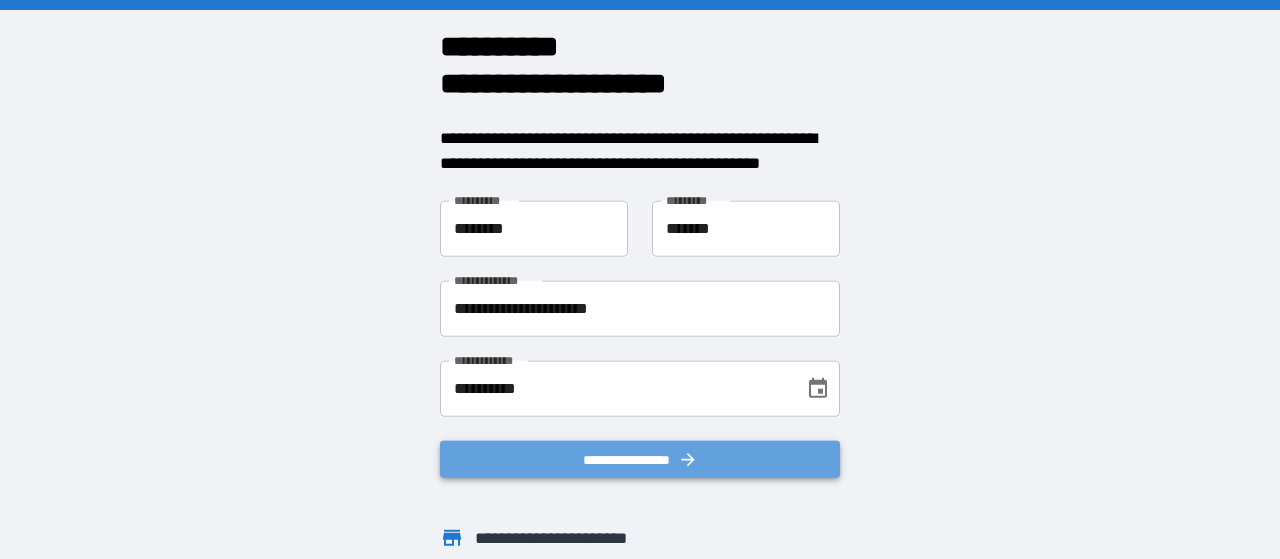 click on "**********" at bounding box center (640, 459) 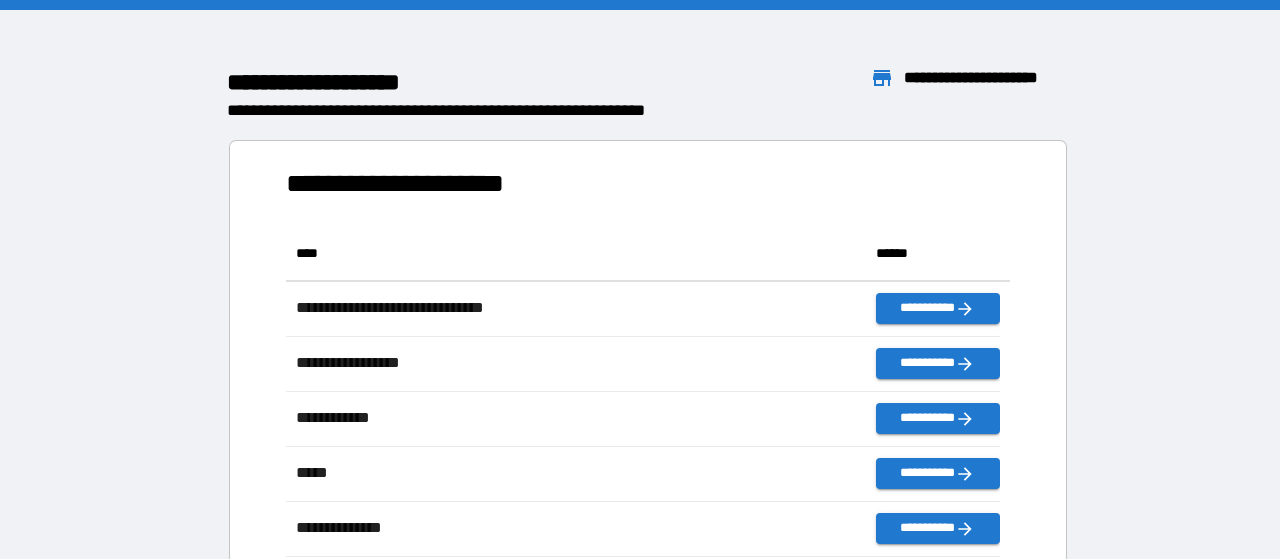 scroll, scrollTop: 16, scrollLeft: 16, axis: both 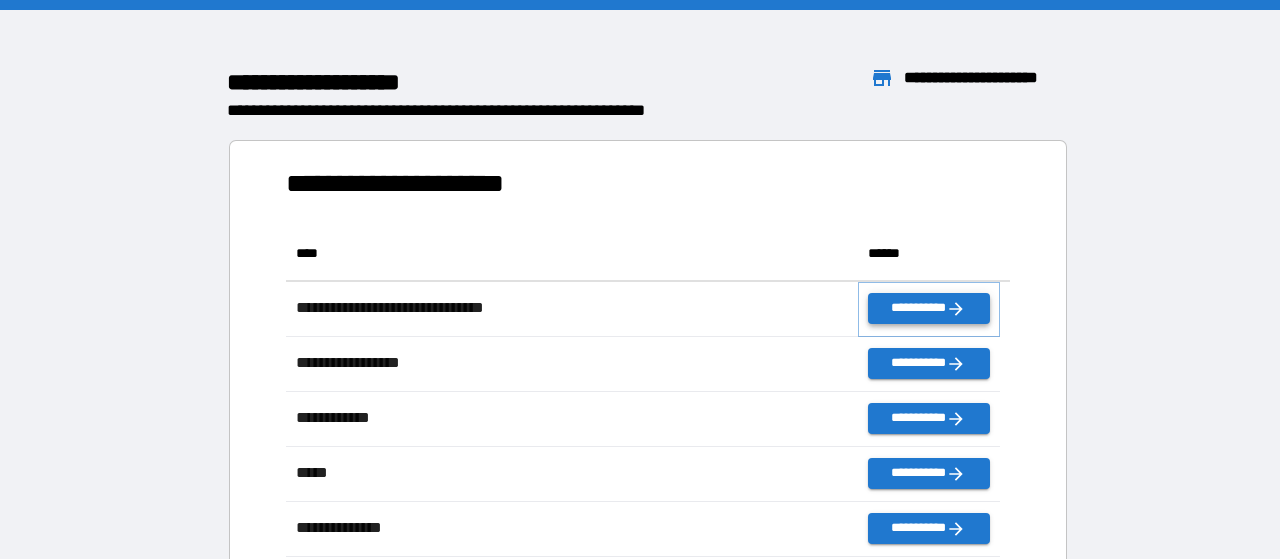 click on "**********" at bounding box center [929, 308] 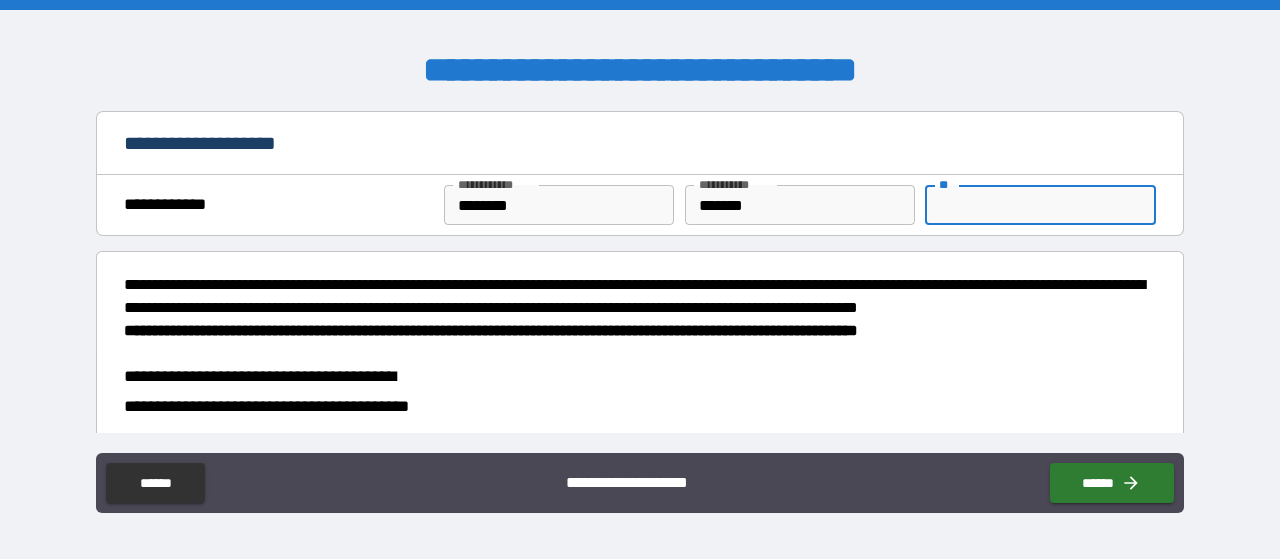 click on "**" at bounding box center (1040, 205) 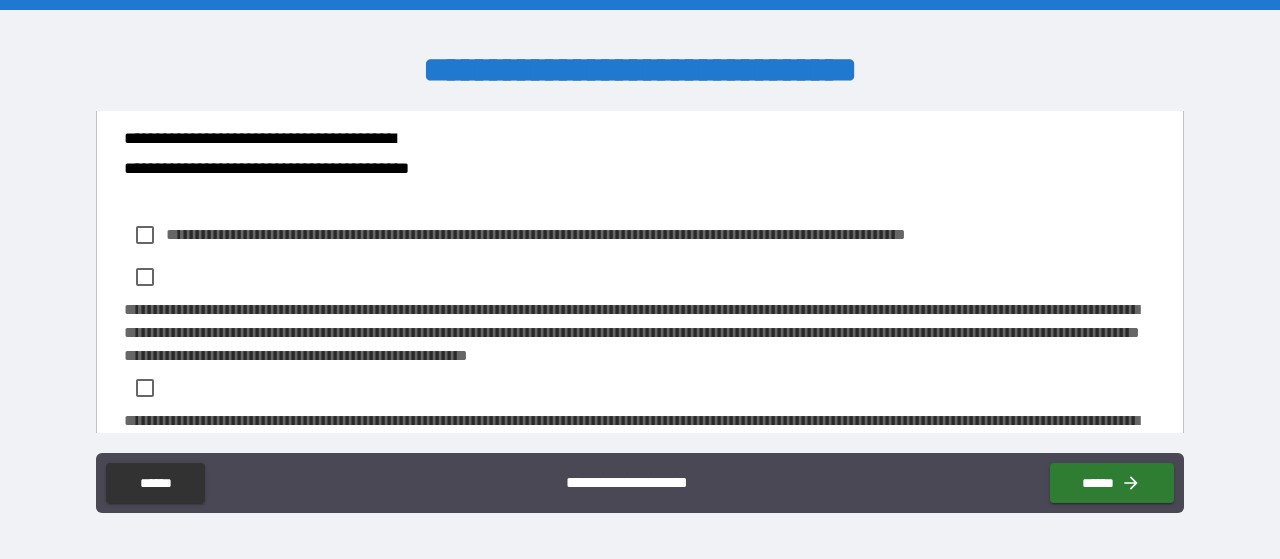 scroll, scrollTop: 242, scrollLeft: 0, axis: vertical 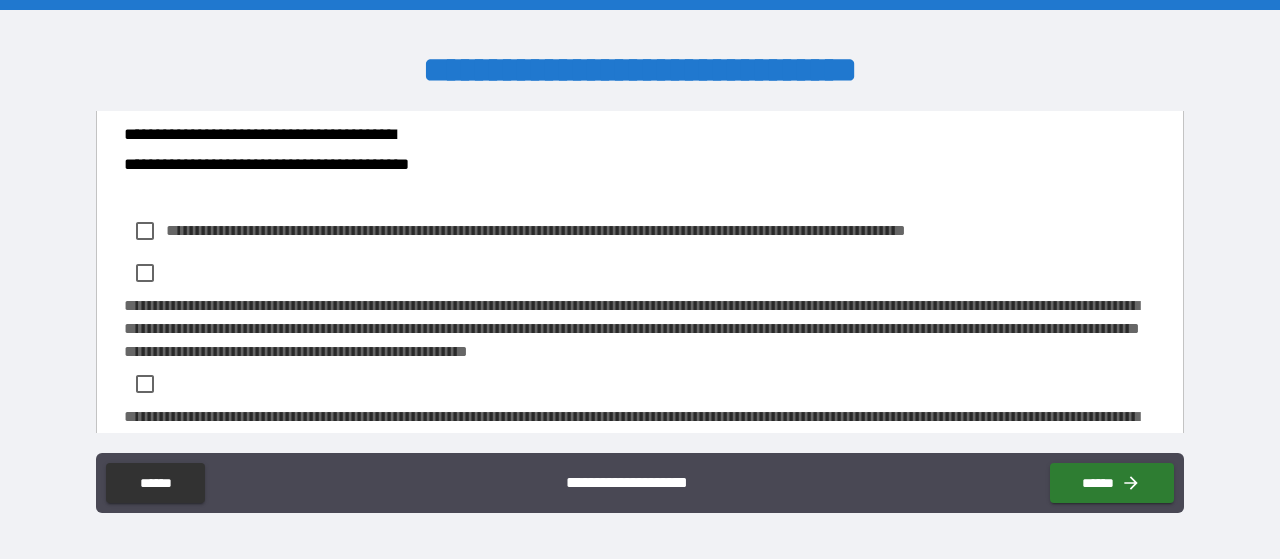 type on "*" 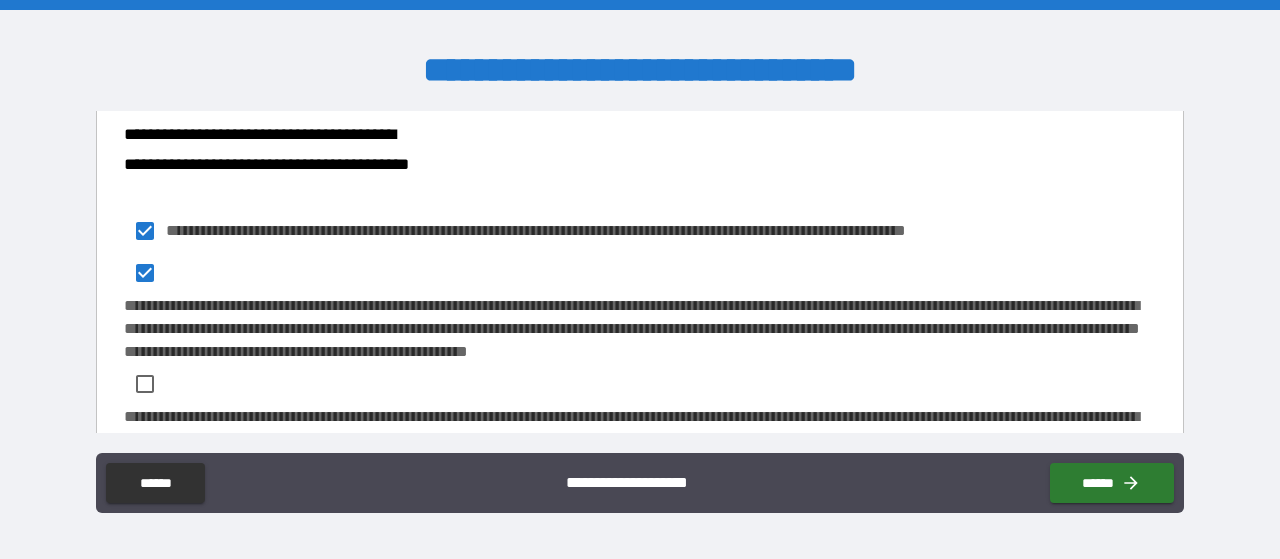 scroll, scrollTop: 334, scrollLeft: 0, axis: vertical 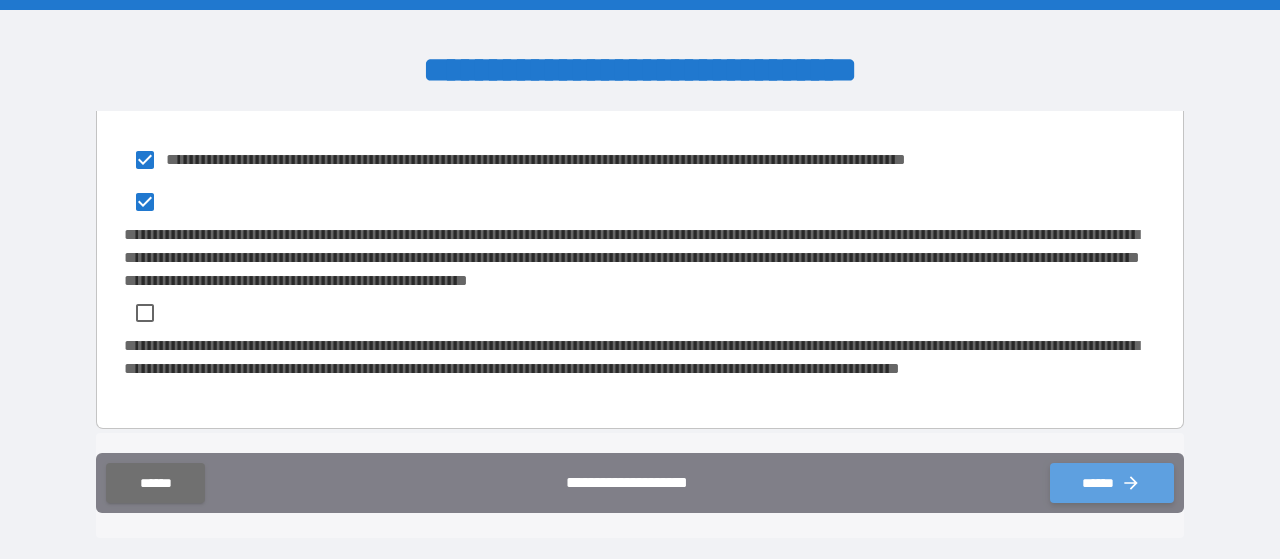 click on "******" at bounding box center [1112, 483] 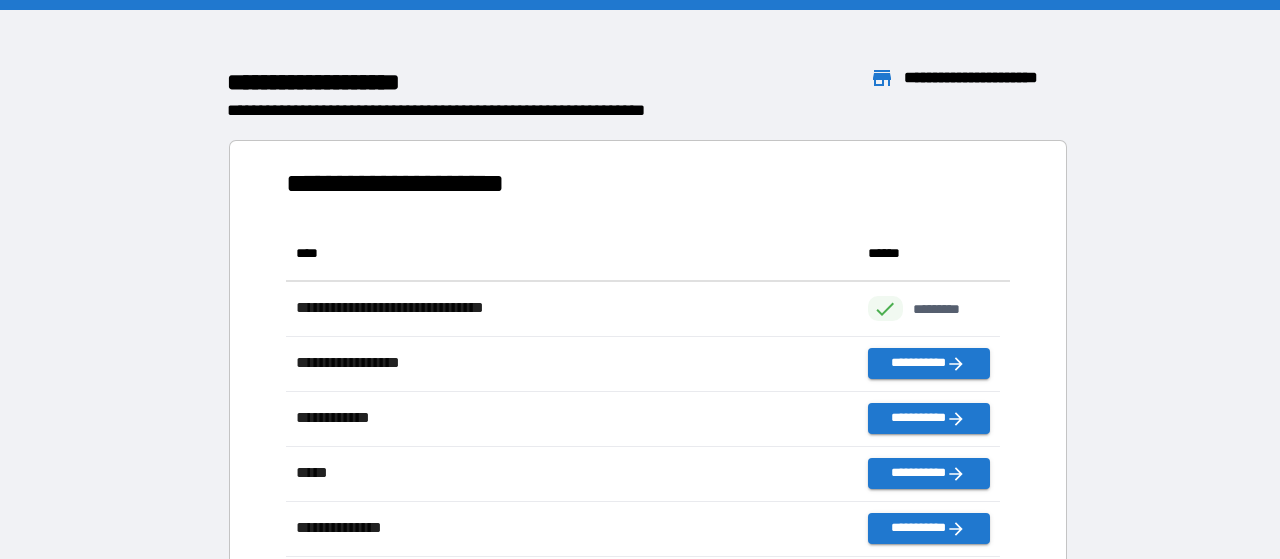scroll, scrollTop: 16, scrollLeft: 16, axis: both 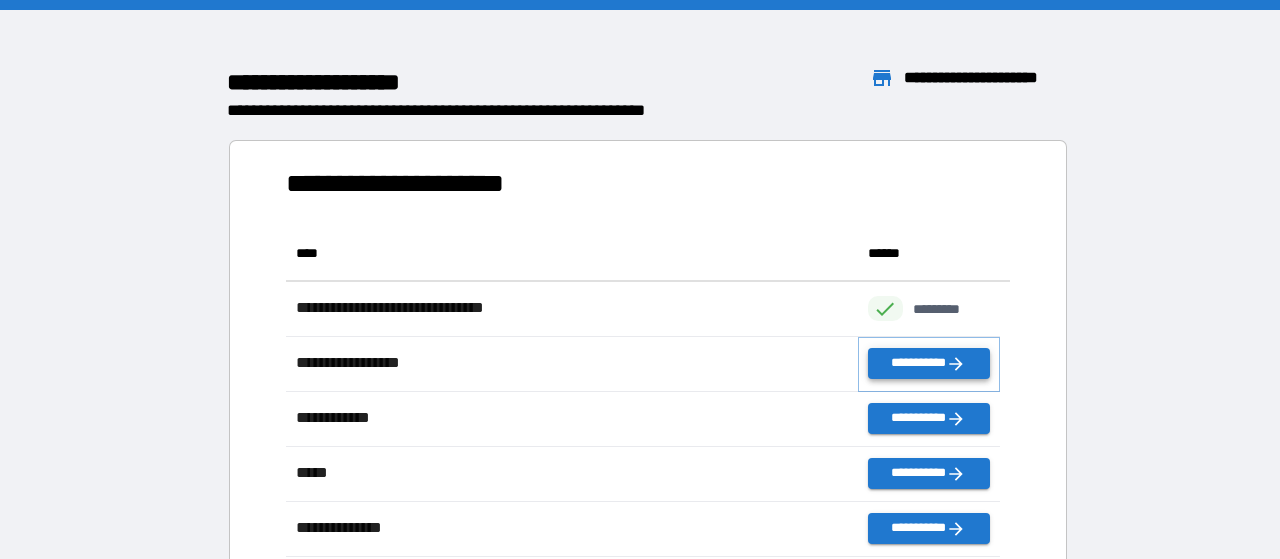 click on "**********" at bounding box center [929, 363] 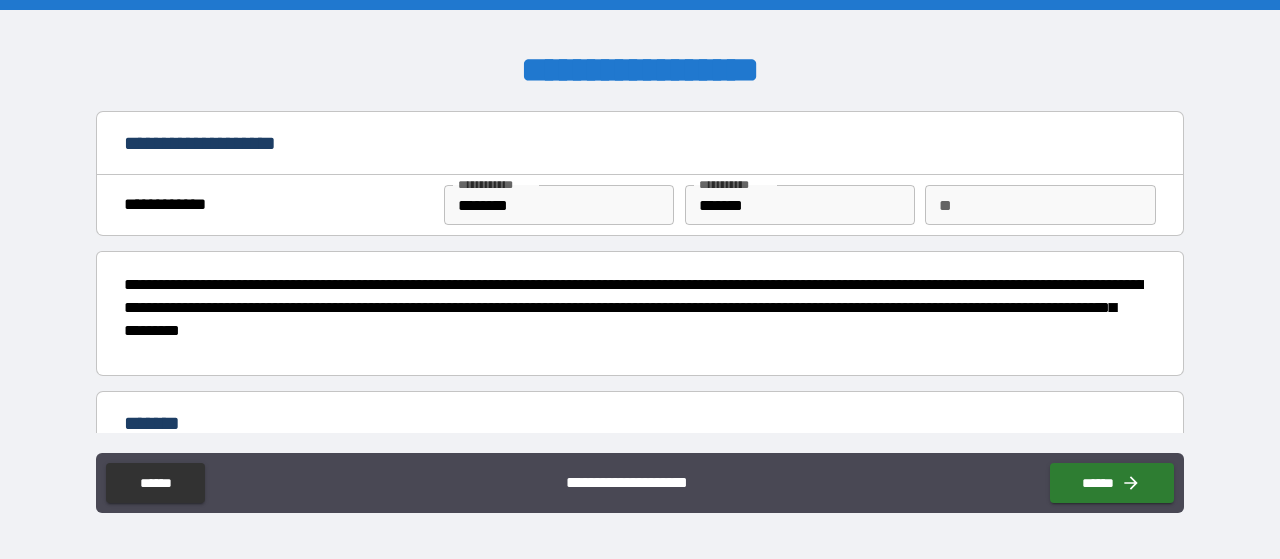 type on "*" 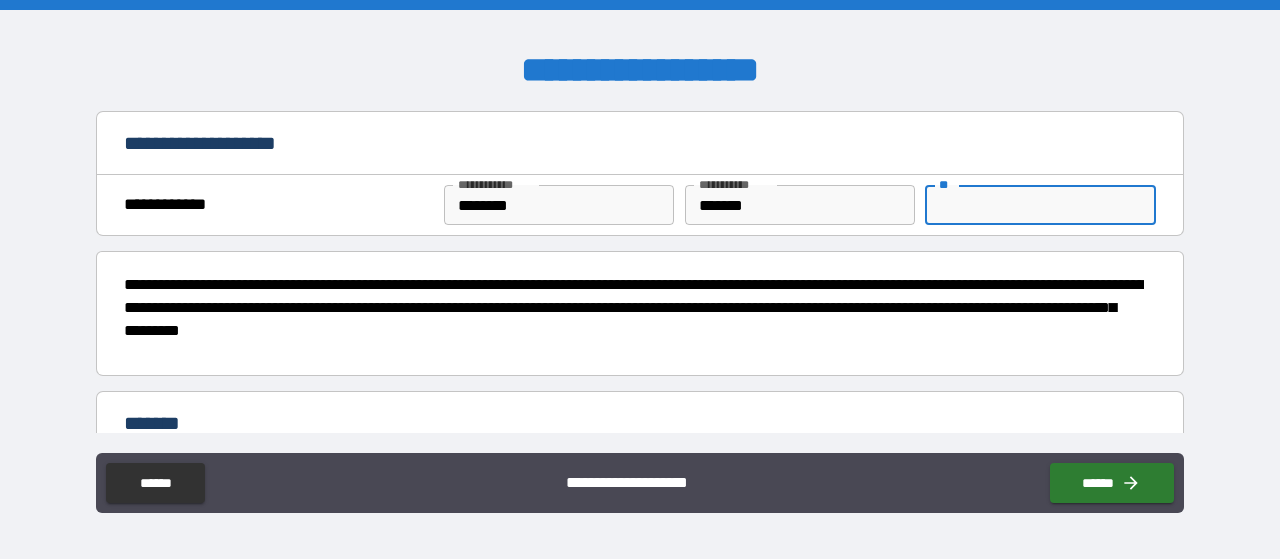 type on "*" 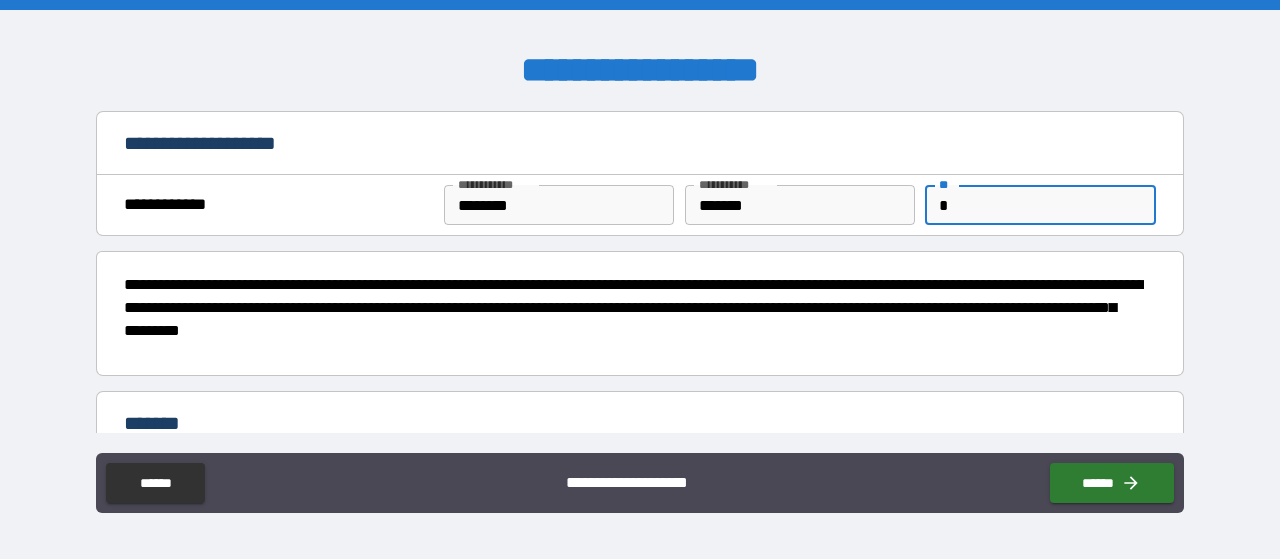 type on "*" 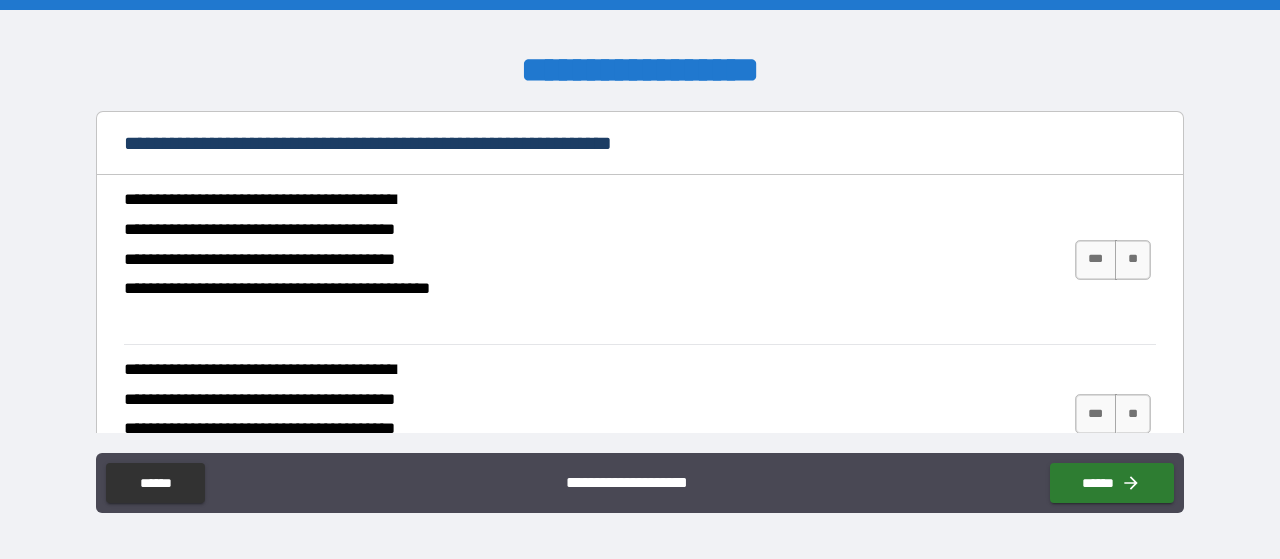 scroll, scrollTop: 1580, scrollLeft: 0, axis: vertical 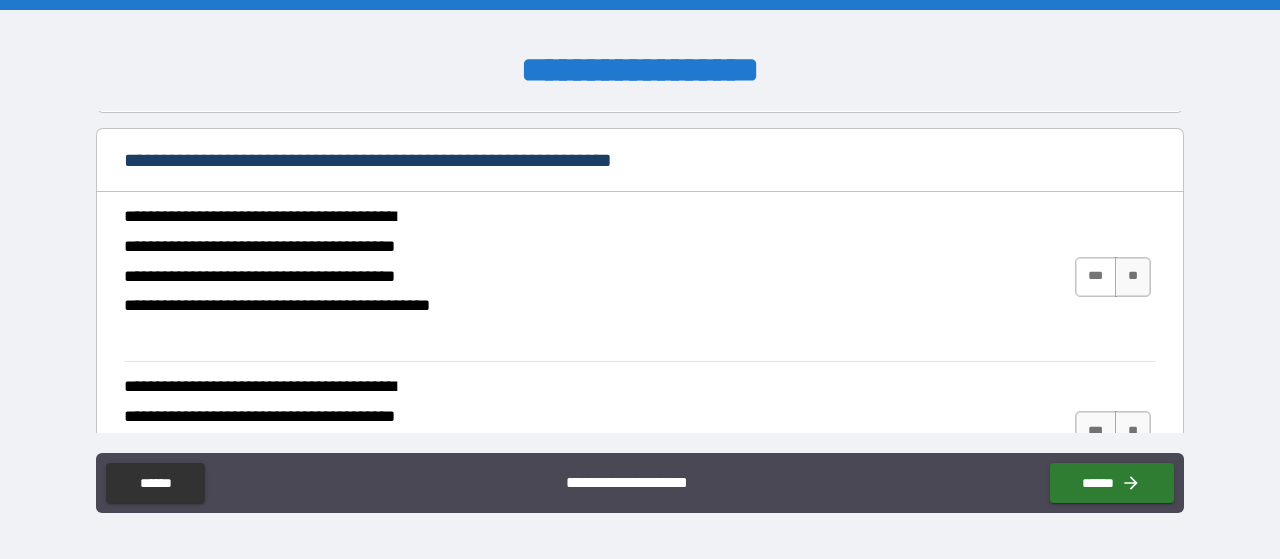 type on "*" 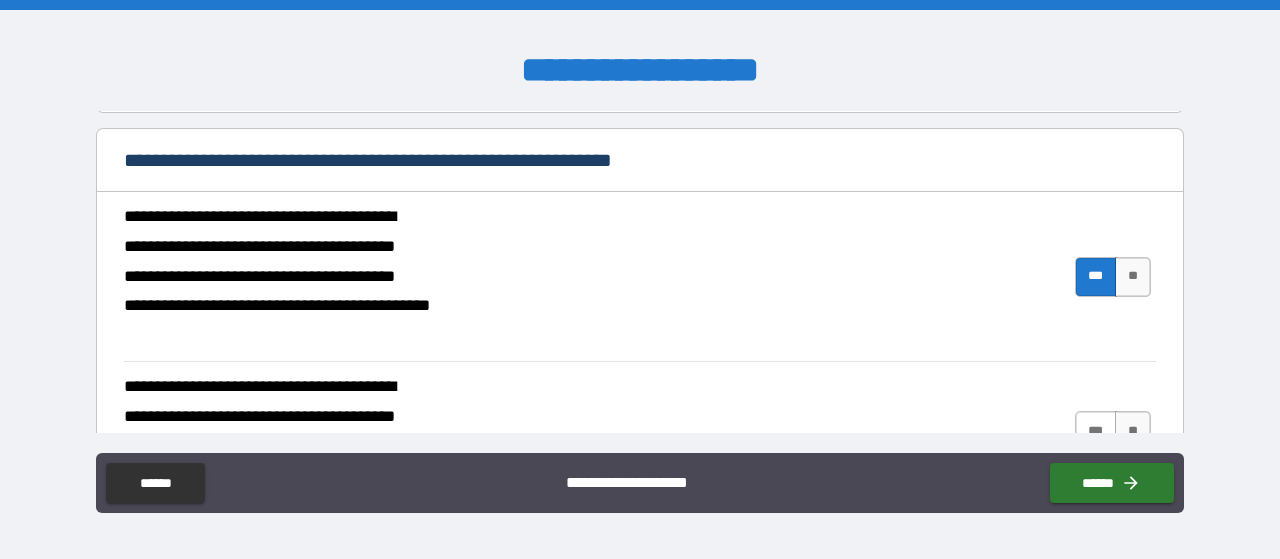 click on "***" at bounding box center (1096, 431) 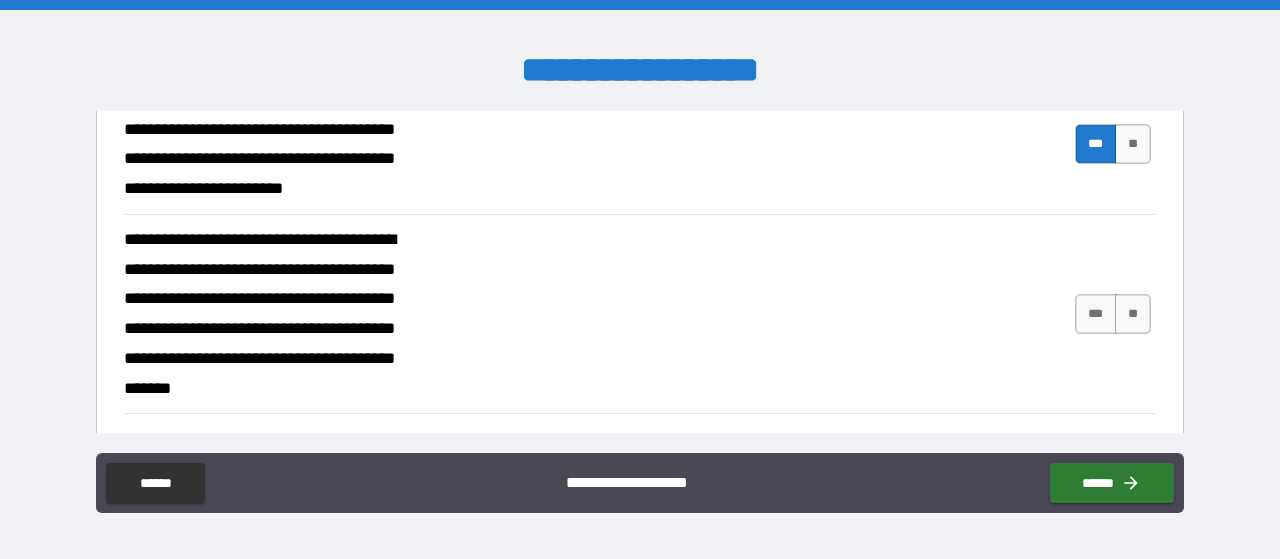 scroll, scrollTop: 1918, scrollLeft: 0, axis: vertical 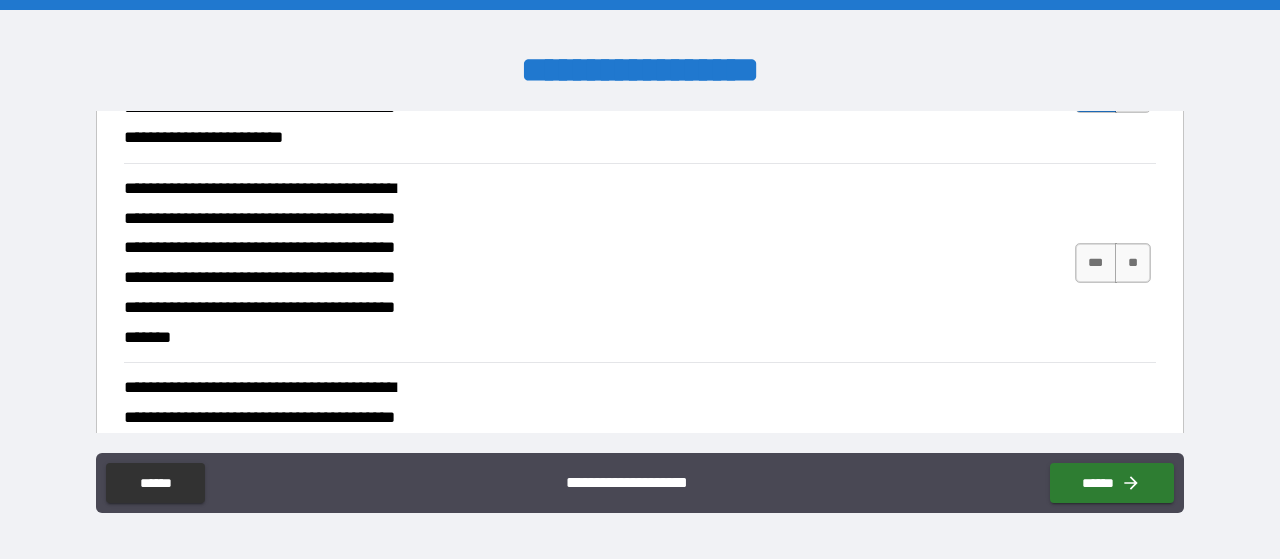 click on "**********" at bounding box center [640, 263] 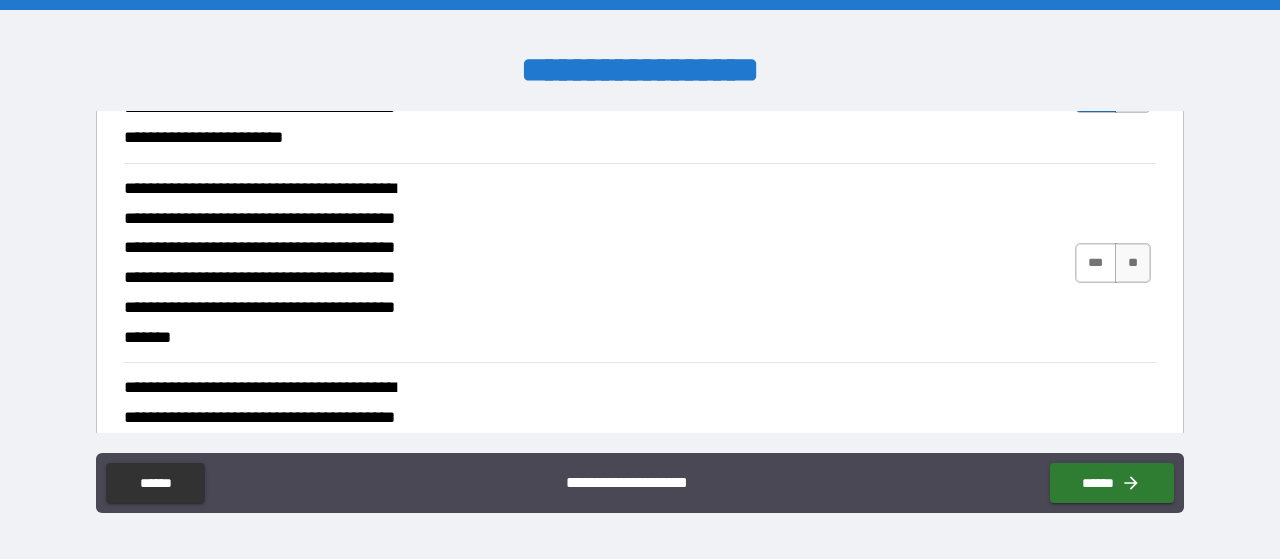 click on "***" at bounding box center (1096, 263) 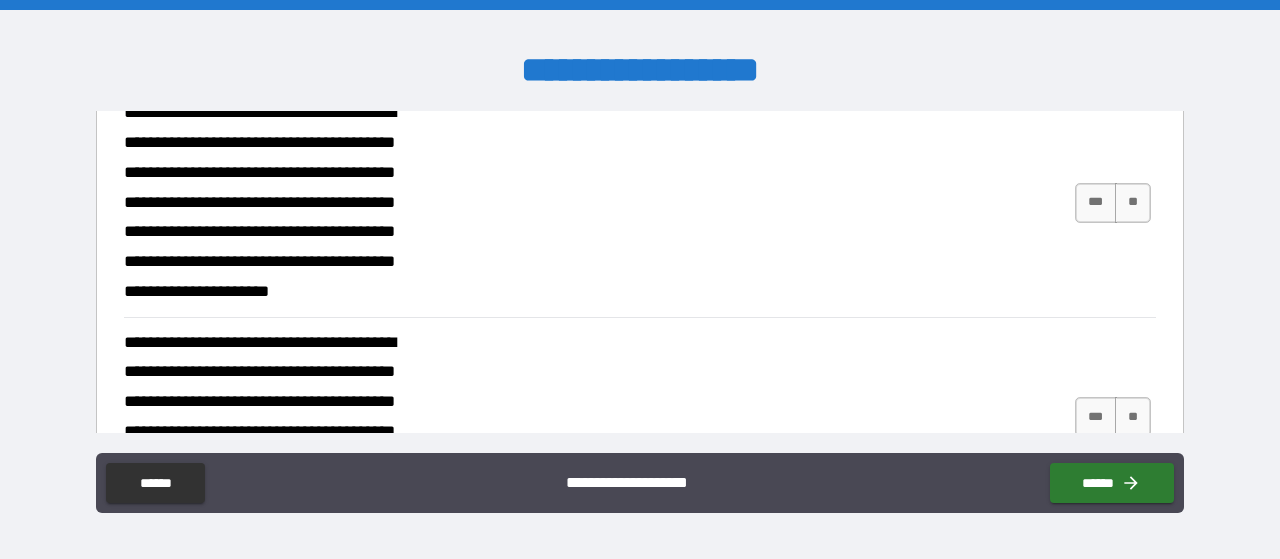scroll, scrollTop: 2176, scrollLeft: 0, axis: vertical 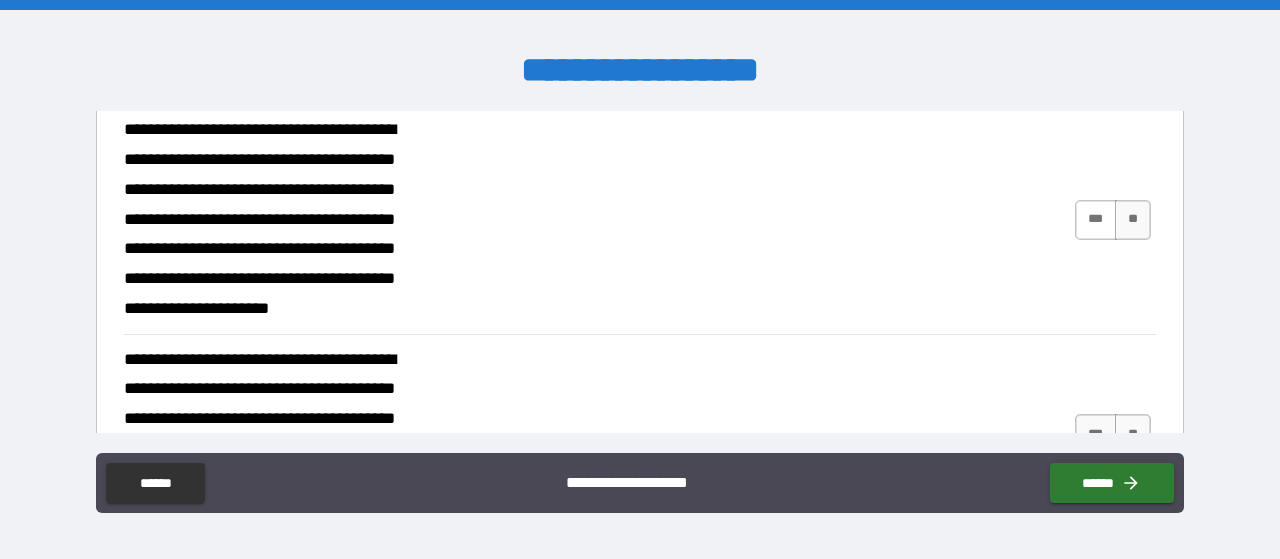 click on "***" at bounding box center (1096, 220) 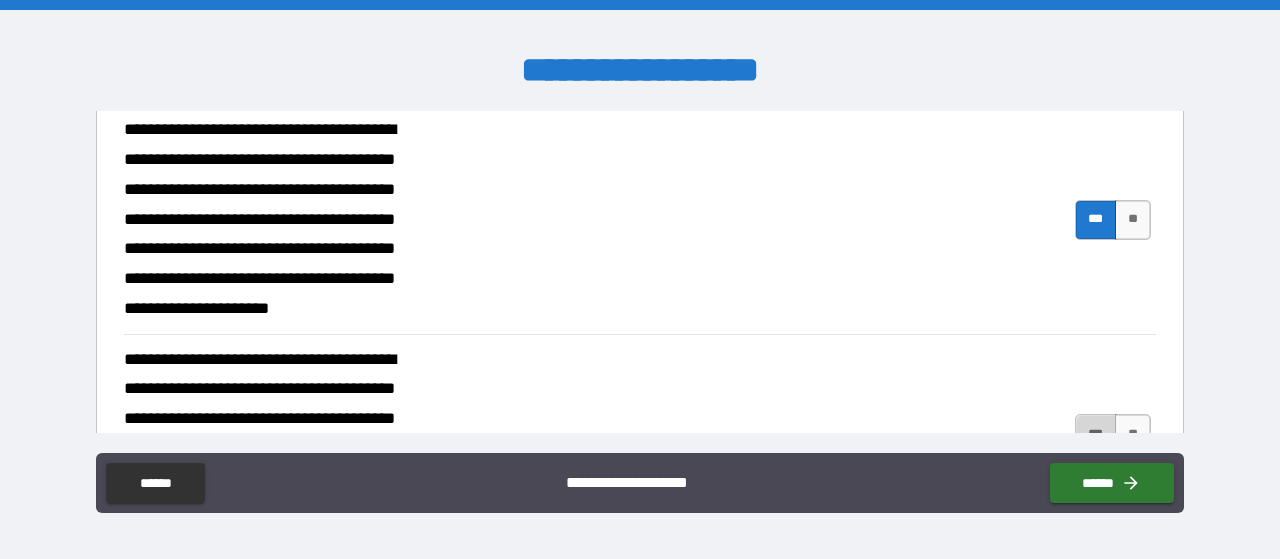 click on "***" at bounding box center (1096, 434) 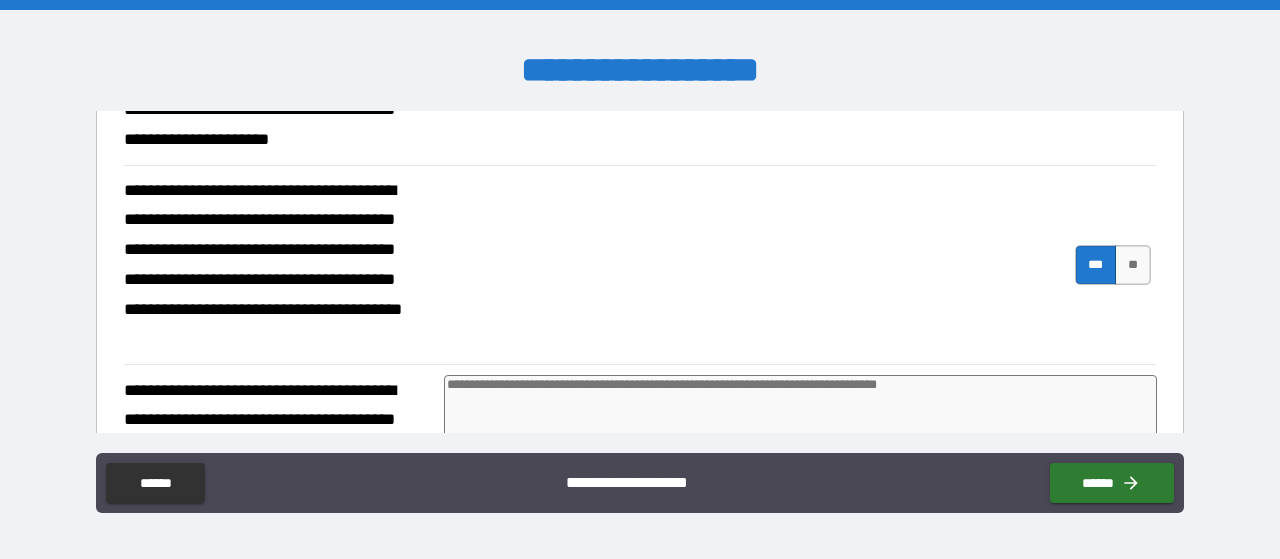 scroll, scrollTop: 2396, scrollLeft: 0, axis: vertical 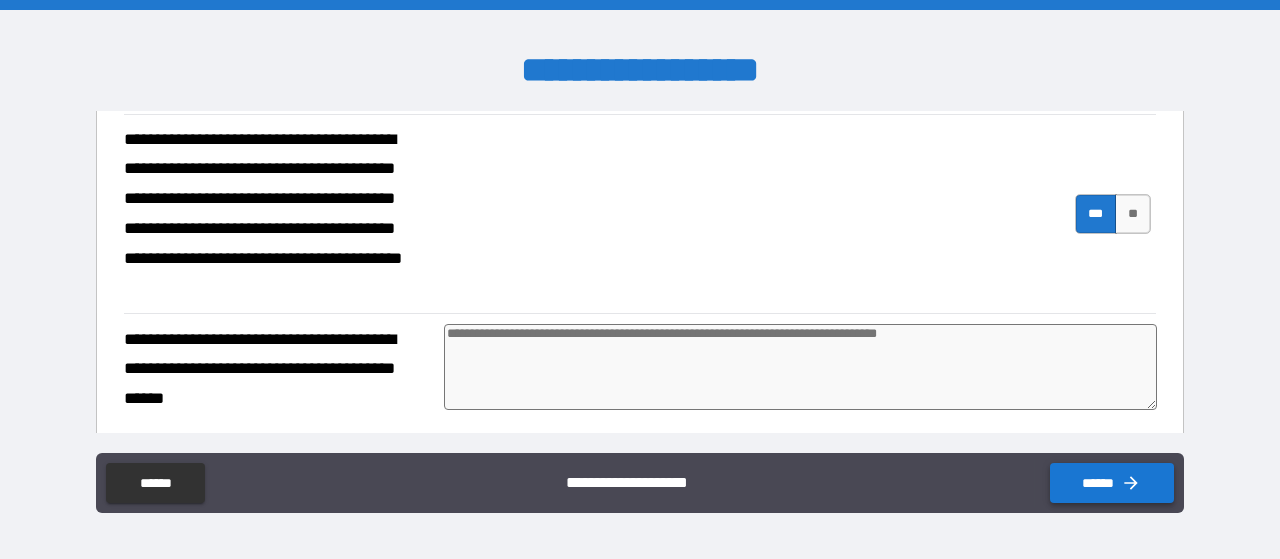 click on "******" at bounding box center [1112, 483] 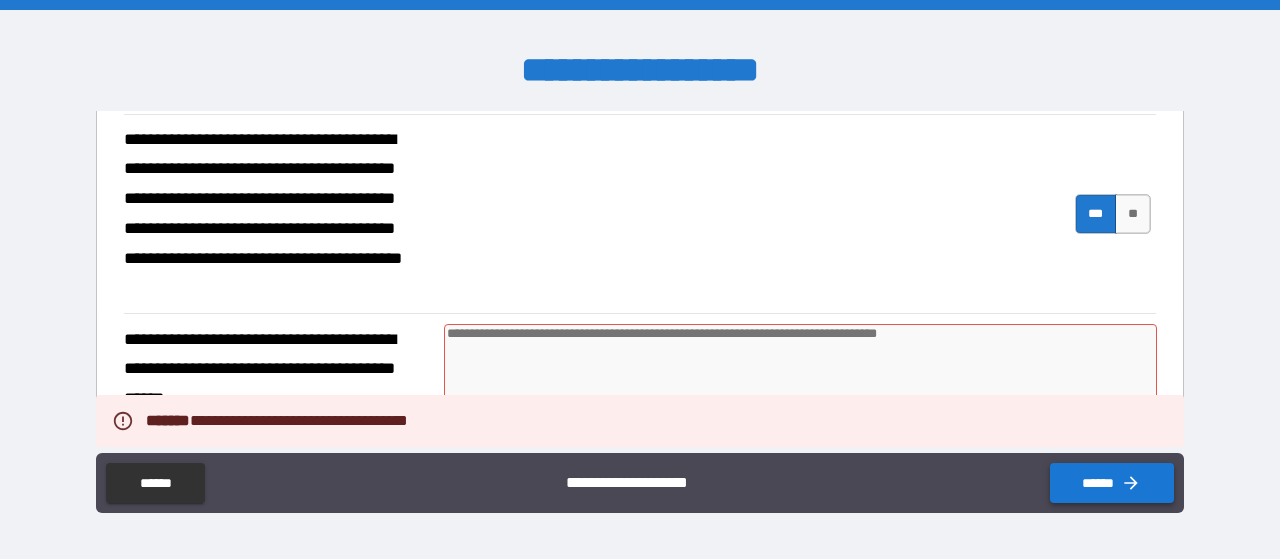 type on "*" 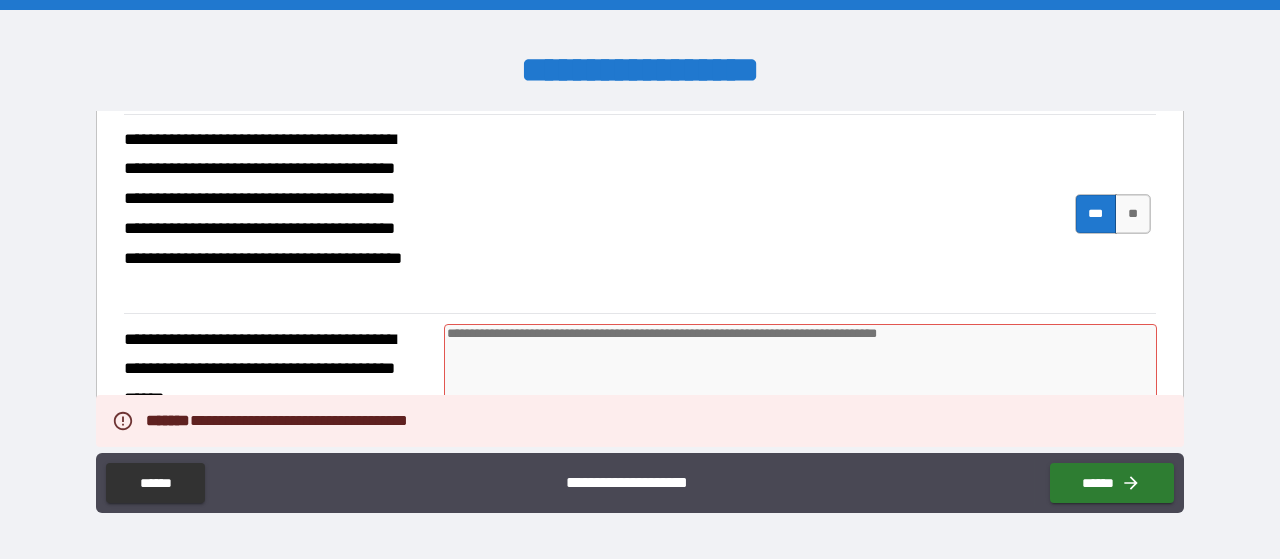 click at bounding box center [800, 367] 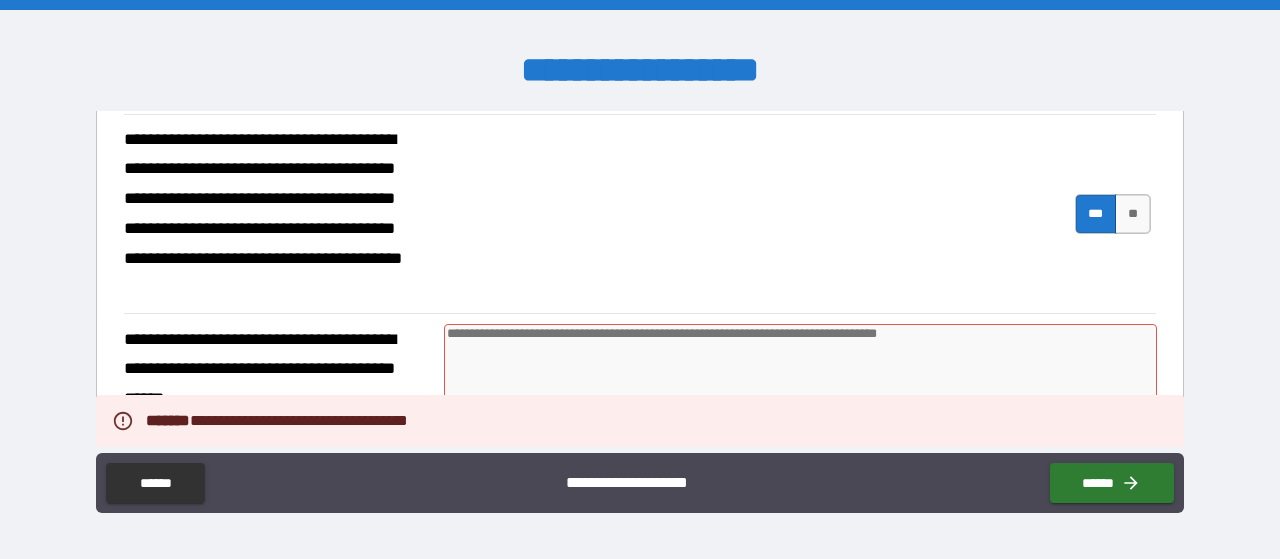 type on "*" 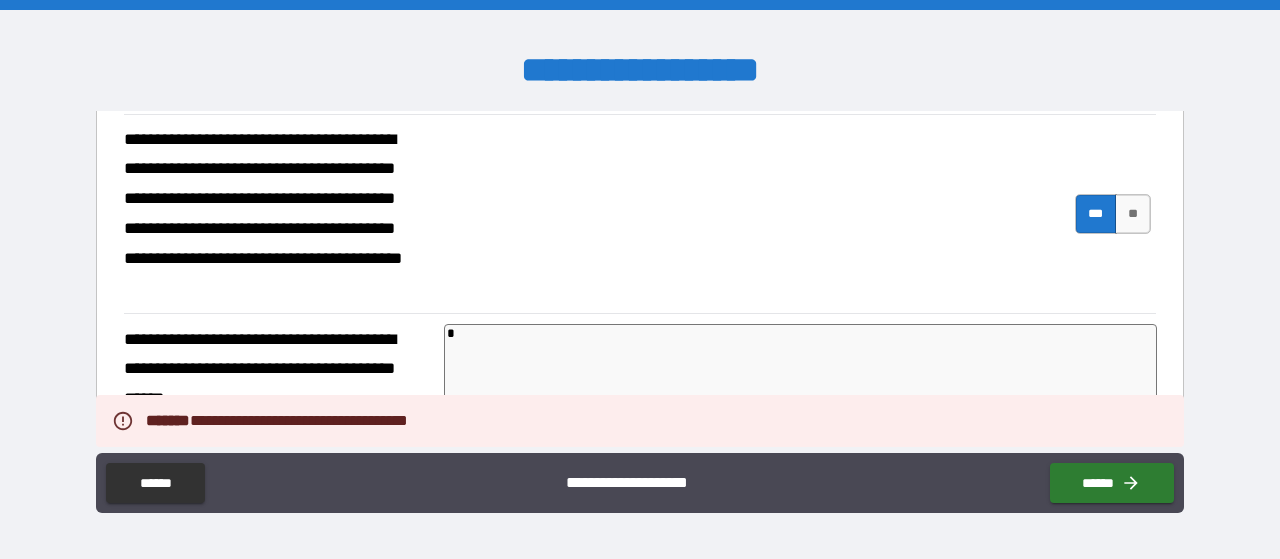 type on "**" 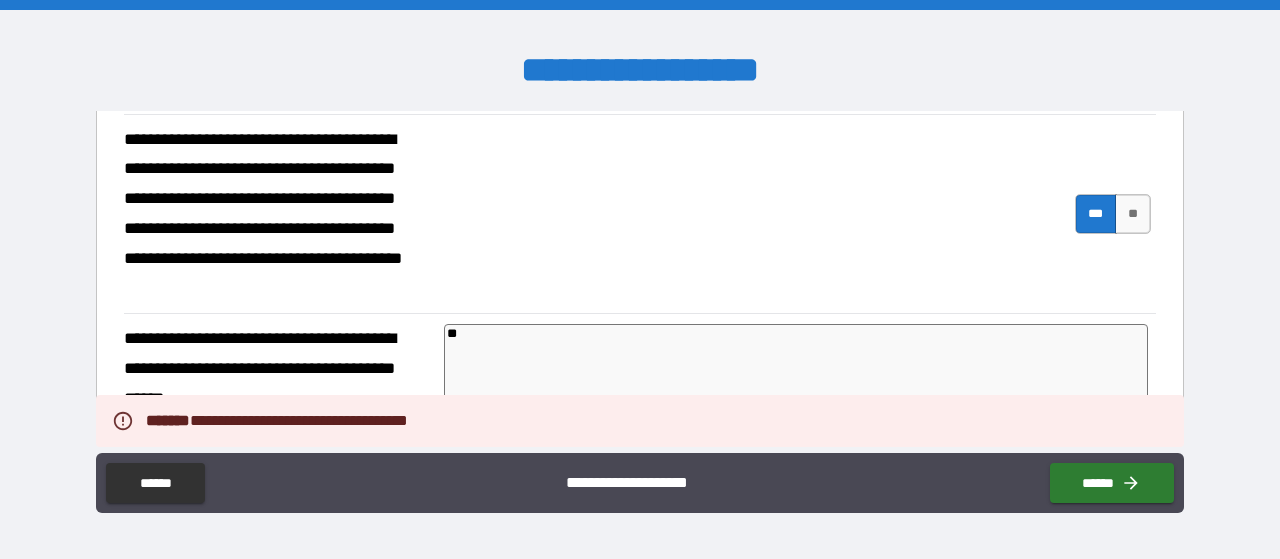 type on "***" 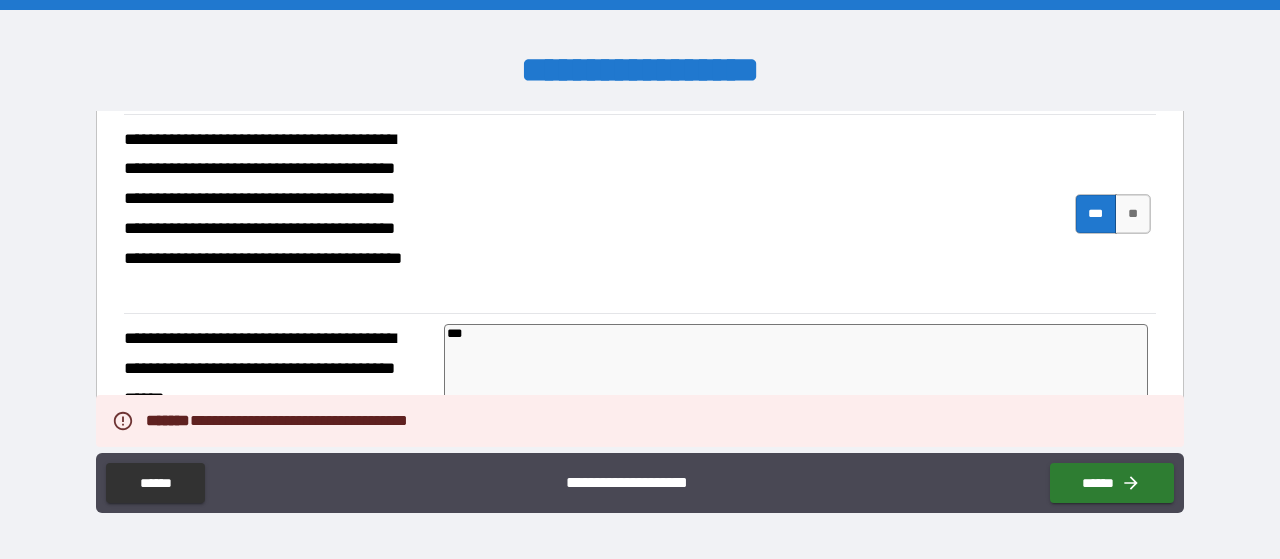 type on "****" 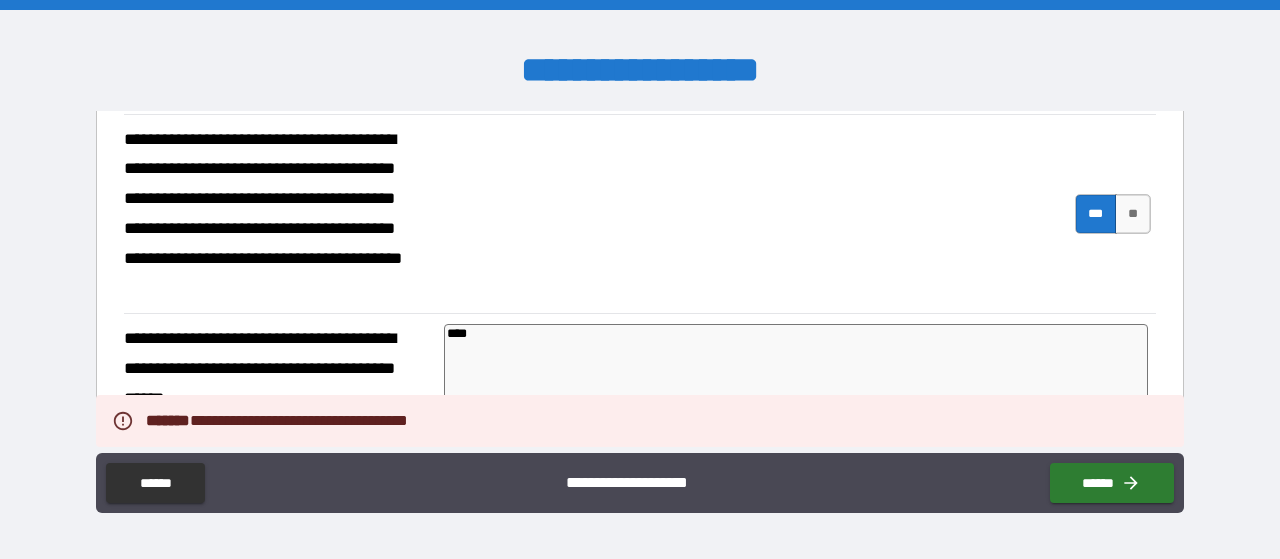 type on "*" 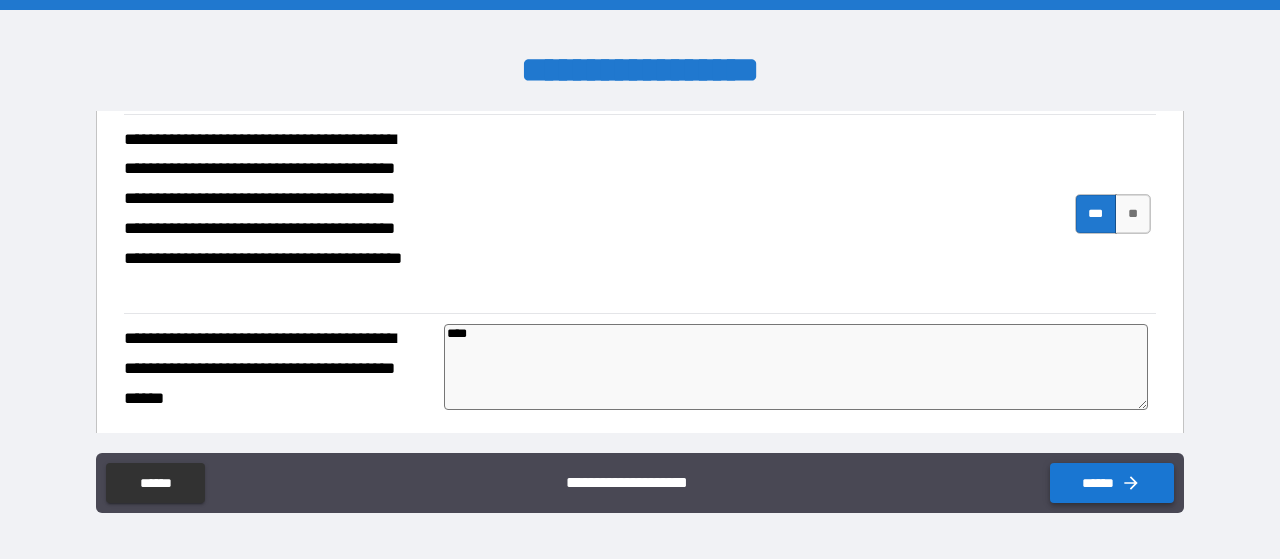 type on "****" 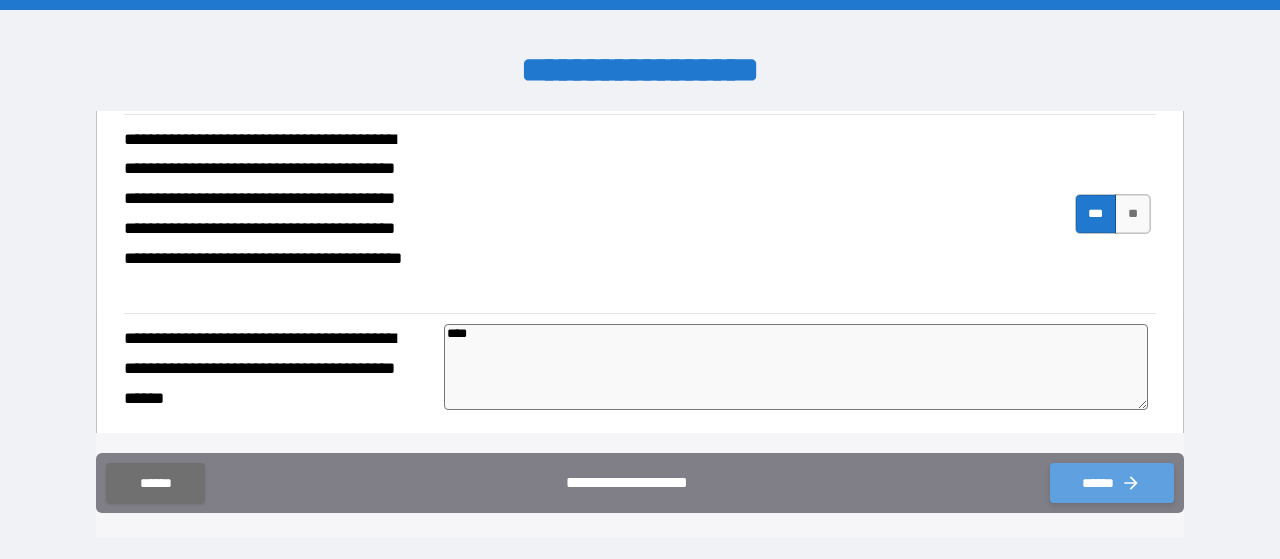 click on "******" at bounding box center [1112, 483] 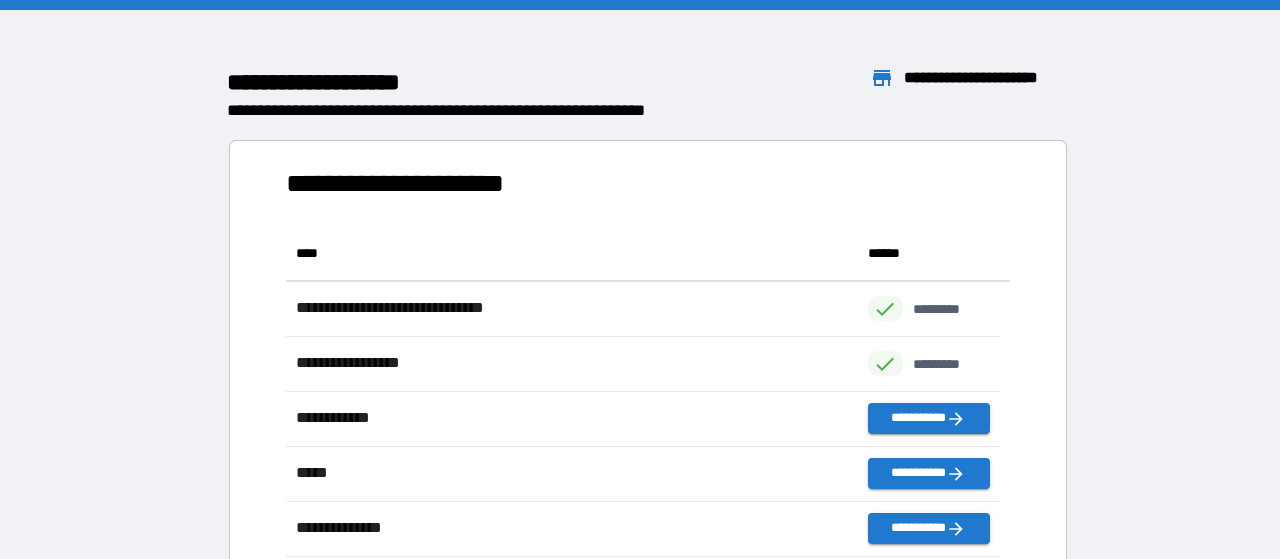 scroll, scrollTop: 16, scrollLeft: 16, axis: both 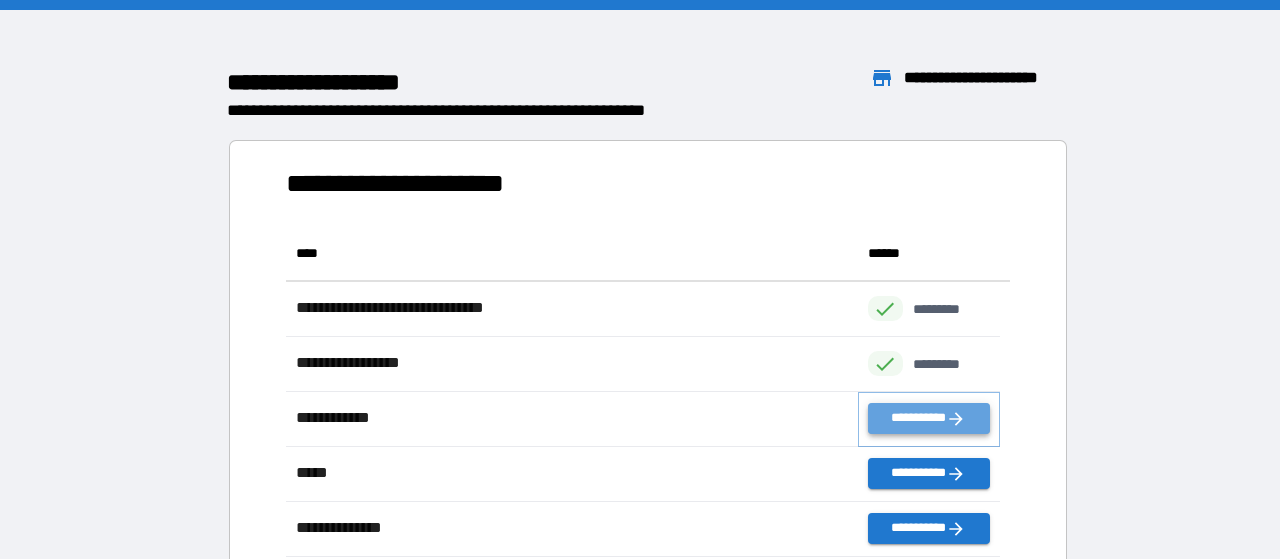 click on "**********" at bounding box center [929, 418] 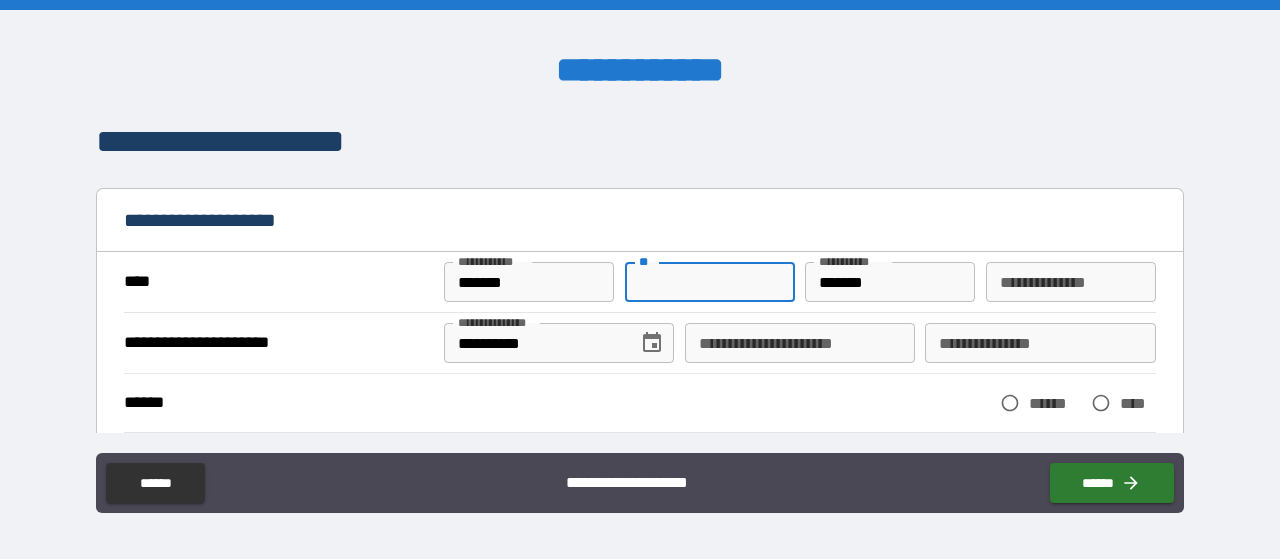 click on "**" at bounding box center (710, 282) 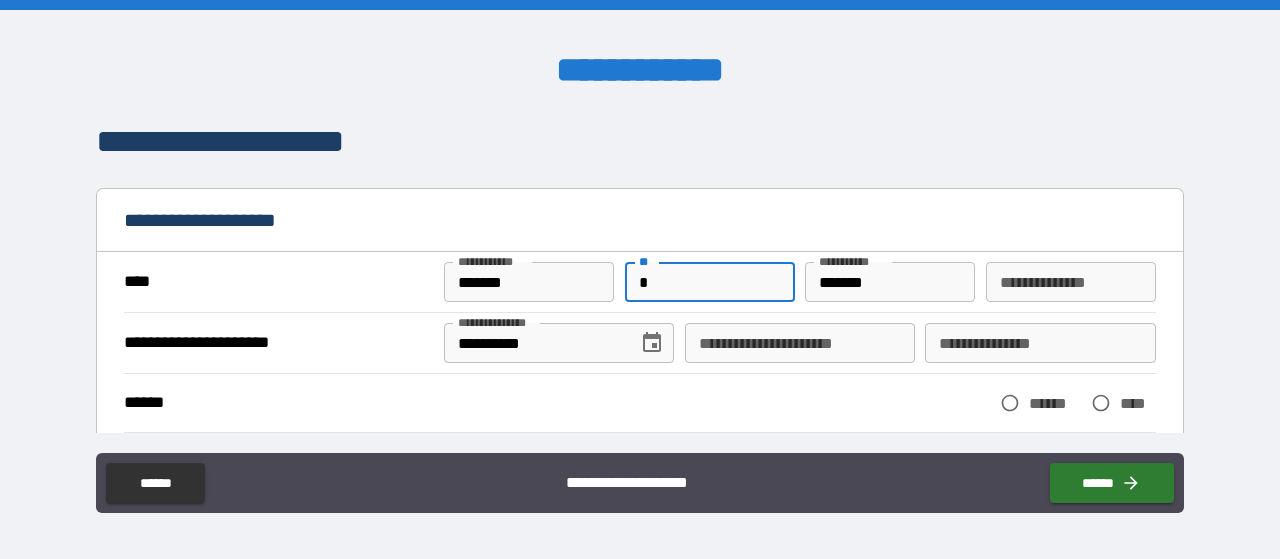 type on "*" 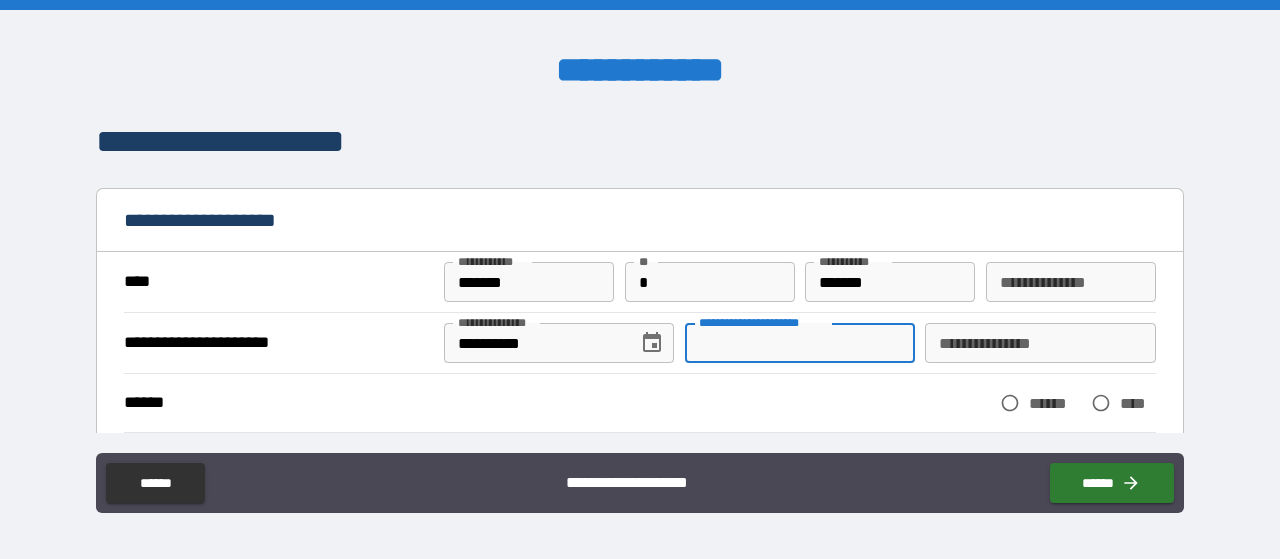click on "**********" at bounding box center [800, 343] 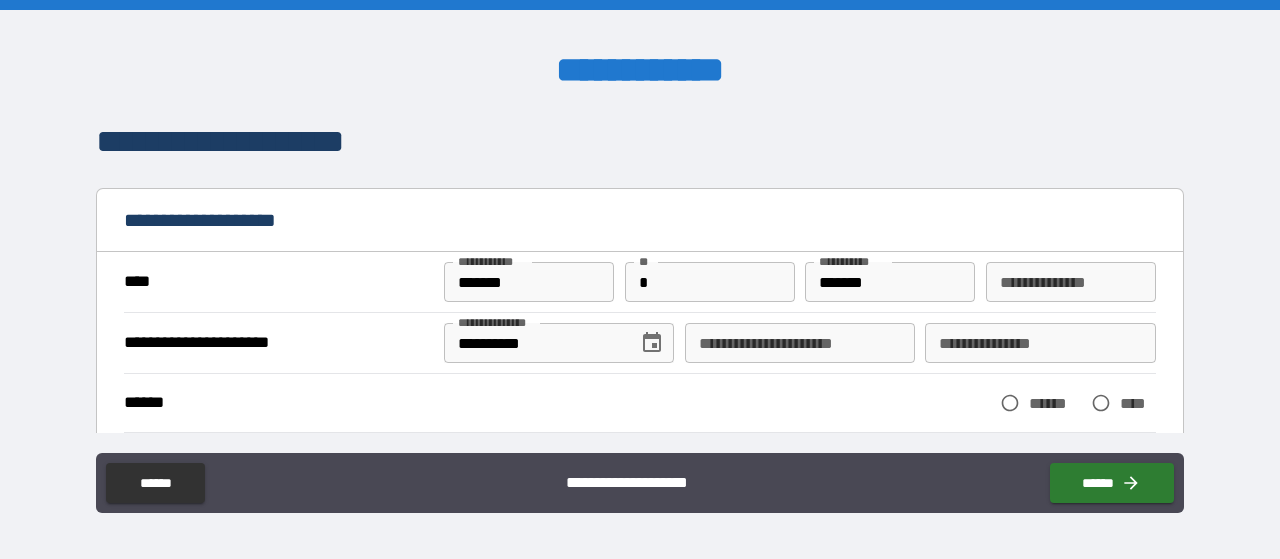 click on "**********" at bounding box center [640, 142] 